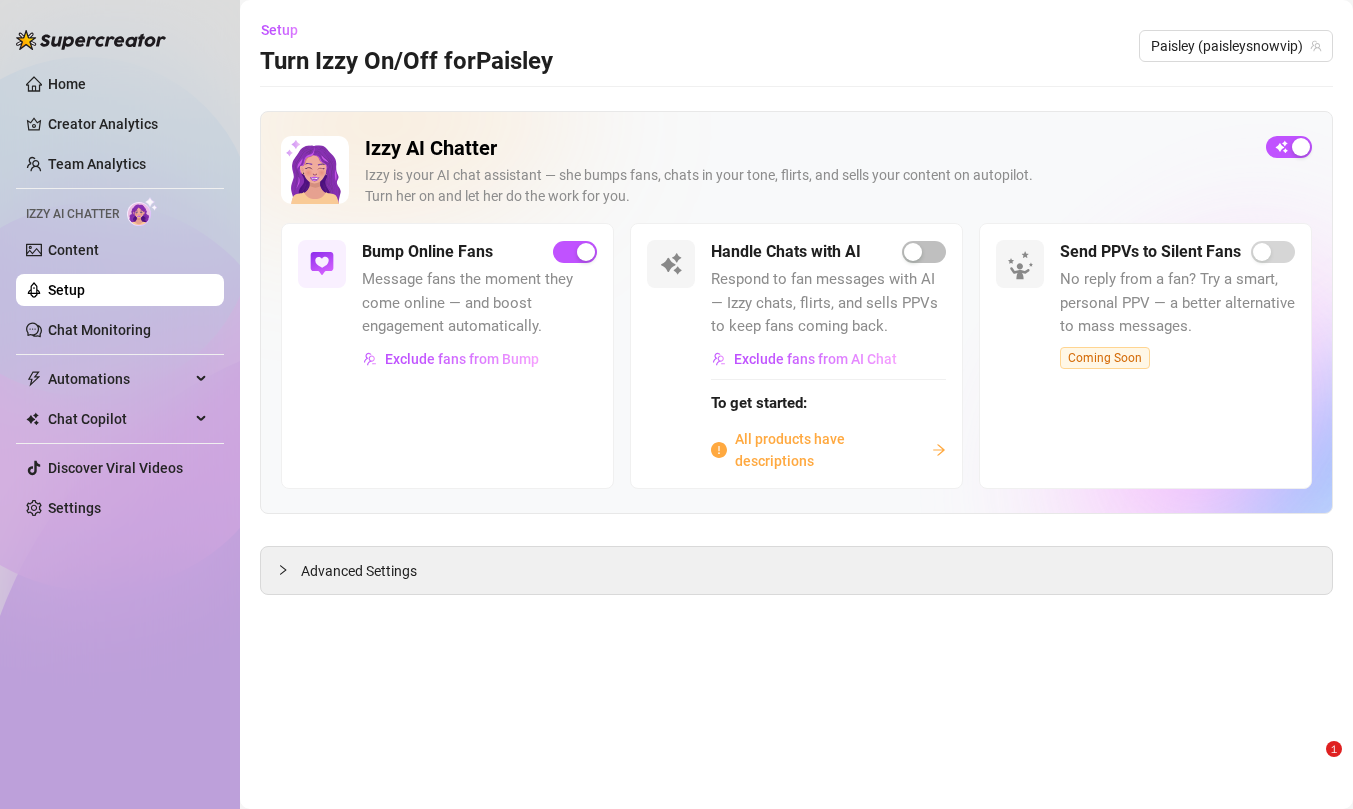 scroll, scrollTop: 0, scrollLeft: 0, axis: both 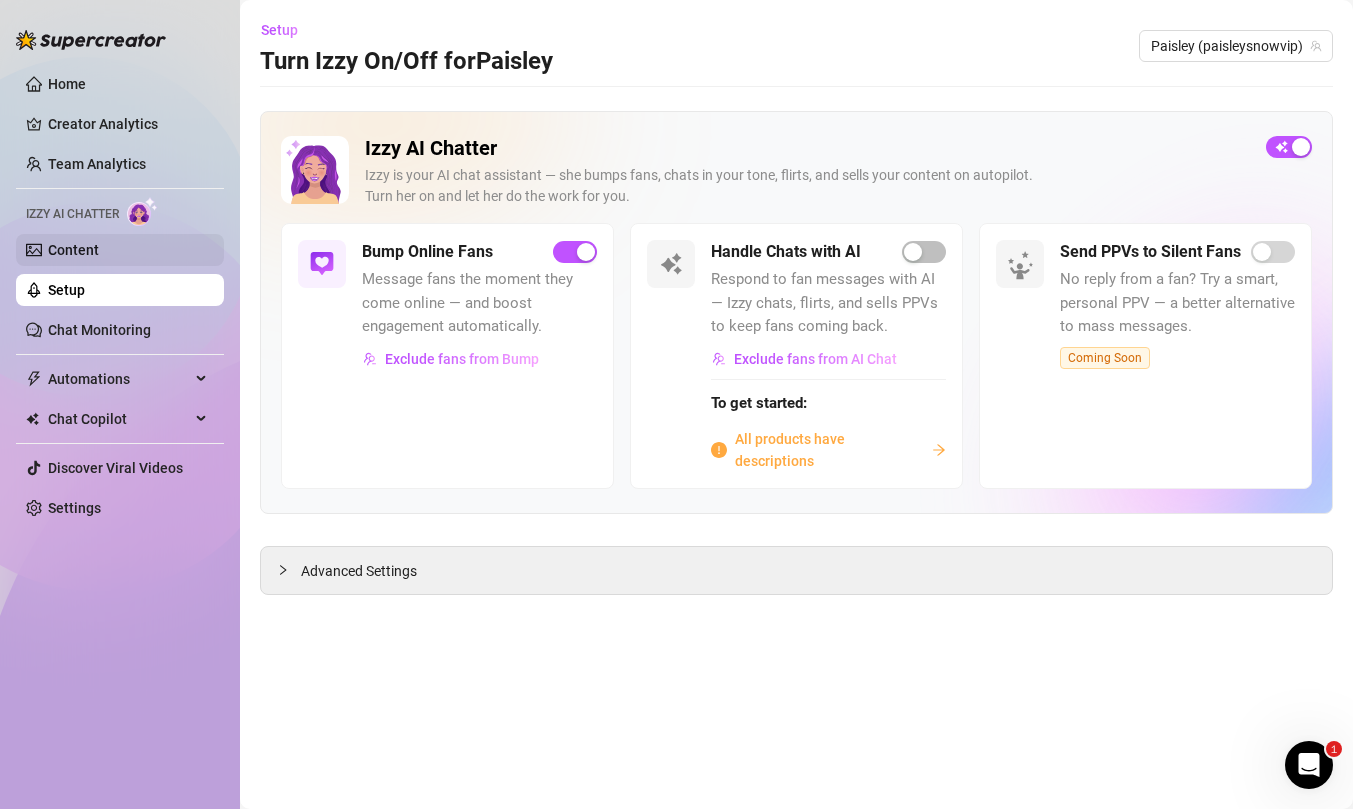 click on "Content" at bounding box center (73, 250) 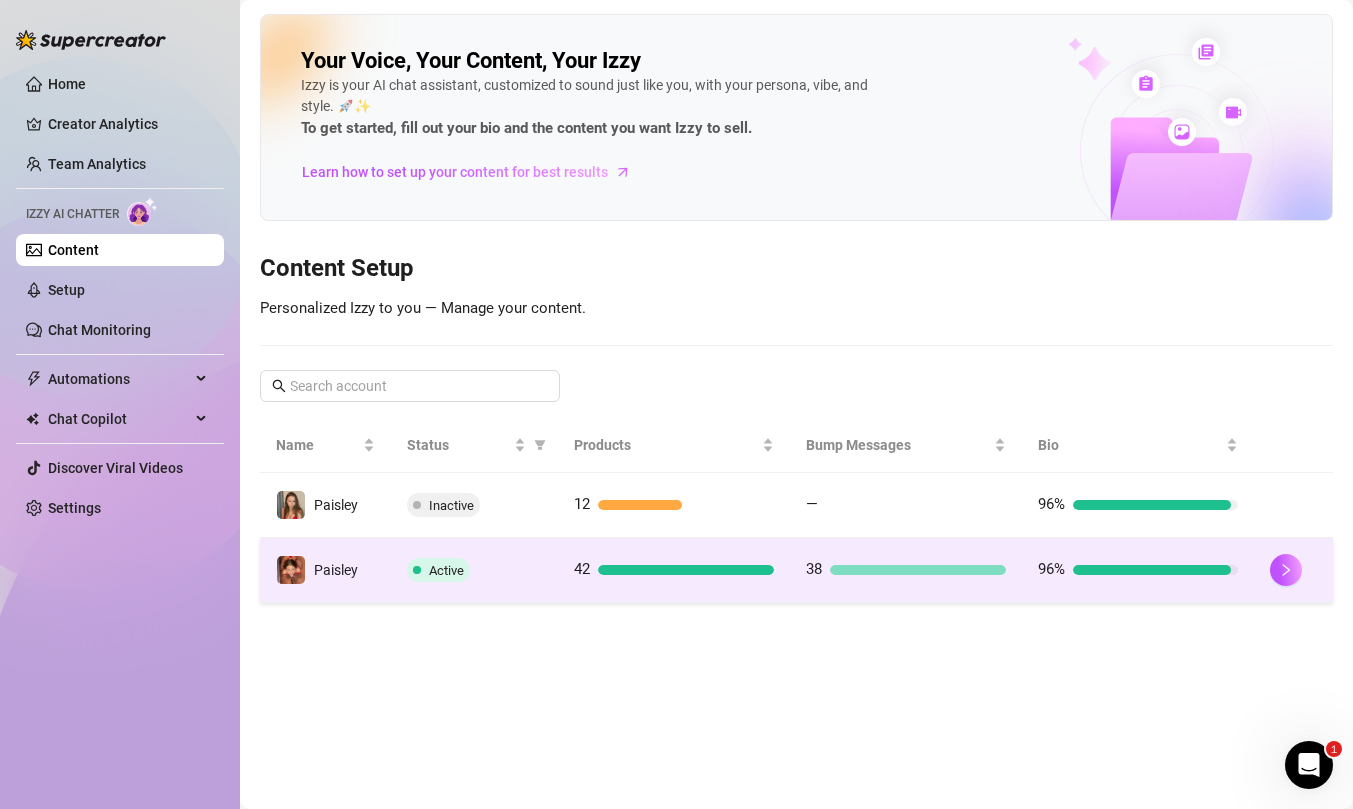 click on "Active" at bounding box center (474, 570) 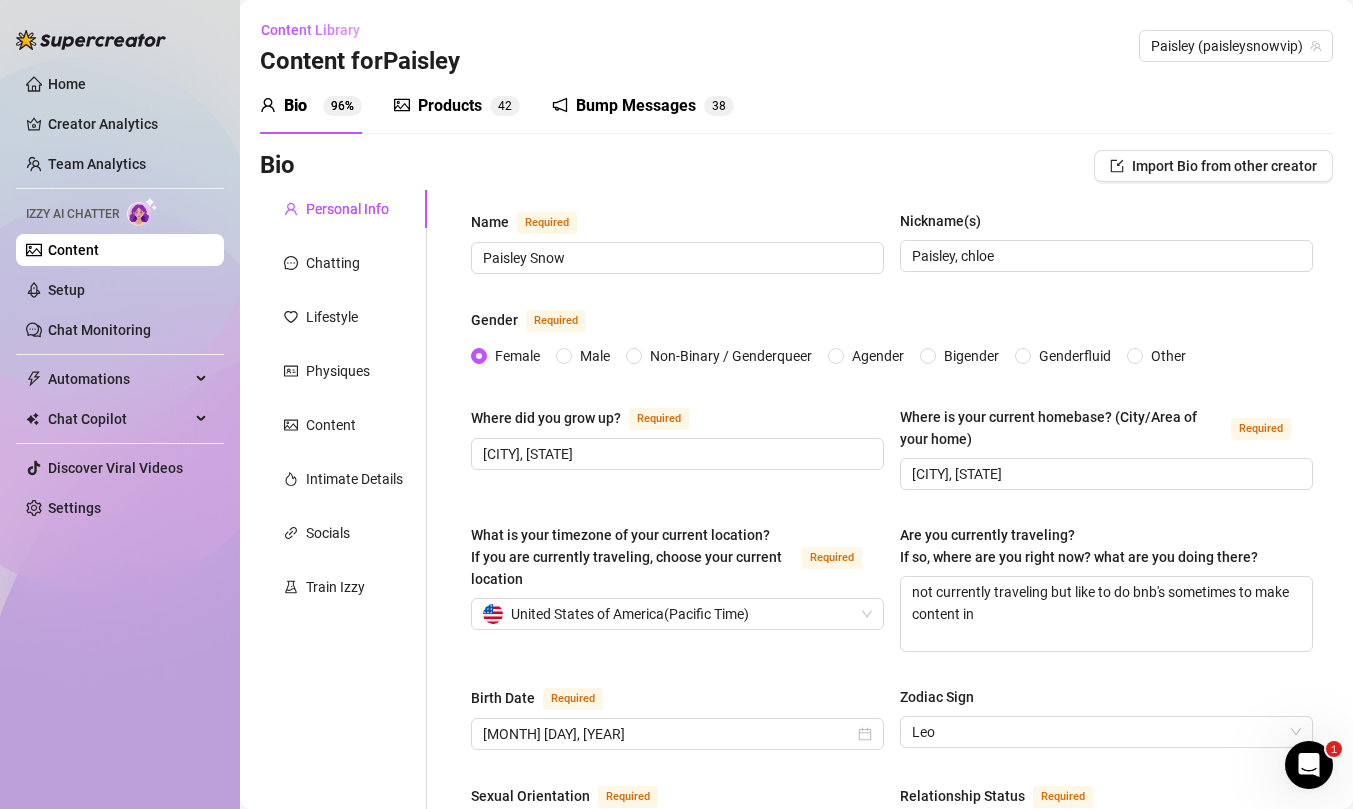 click on "Products" at bounding box center [450, 106] 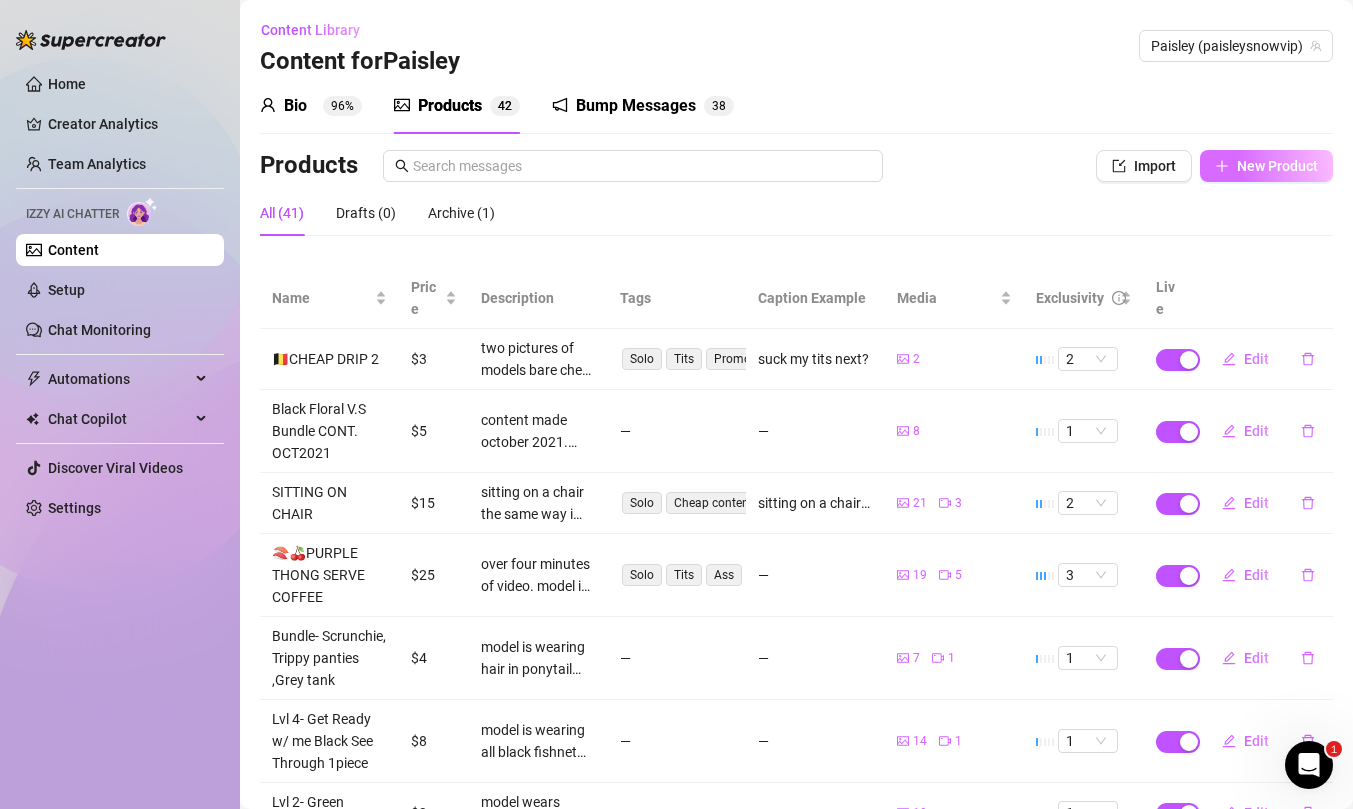 click on "New Product" at bounding box center [1277, 166] 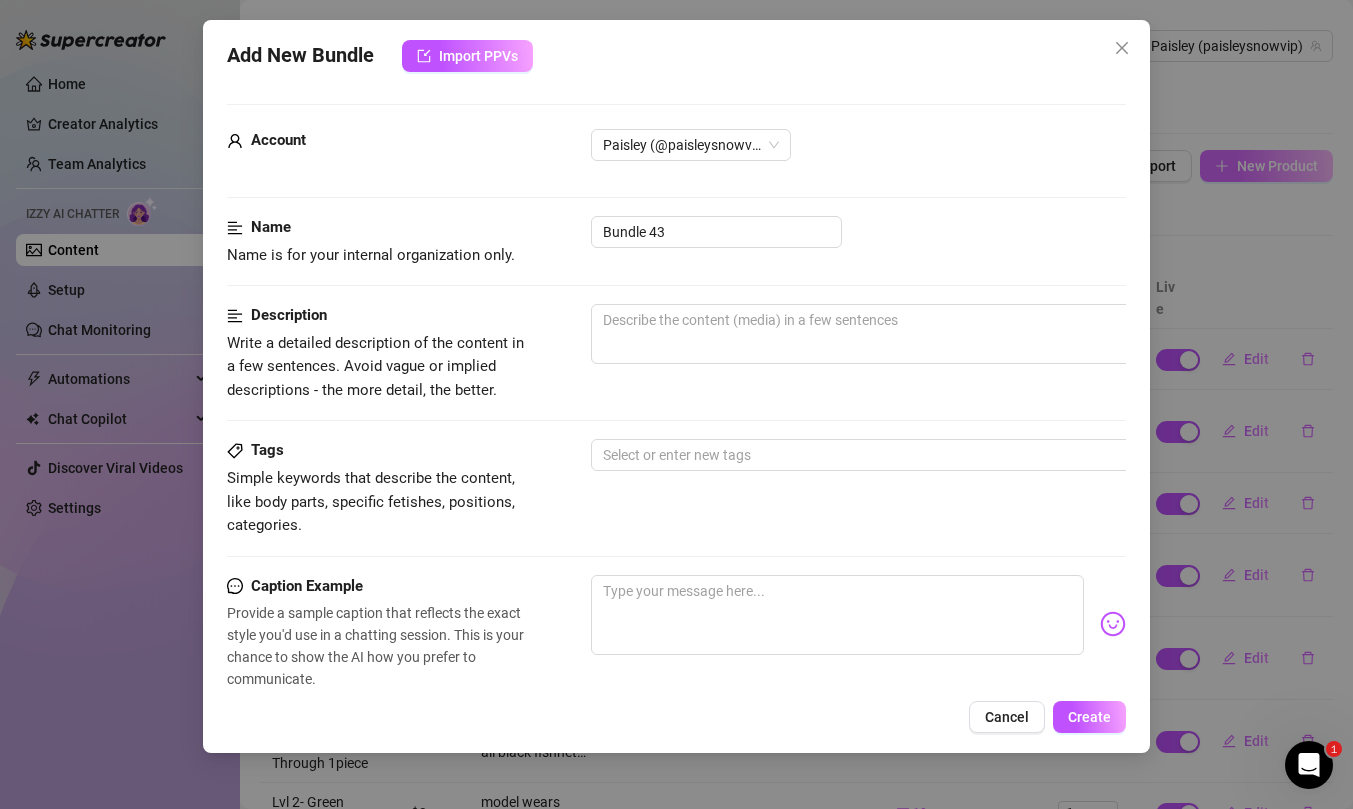 click on "Add New Bundle Import PPVs Account Paisley (@paisleysnowvip) Name Name is for your internal organization only. Bundle 43 Description Write a detailed description of the content in a few sentences. Avoid vague or implied descriptions - the more detail, the better. Tags Simple keywords that describe the content, like body parts, specific fetishes, positions, categories.  Select or enter new tags Caption Example Provide a sample caption that reflects the exact style you'd use in a chatting session. This is your chance to show the AI how you prefer to communicate. Media Add Media from Vault Minimum Price Set the minimum price for the bundle. $ 0 Exclusivity Level of exclusivity of this set, on a scale of 1 to 5. This helps the AI to drip content in the perfect order. 1 - Least Exclusive Message Settings Don't send if the fan purchased this media Cancel Create" at bounding box center (676, 404) 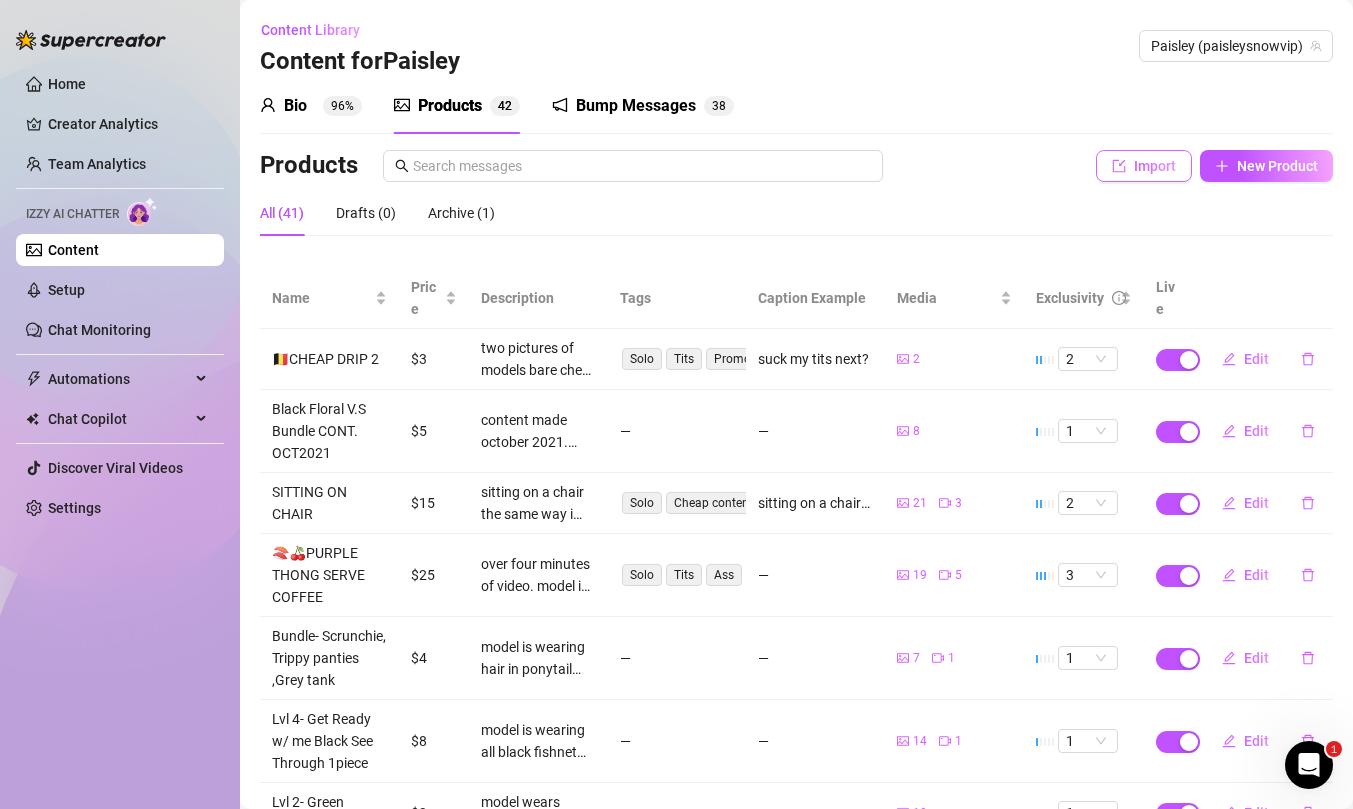click on "Import" at bounding box center (1155, 166) 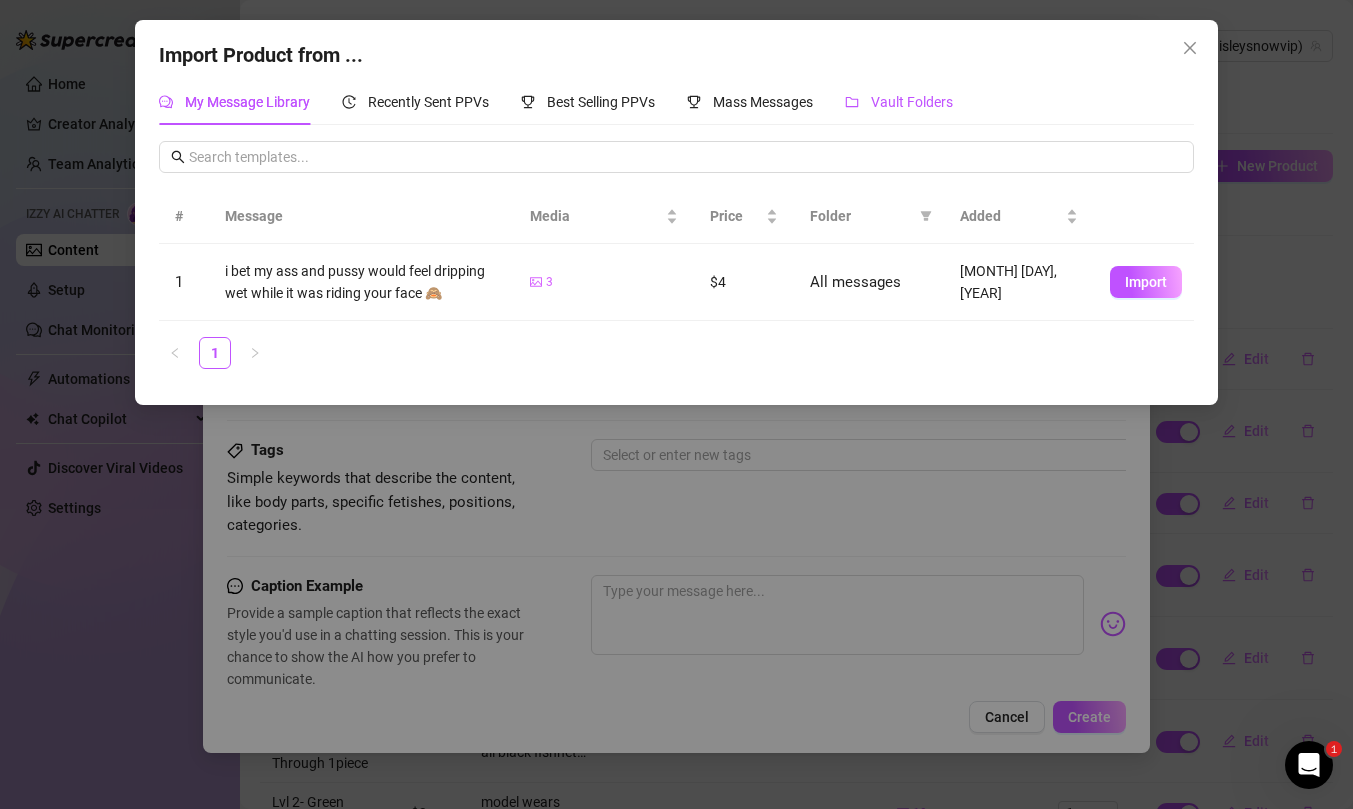 click on "Vault Folders" at bounding box center (912, 102) 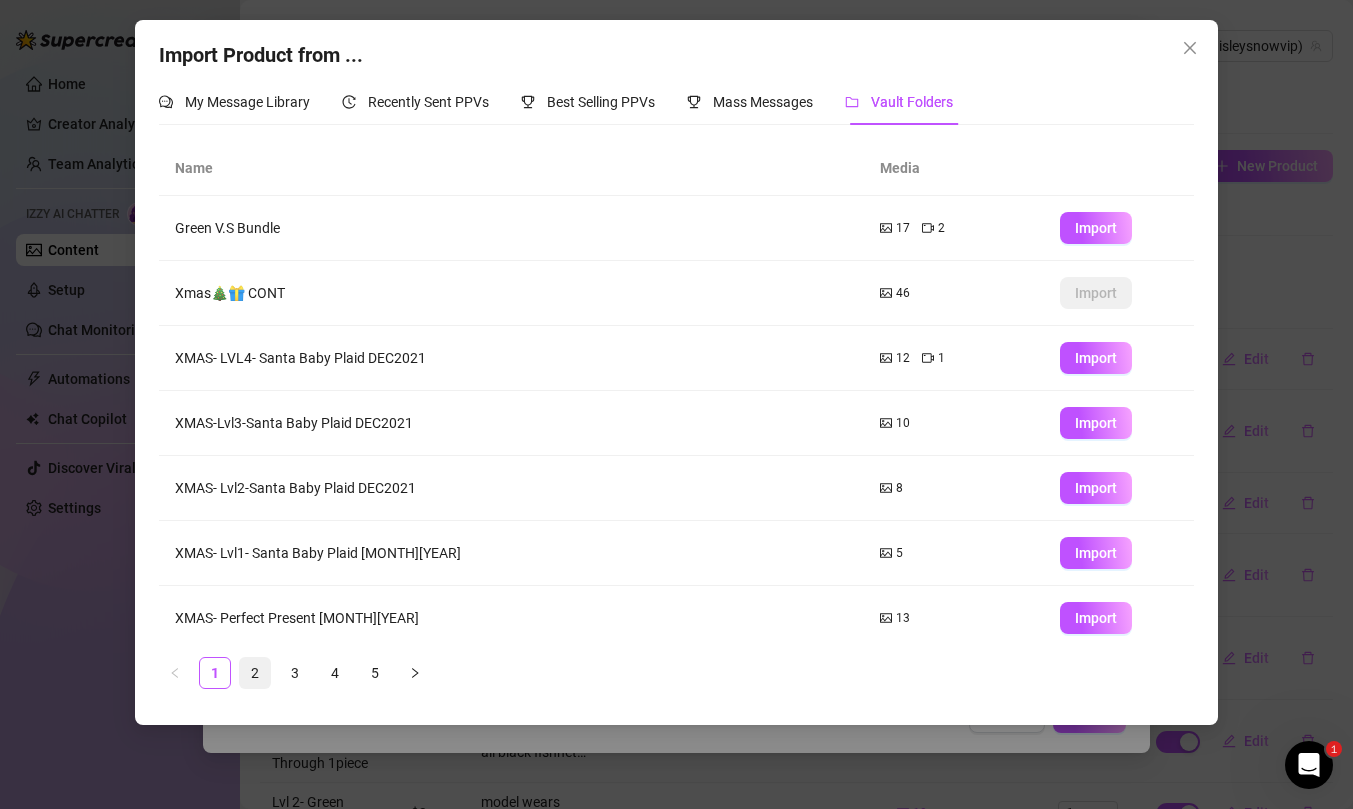 click on "2" at bounding box center [255, 673] 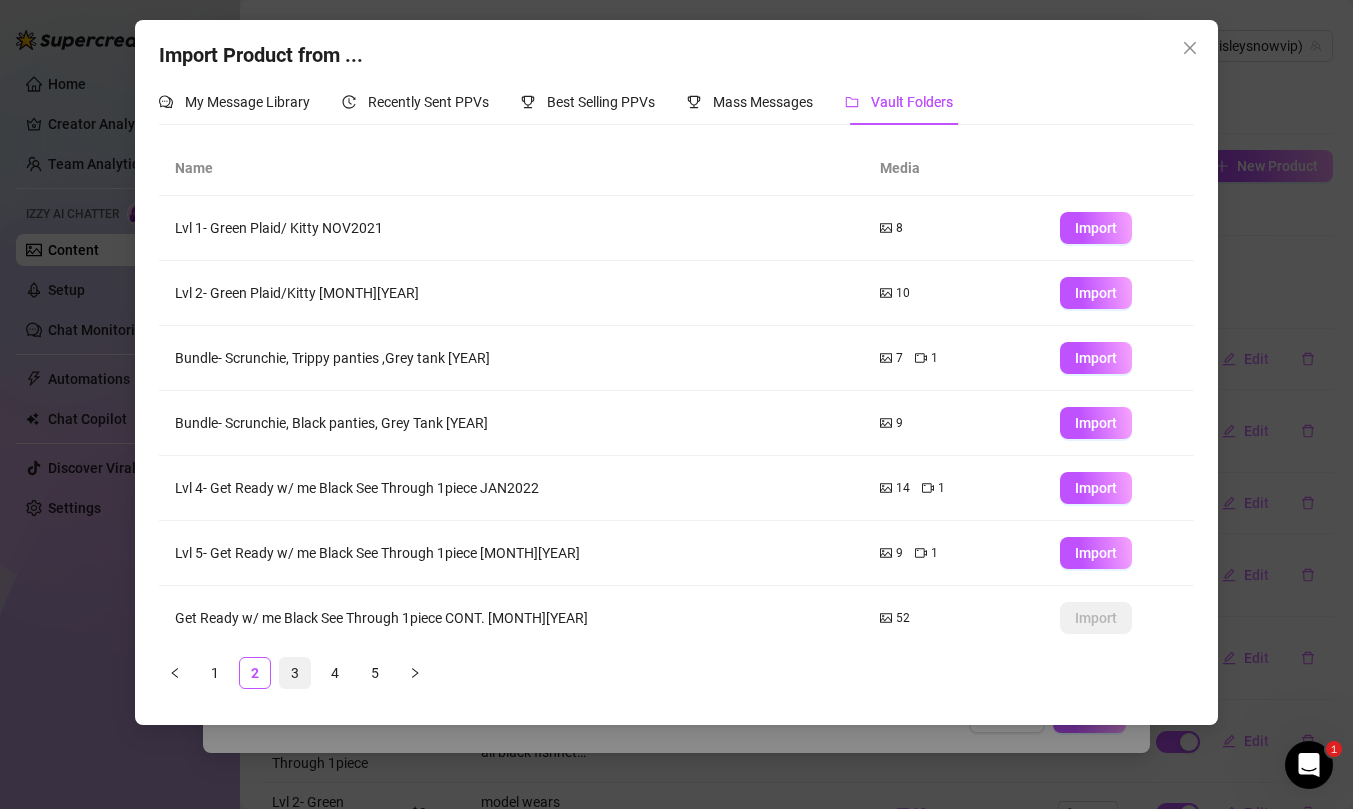 click on "3" at bounding box center (295, 673) 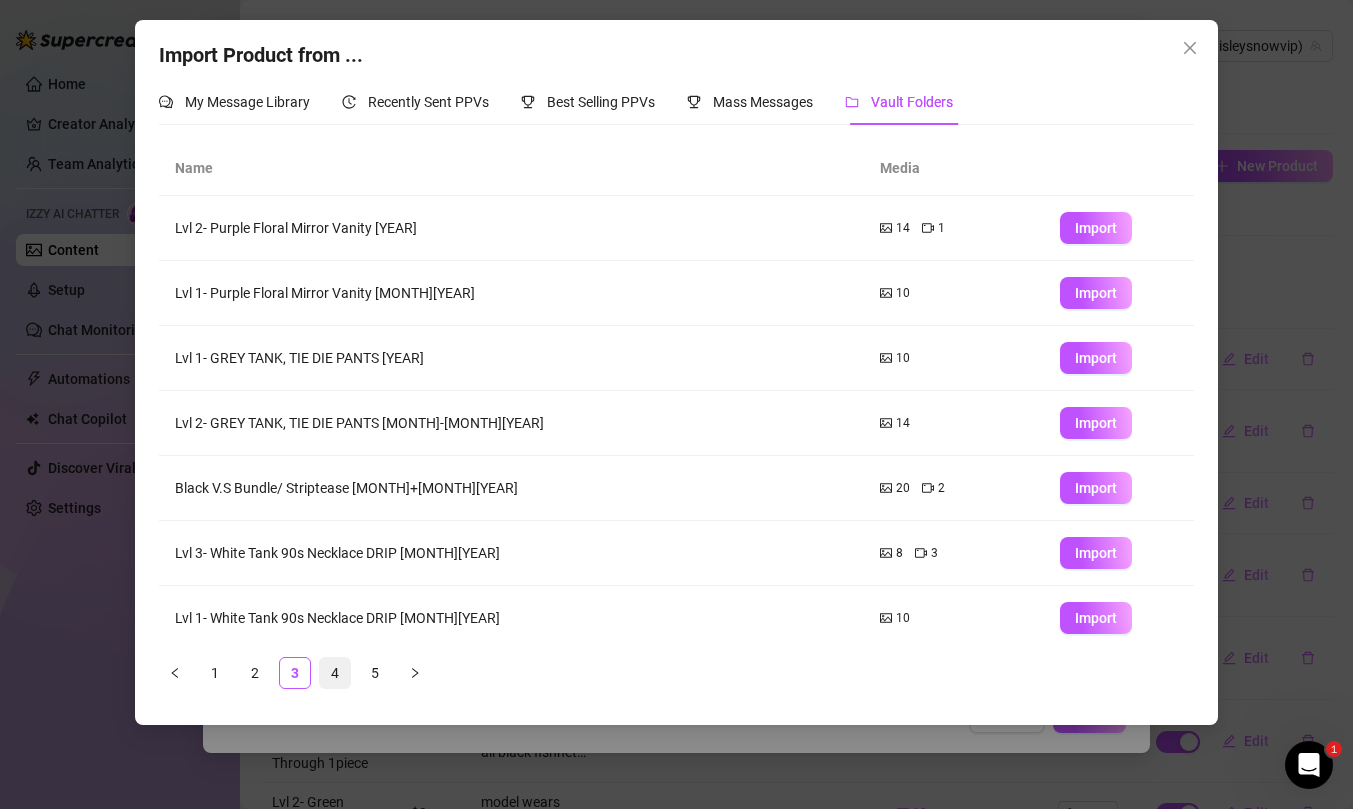 click on "4" at bounding box center [335, 673] 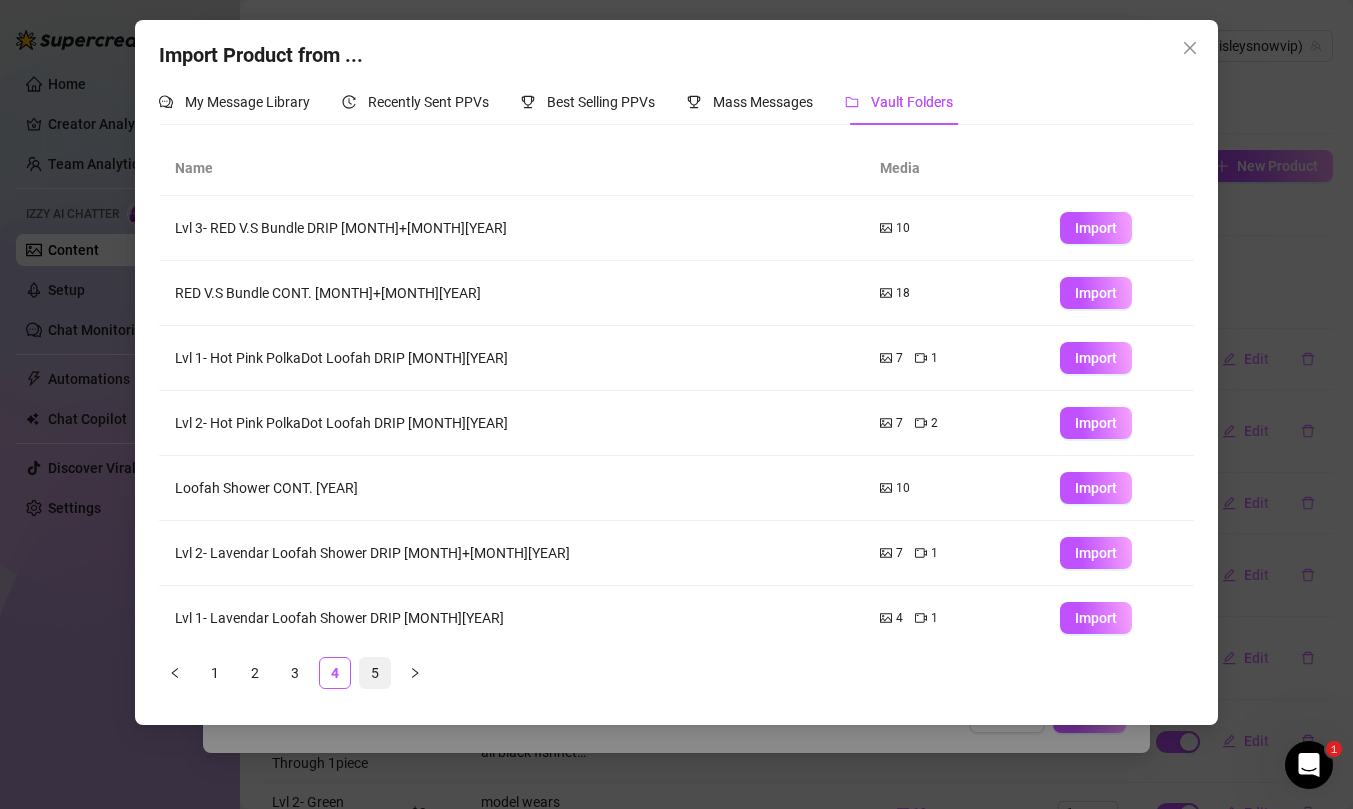 click on "5" at bounding box center (375, 673) 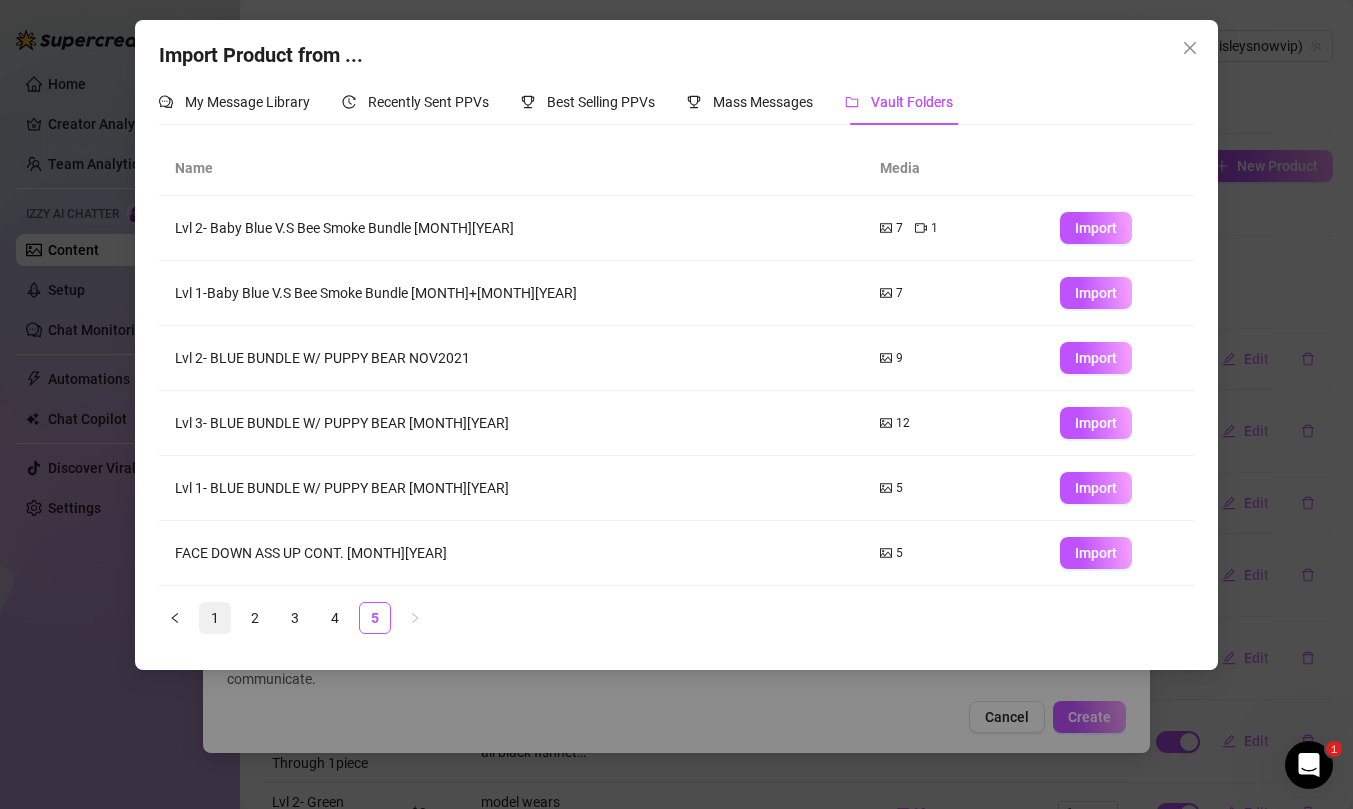 click on "1" at bounding box center (215, 618) 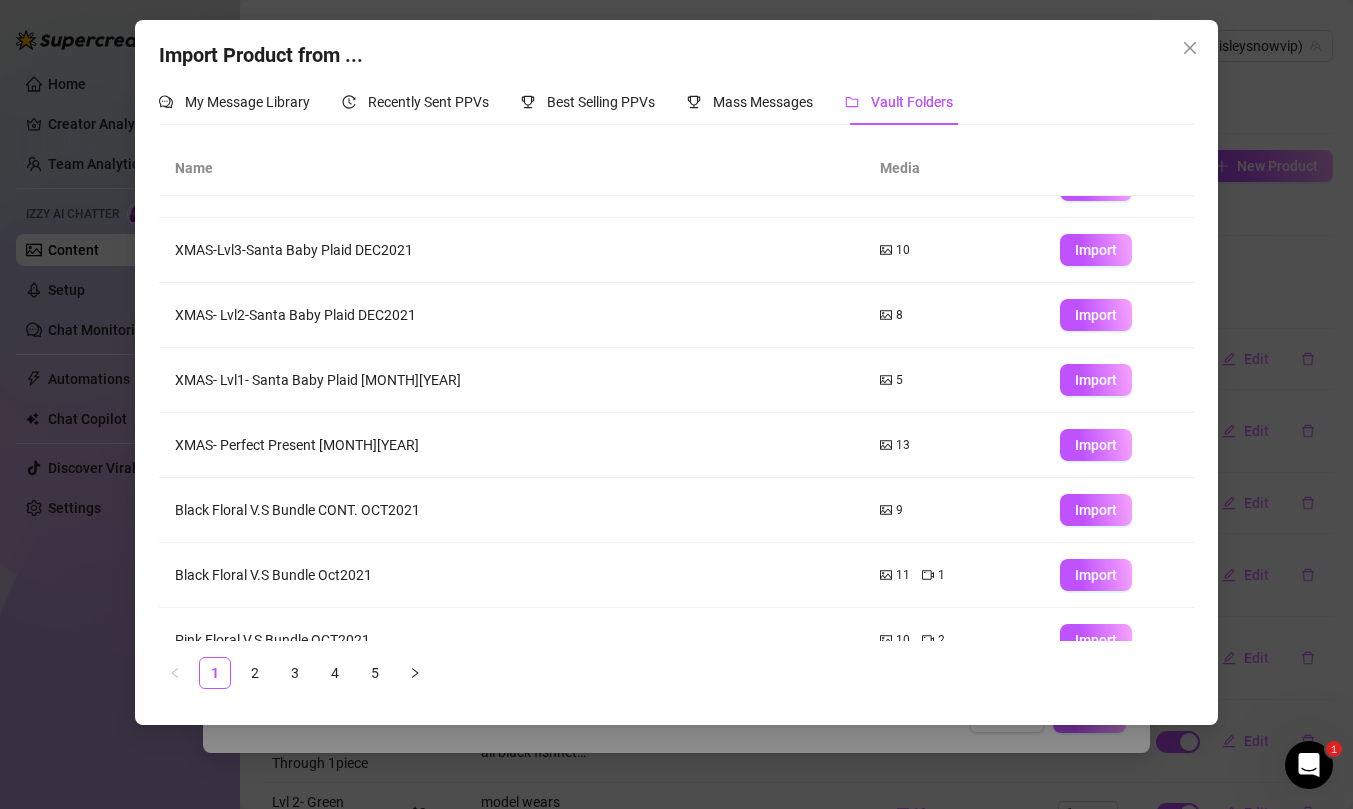 scroll, scrollTop: 205, scrollLeft: 0, axis: vertical 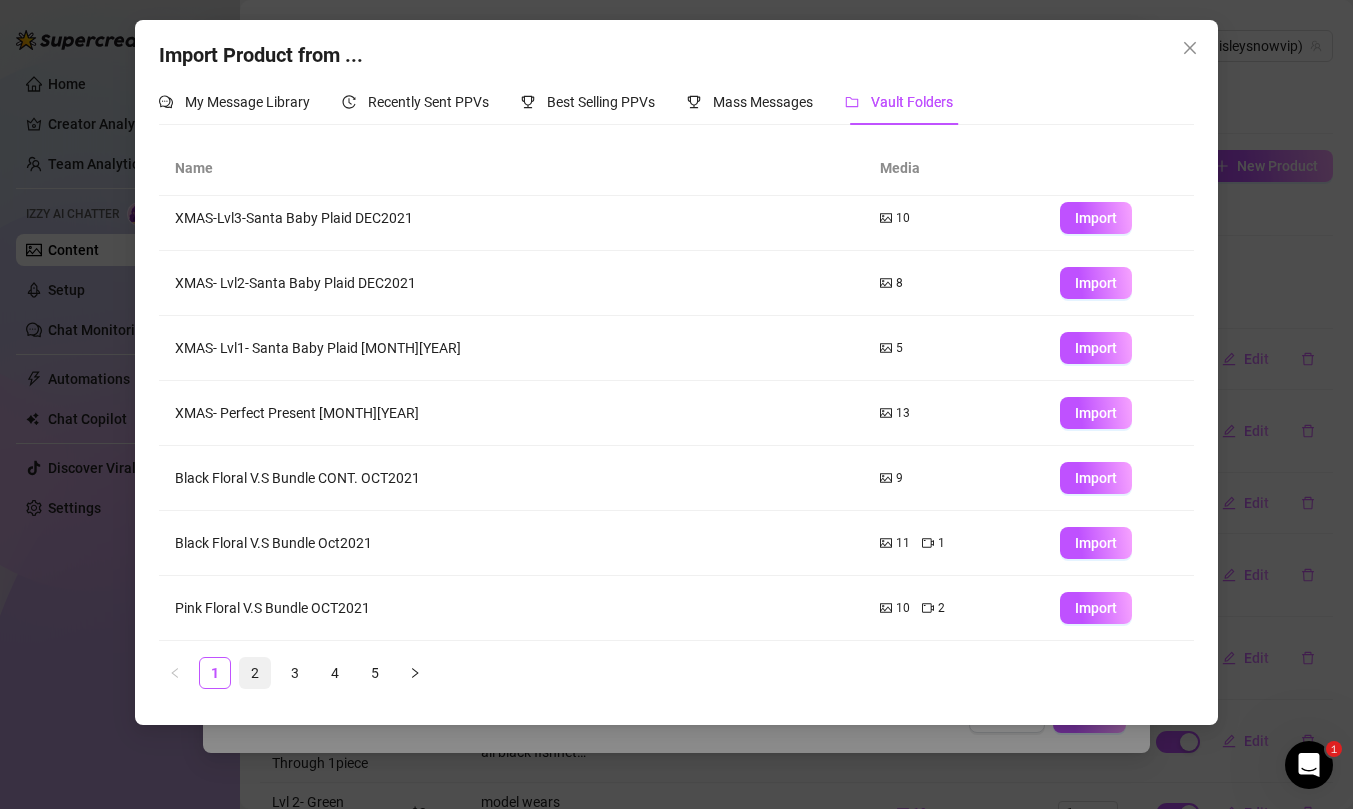 click on "2" at bounding box center (255, 673) 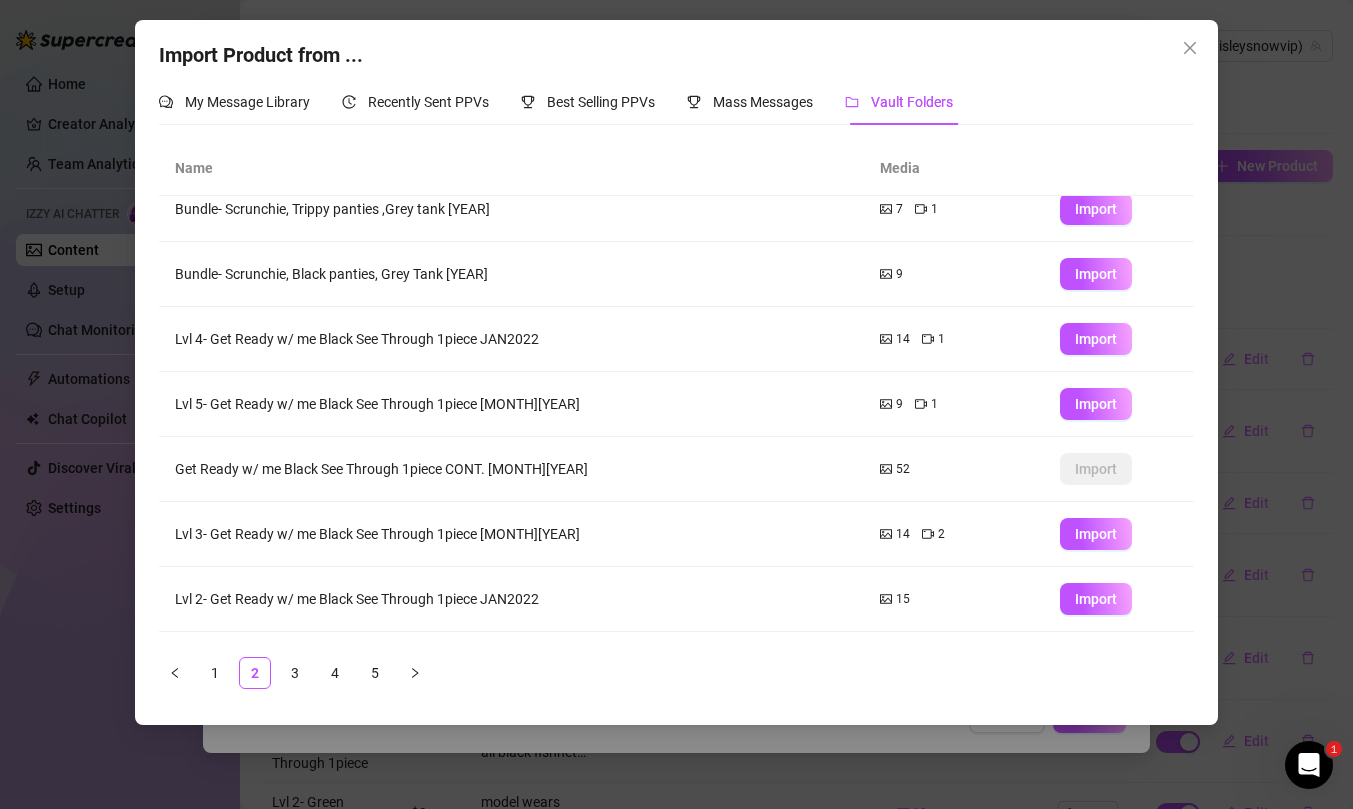 scroll, scrollTop: 205, scrollLeft: 0, axis: vertical 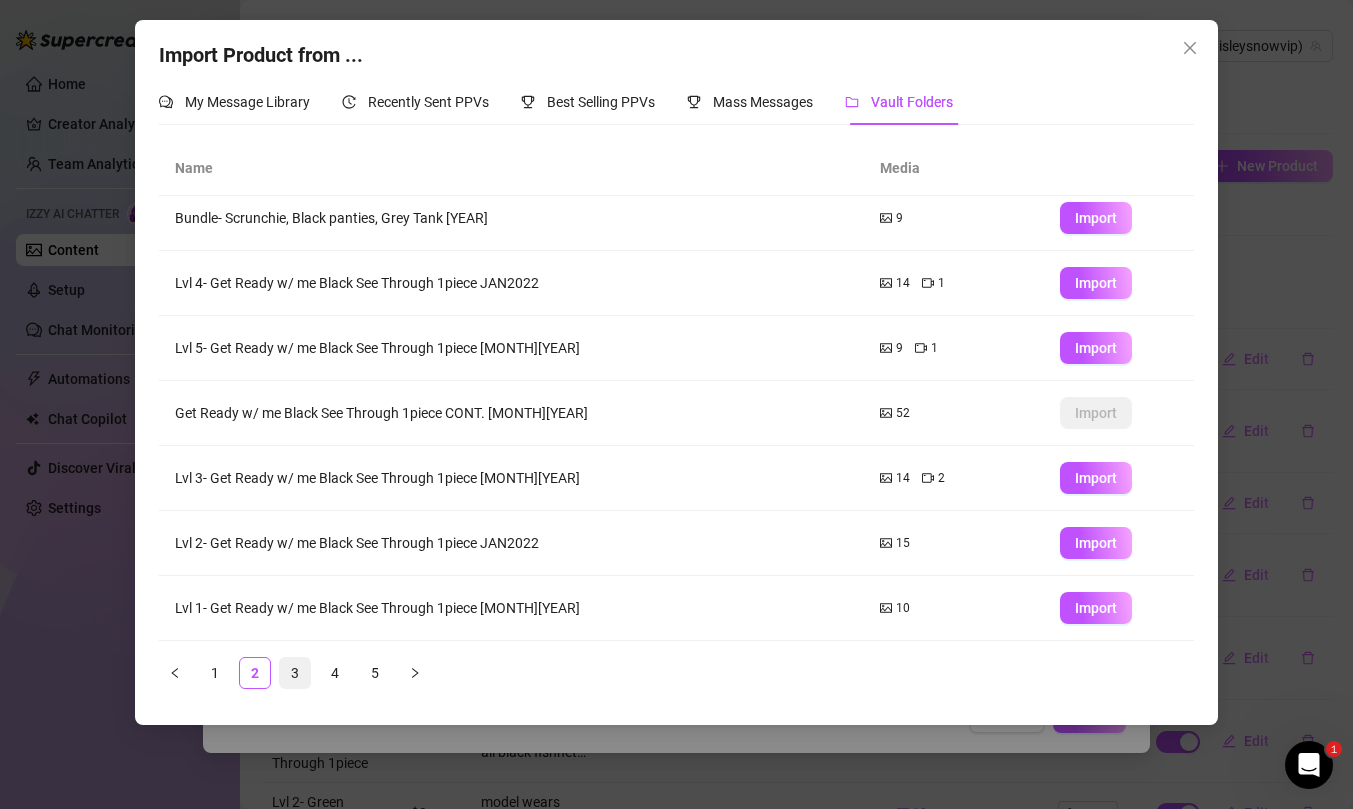 click on "3" at bounding box center (295, 673) 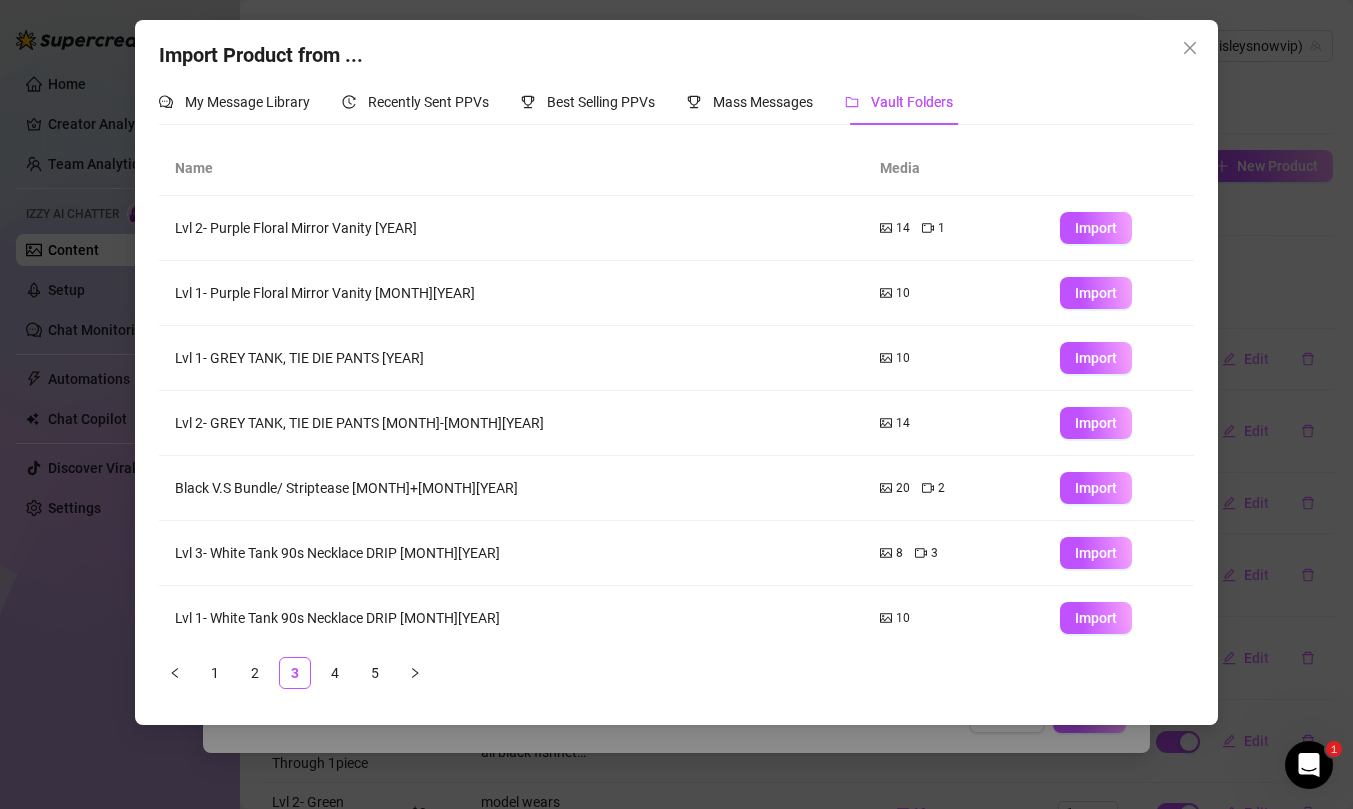 scroll, scrollTop: 205, scrollLeft: 0, axis: vertical 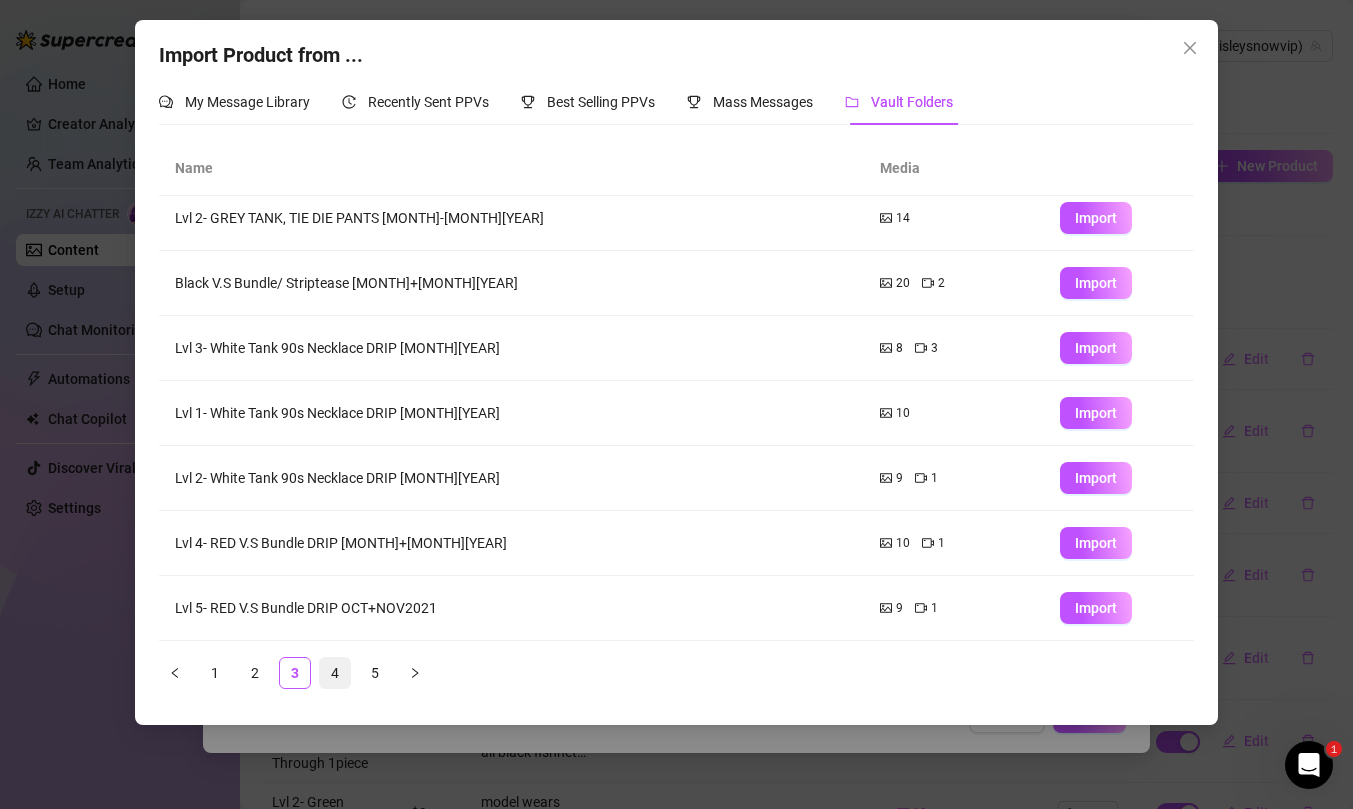 click on "4" at bounding box center (335, 673) 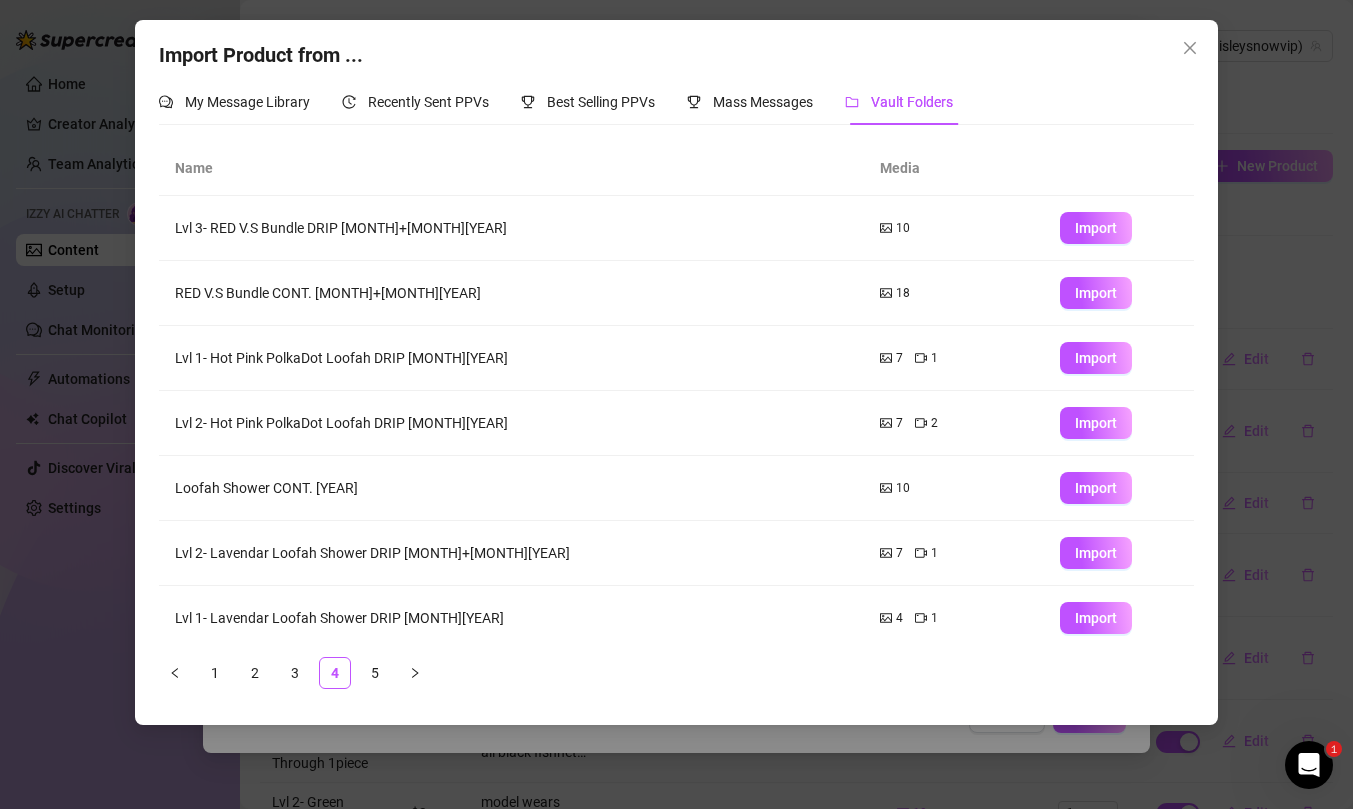 scroll, scrollTop: 205, scrollLeft: 0, axis: vertical 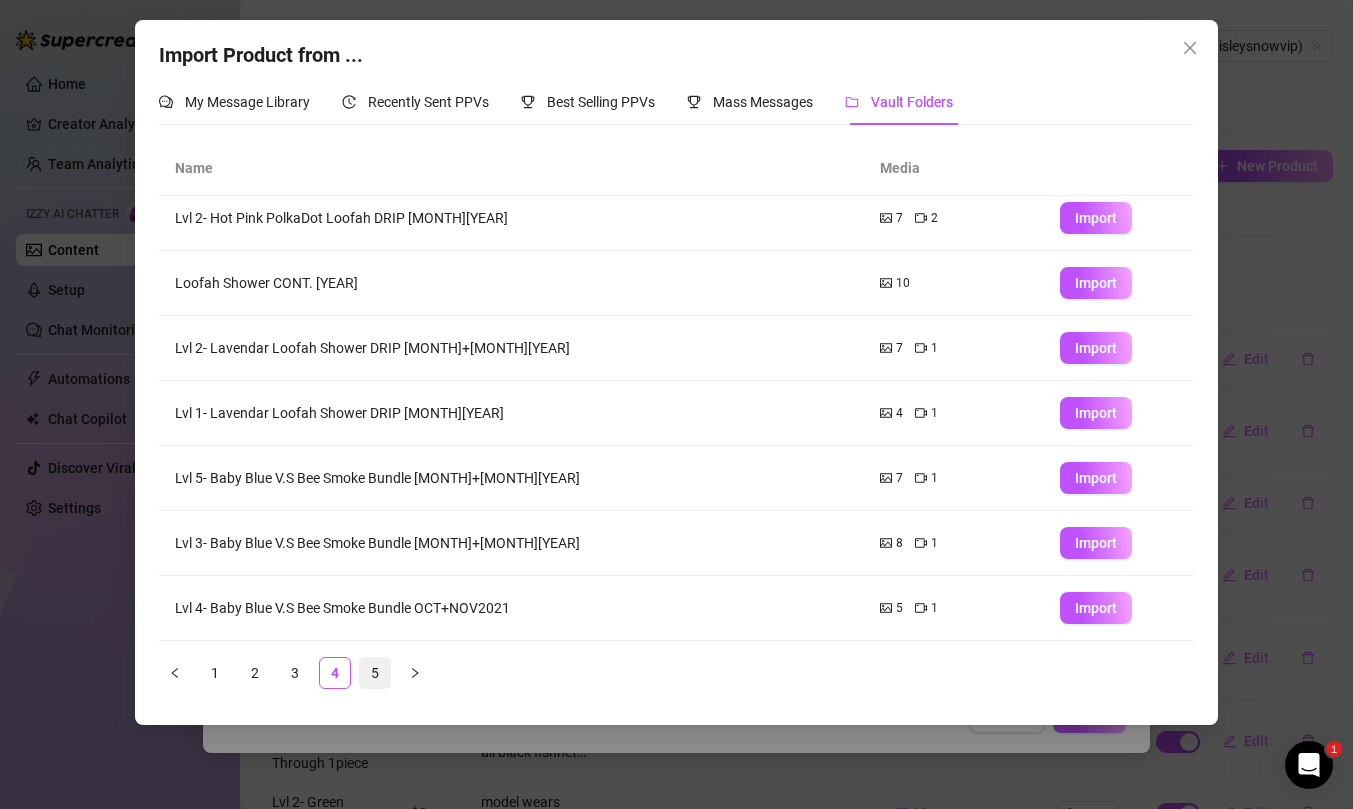 click on "5" at bounding box center (375, 673) 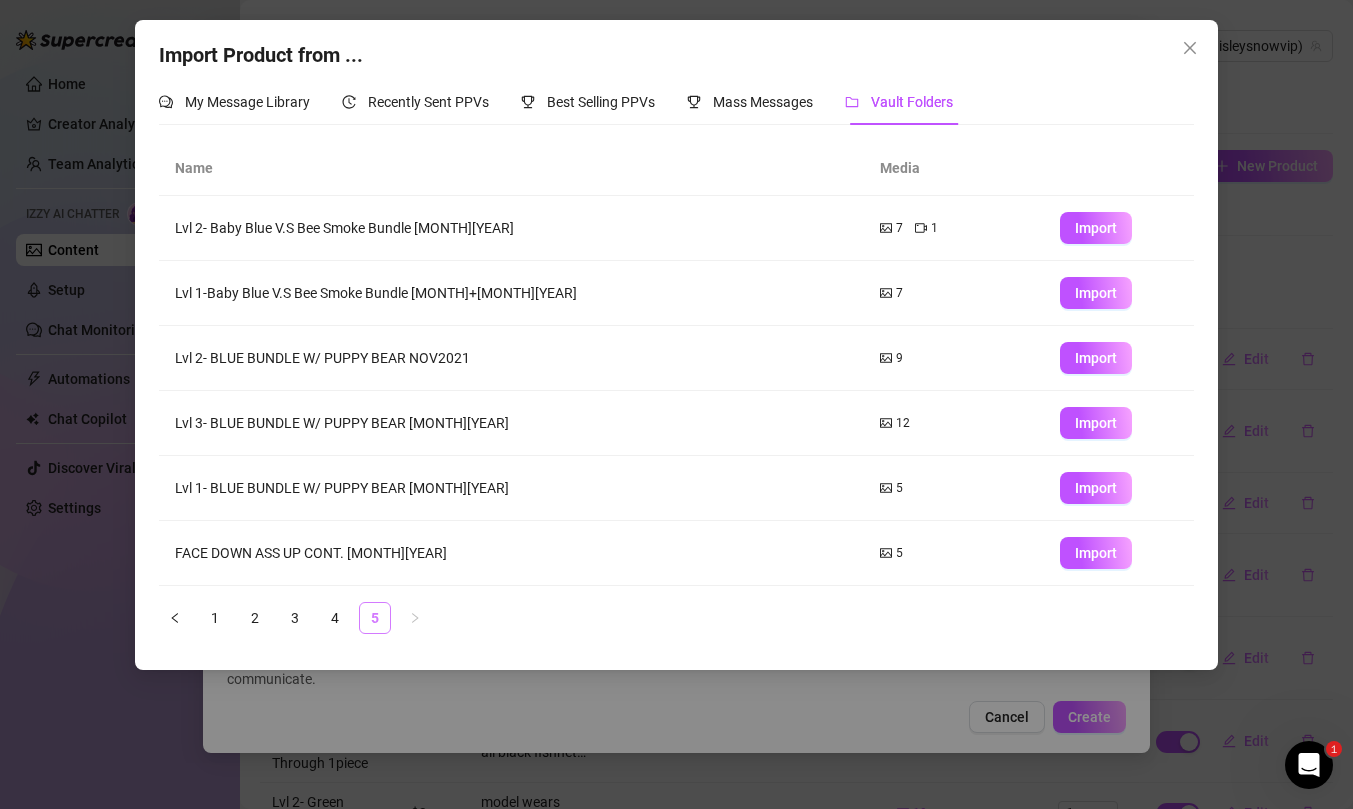 scroll, scrollTop: 0, scrollLeft: 0, axis: both 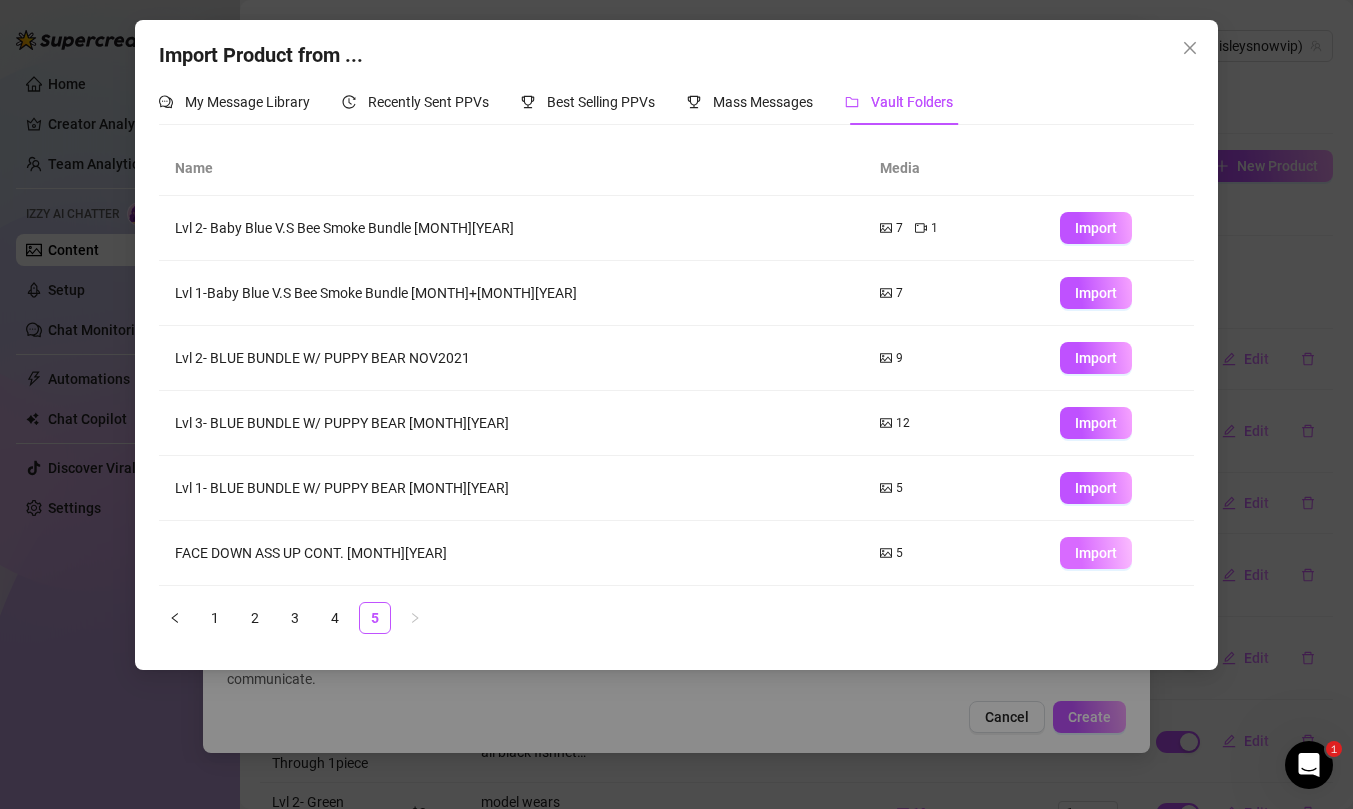 click on "Import" at bounding box center (1096, 553) 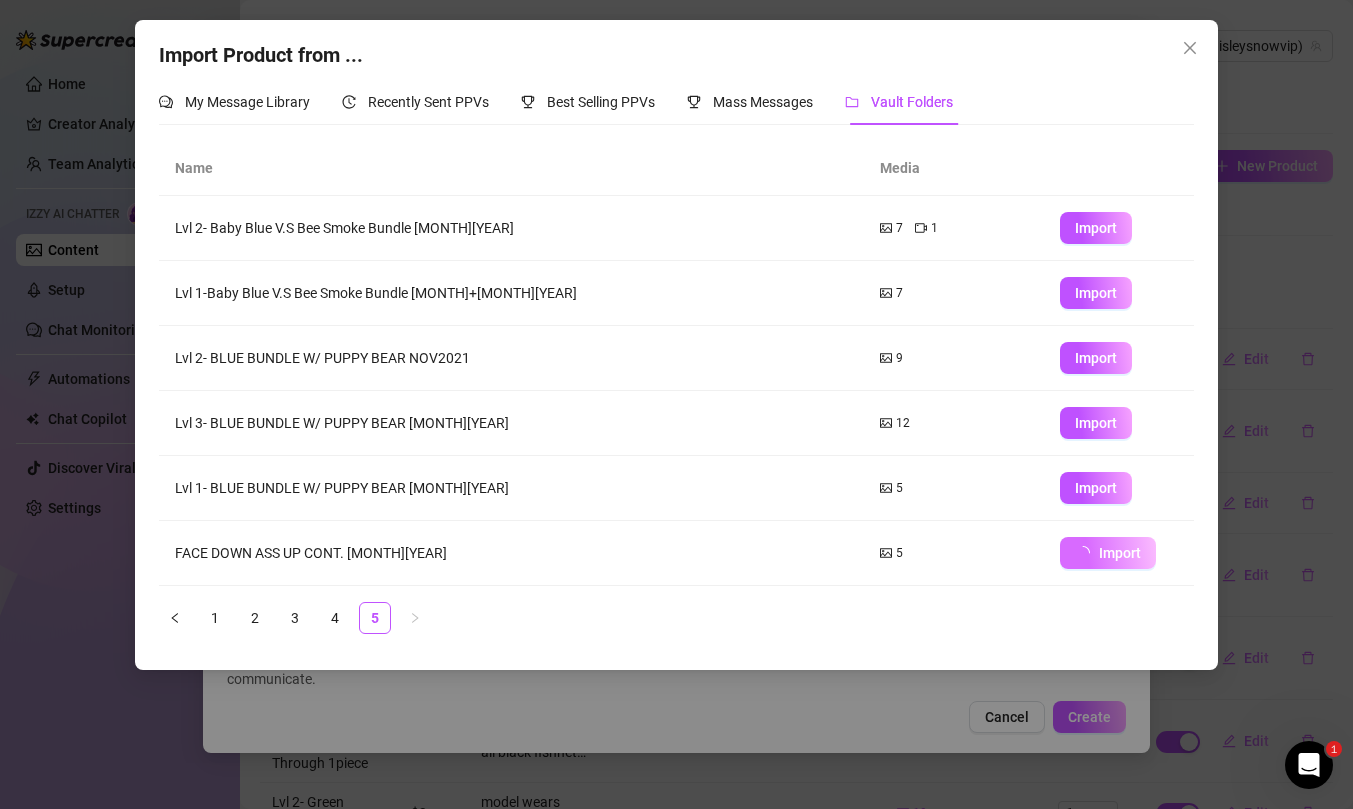 type on "Type your message here..." 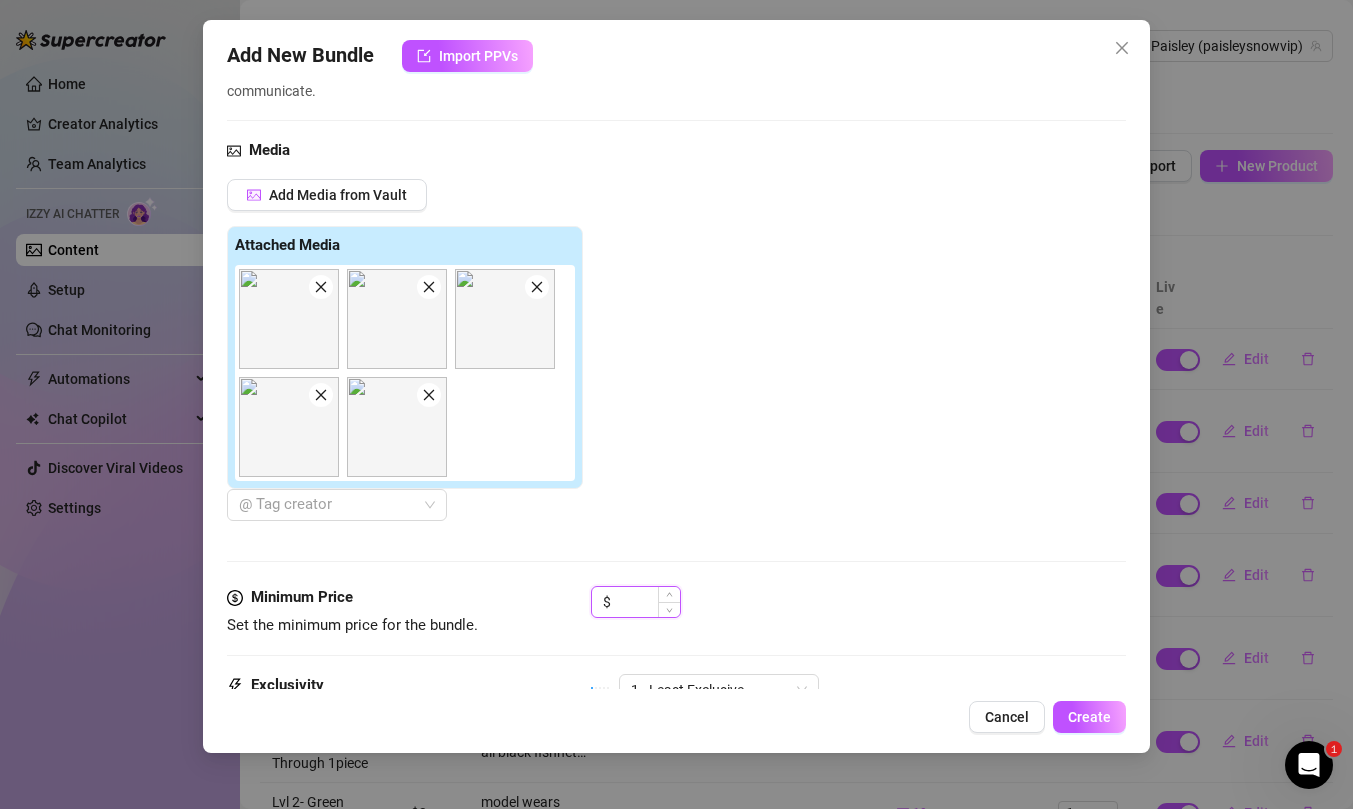click at bounding box center (647, 602) 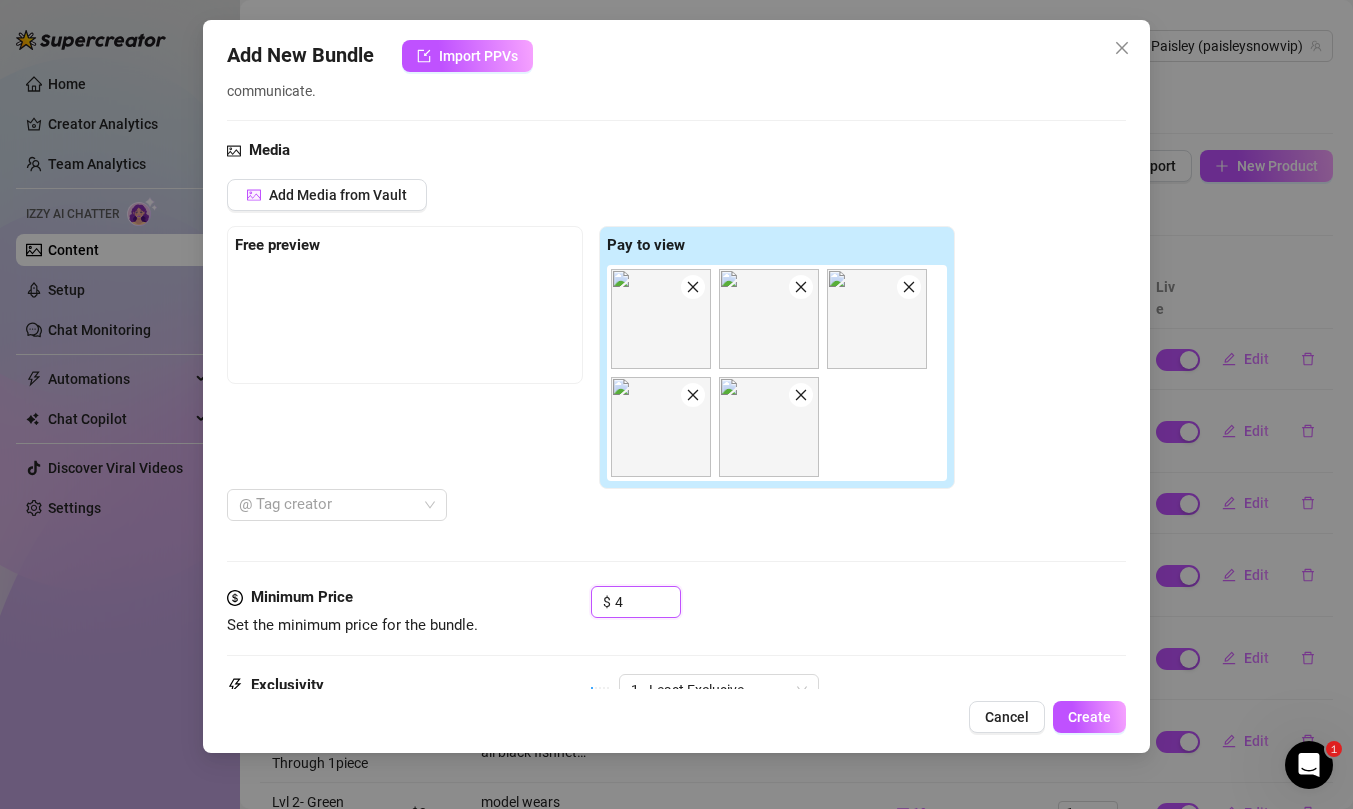 scroll, scrollTop: 647, scrollLeft: 0, axis: vertical 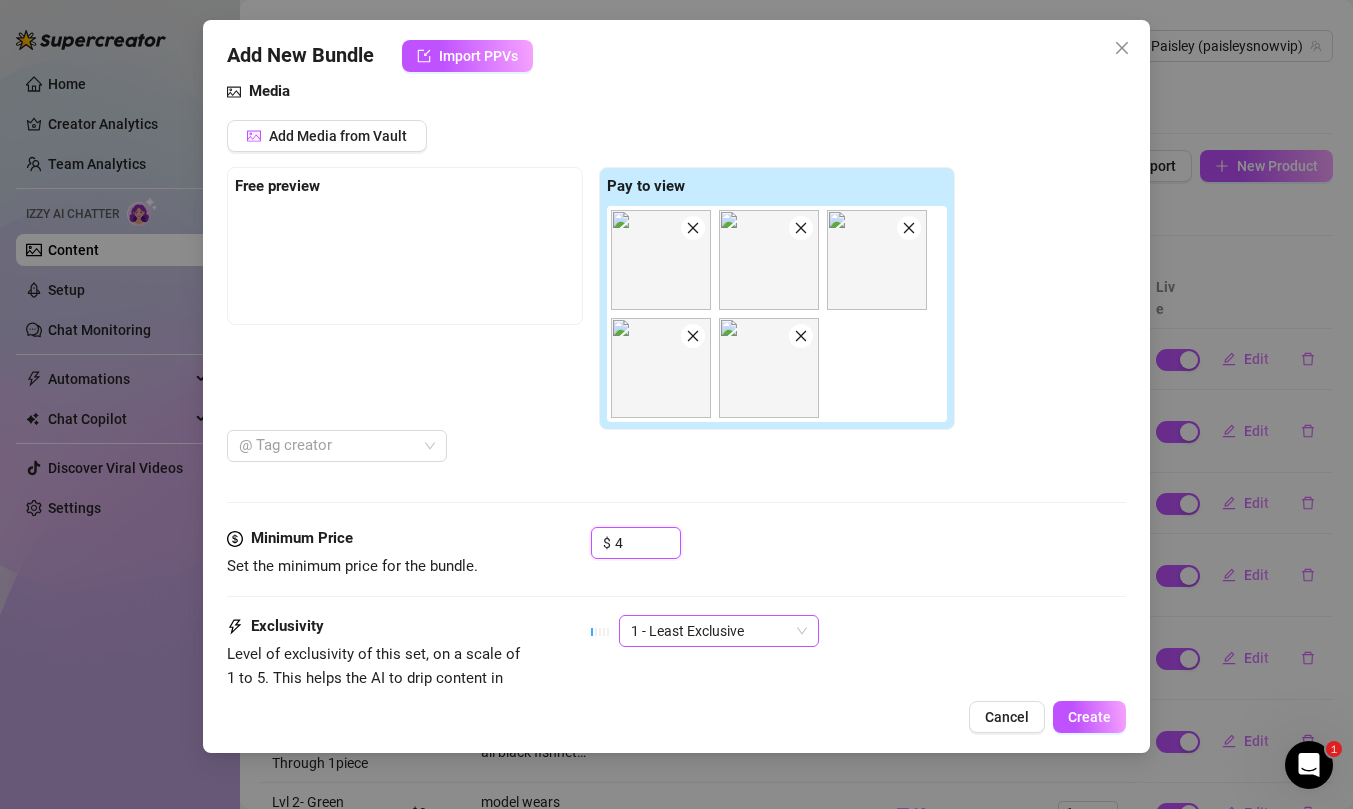 click on "1 - Least Exclusive" at bounding box center [719, 631] 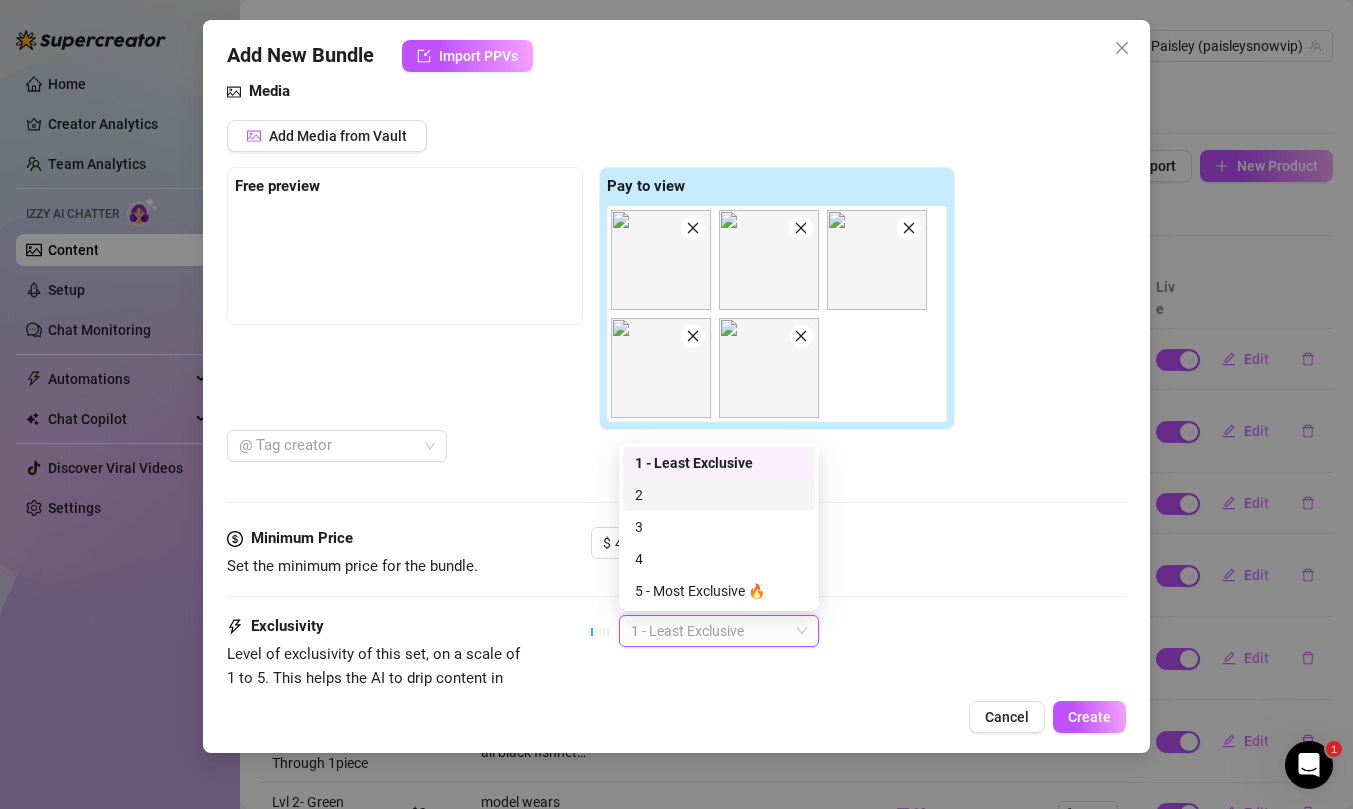 click on "2" at bounding box center [719, 495] 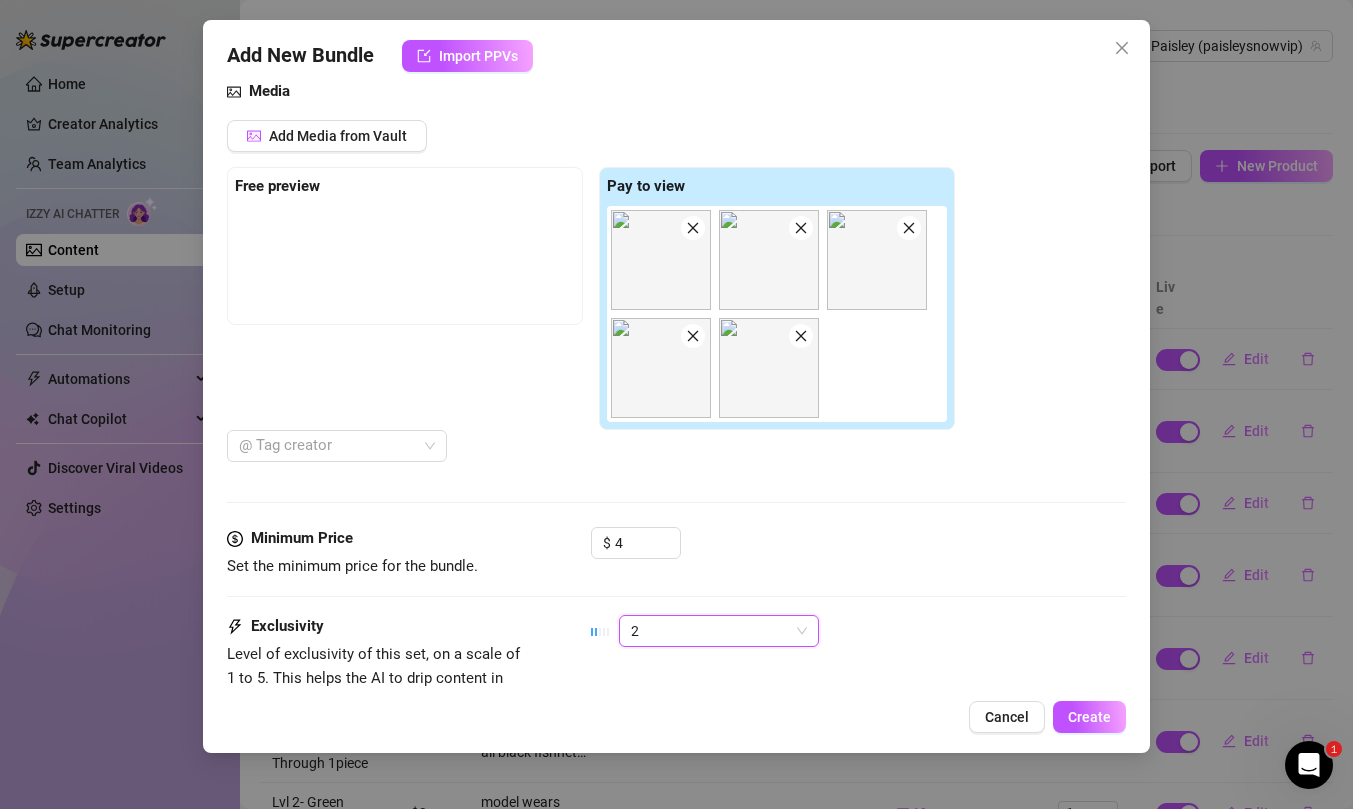 click on "$ 4" at bounding box center [858, 552] 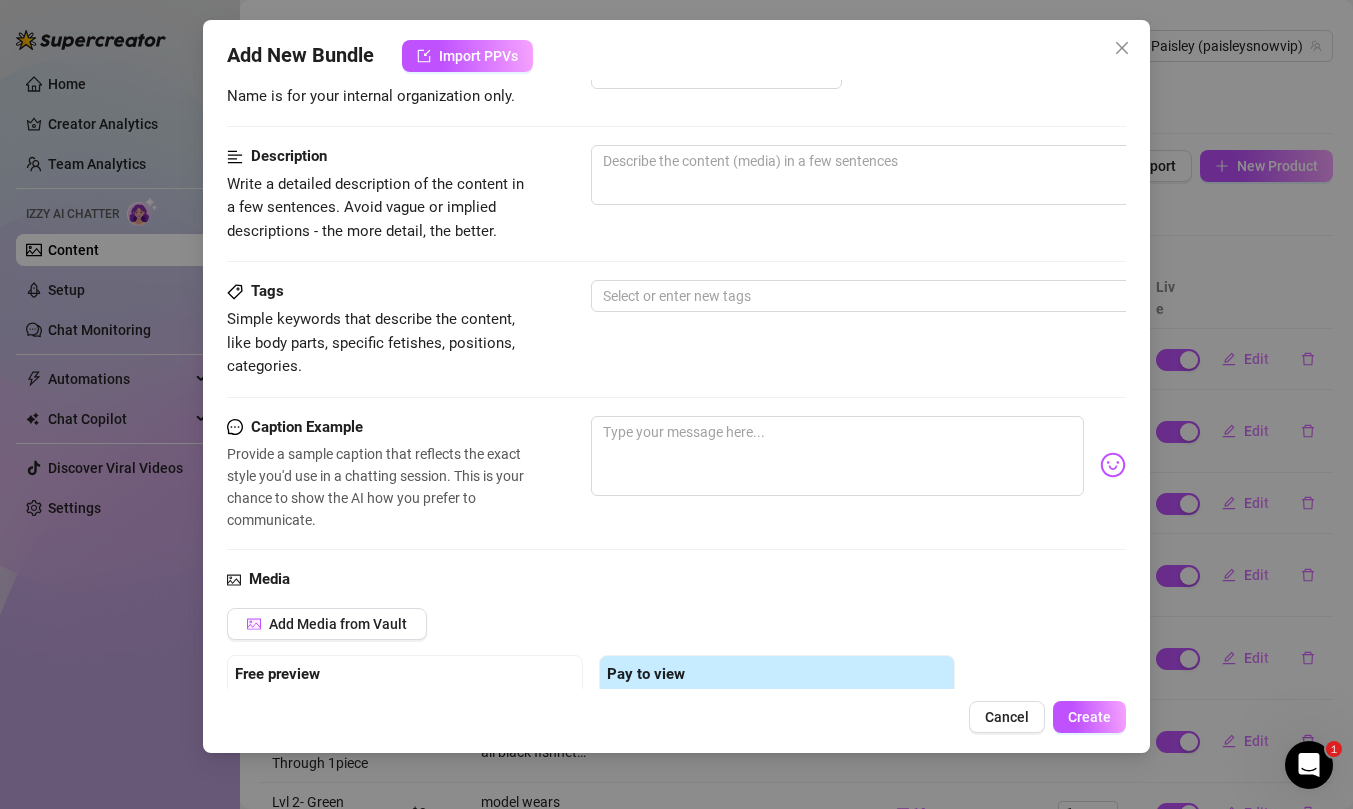 scroll, scrollTop: 135, scrollLeft: 0, axis: vertical 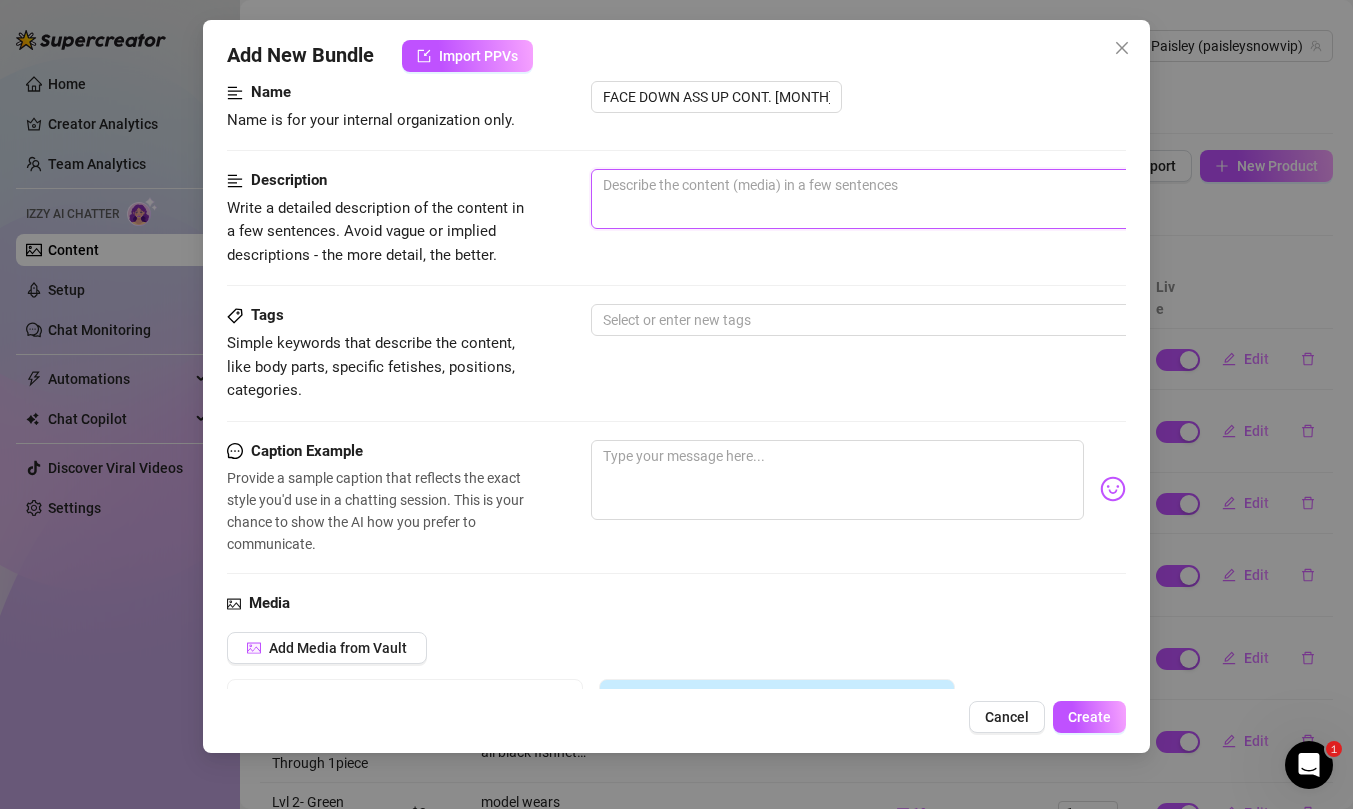 click at bounding box center (941, 199) 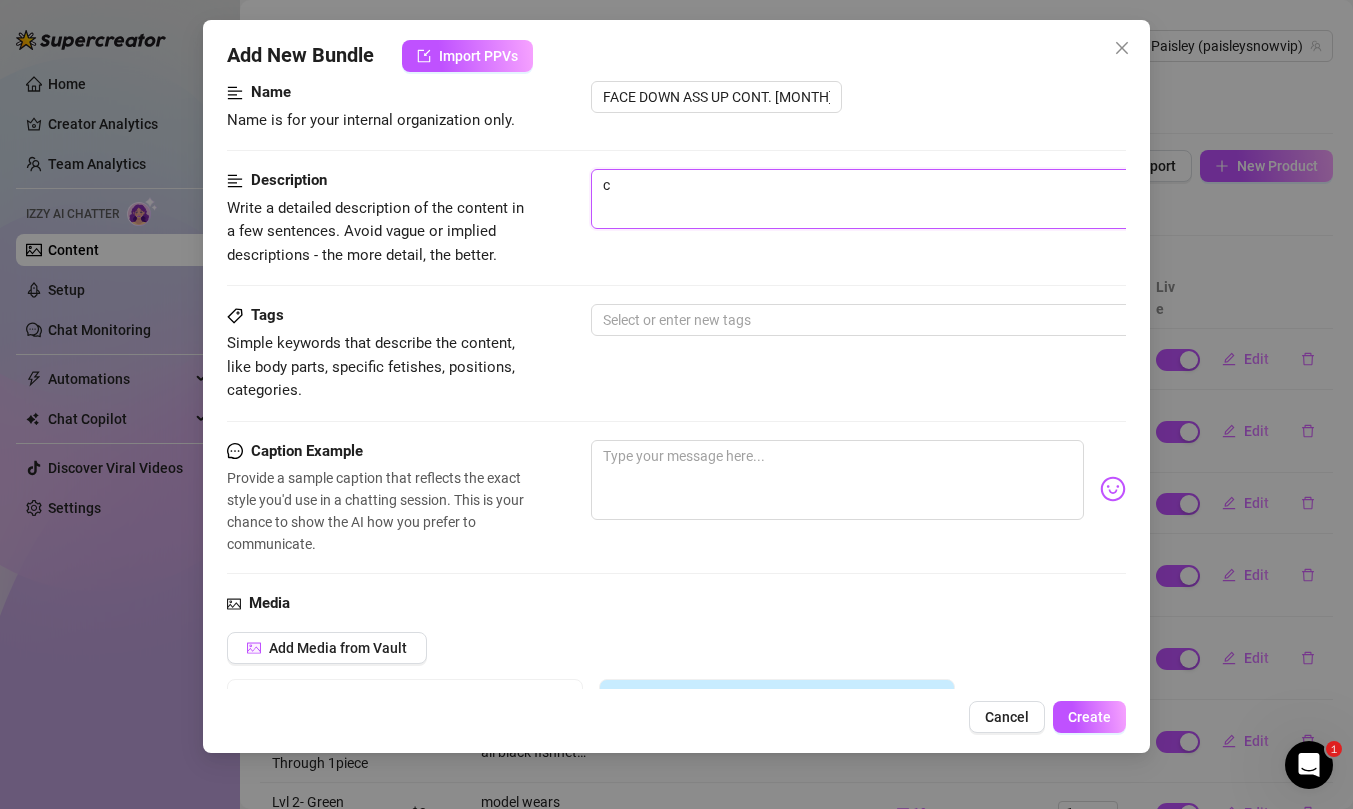 type on "co" 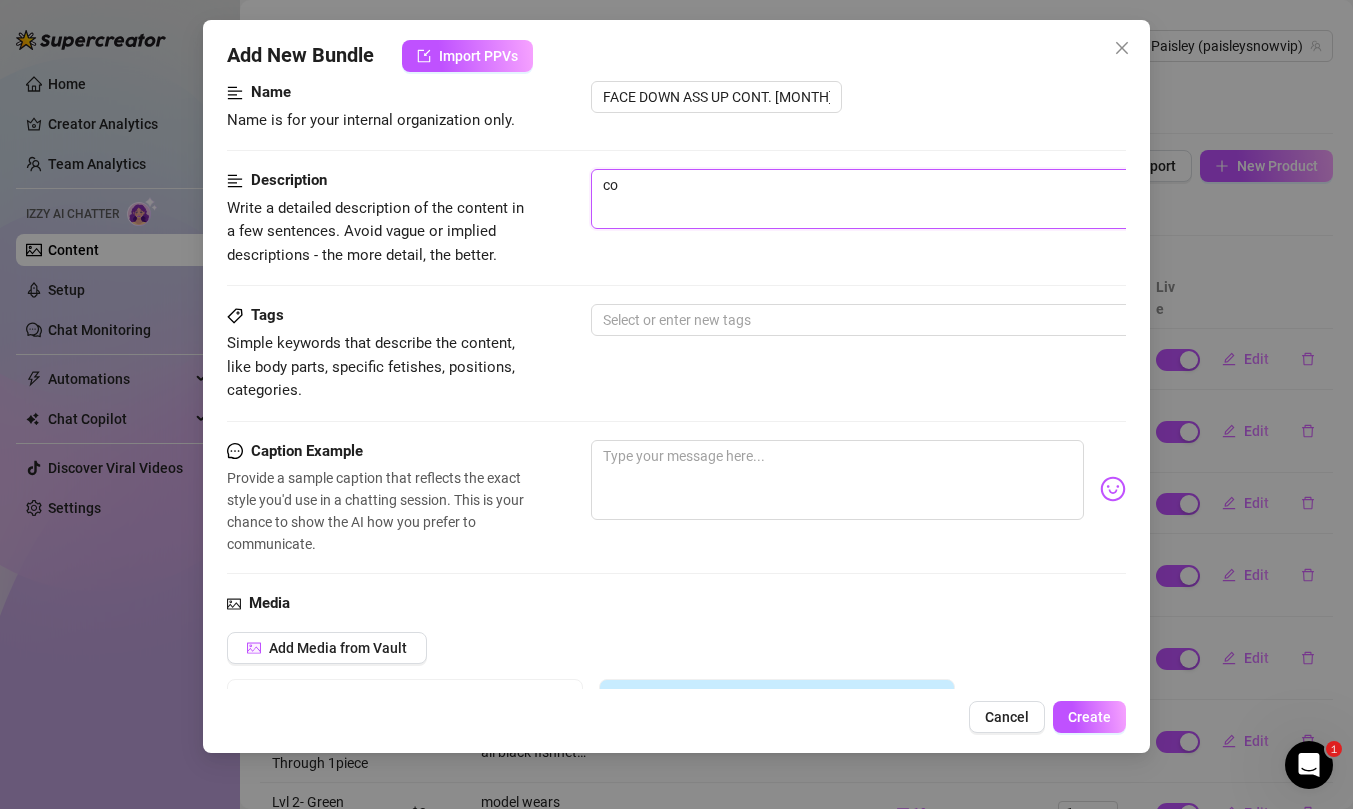 type on "con" 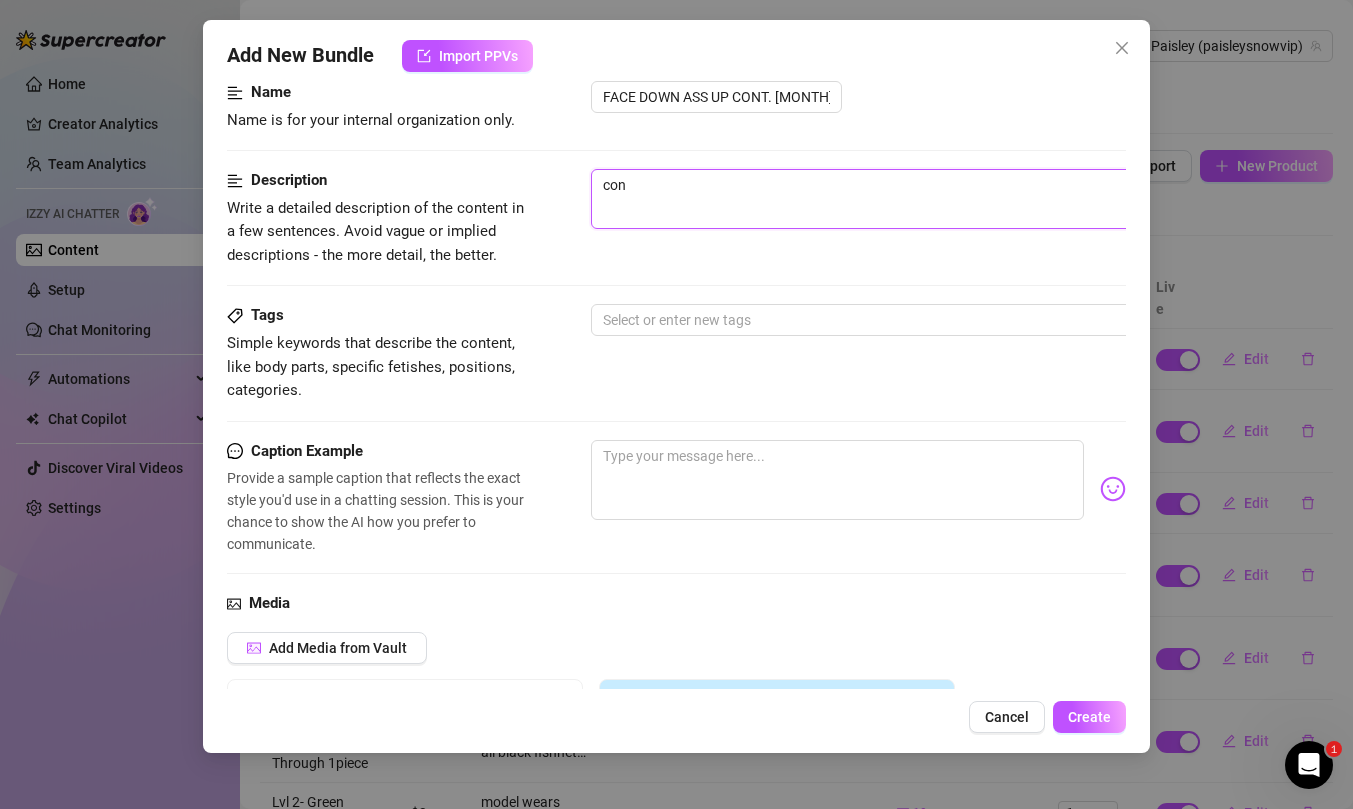 type on "cont" 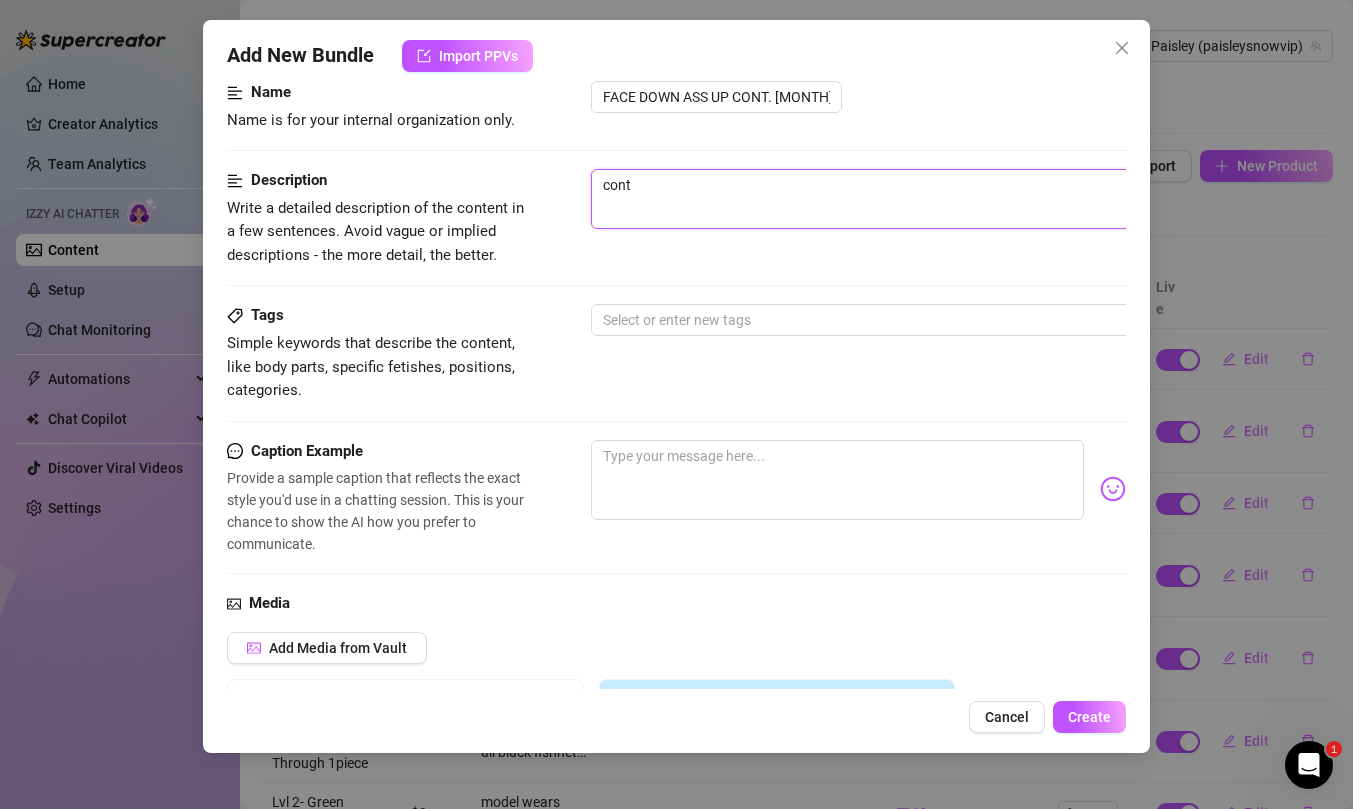 type on "conte" 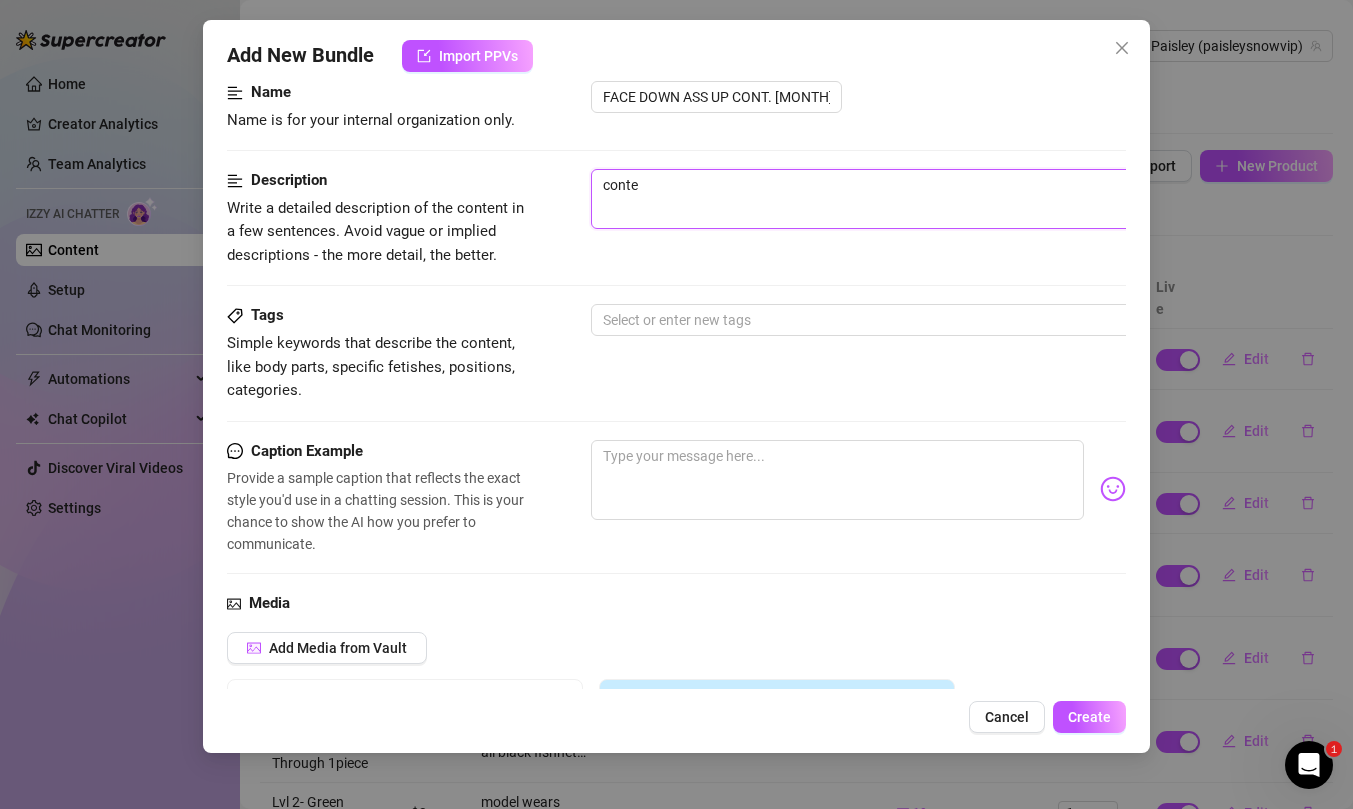 type on "conten" 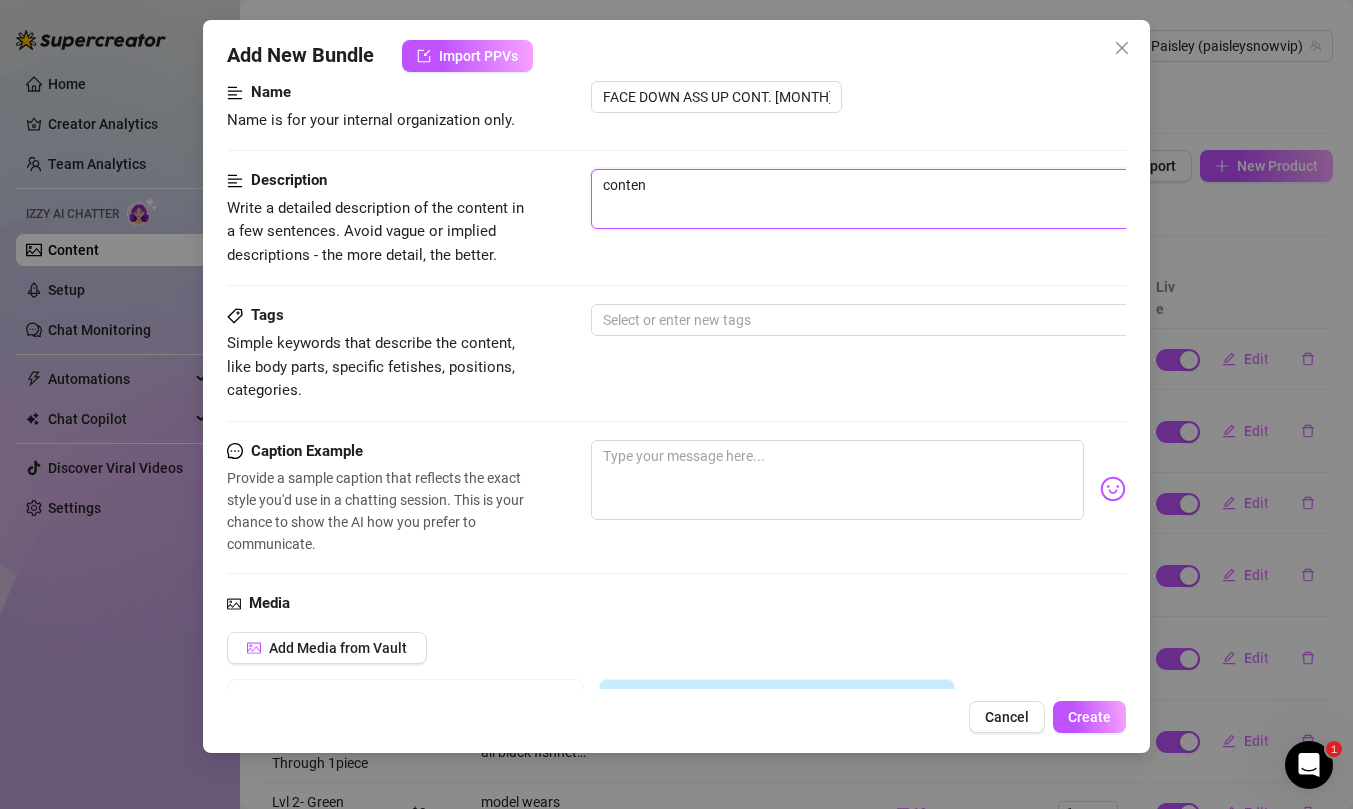 type on "content" 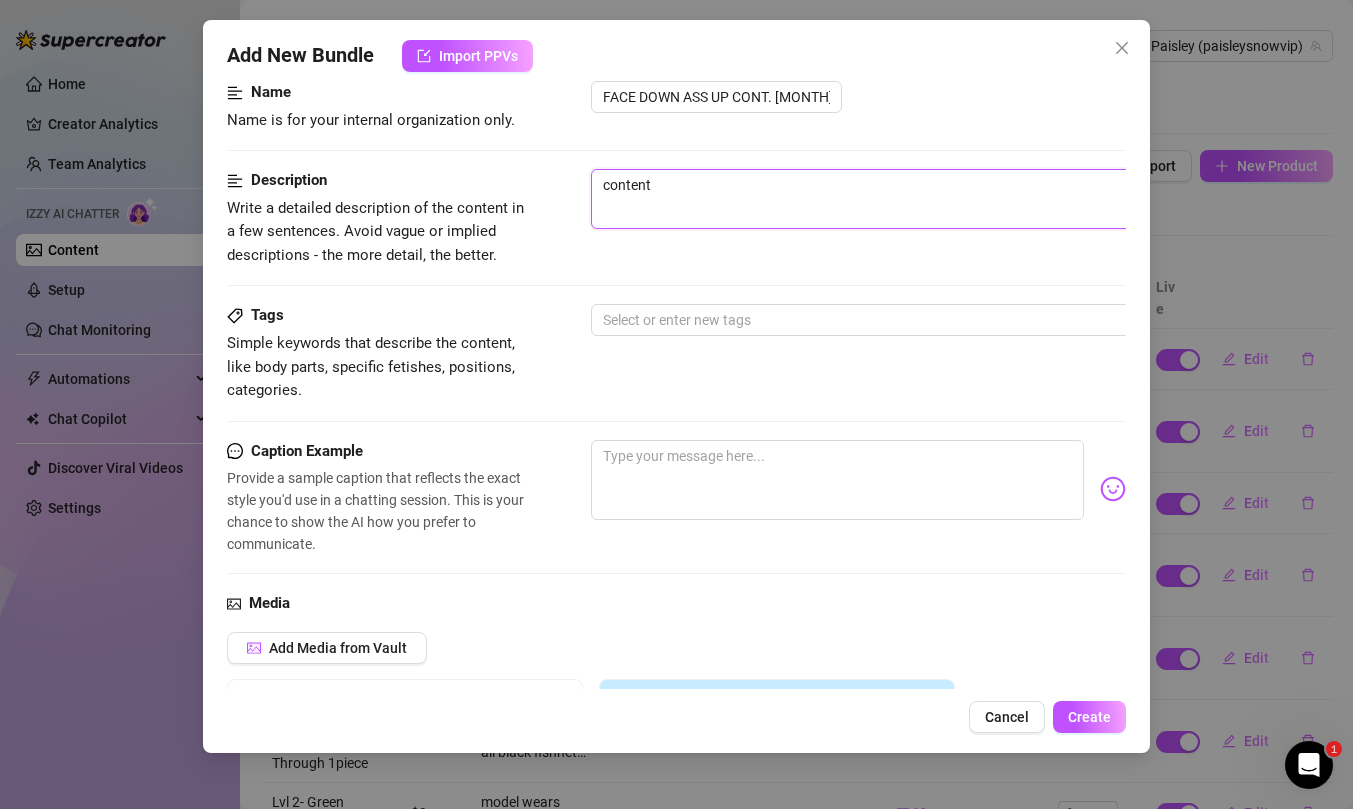 type on "content" 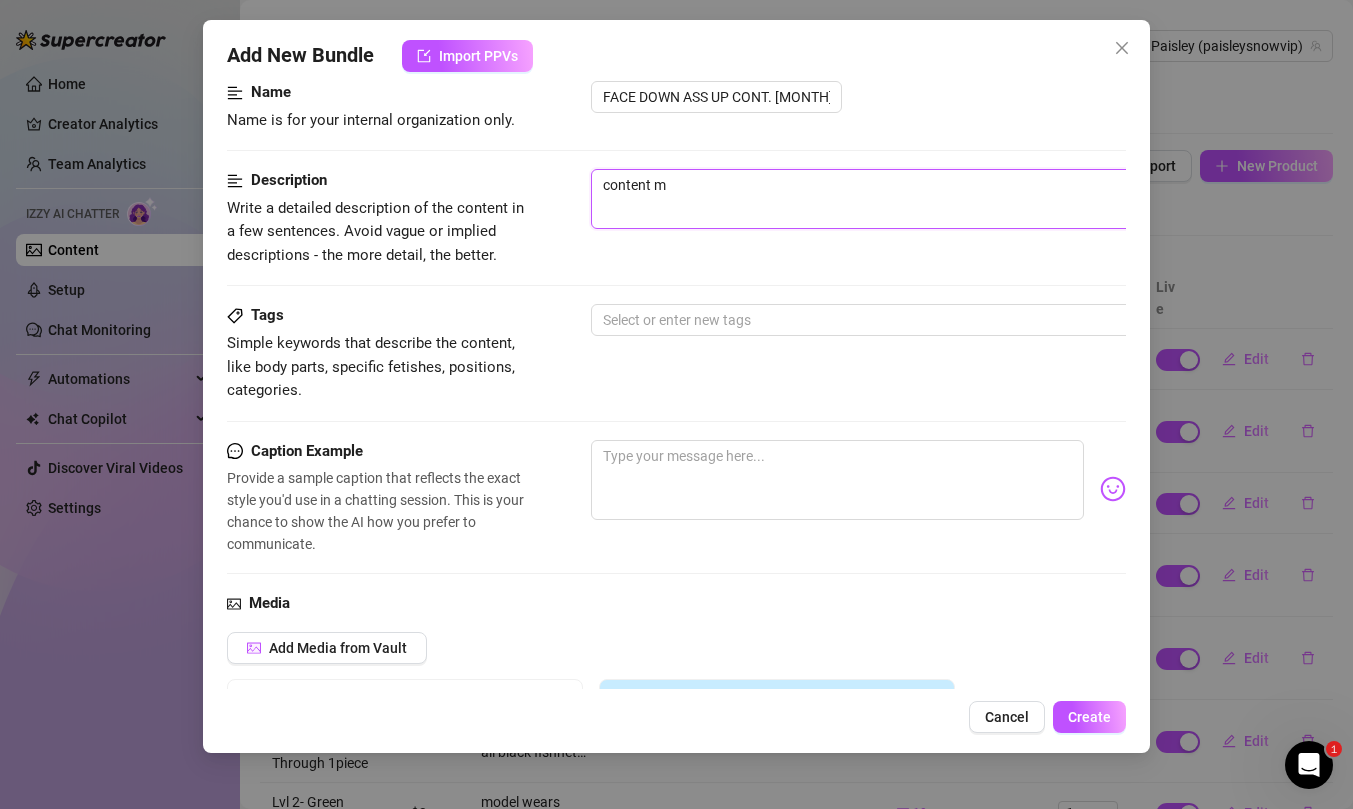 type on "content ma" 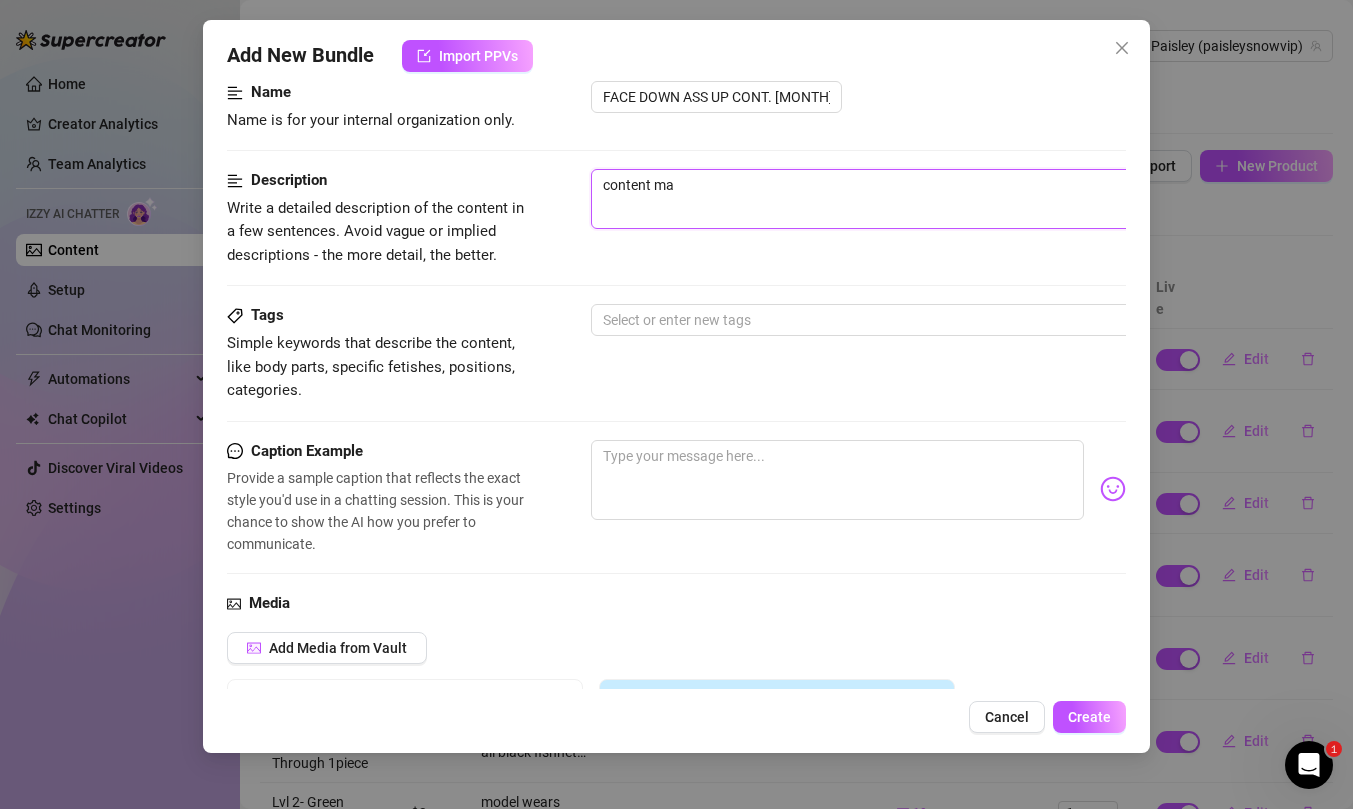 type on "content mad" 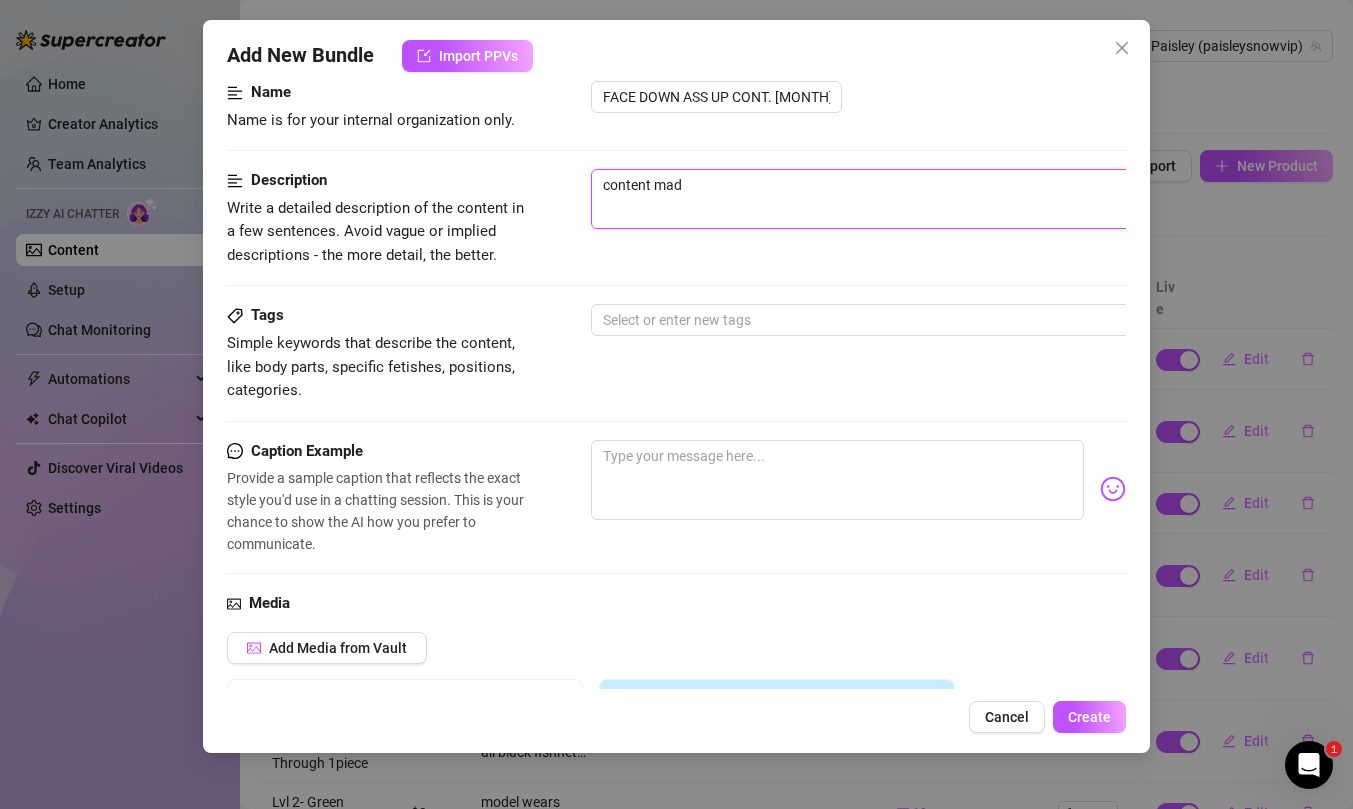 type on "content made" 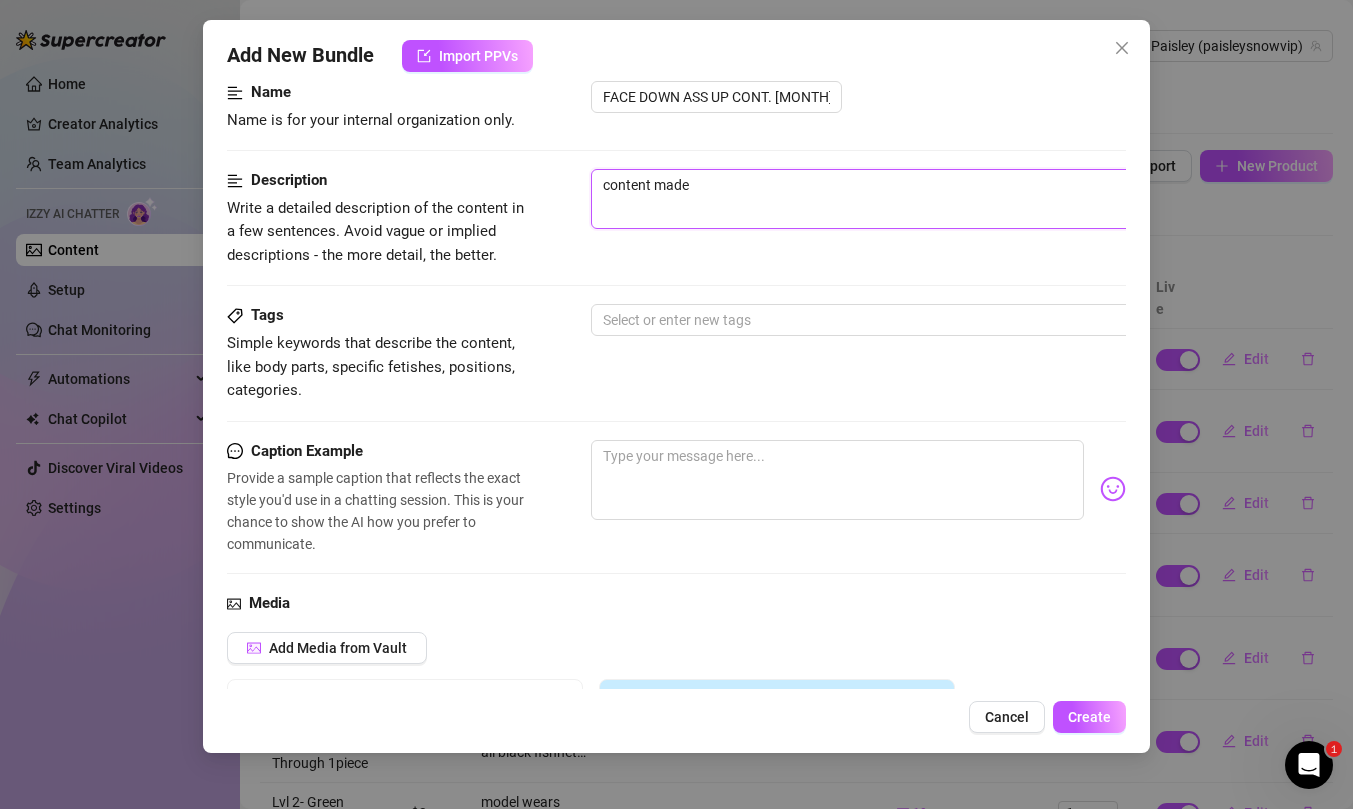 type on "content made" 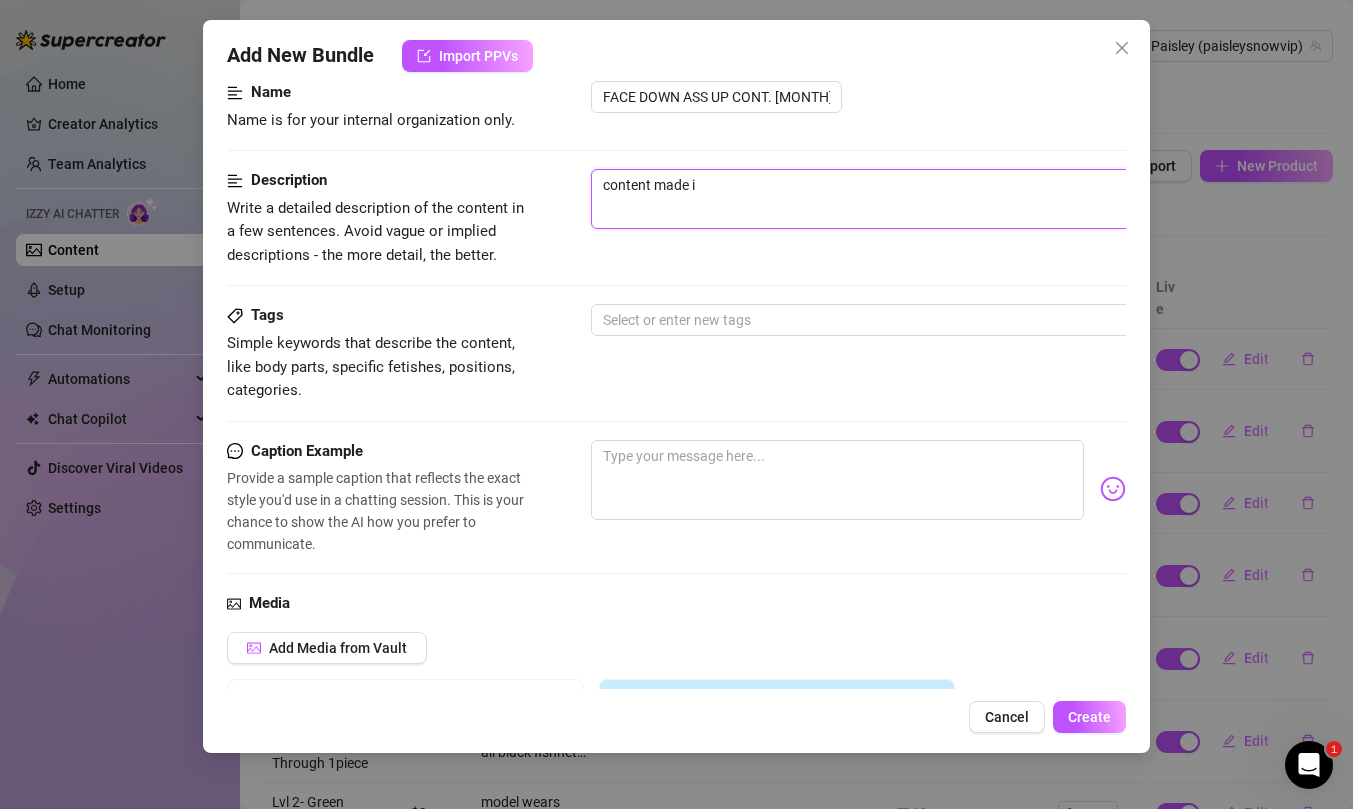 type on "content made in" 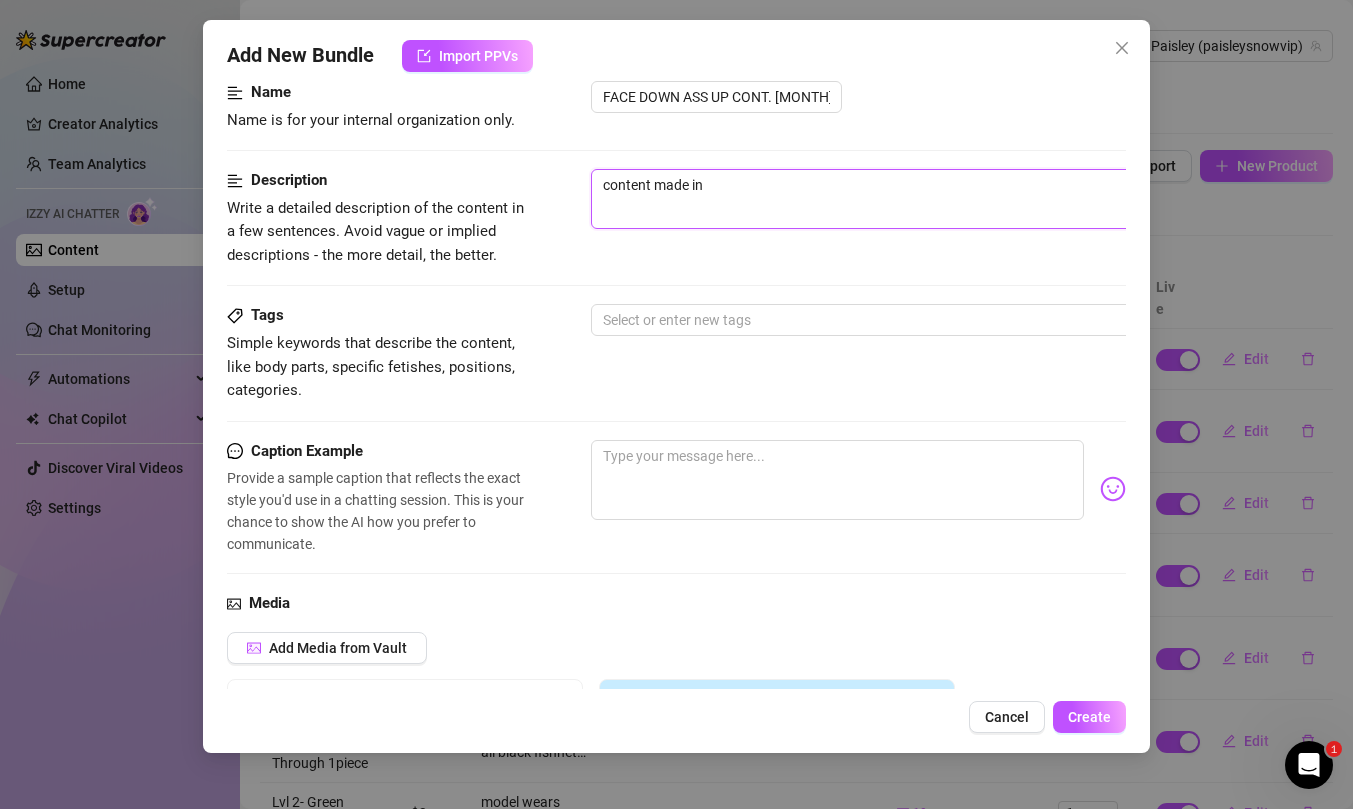 type on "content made in" 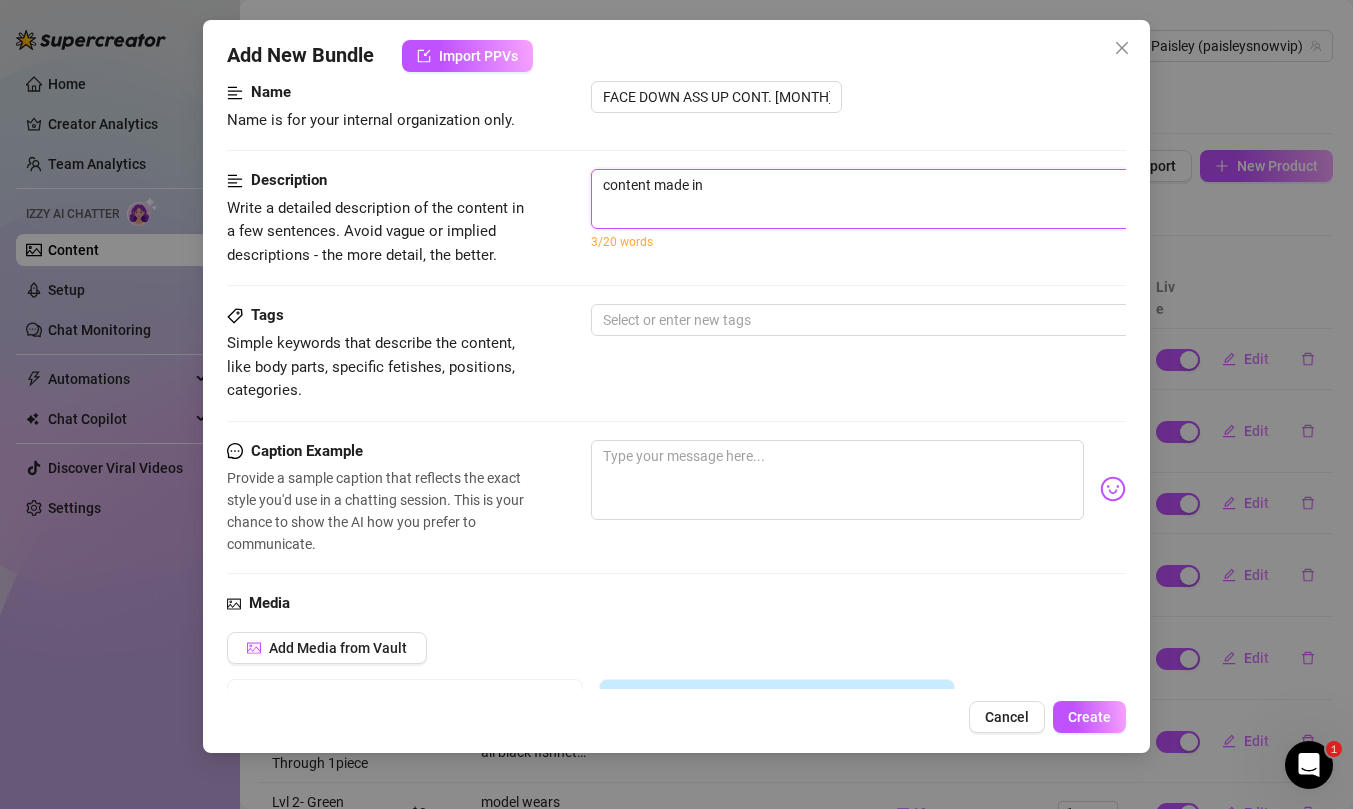 type on "content made in h" 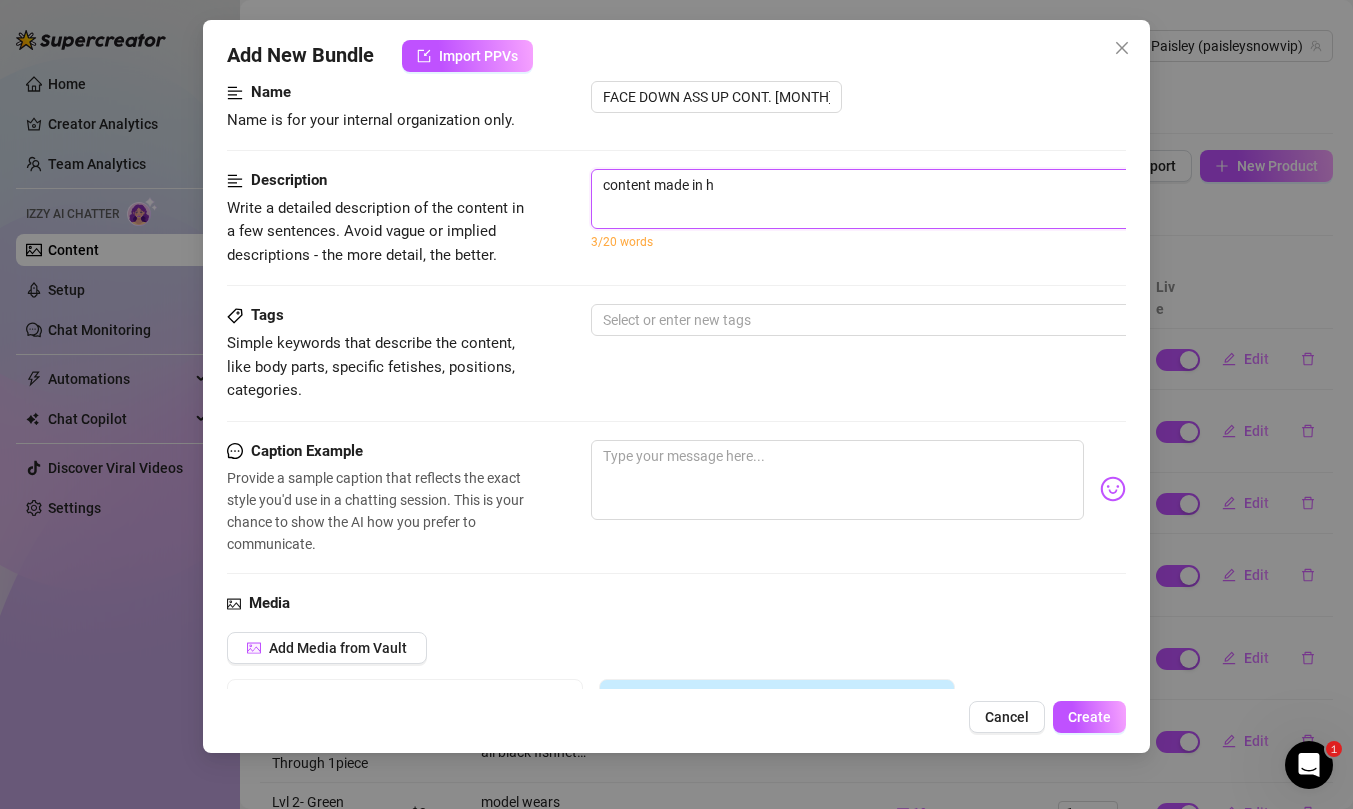 type on "content made in" 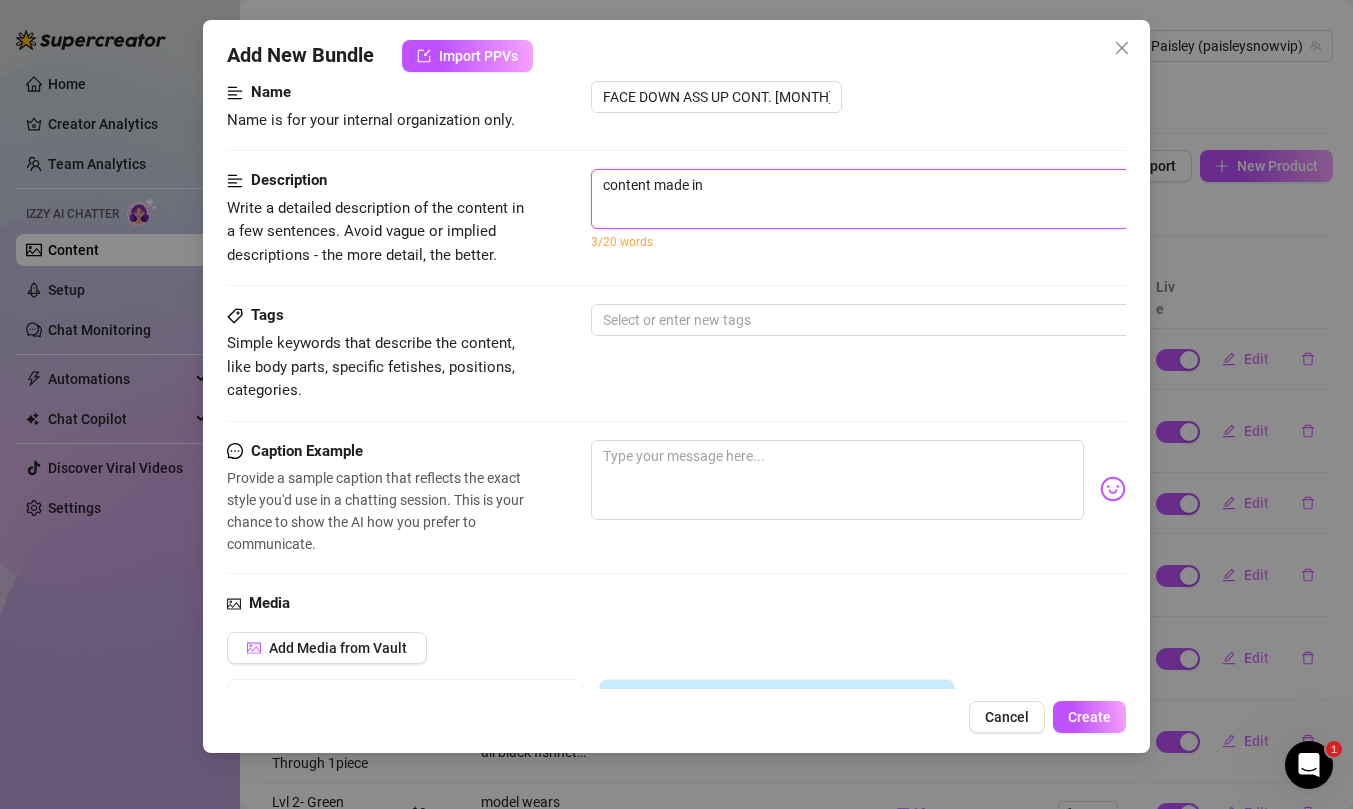 type on "content made in [MONTH]" 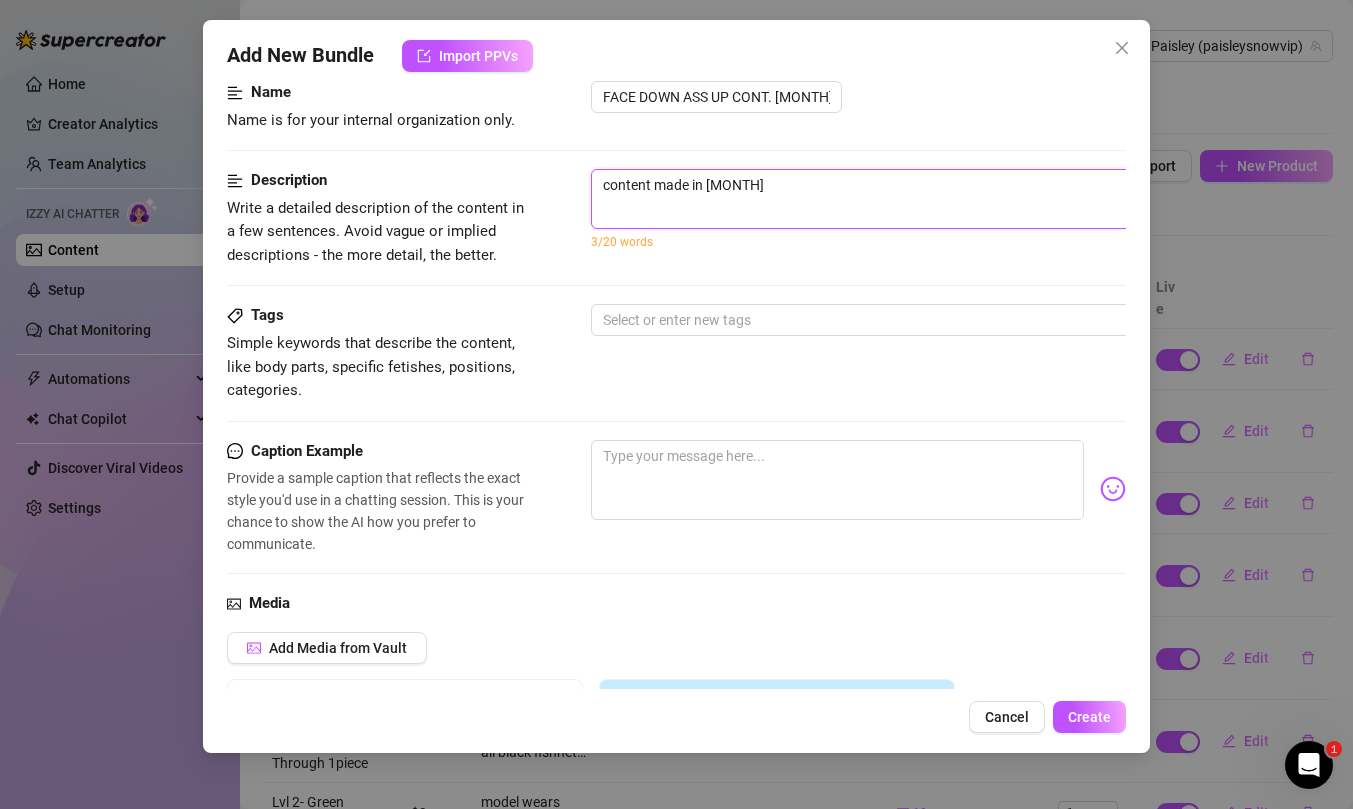 type on "content made in [MONTH]" 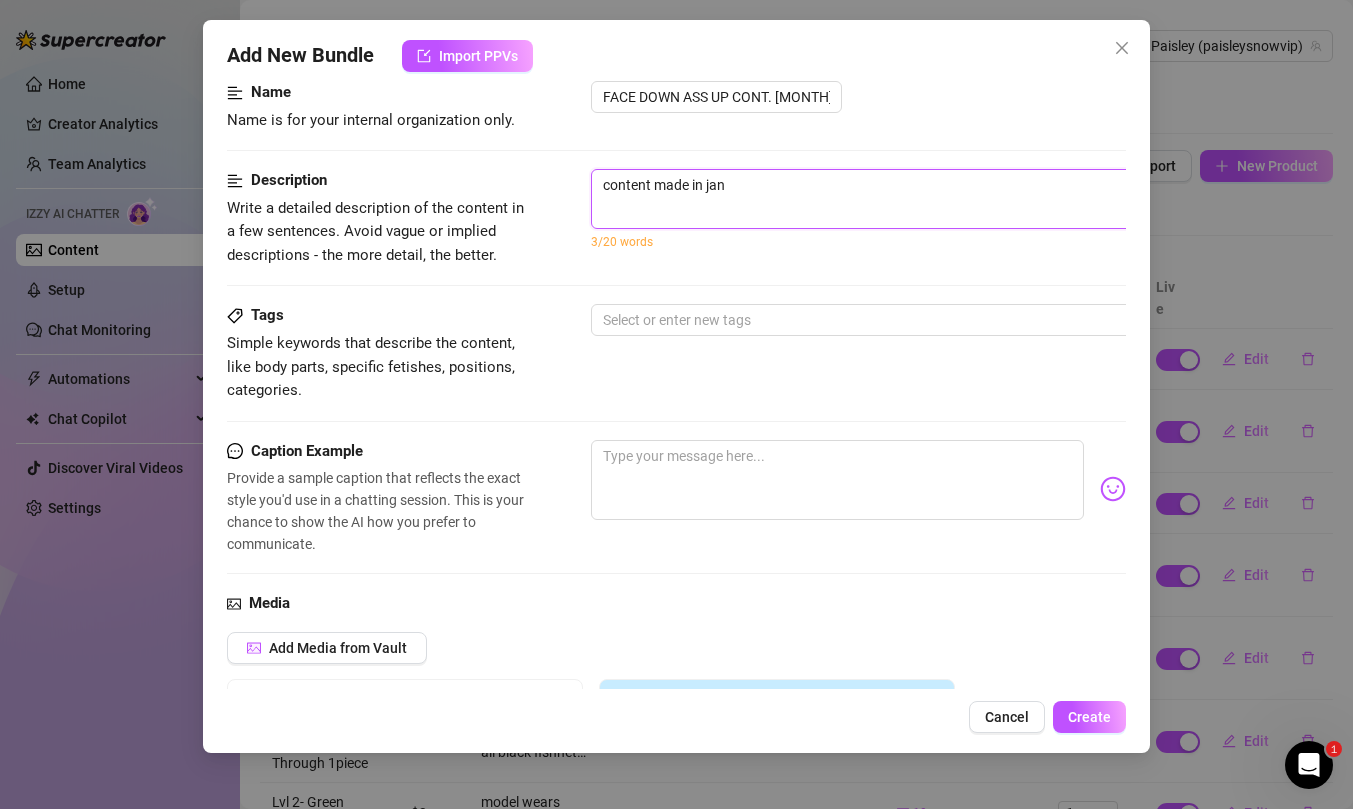 type on "content made in janu" 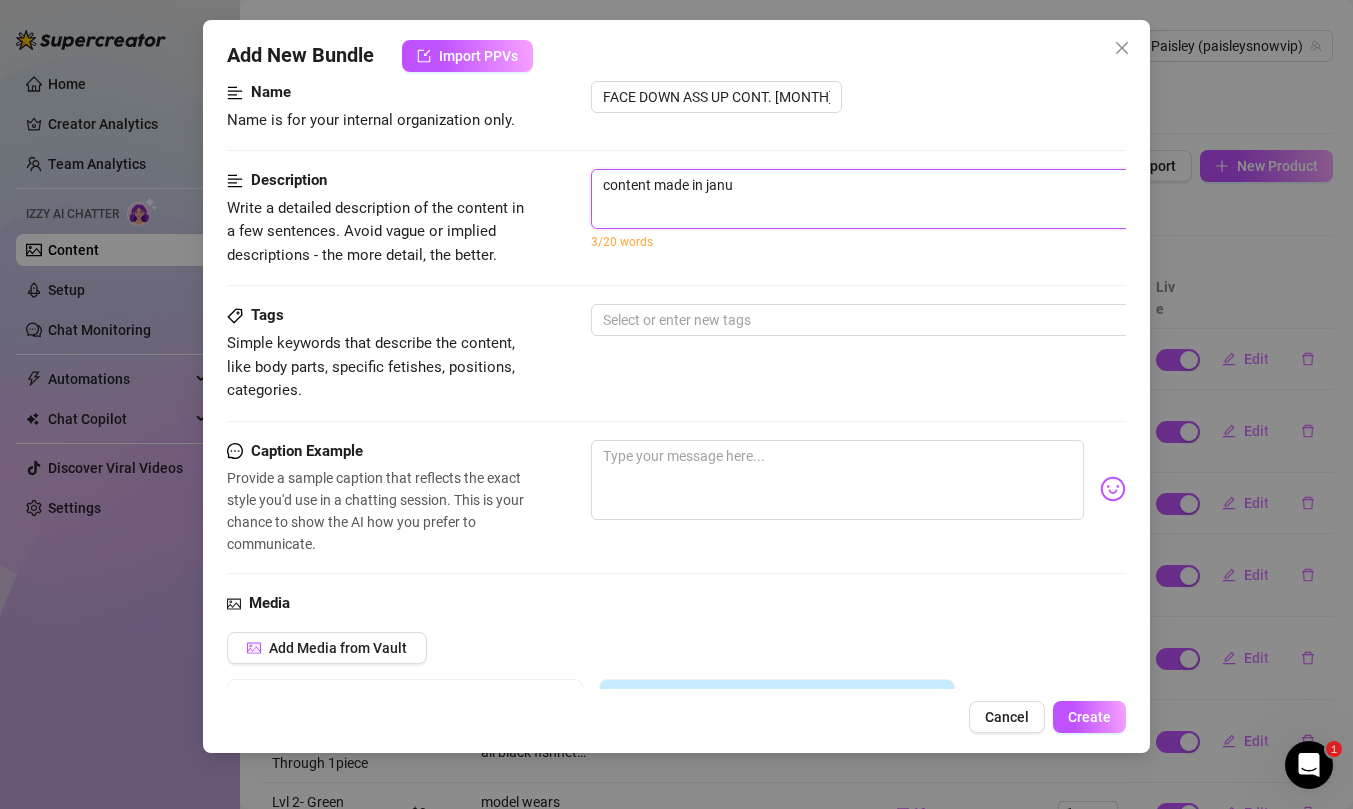 type on "content made in [MONTH]" 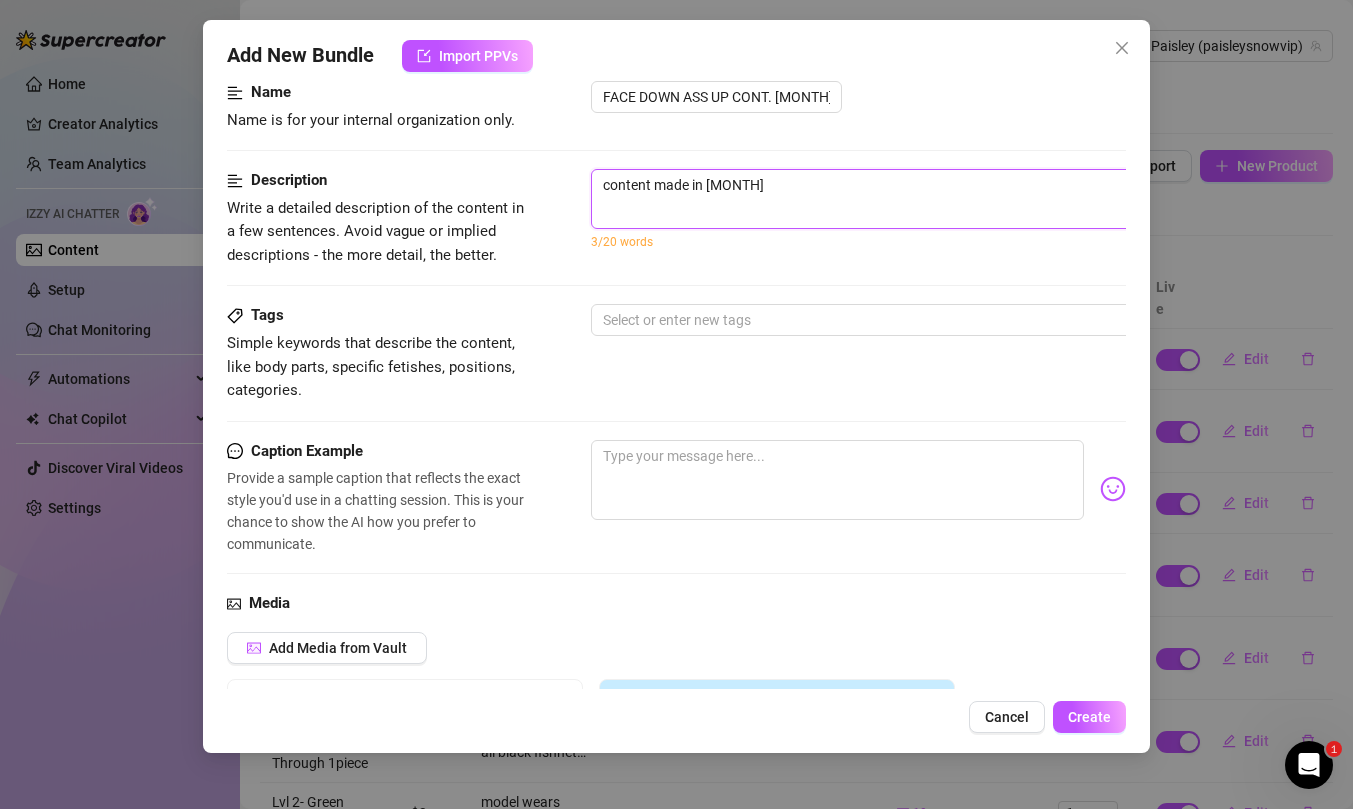 type on "content made in januar" 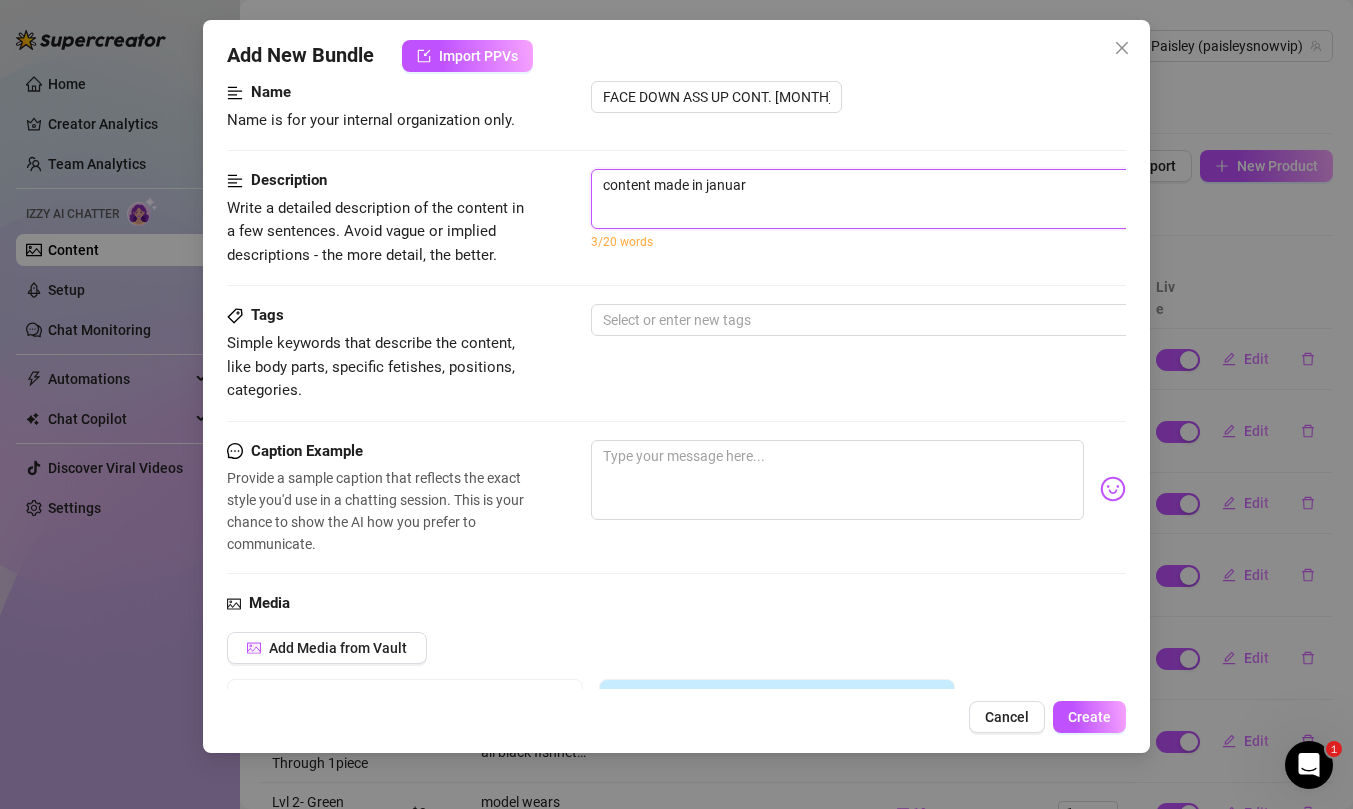type on "content made in [MONTH]" 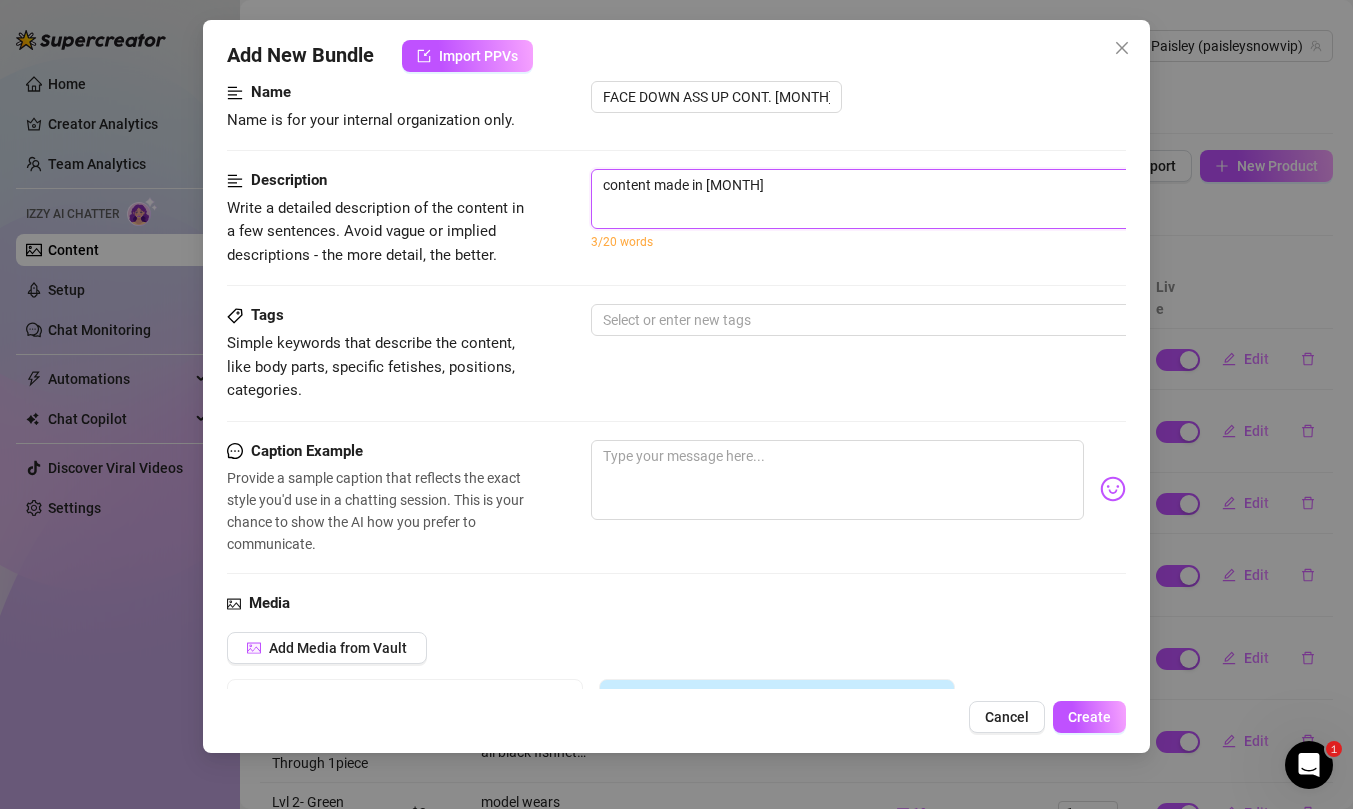 type on "content made in [MONTH]" 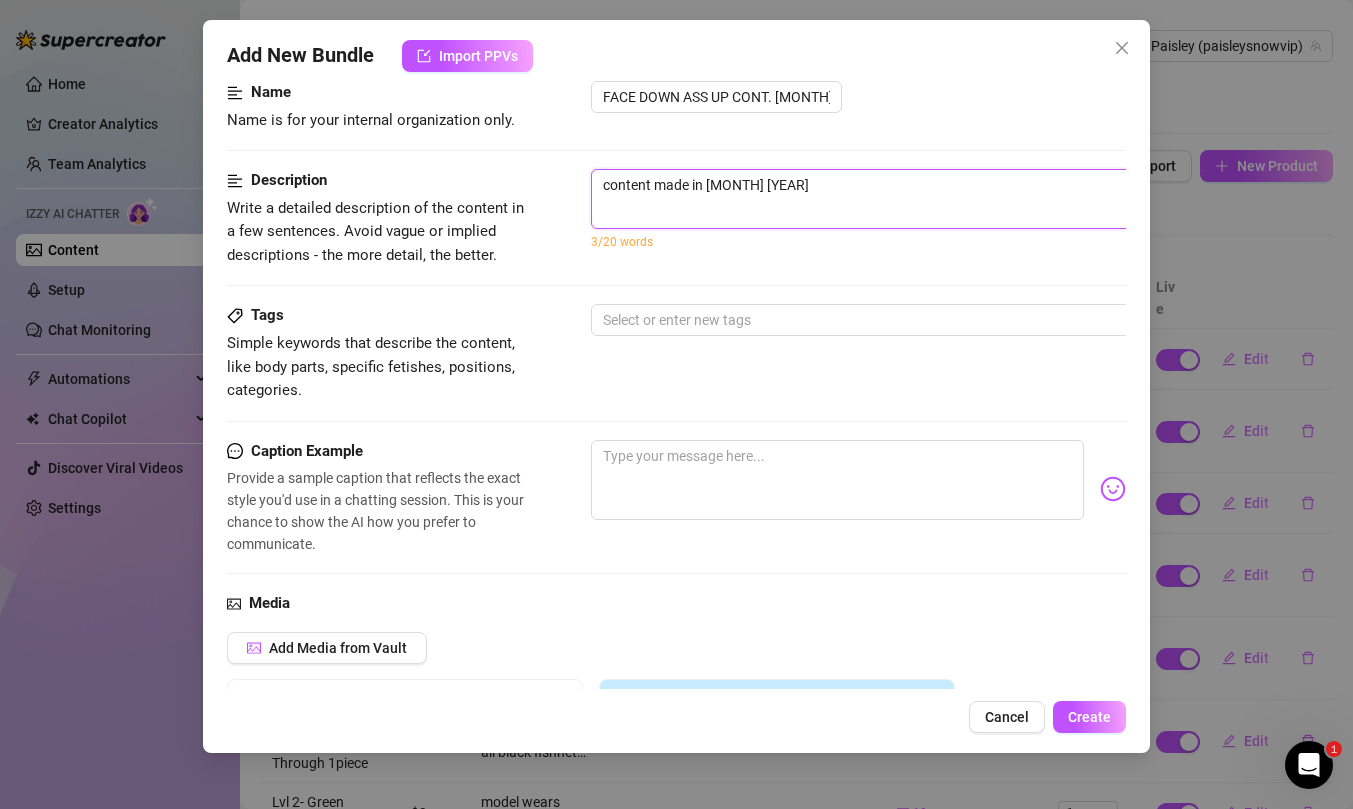type on "content made in [MONTH] [YEAR]" 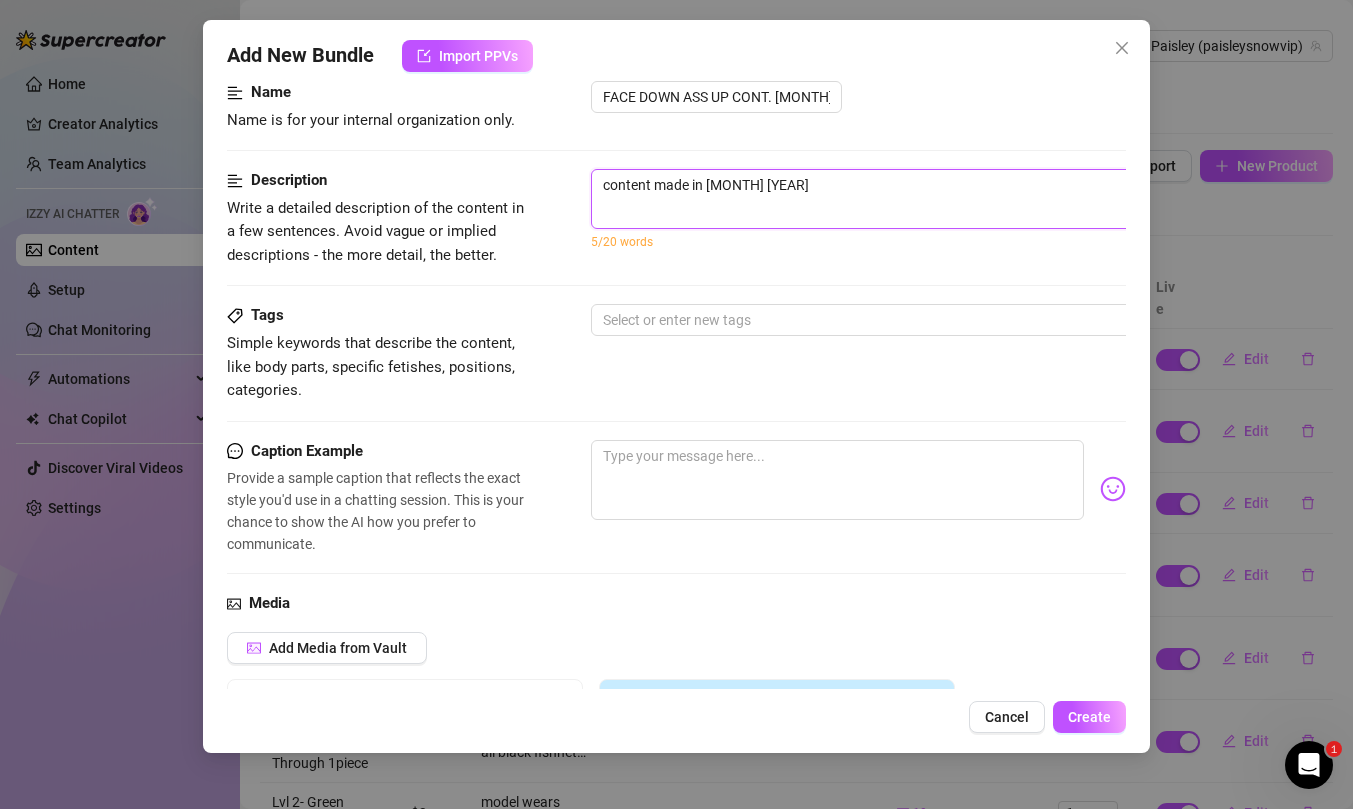 type on "content made in [MONTH] 202" 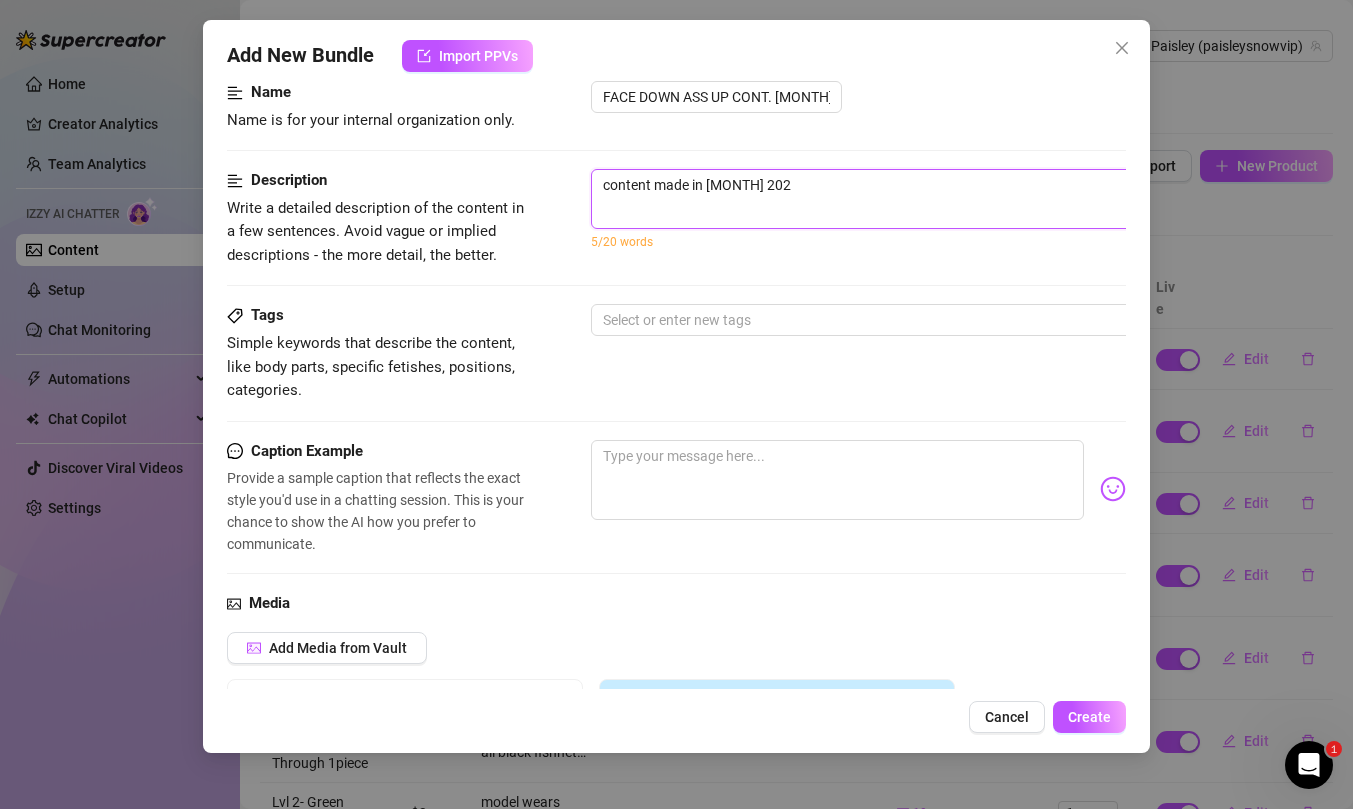 type on "content made in [MONTH] [YEAR]." 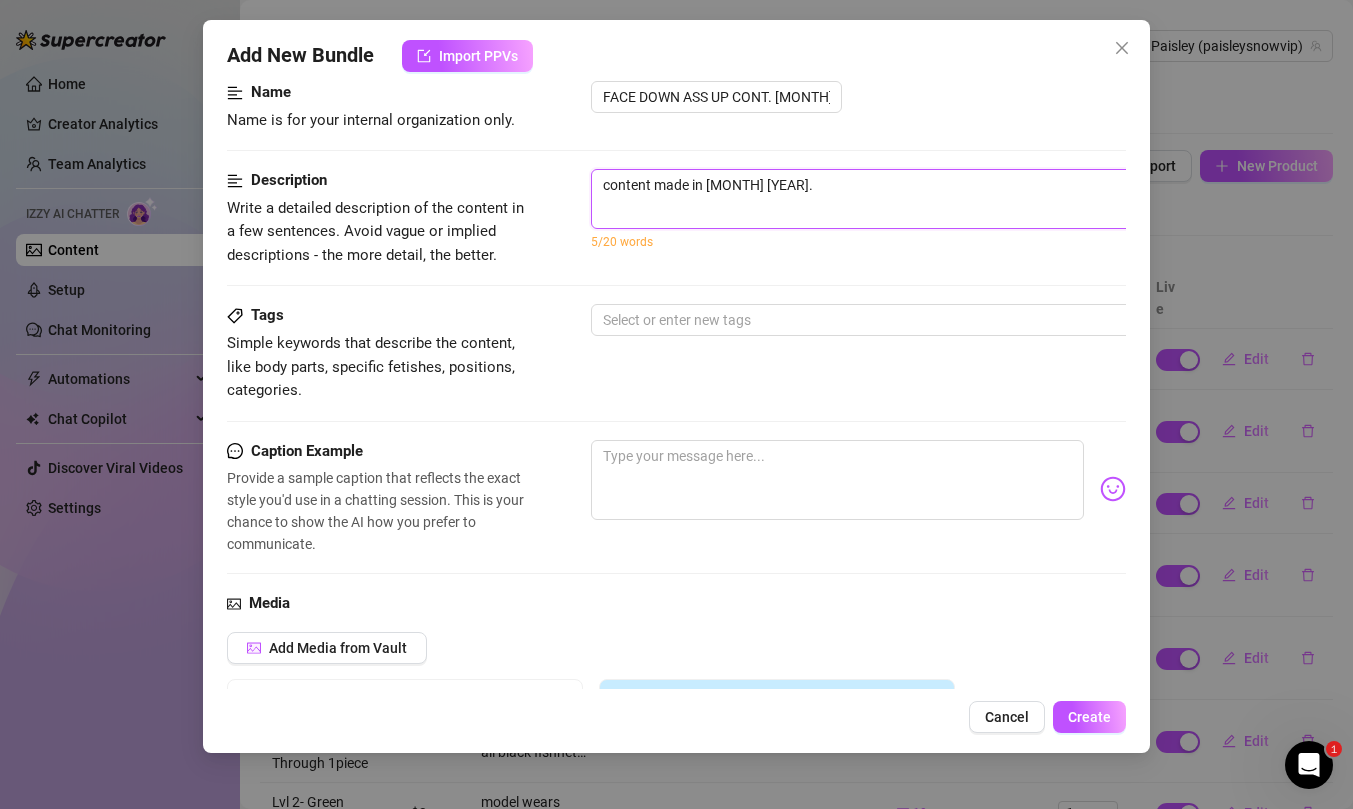type on "content made in [MONTH] [YEAR]." 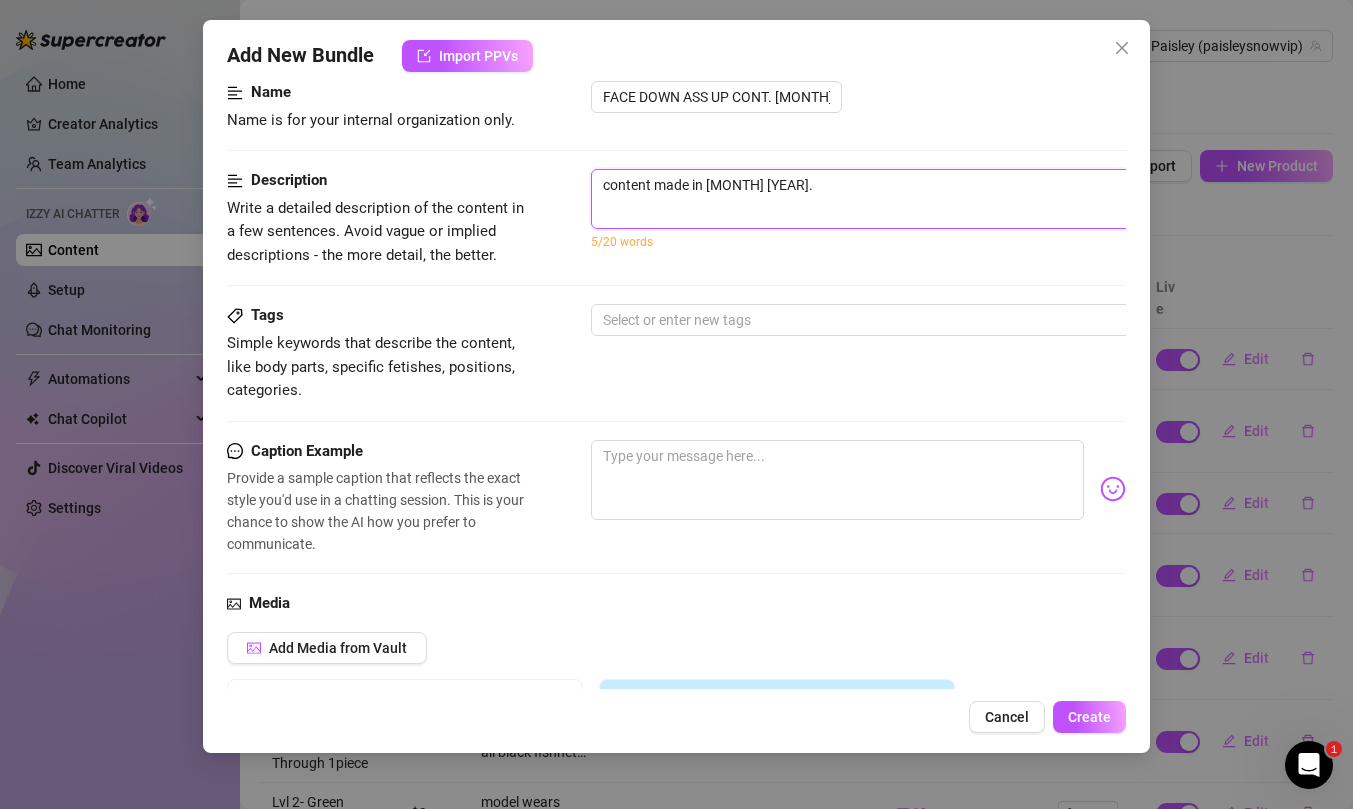 type on "content made in [MONTH] [YEAR]. m" 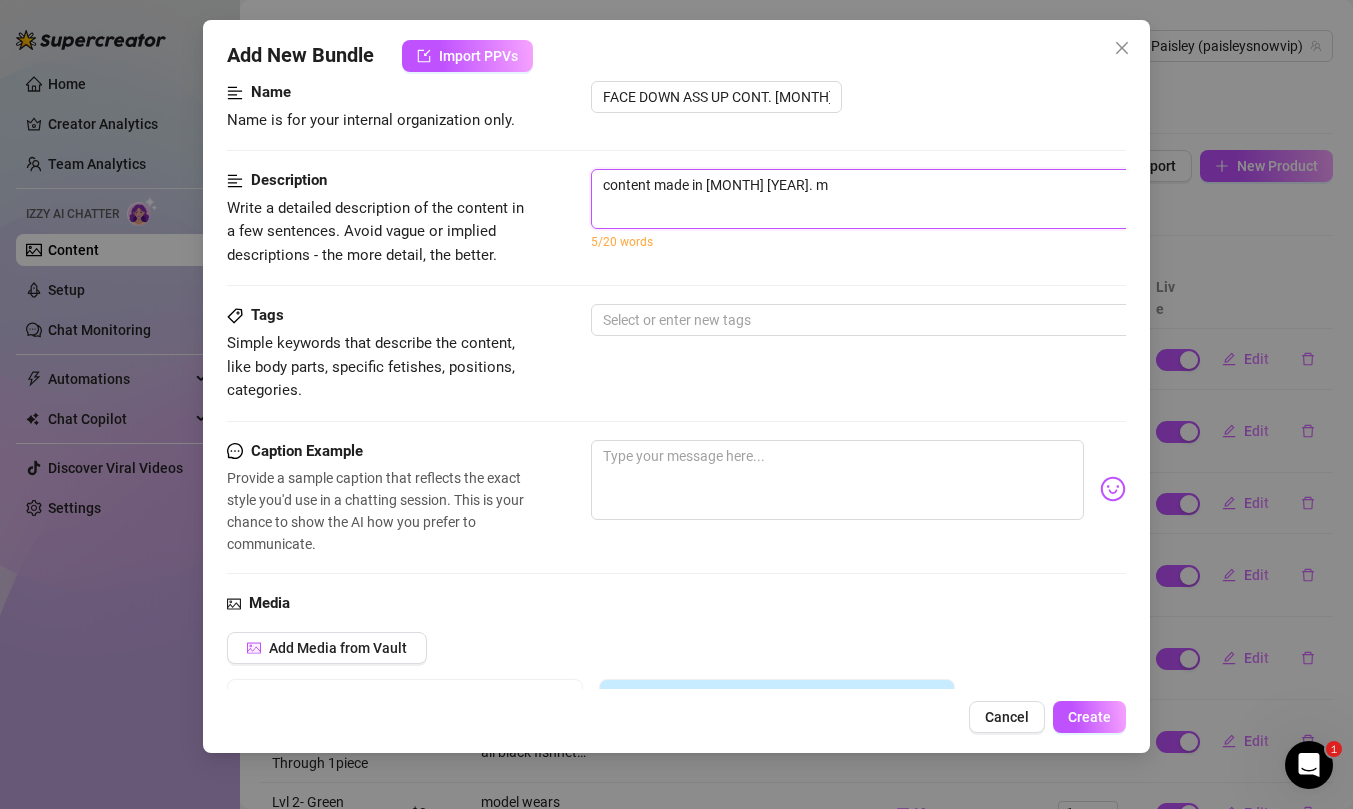type on "content made in [MONTH] [YEAR]. mo" 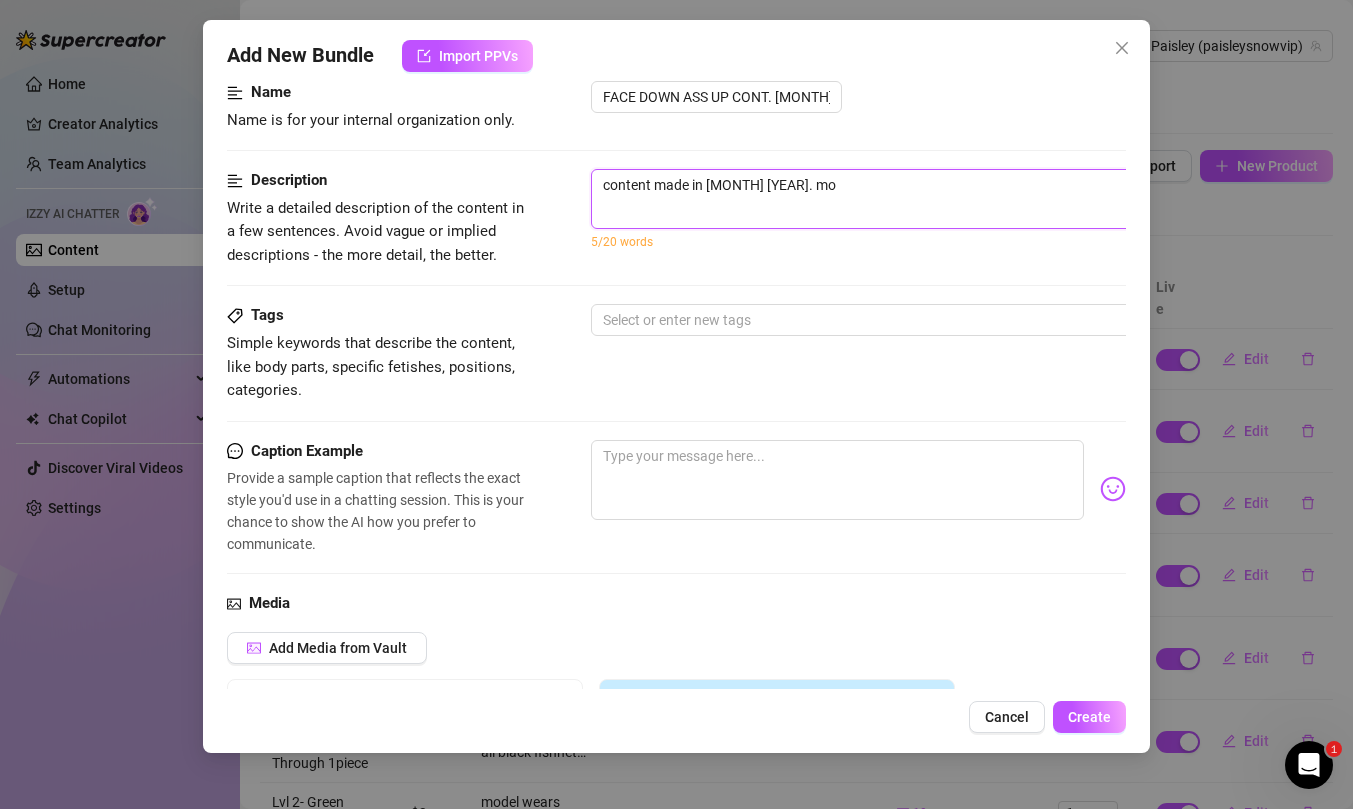 type on "content made in [MONTH] [YEAR]. mod" 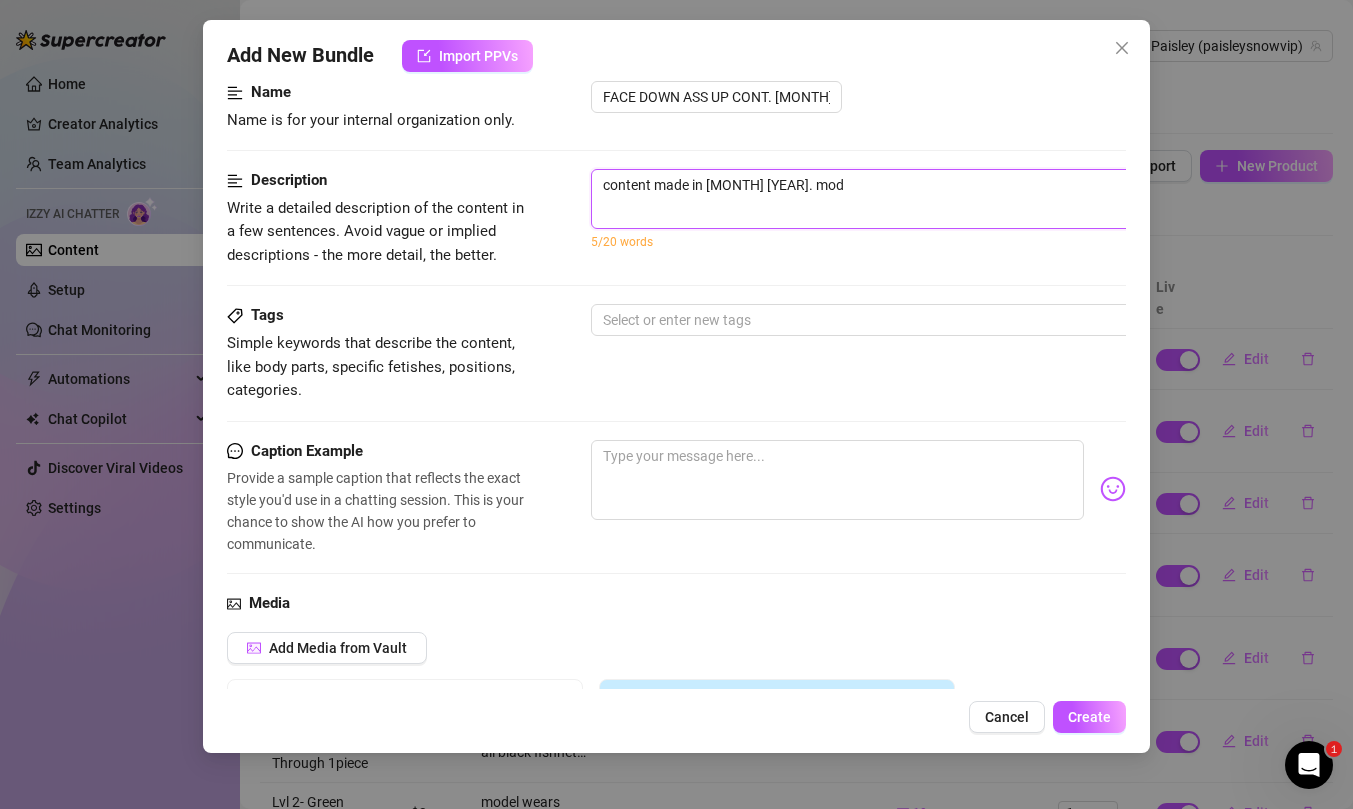 type on "content made in [MONTH] [YEAR]. mode" 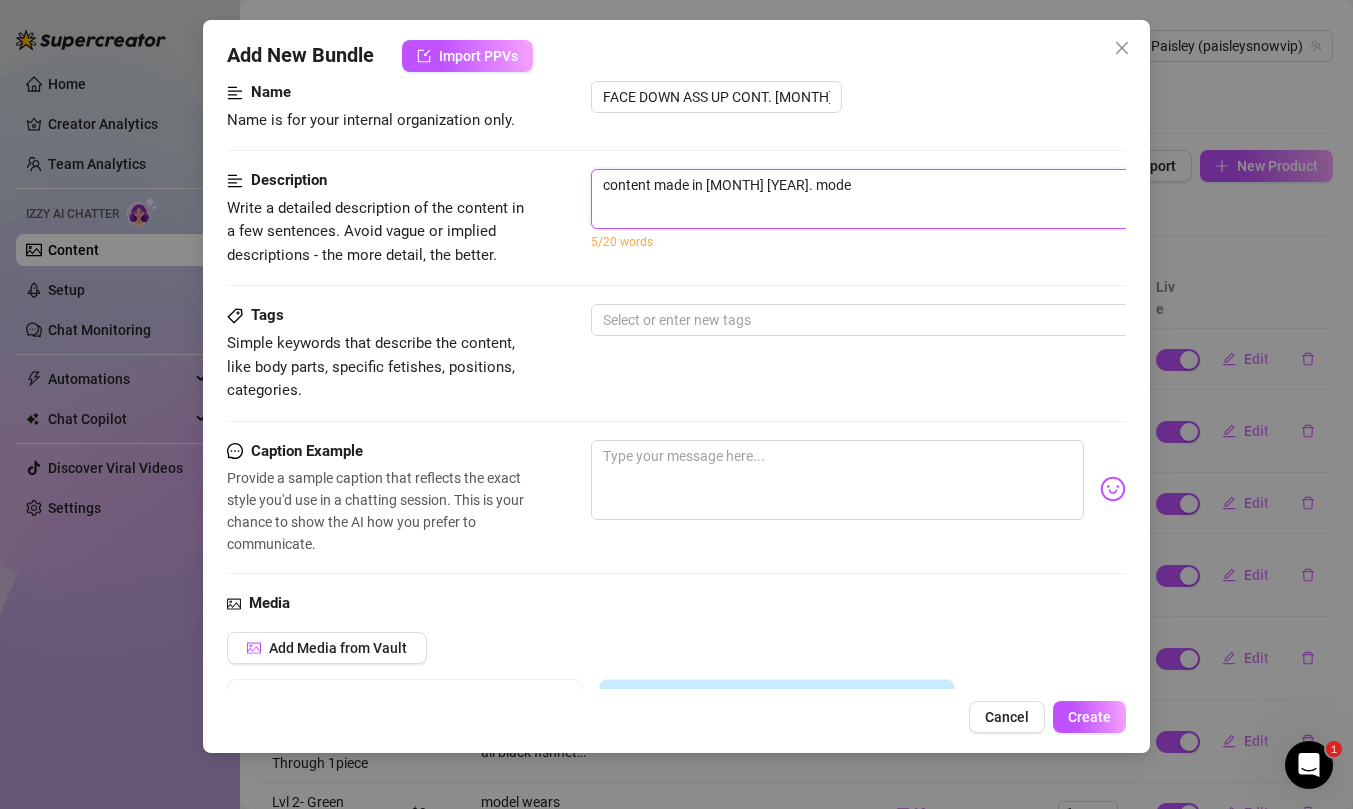 type on "content made in [MONTH] [YEAR]. model" 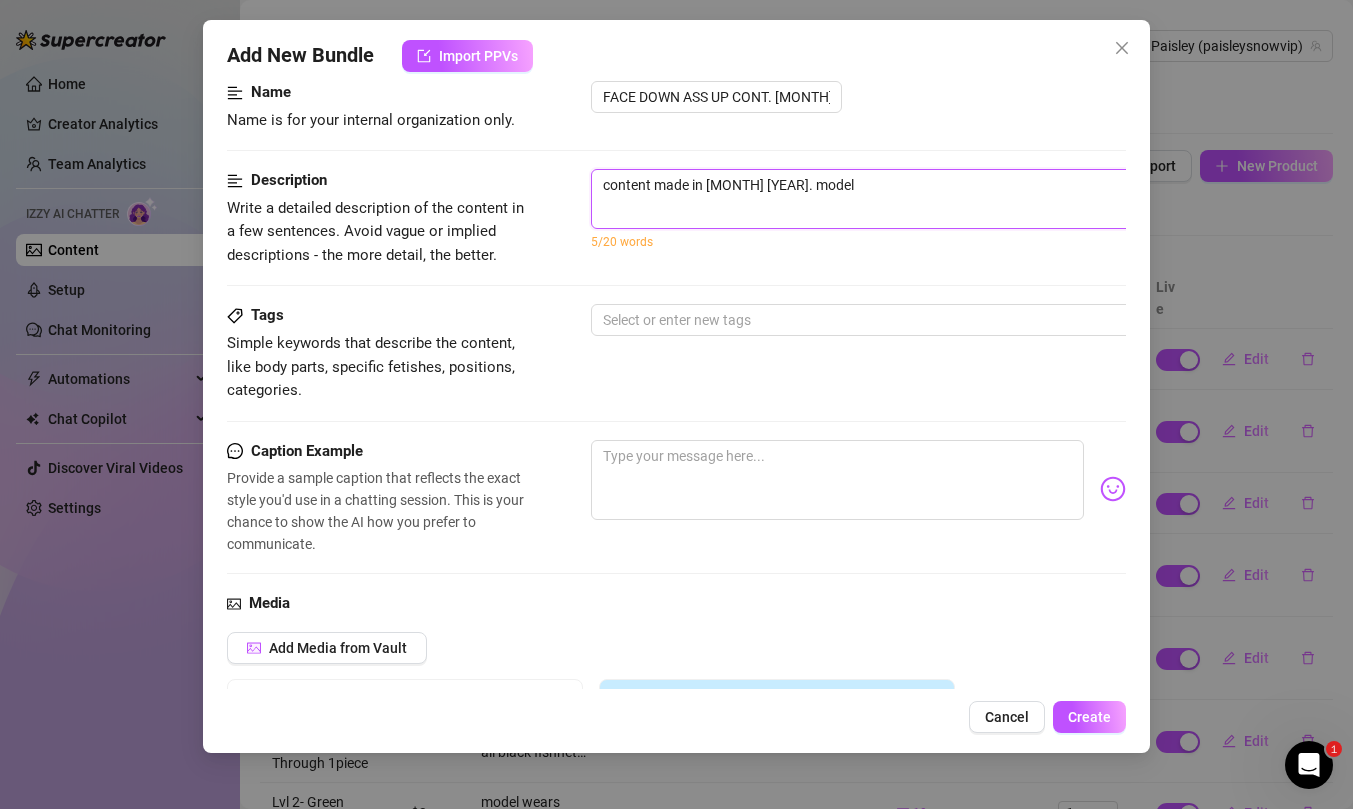 type on "content made in [MONTH] [YEAR]. model" 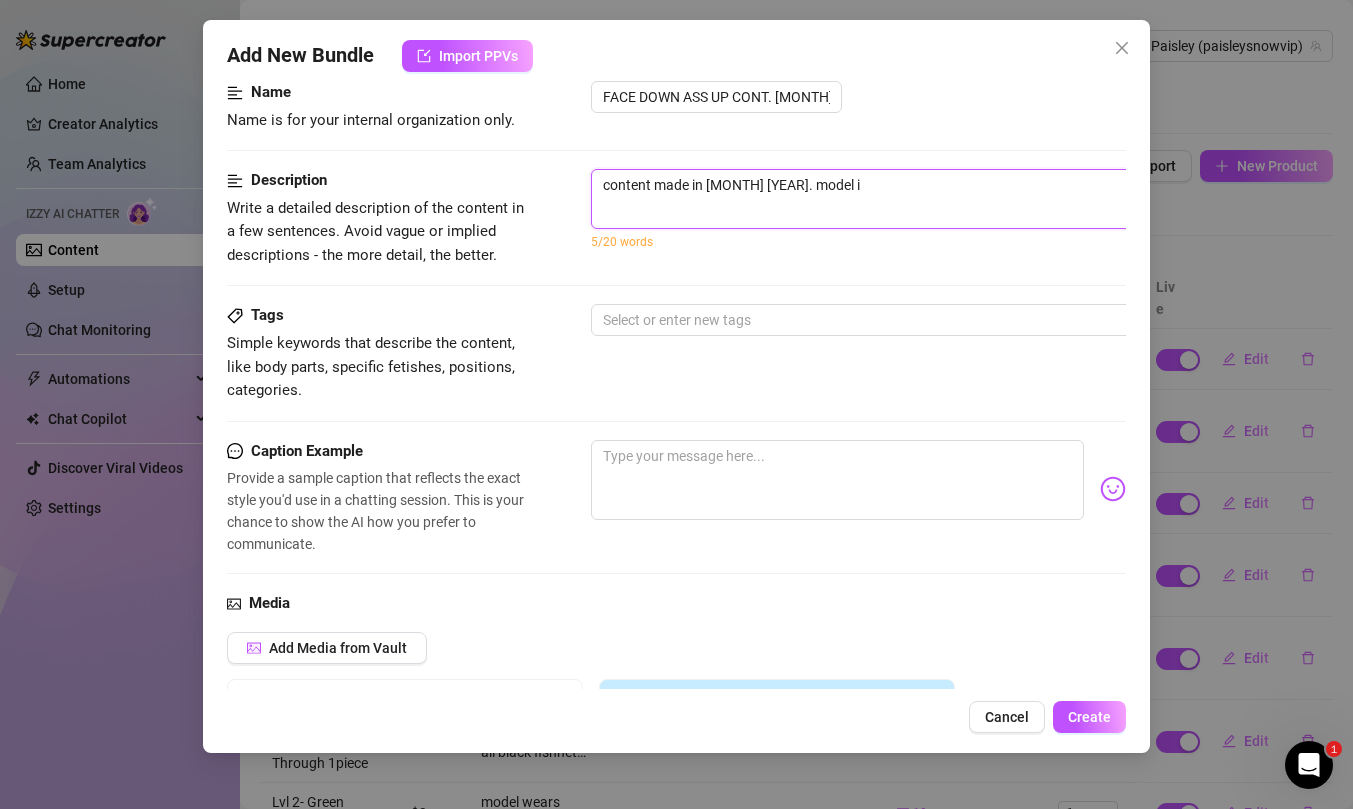 type on "content made in [MONTH] [YEAR]. model is" 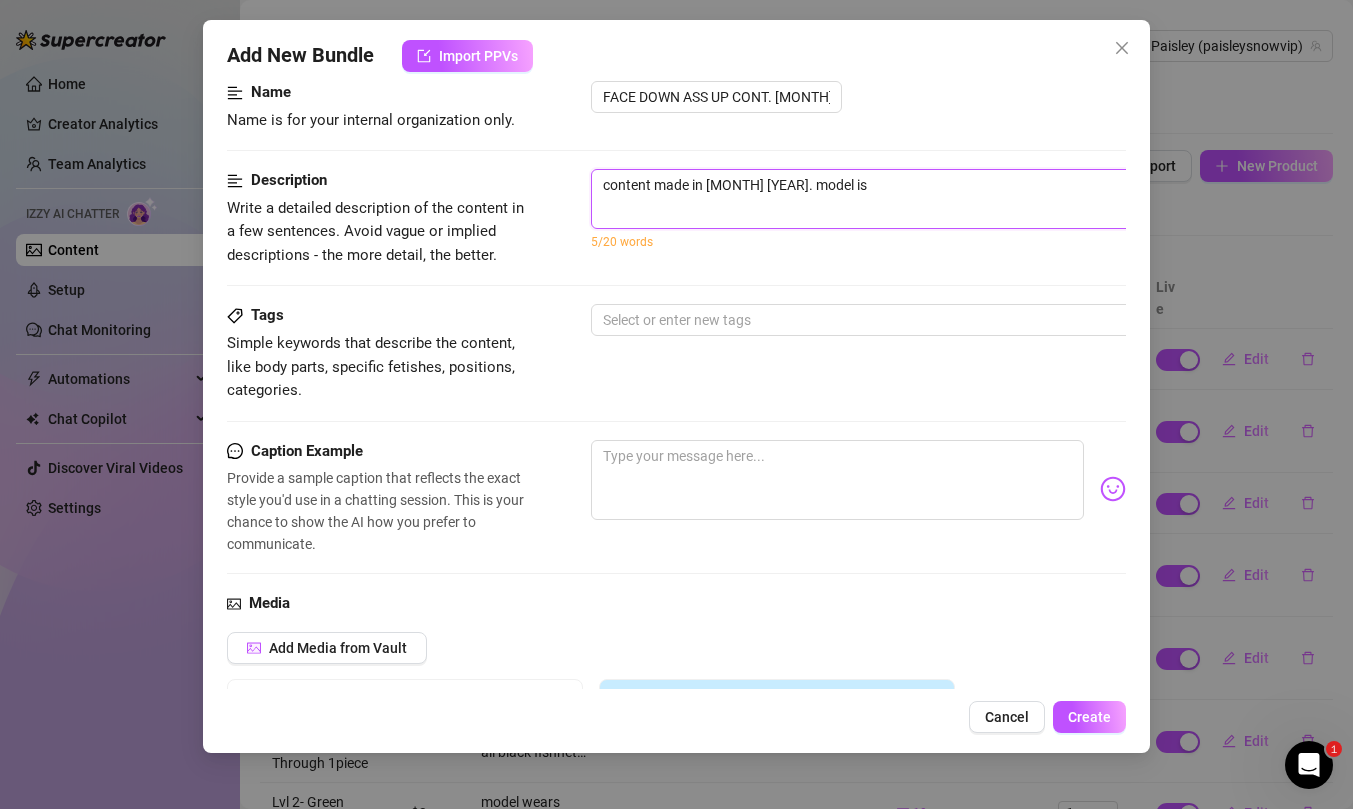 type on "content made in [MONTH] [YEAR]. model is" 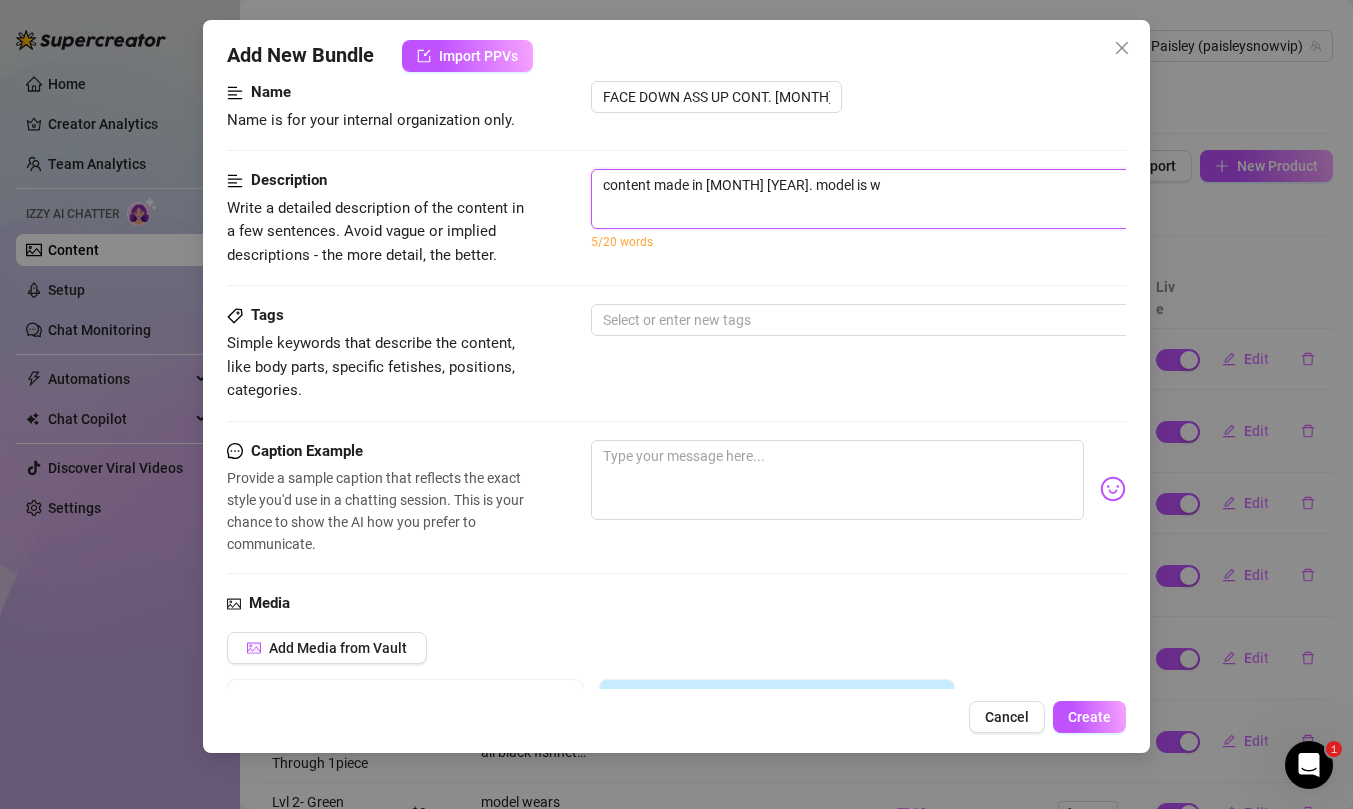 type on "content made in [MONTH] [YEAR]. model is we" 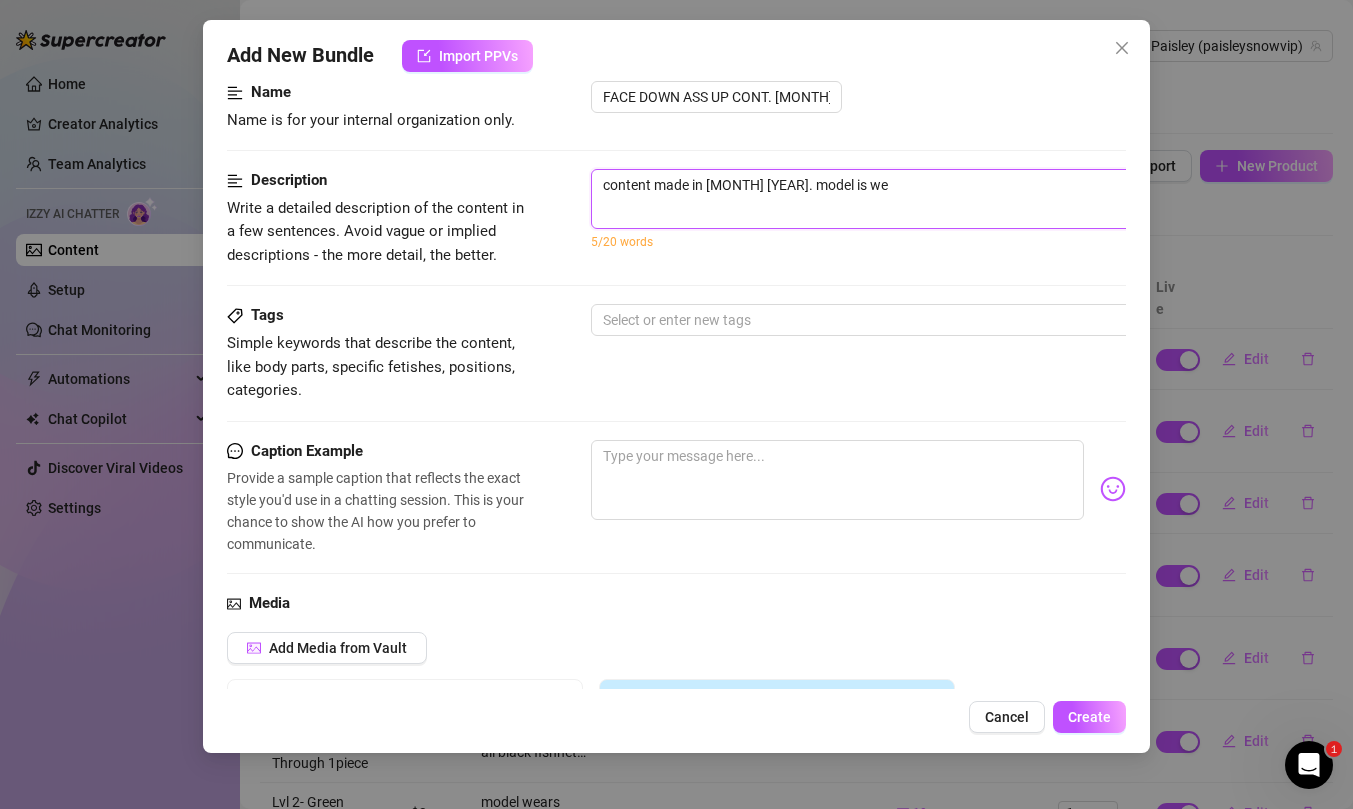 type on "content made in [MONTH] [YEAR]. model is wea" 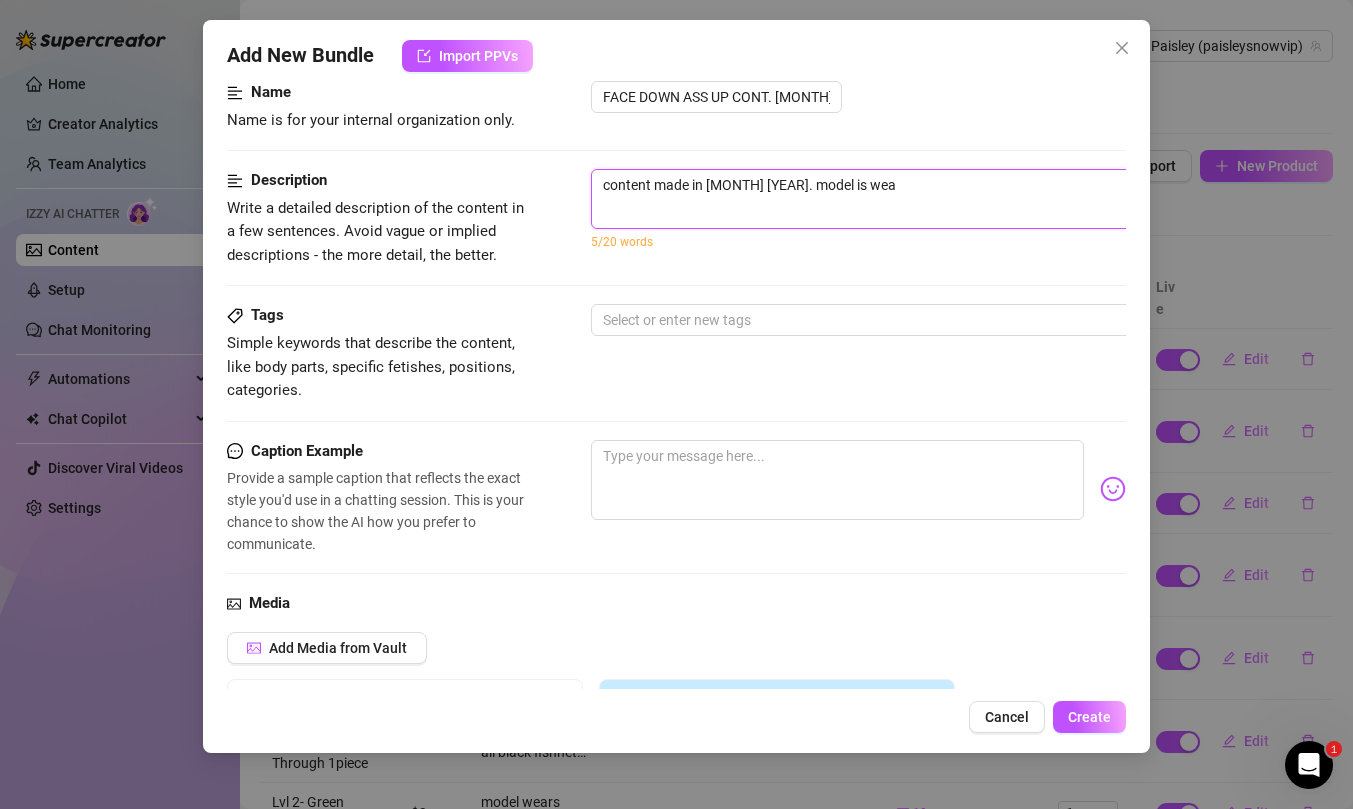 type on "content made in [MONTH] [YEAR]. model is wear" 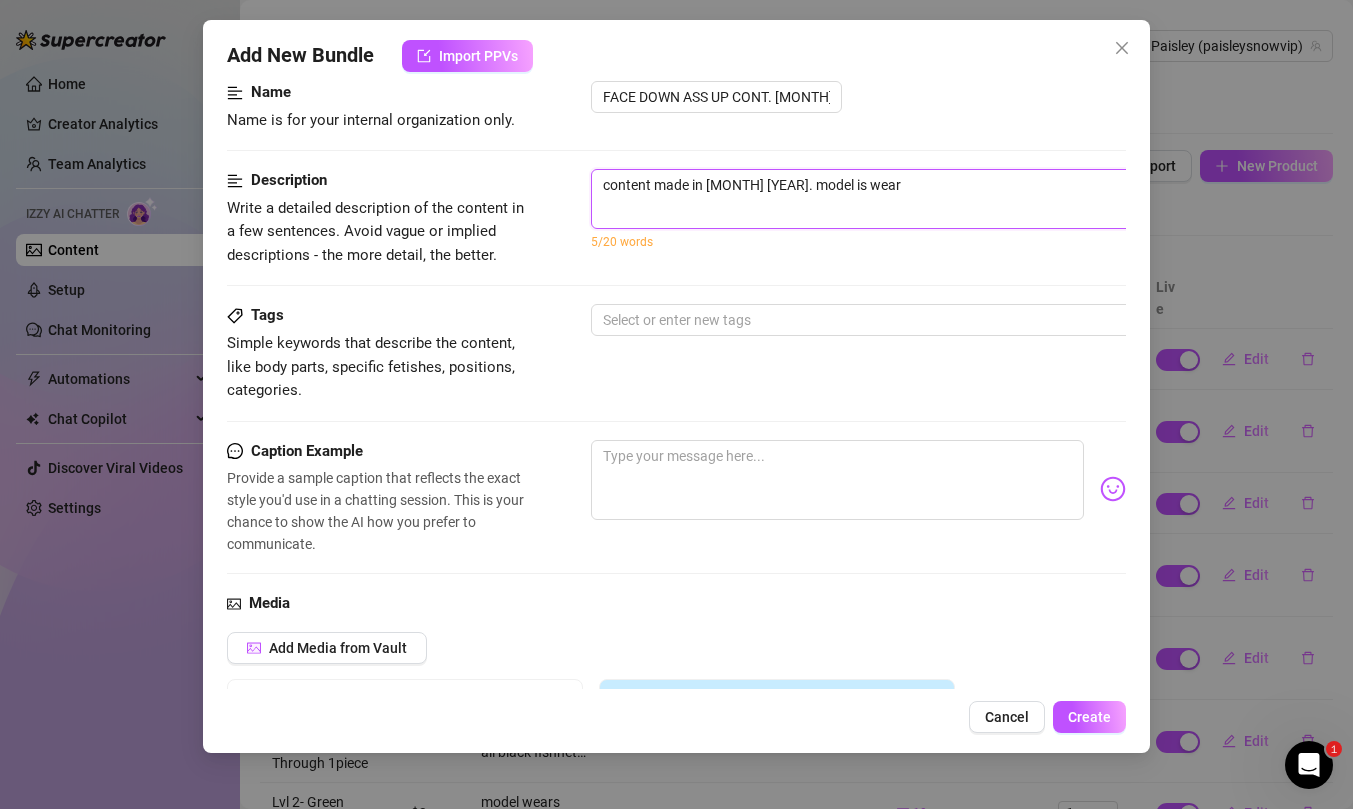 type on "content made in [MONTH] [YEAR]. model is weari" 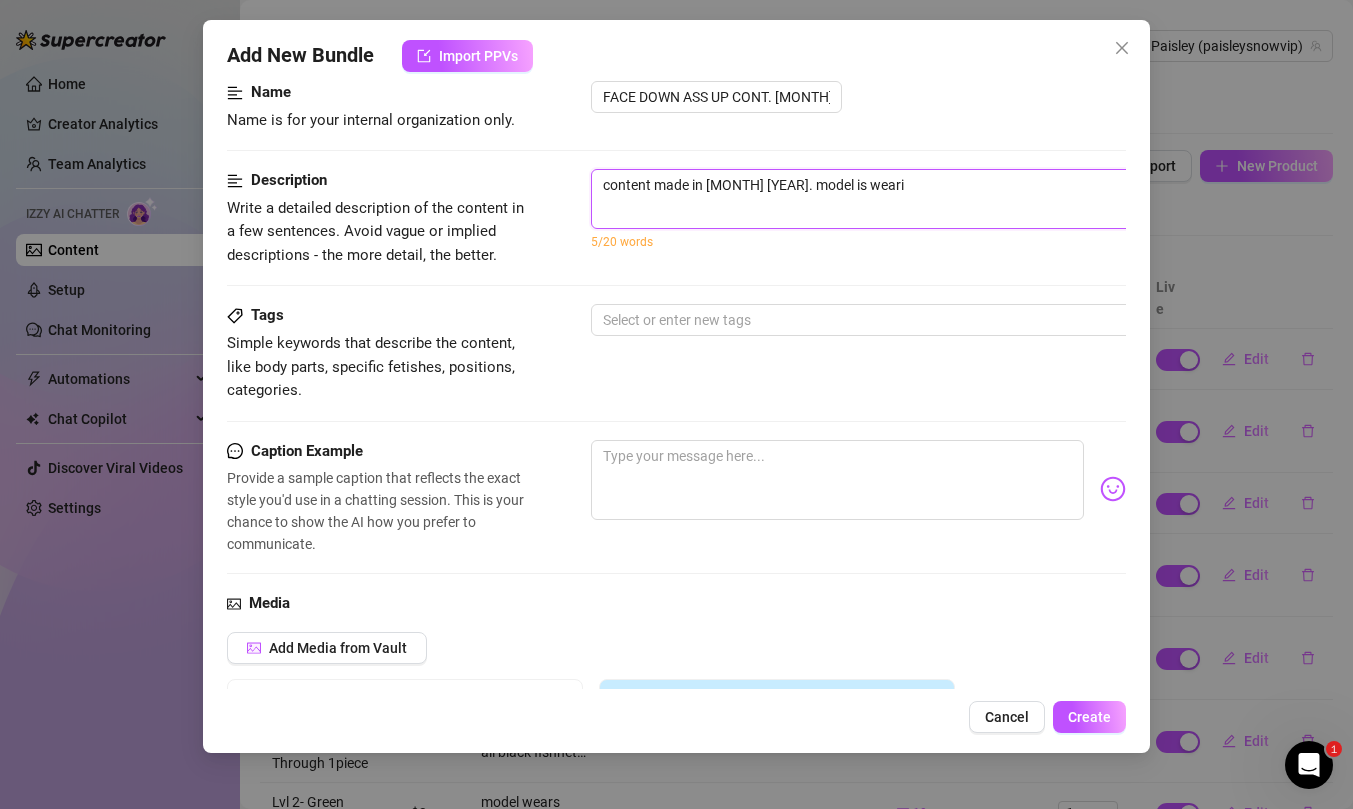 type on "content made in [MONTH] [YEAR]. model is wearin" 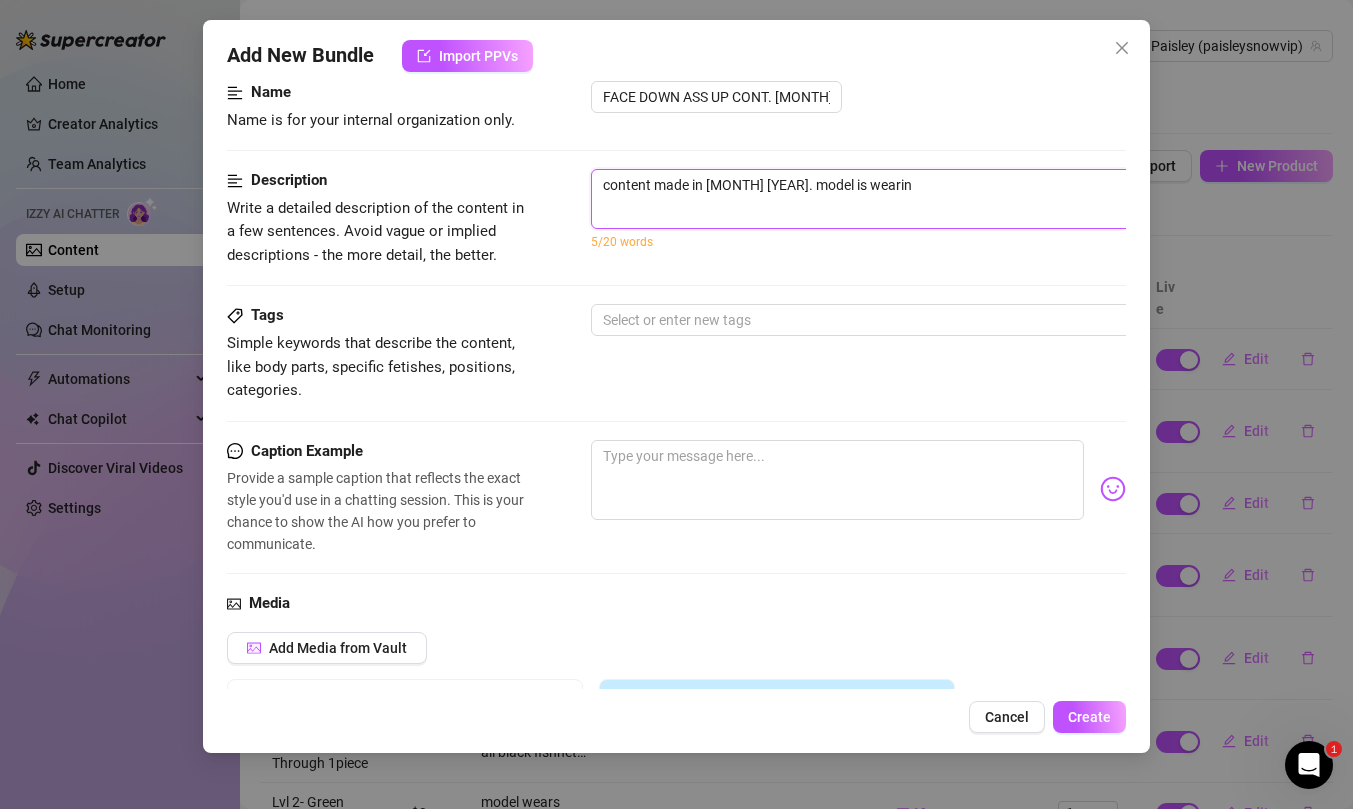 type on "content made in [MONTH] [YEAR]. model is wearing" 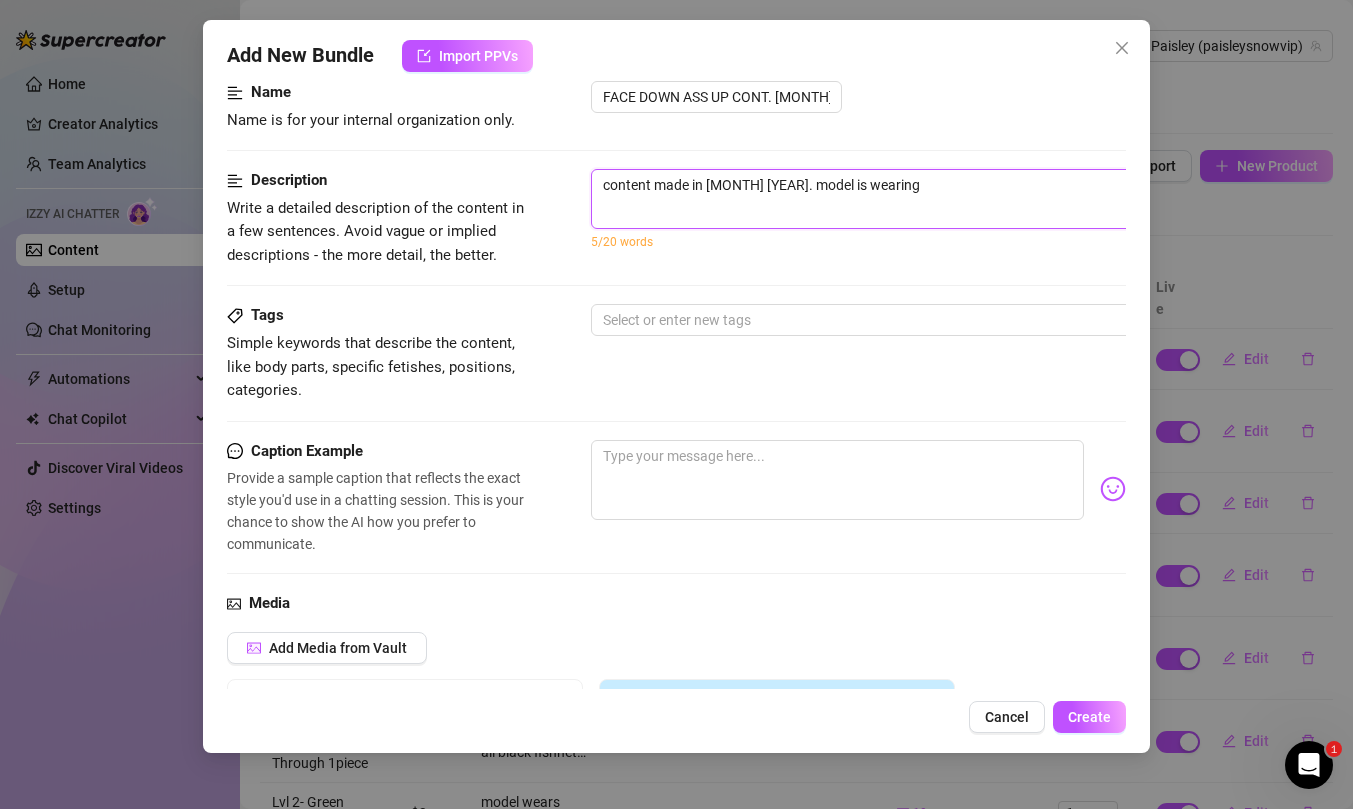 type on "content made in [MONTH] [YEAR]. model is wearing" 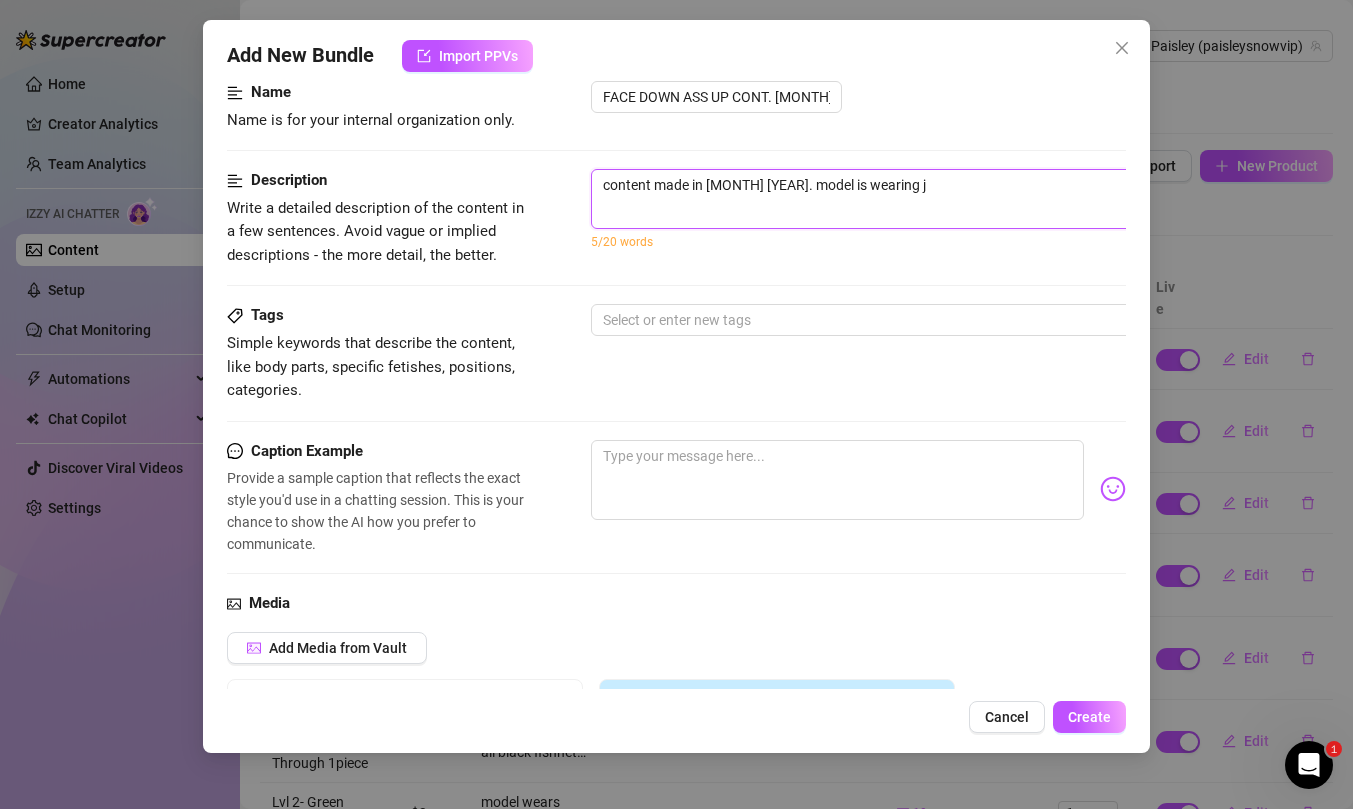 type on "content made in [MONTH] [YEAR]. model is wearing ju" 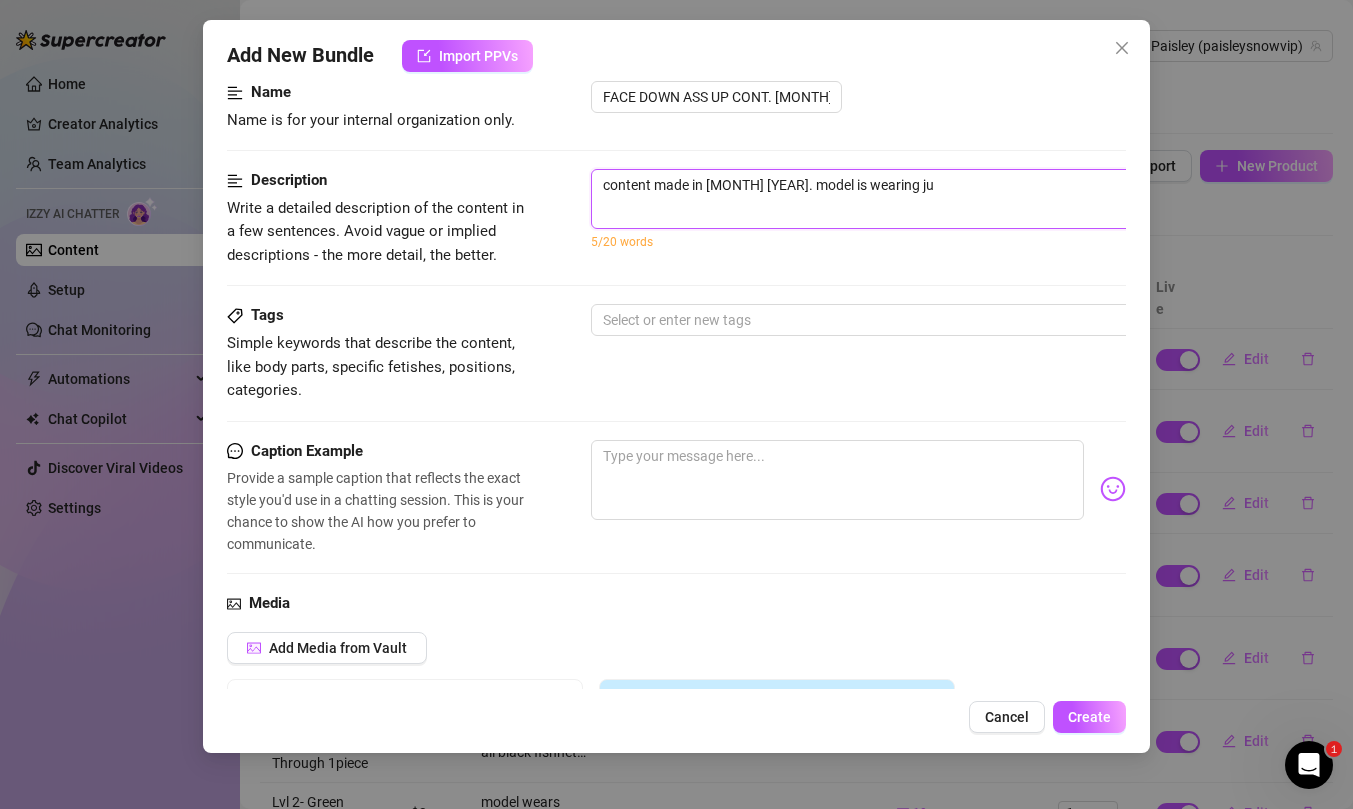 type on "content made in [MONTH] [YEAR]. model is wearing jus" 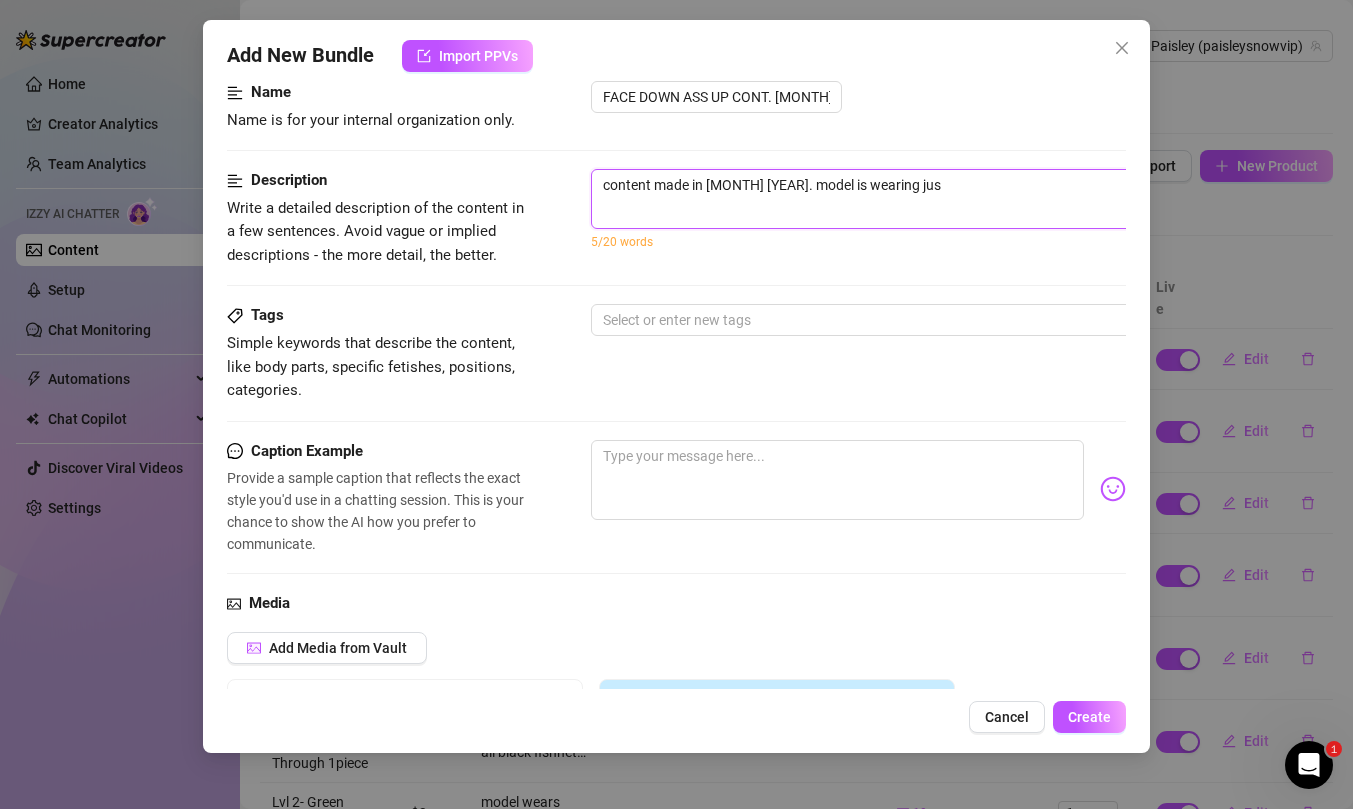 type on "content made in [MONTH] [YEAR]. model is wearing just" 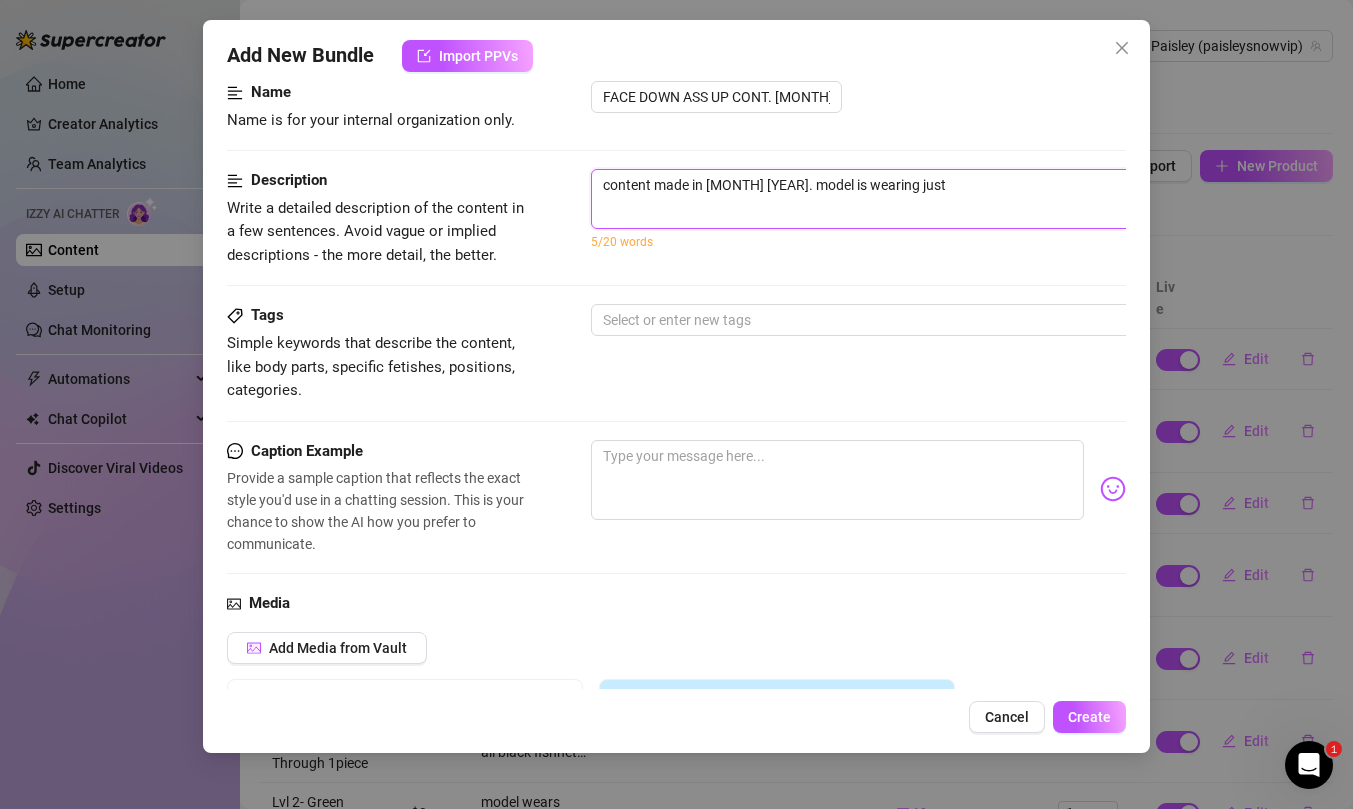 type on "content made in [MONTH] [YEAR]. model is wearing just" 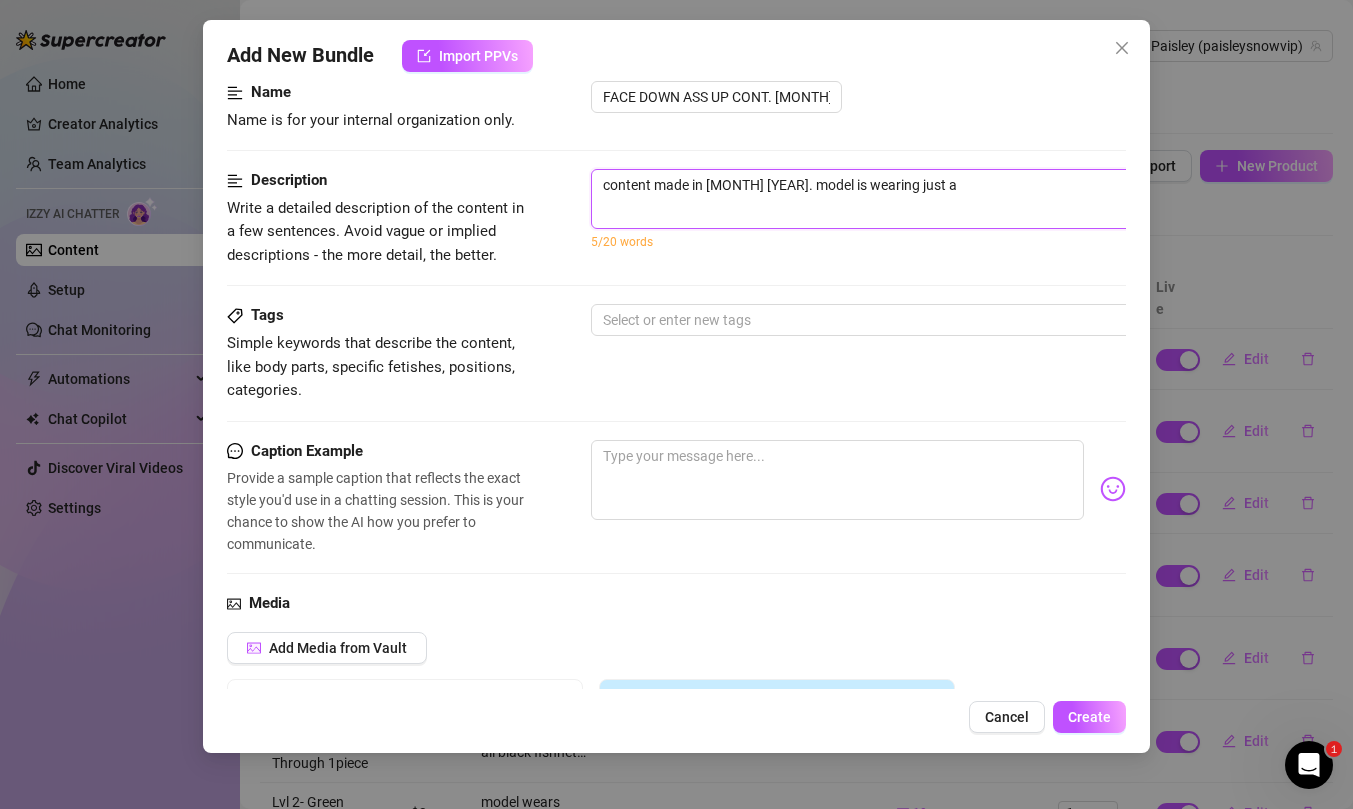 type on "content made in [MONTH] [YEAR]. model is wearing just a" 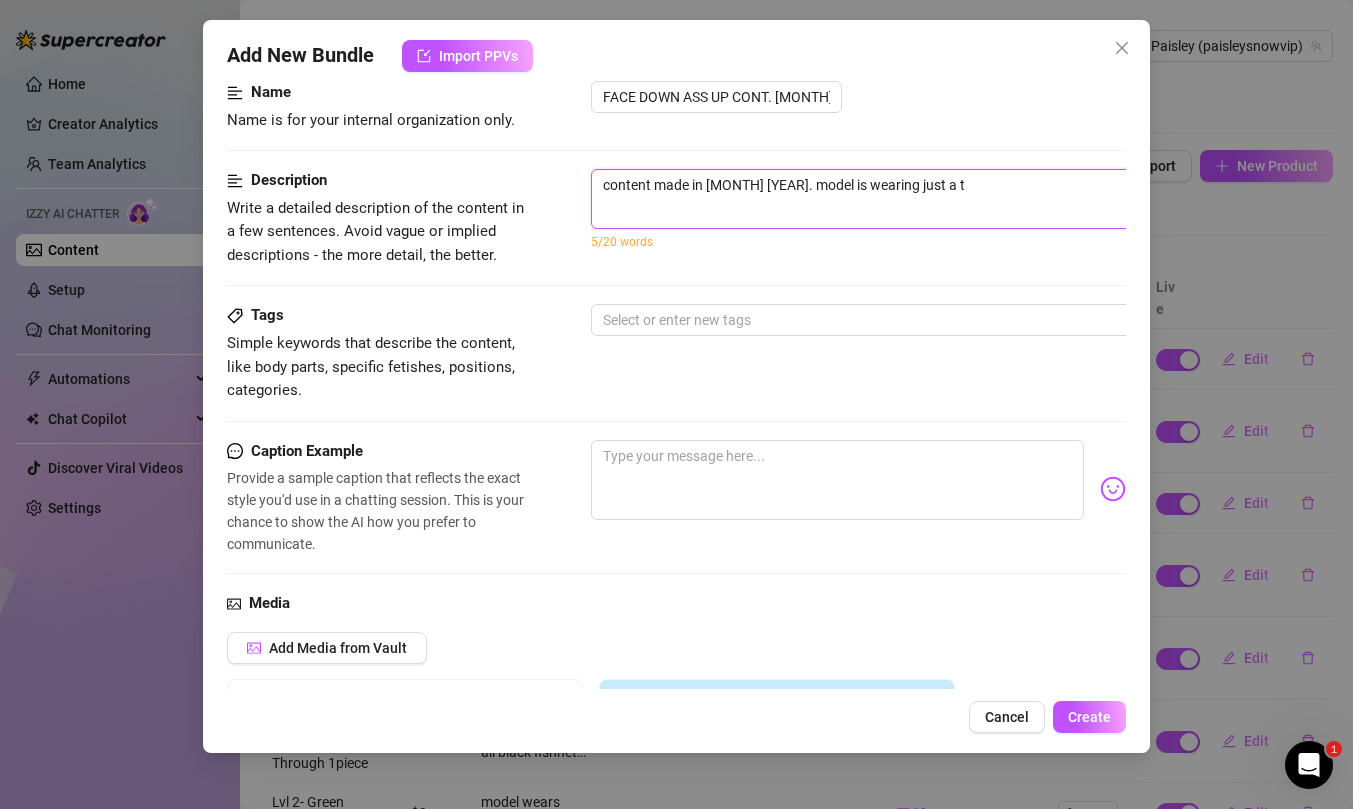 type on "content made in [MONTH] [YEAR]. model is wearing just a th" 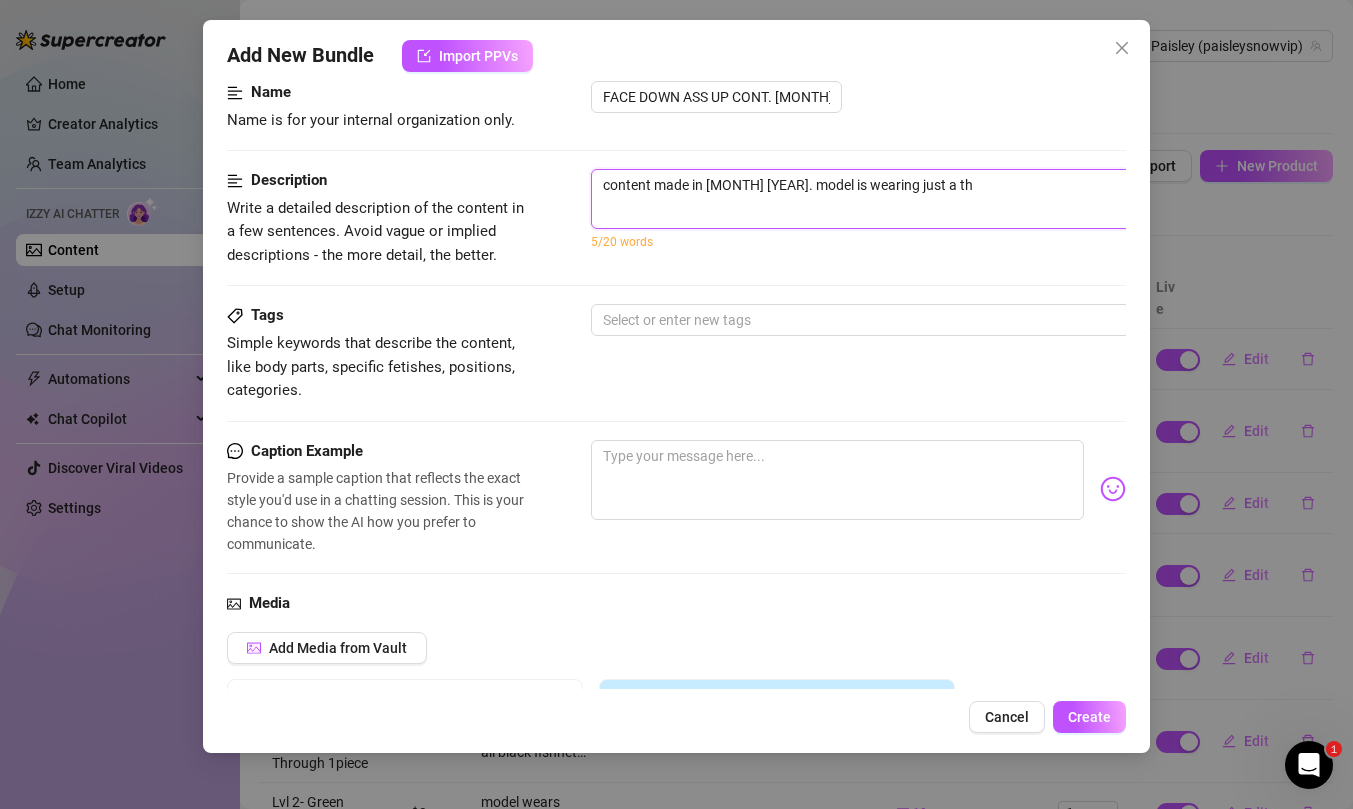 type on "content made in [MONTH] [YEAR]. model is wearing just a tho" 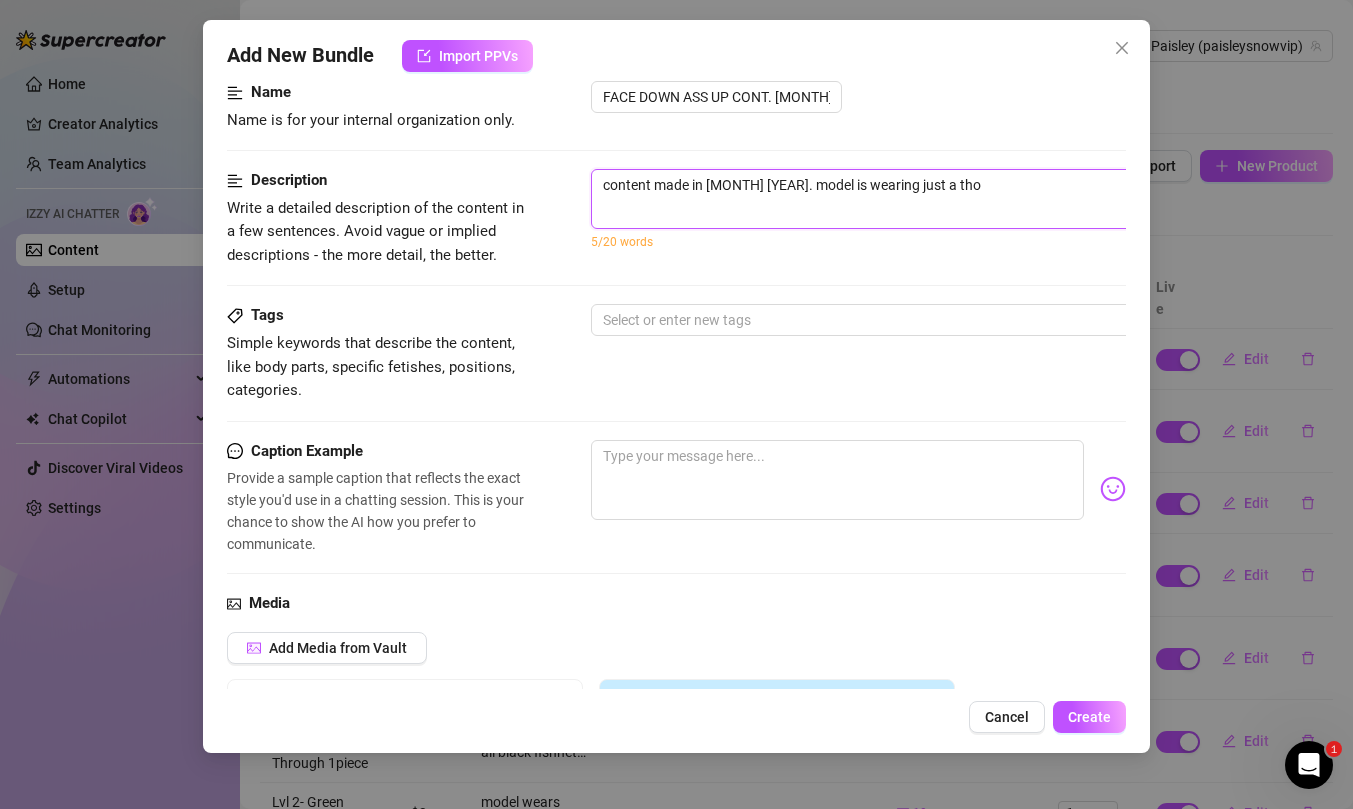 type on "content made in [MONTH] [YEAR]. model is wearing just a thon" 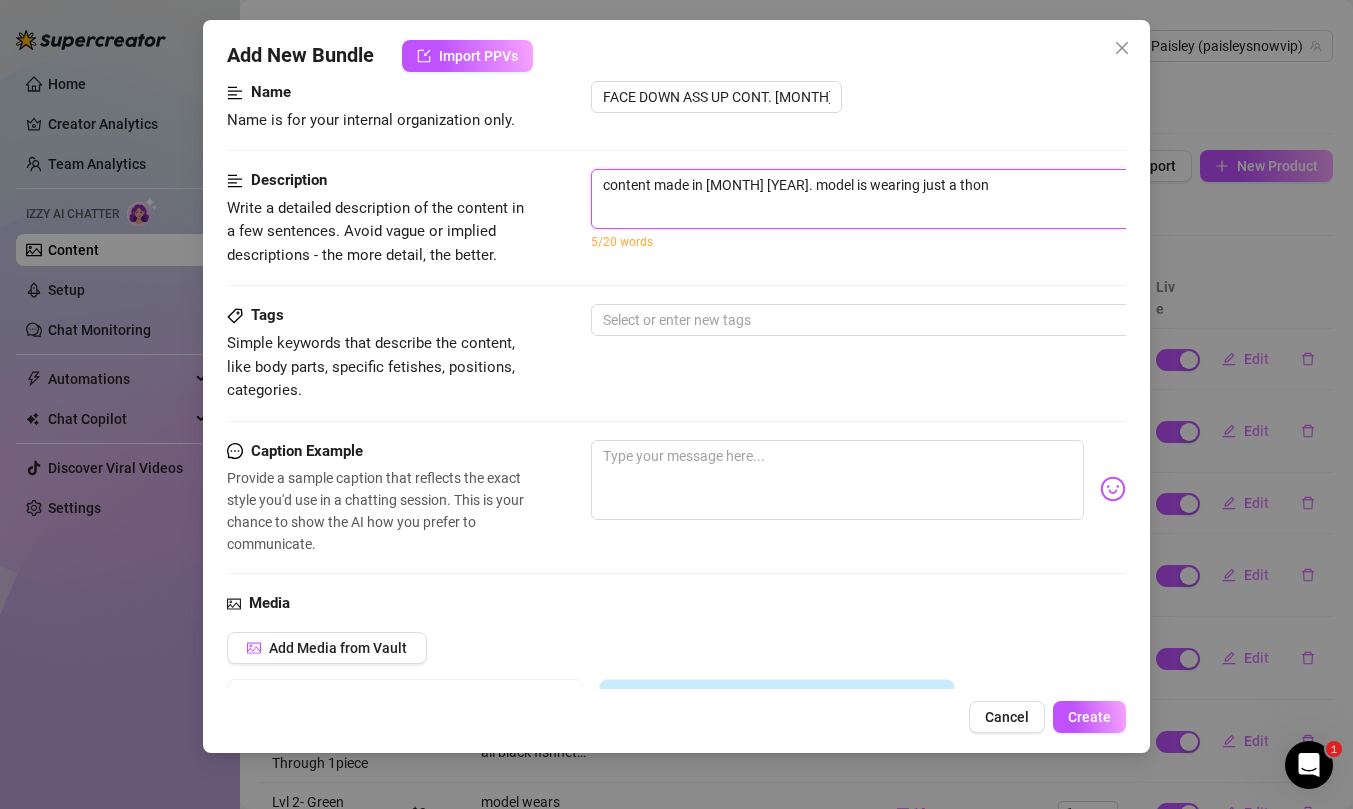 type on "content made in [MONTH] [YEAR]. model is wearing just a thong" 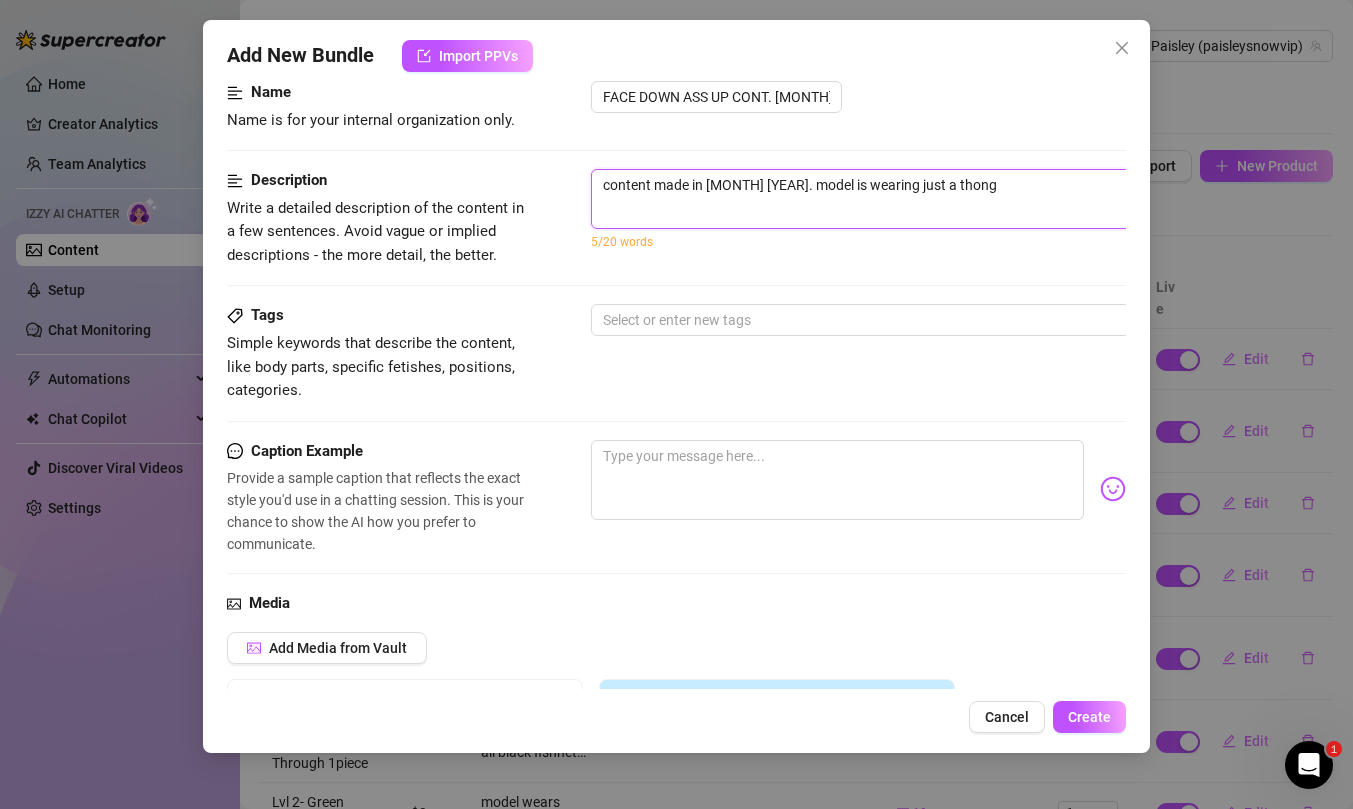 type on "content made in [MONTH] [YEAR]. model is wearing just a thong" 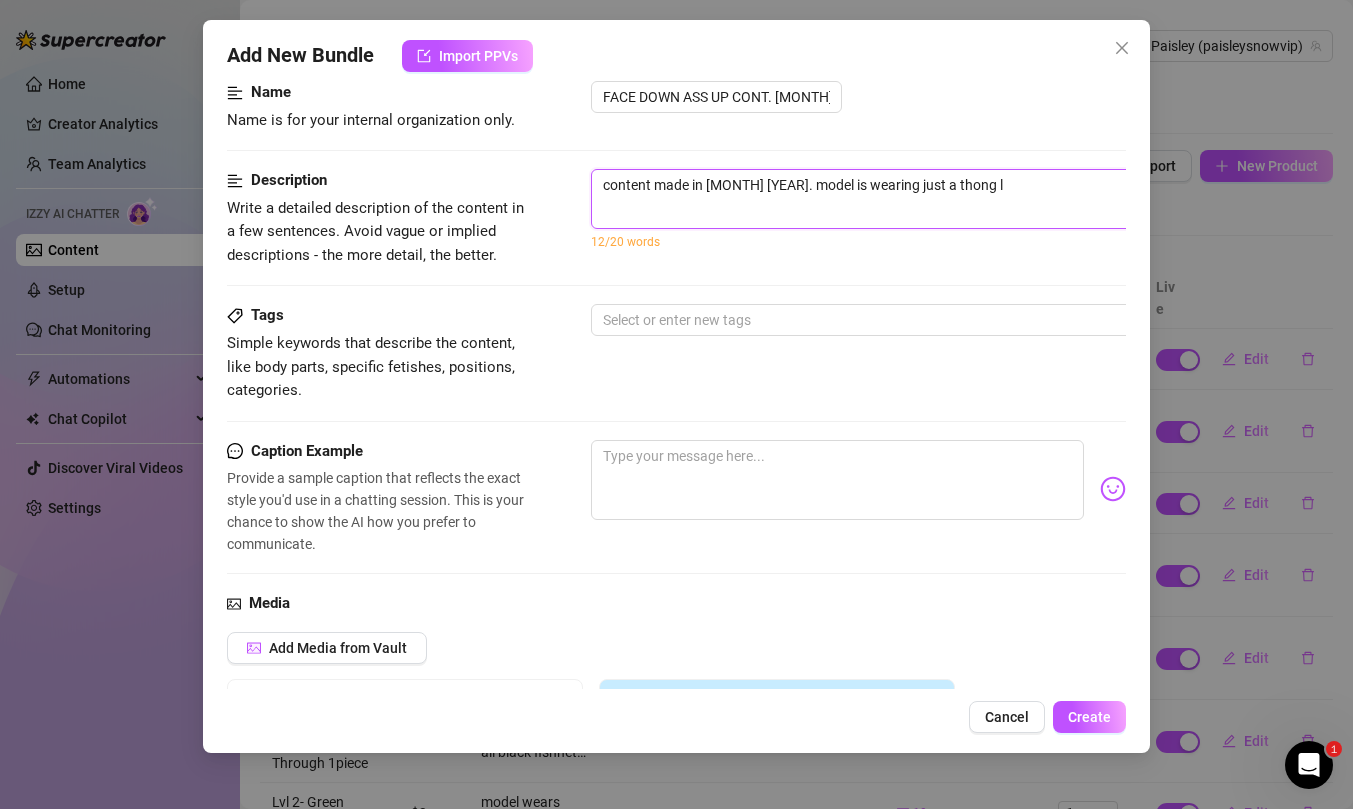 type on "content made in [MONTH] [YEAR]. model is wearing just a thong la" 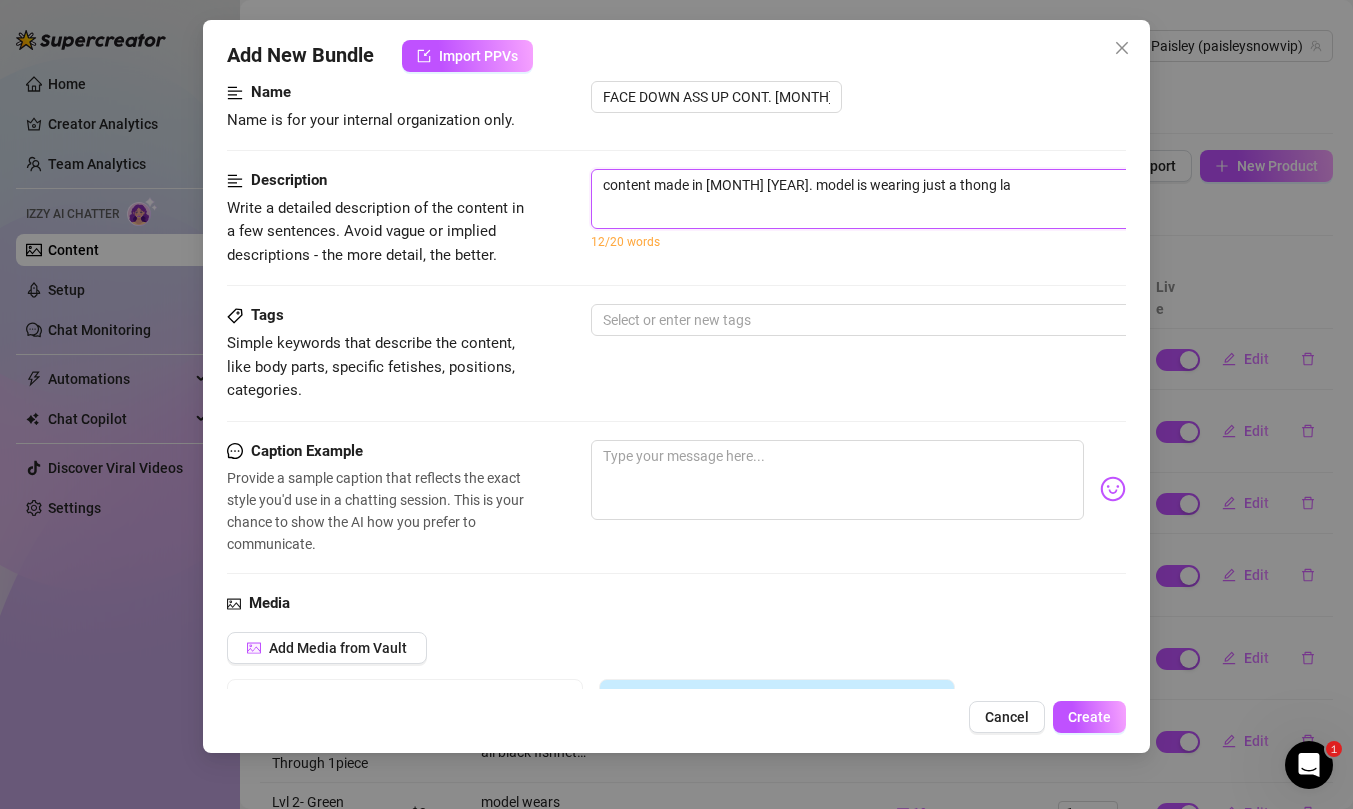 type on "content made in [MONTH] [YEAR]. model is wearing just a thong lay" 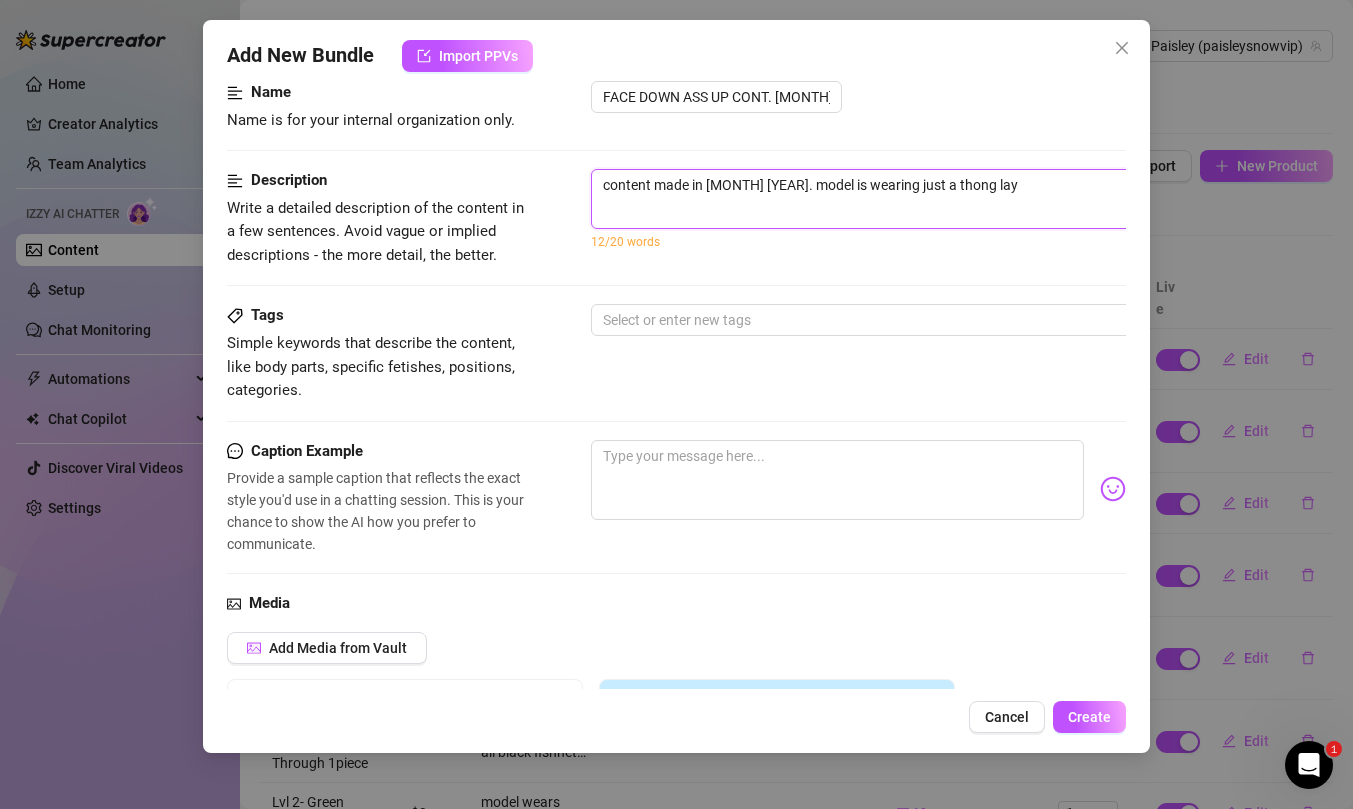 type on "content made in [MONTH] [YEAR]. model is wearing just a thong layi" 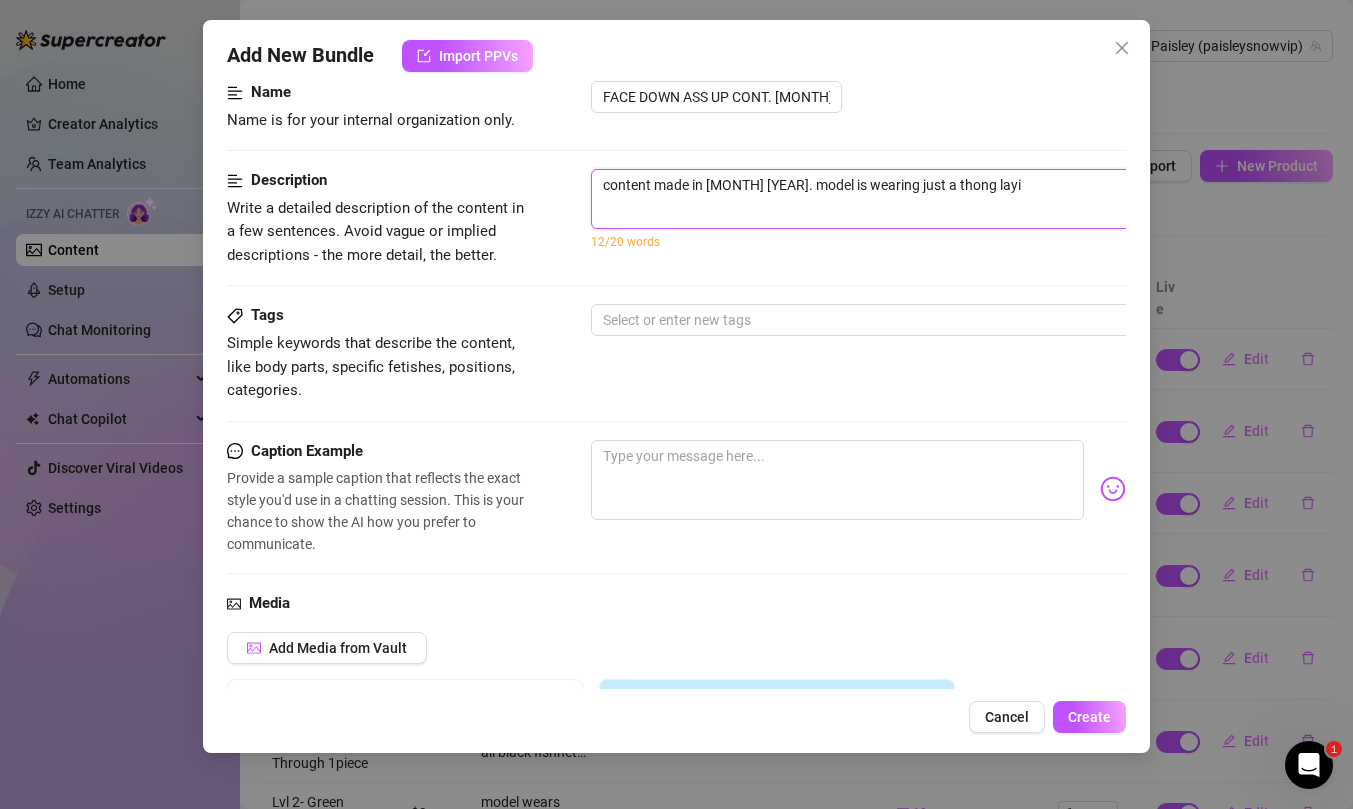 type on "content made in [MONTH] [YEAR]. model is wearing just a thong layin" 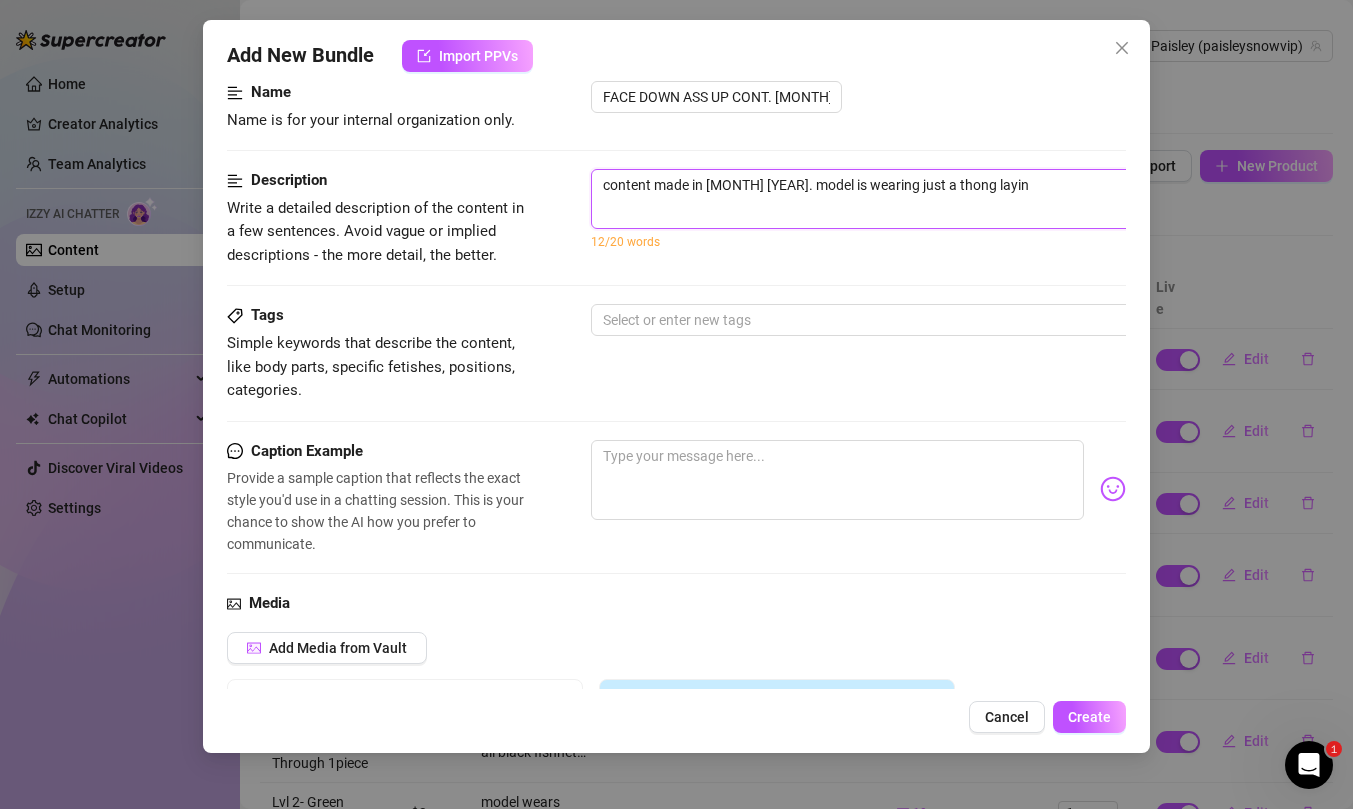 type on "content made in [MONTH] [YEAR]. model is wearing just a thong laying" 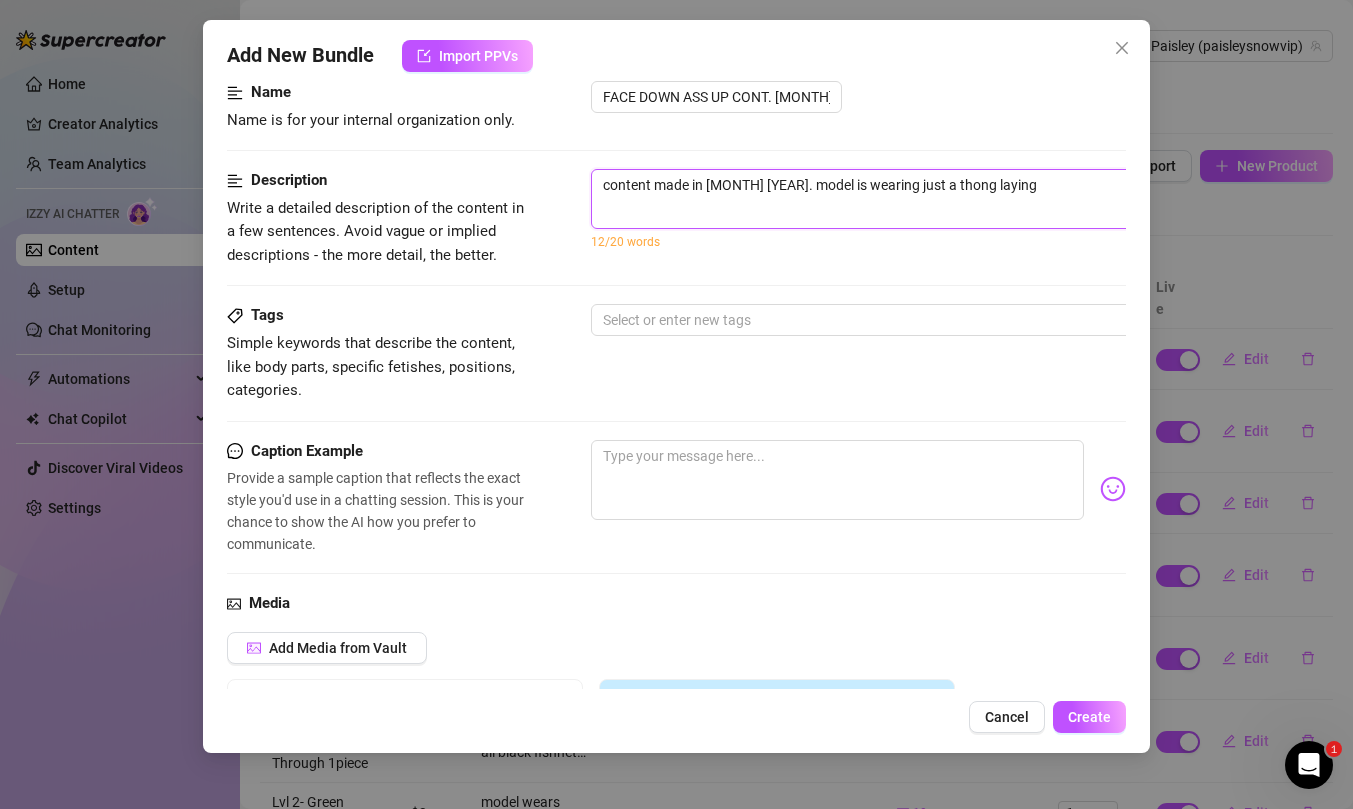 type on "content made in [MONTH] [YEAR]. model is wearing just a thong laying" 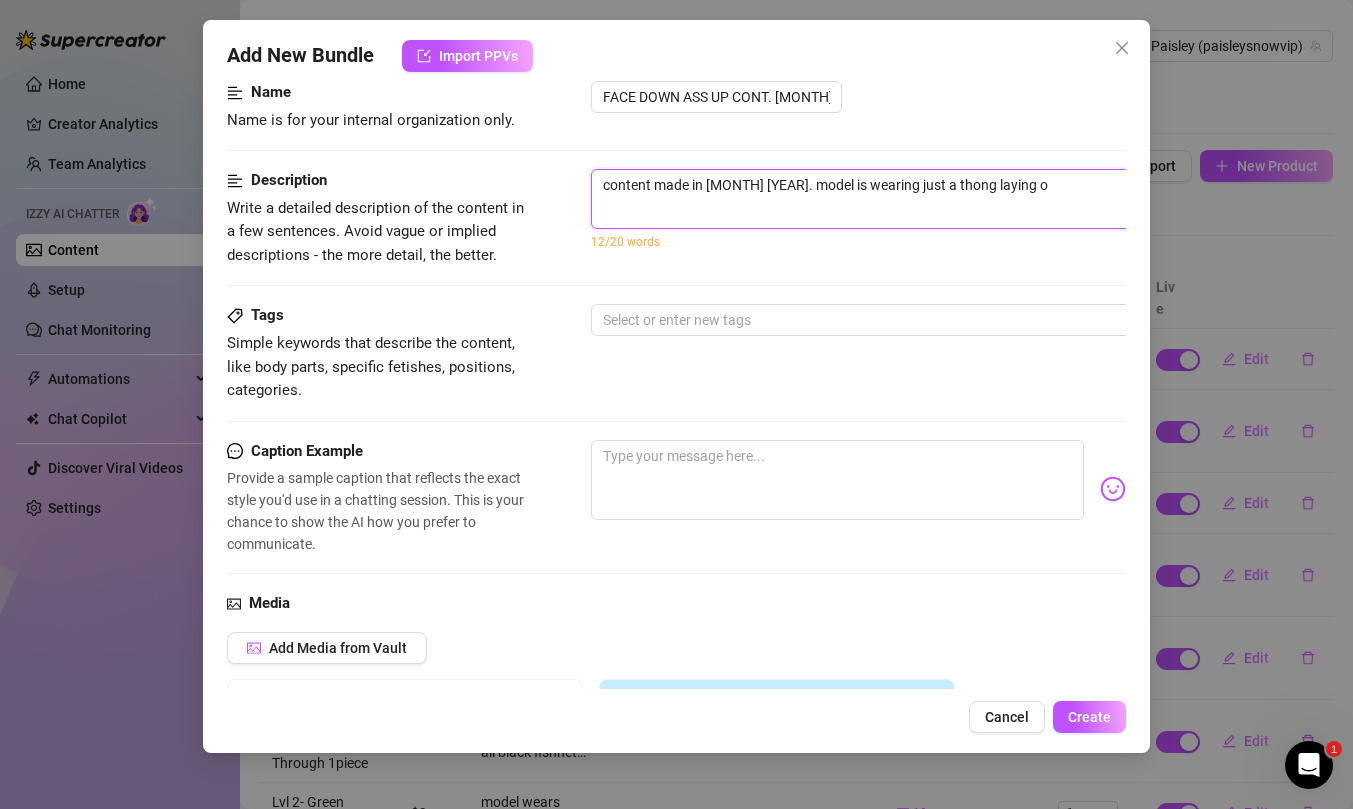type on "content made in [MONTH] [YEAR]. model is wearing just a thong laying on" 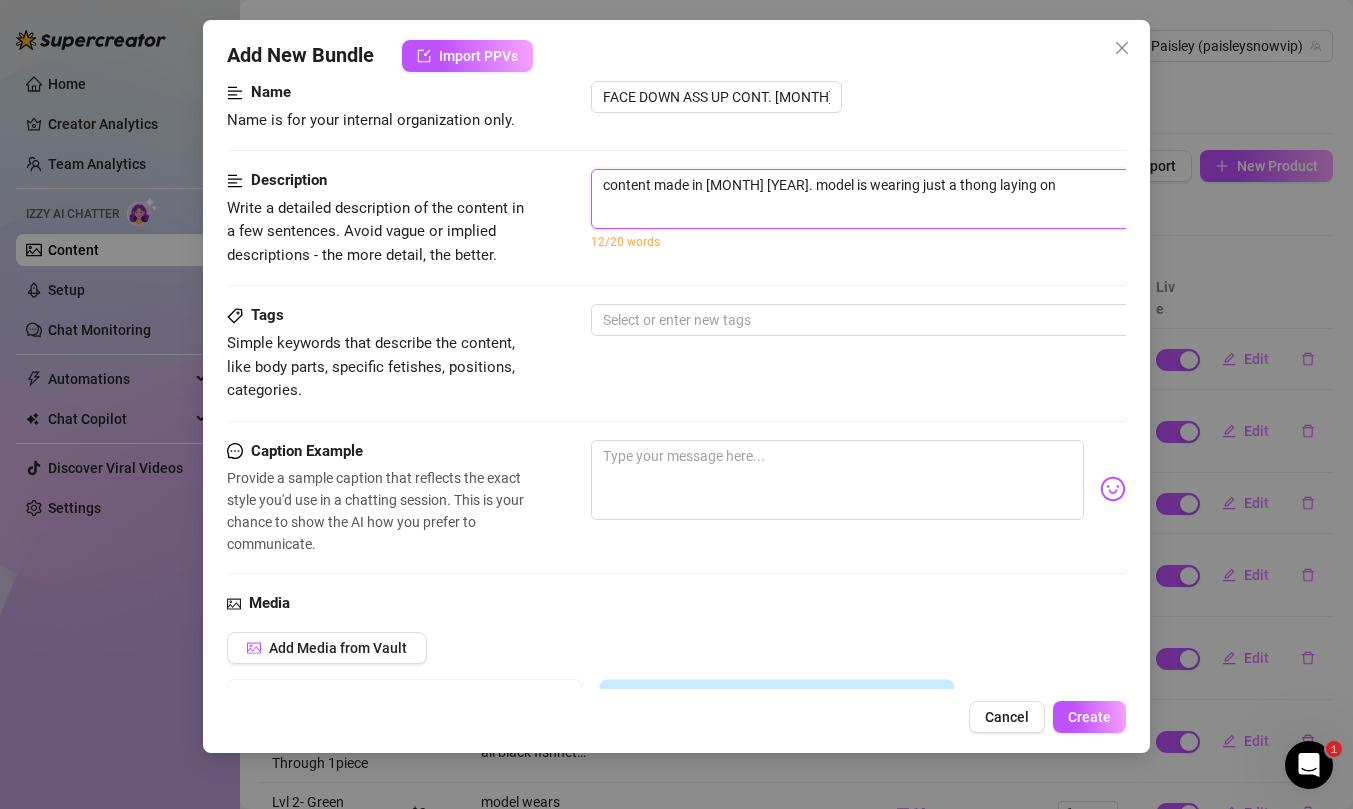 type on "content made in [MONTH] [YEAR]. model is wearing just a thong laying on" 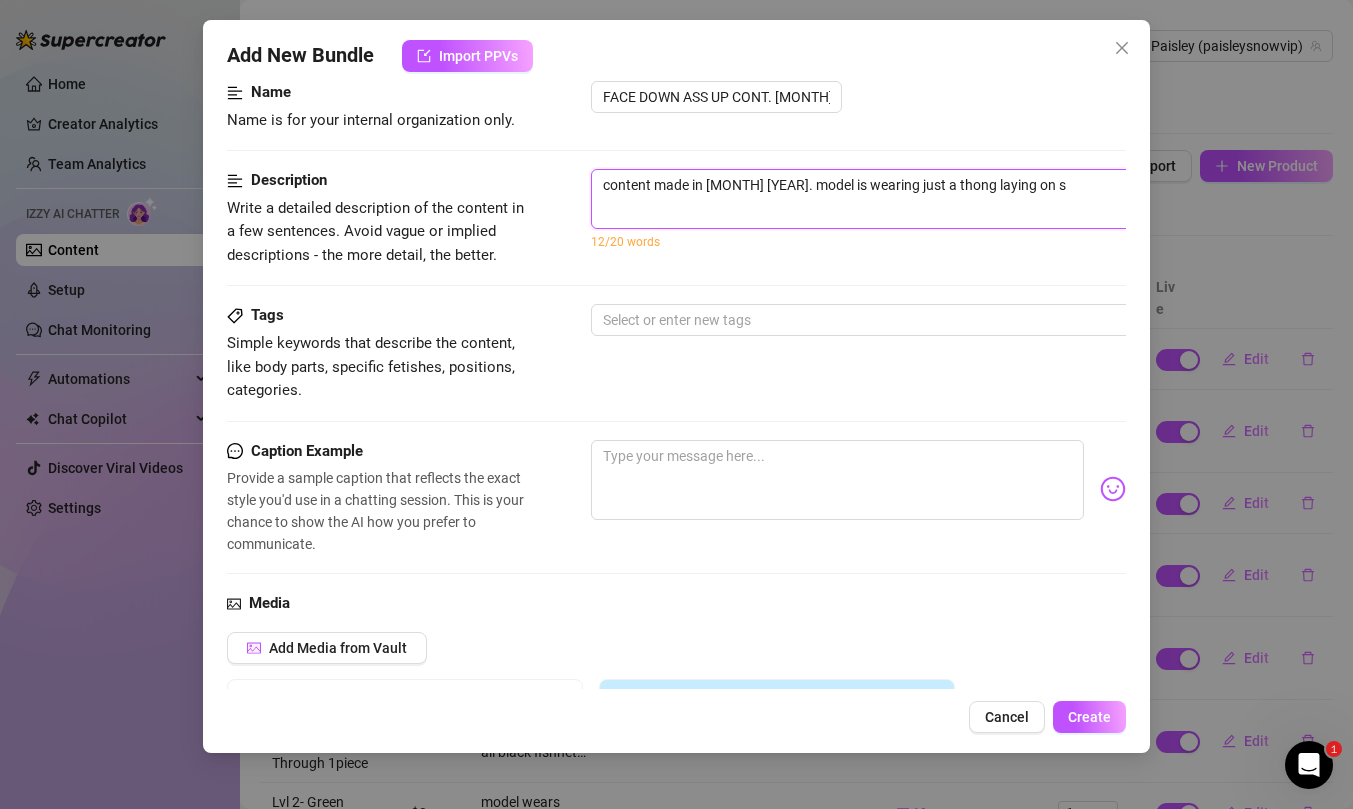 type on "content made in [MONTH] [YEAR]. model is wearing just a thong laying on st" 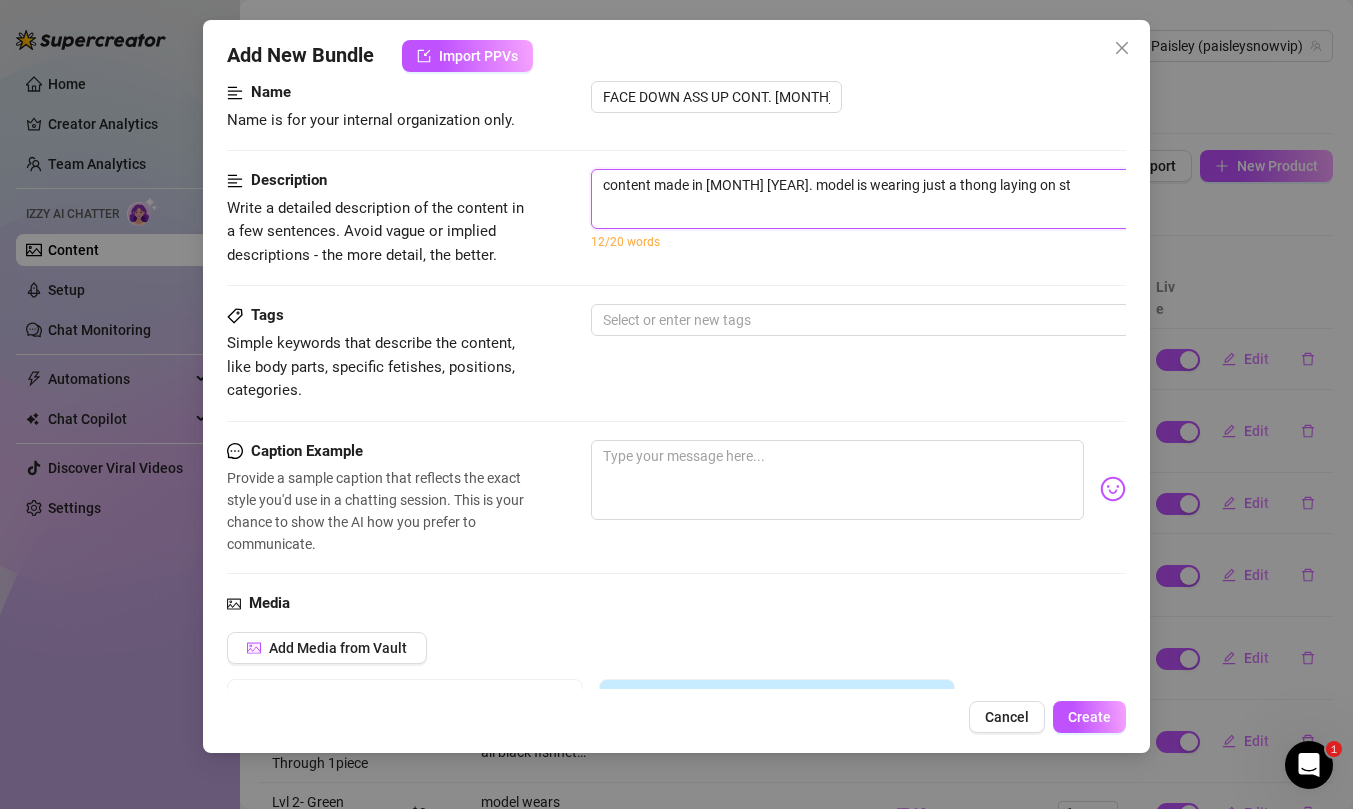 type on "content made in [MONTH] [YEAR]. model is wearing just a thong laying on sto" 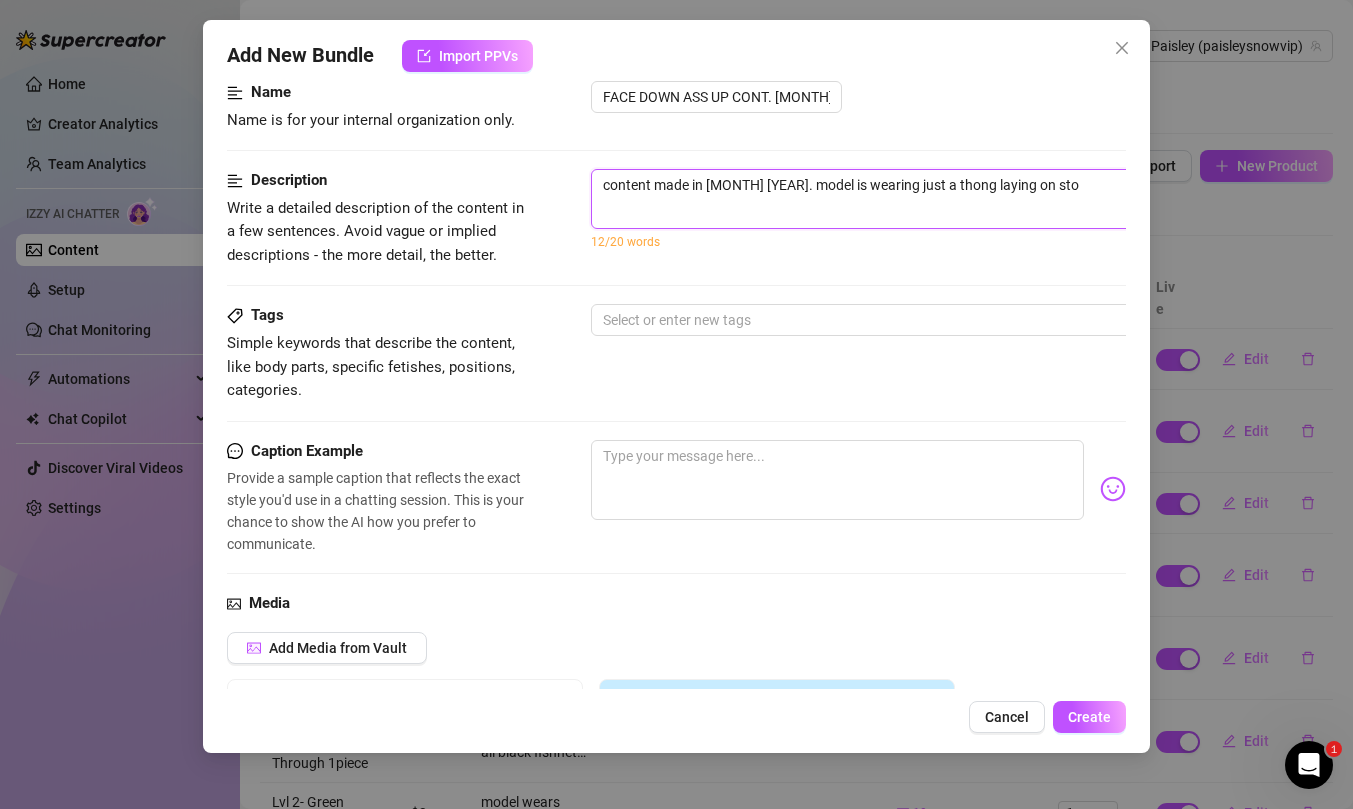 type on "content made in [MONTH] [YEAR]. model is wearing just a thong laying on stom" 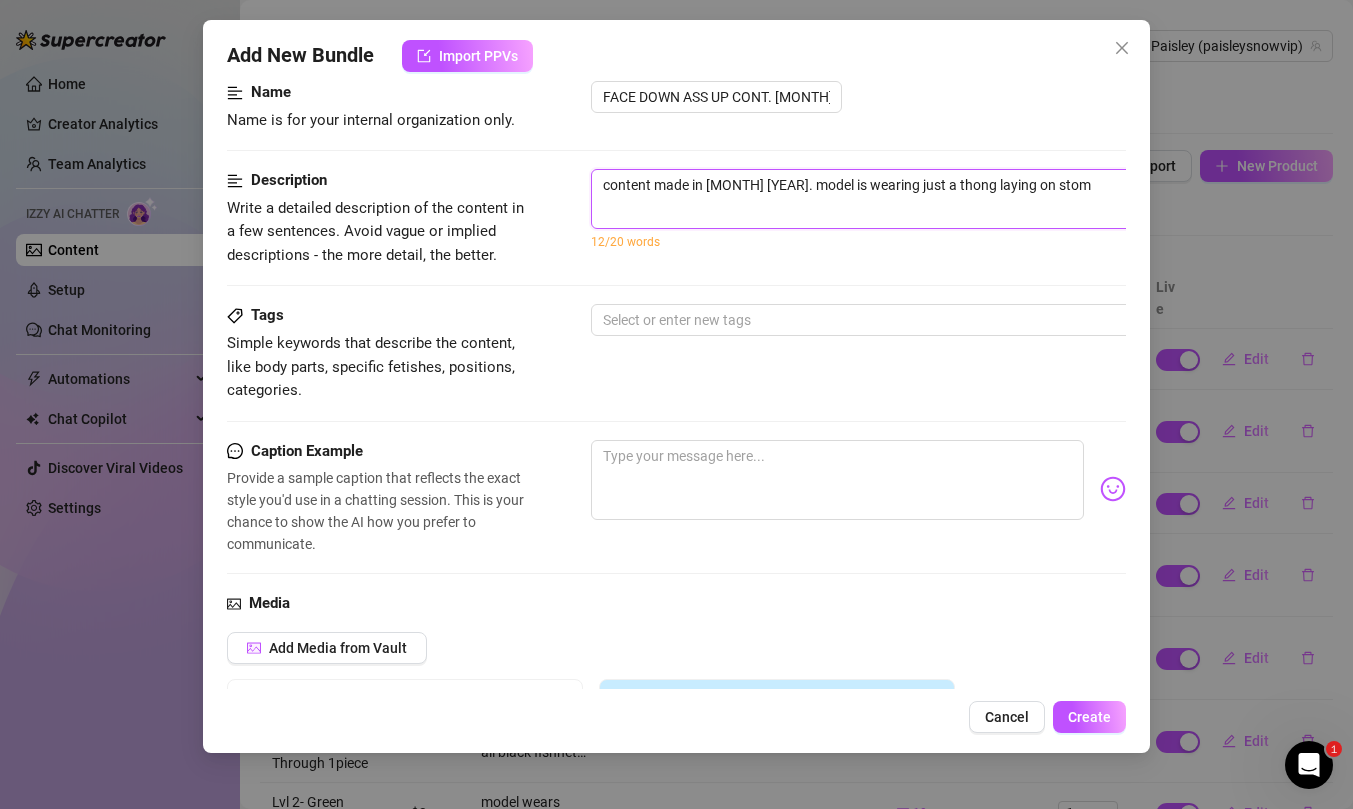 type on "content made in [MONTH] [YEAR]. model is wearing just a thong laying on stoma" 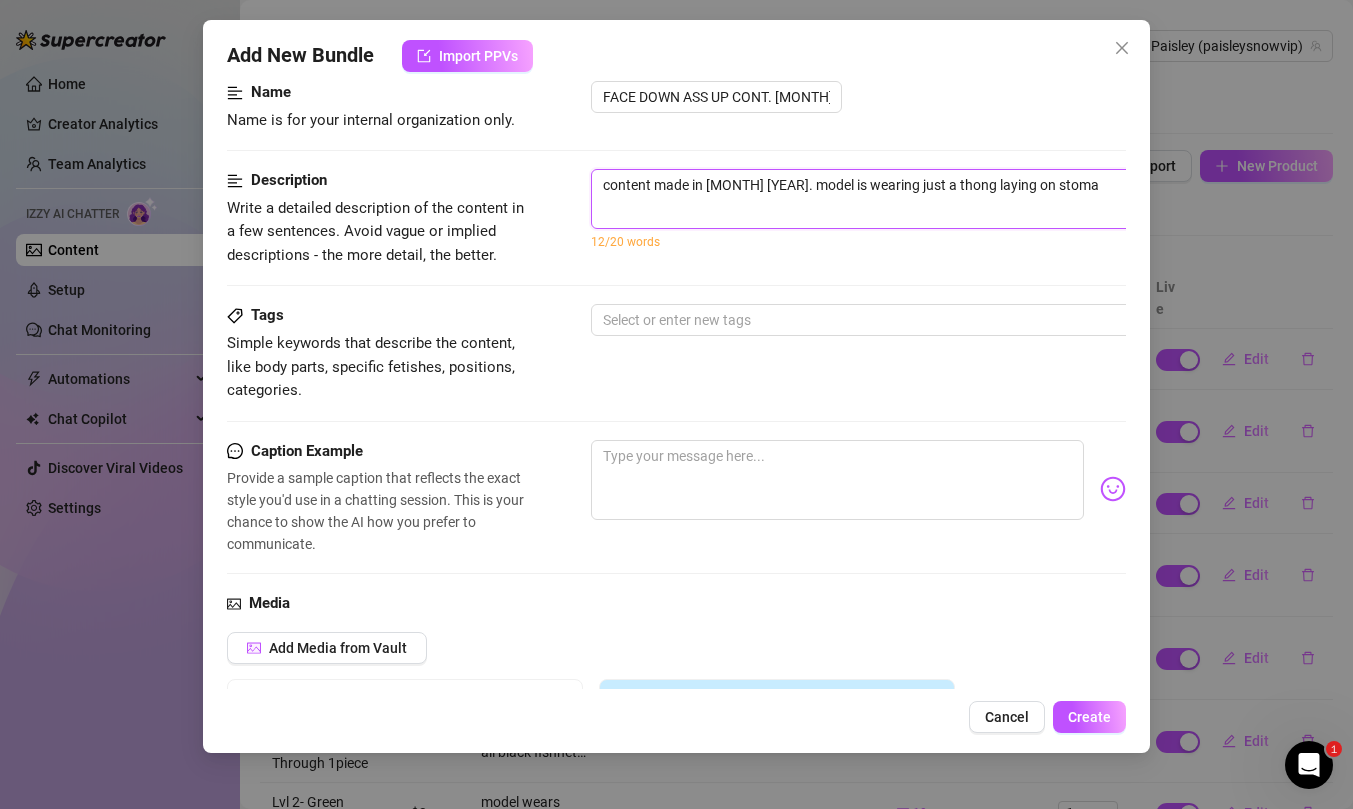 type on "content made in [MONTH] [YEAR]. model is wearing just a thong laying on stomac" 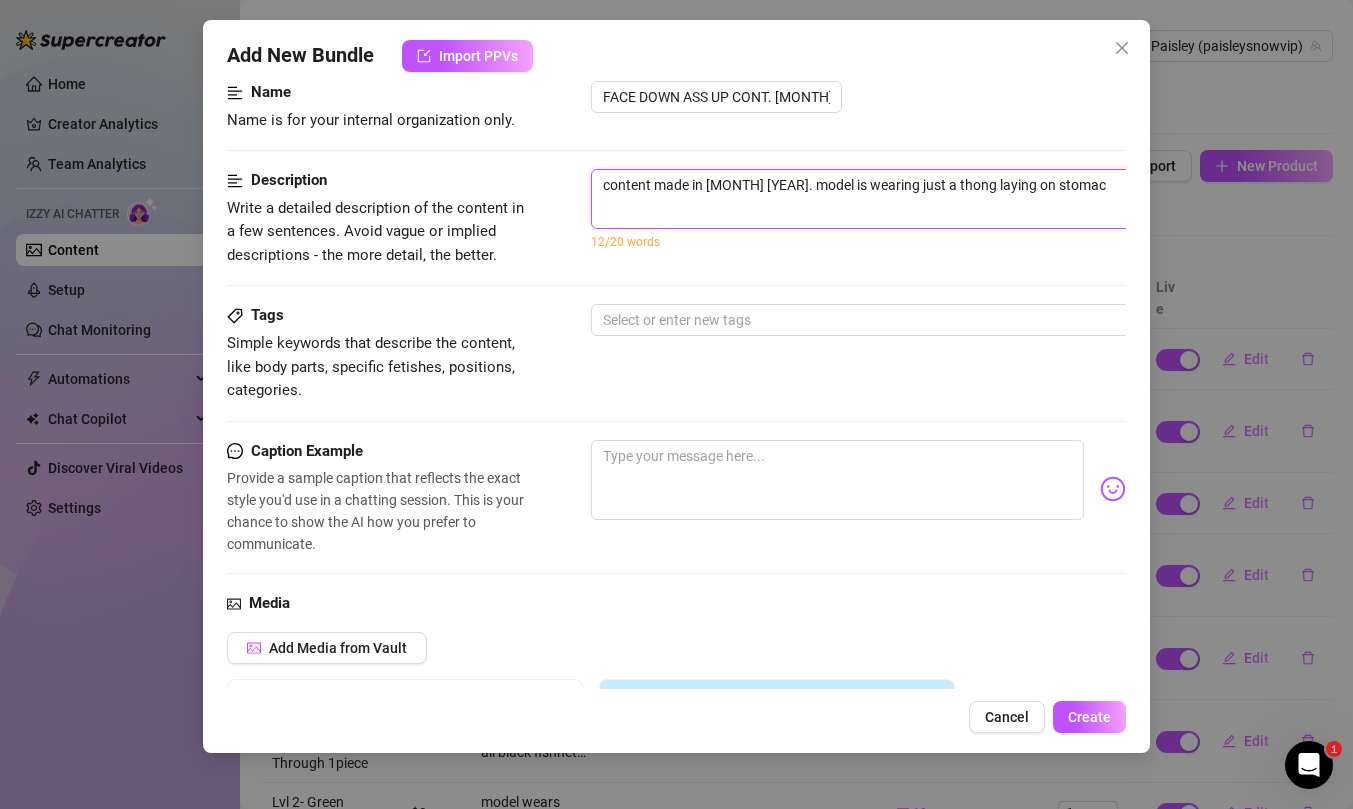 type on "content made in [MONTH] [YEAR]. model is wearing just a thong laying on stomach" 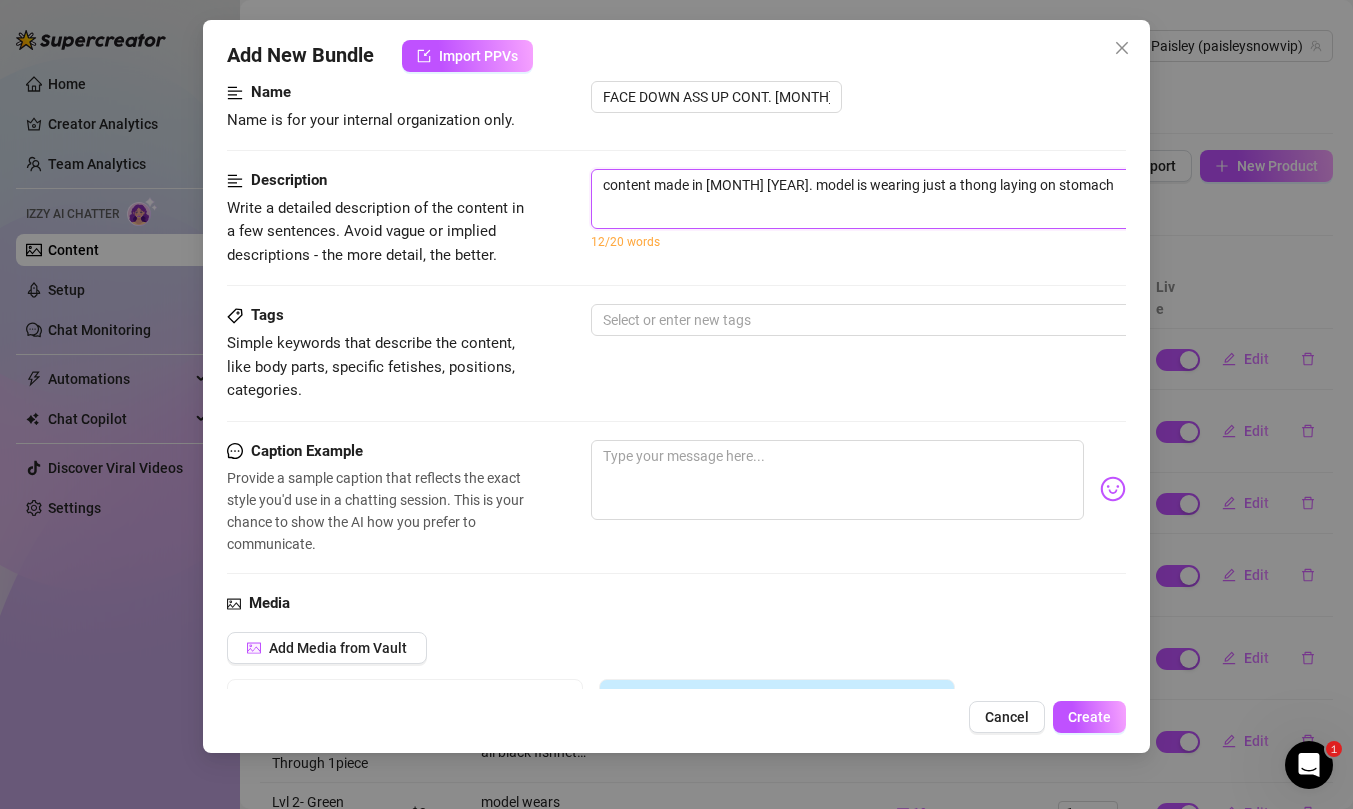 type on "content made in [MONTH] [YEAR]. model is wearing just a thong laying on stomach" 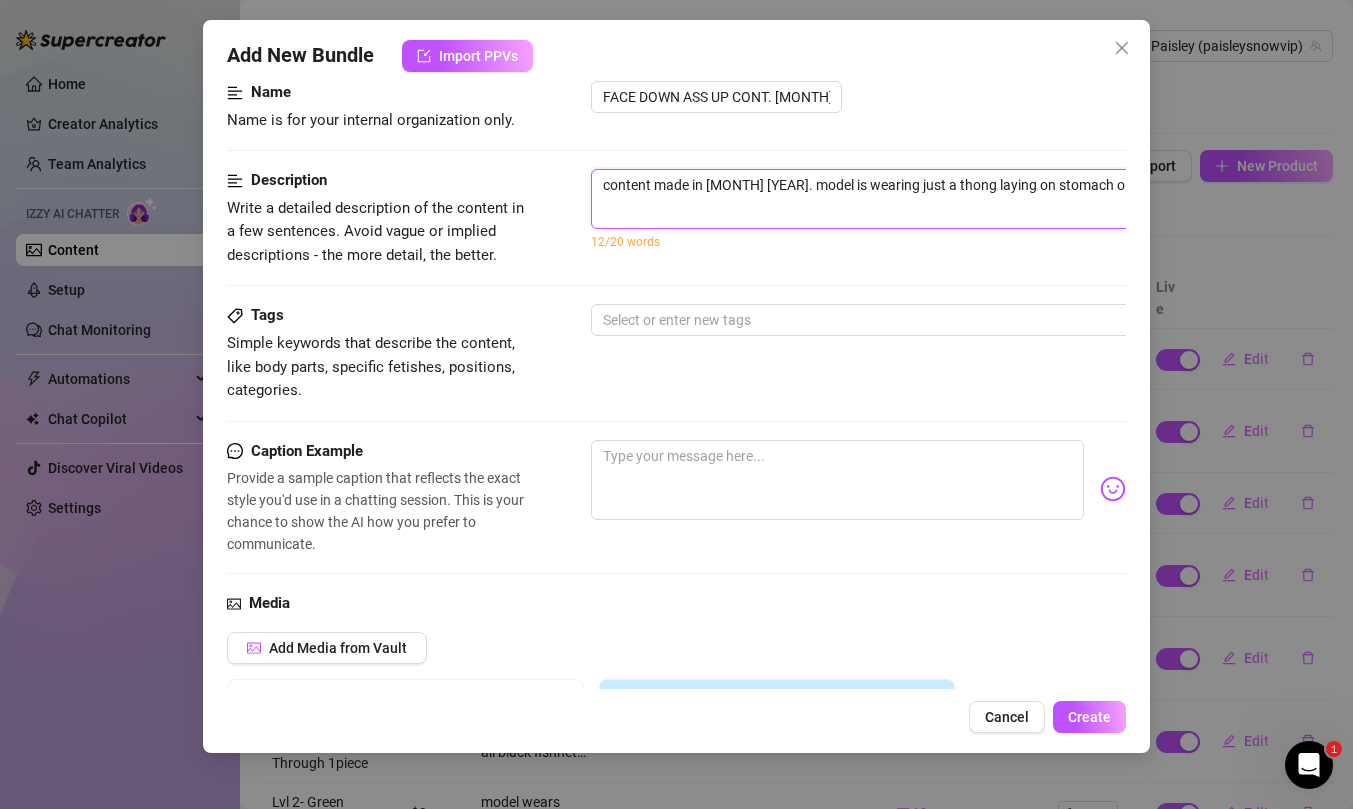 type on "content made in [MONTH] [YEAR]. model is wearing just a thong laying on stomach on" 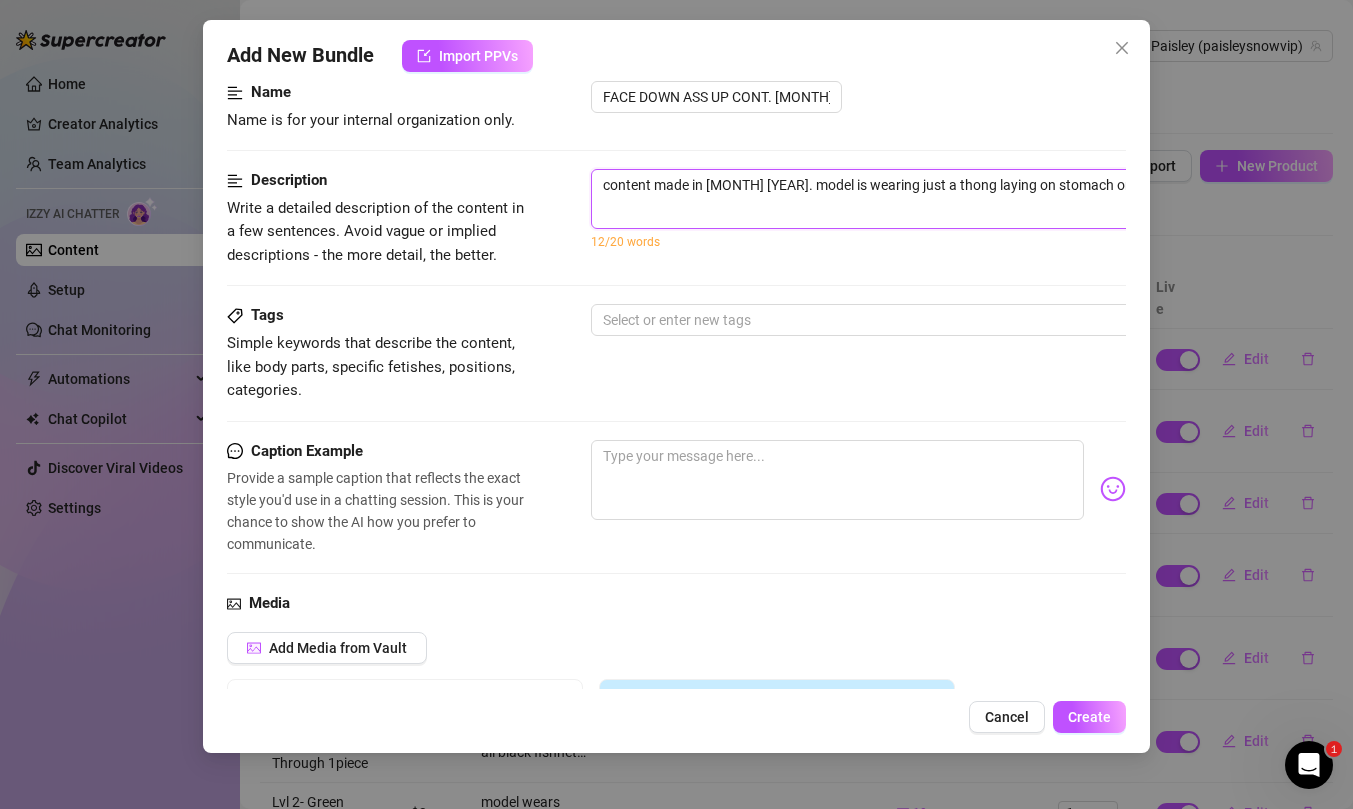 type on "content made in [MONTH] [YEAR]. model is wearing just a thong laying on stomach on" 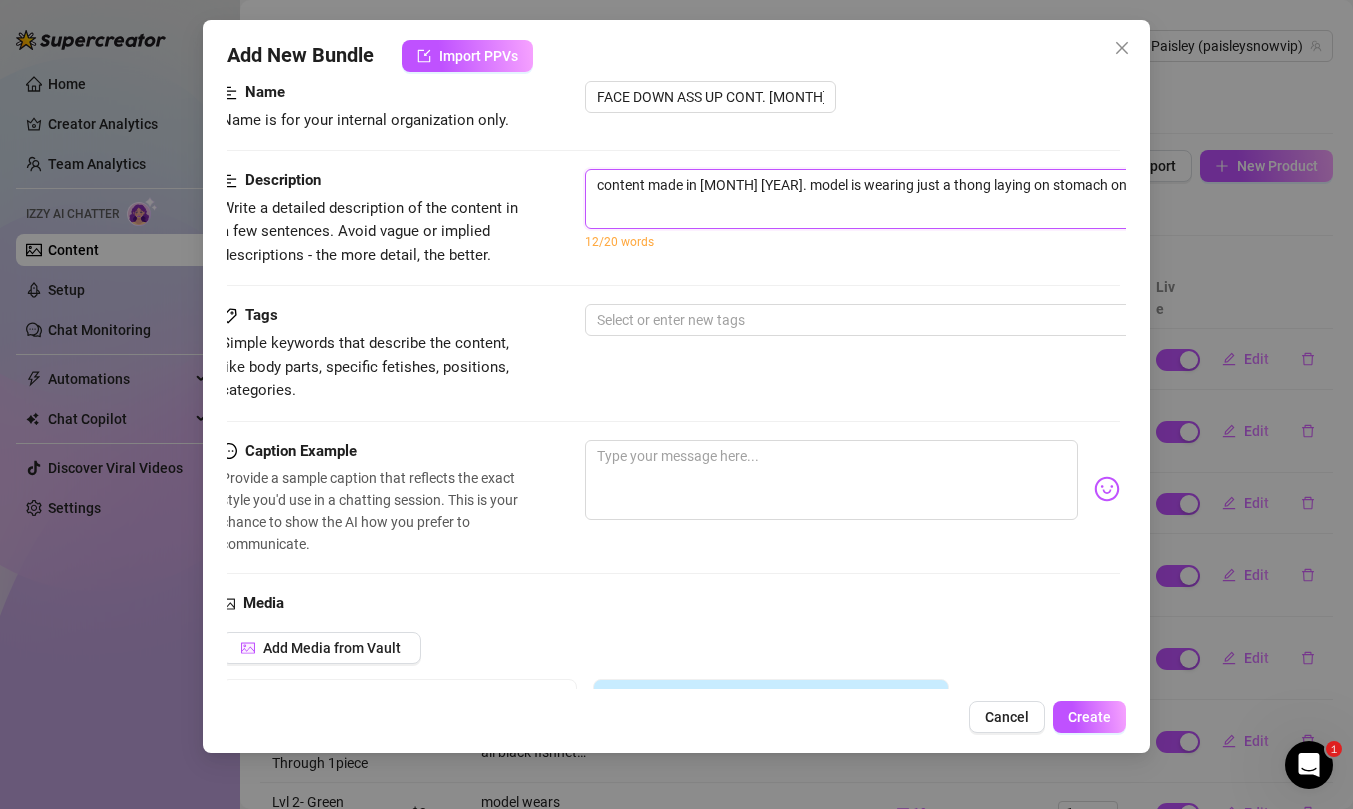 type on "content made in [MONTH] [YEAR]. model is wearing just a thong laying on stomach on bed" 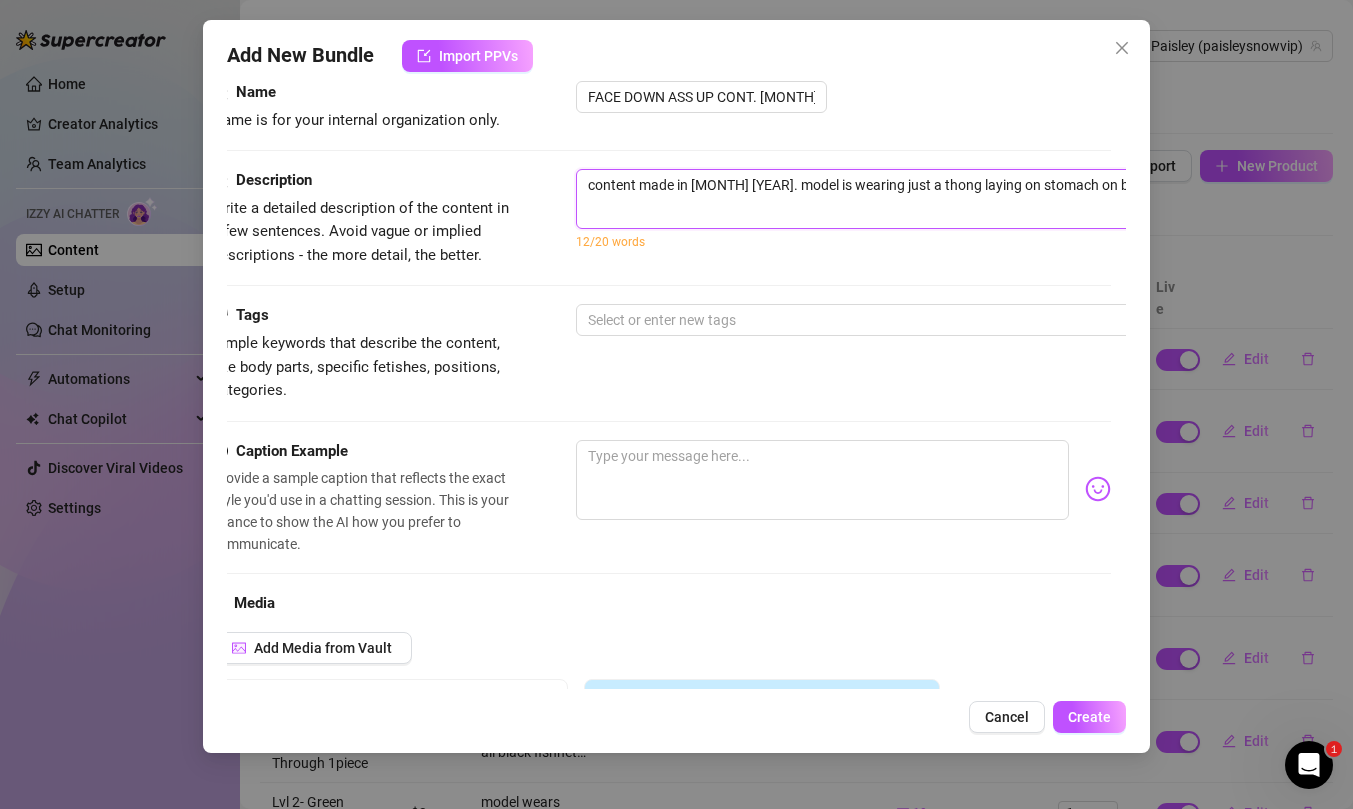 type on "content made in [MONTH] [YEAR]. model is wearing just a thong laying on stomach on bed." 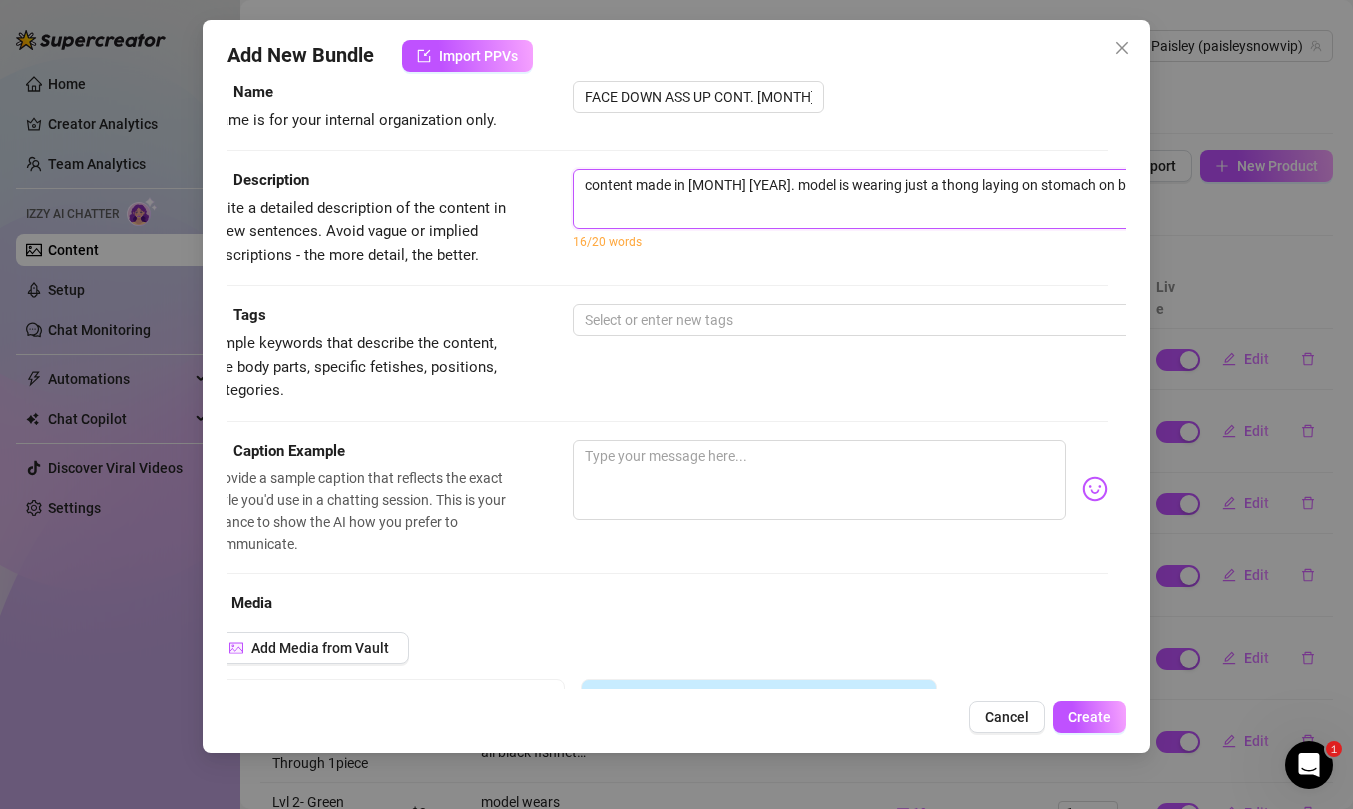 type on "content made in [MONTH] [YEAR]. model is wearing just a thong laying on stomach on bed." 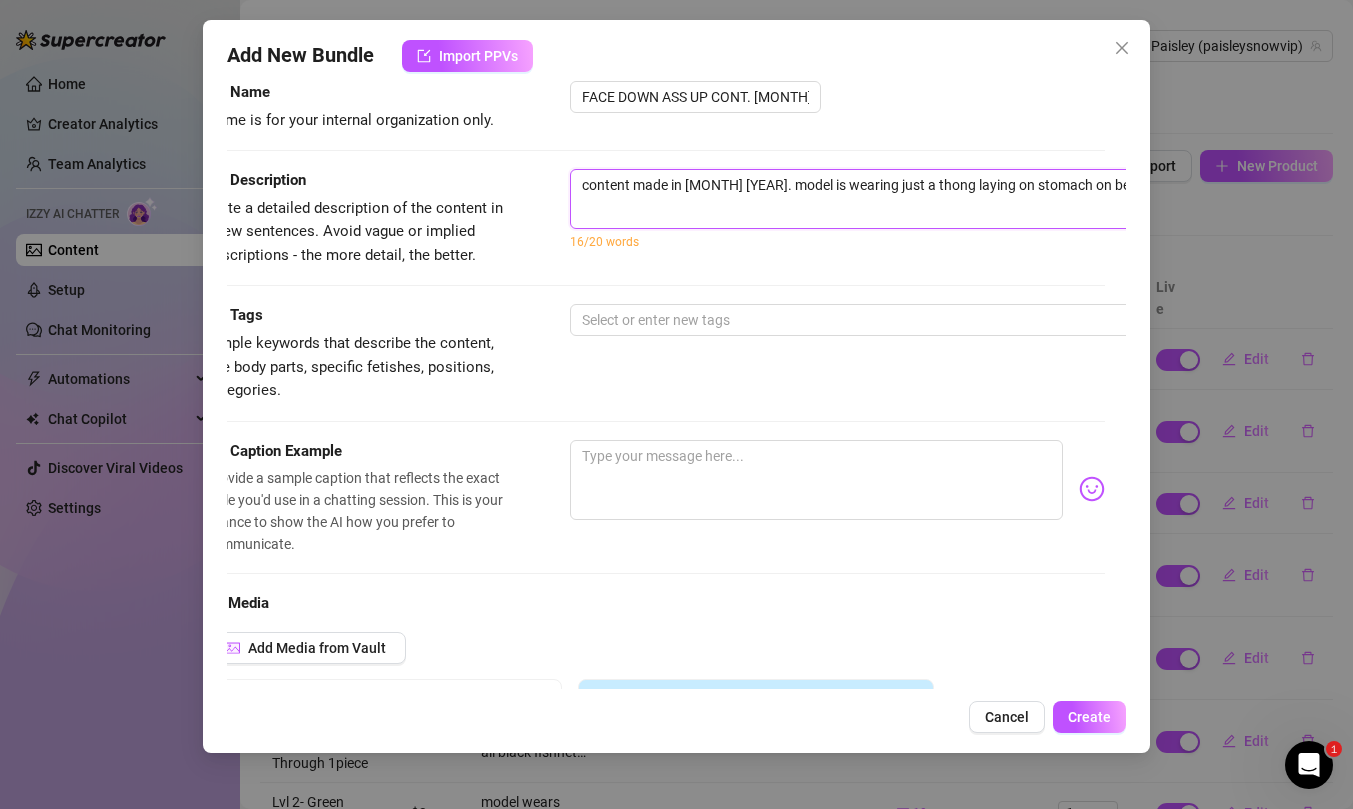 type on "content made in [MONTH] [YEAR]. model is wearing just a thong laying on stomach on bed. m" 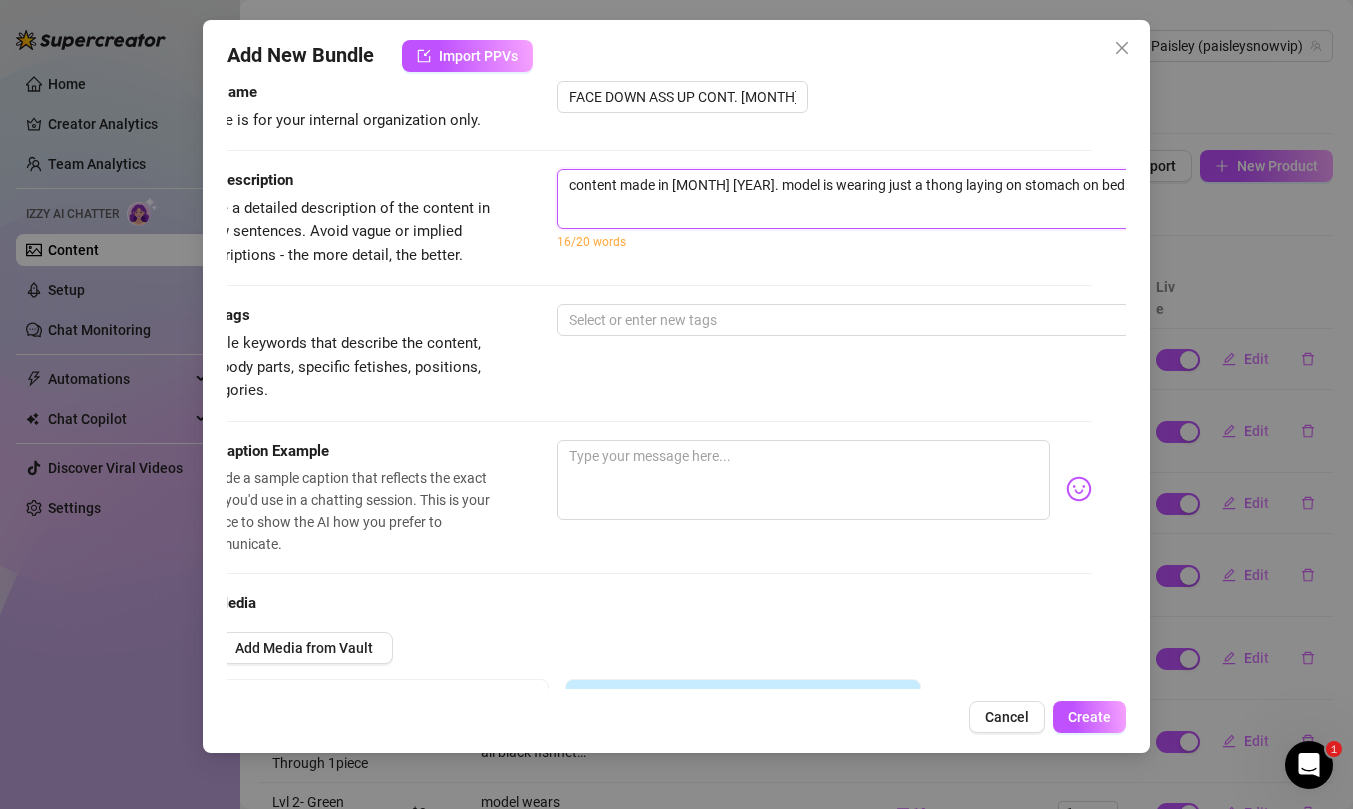 type on "content made in [MONTH] [YEAR]. model is wearing just a thong laying on stomach on bed. mo" 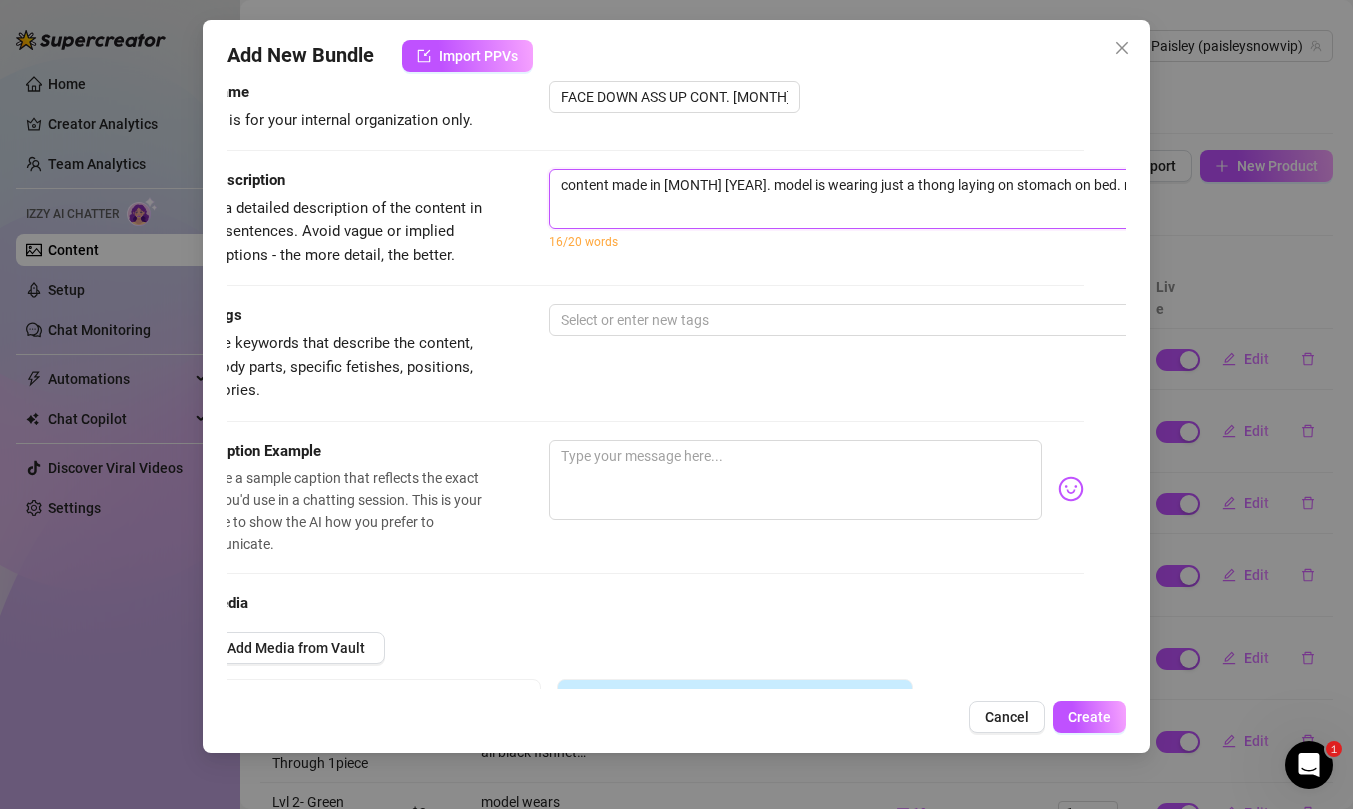 type on "content made in [MONTH] [YEAR]. model is wearing just a thong laying on stomach on bed. mod" 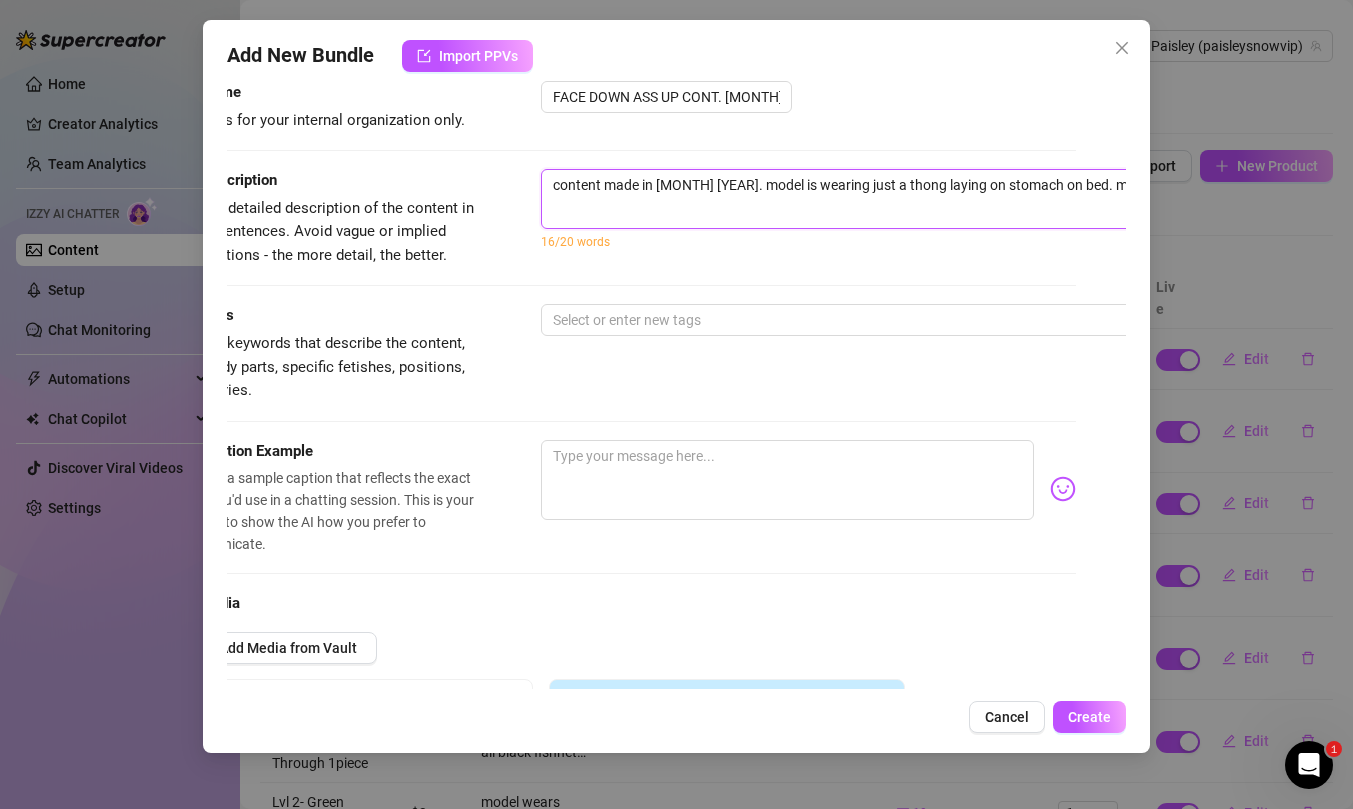 type on "content made in [MONTH] [YEAR]. model is wearing just a thong laying on stomach on bed. mode" 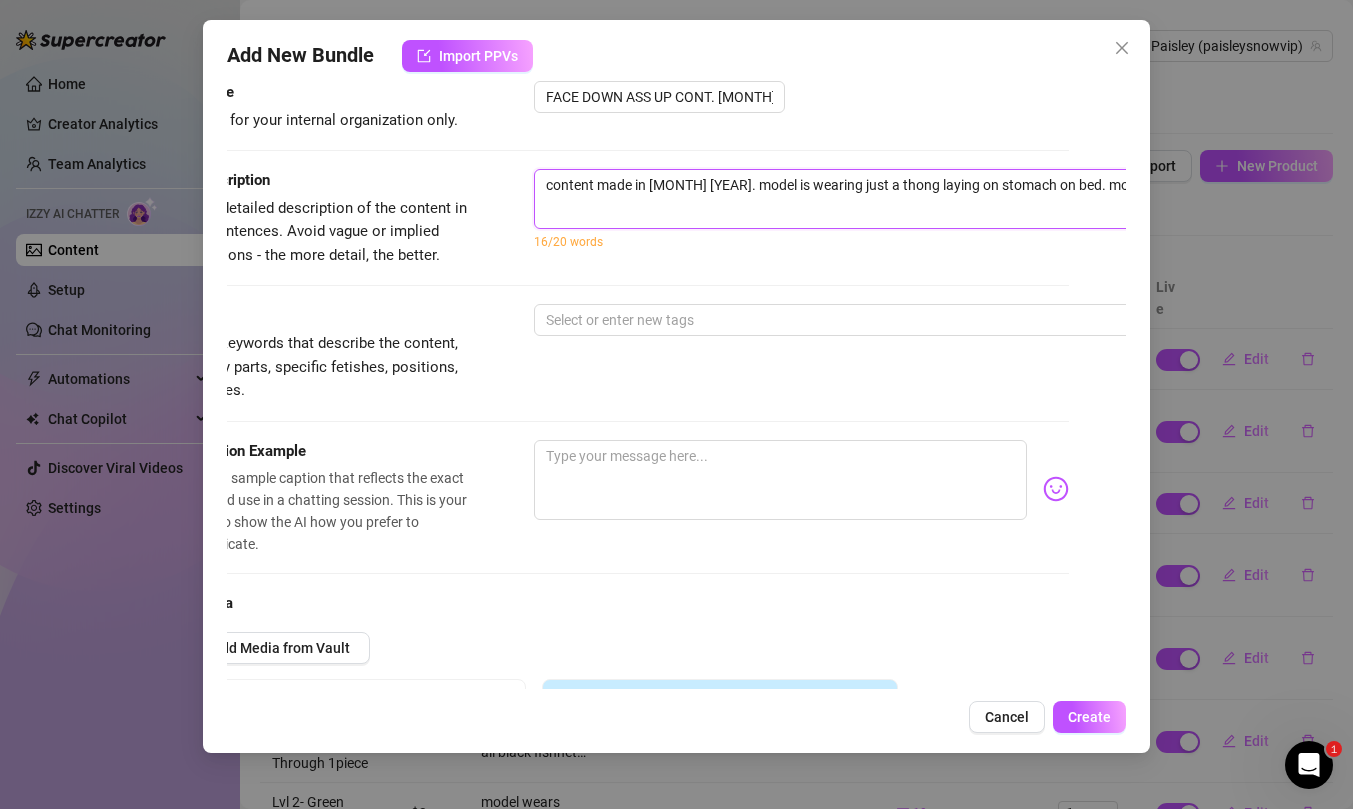 type on "content made in [MONTH] [YEAR]. model is wearing just a thong laying on stomach on bed. model" 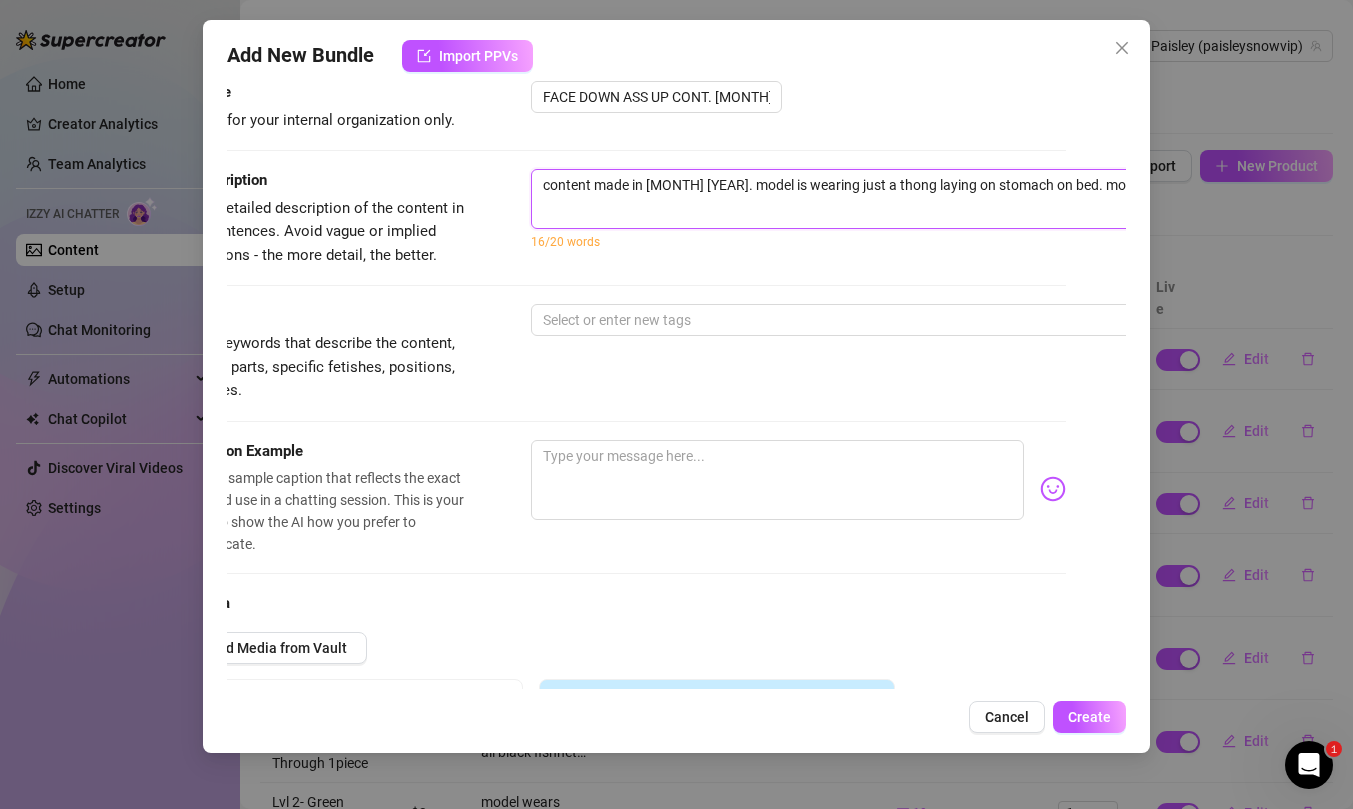 type on "content made in [MONTH] [YEAR]. model is wearing just a thong laying on stomach on bed. model" 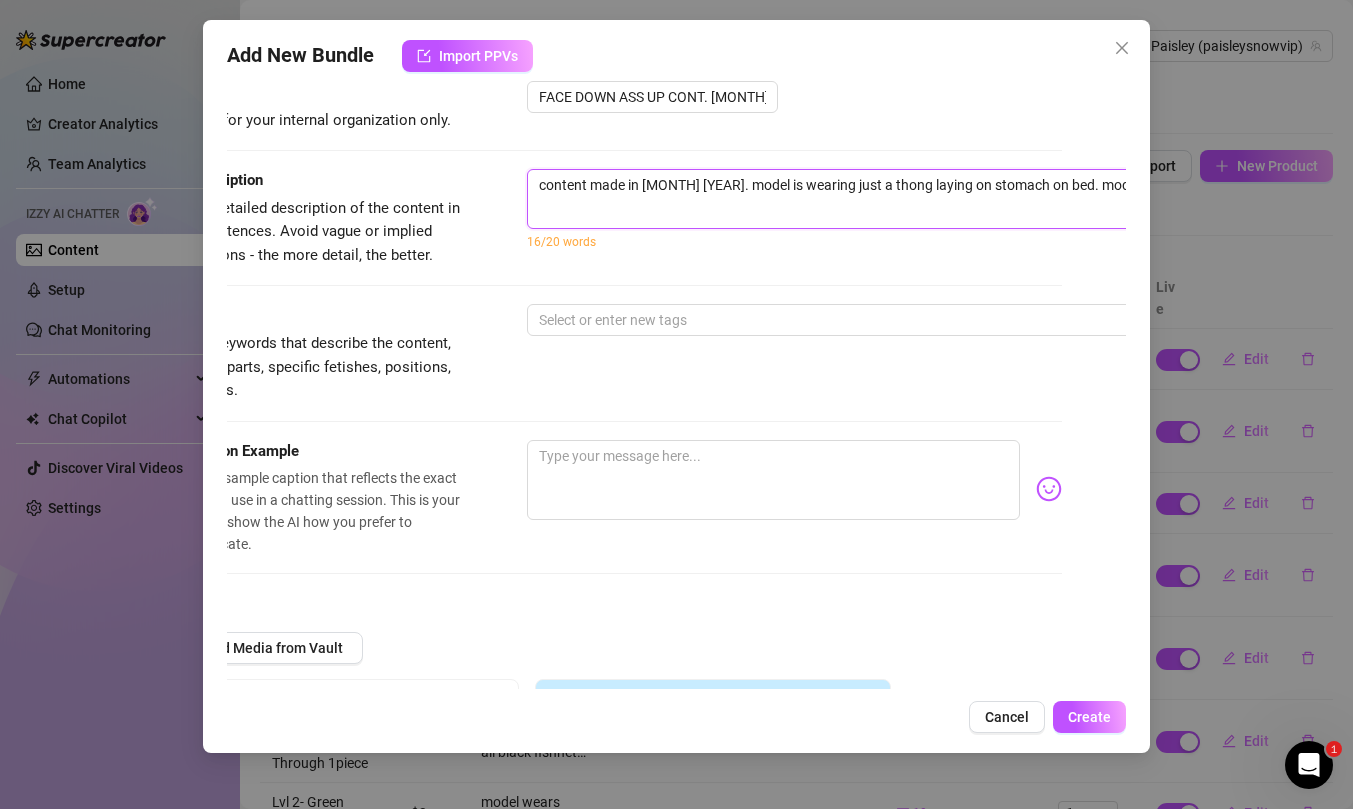 type on "content made in [MONTH] [YEAR]. model is wearing just a thong laying on stomach on bed. model is" 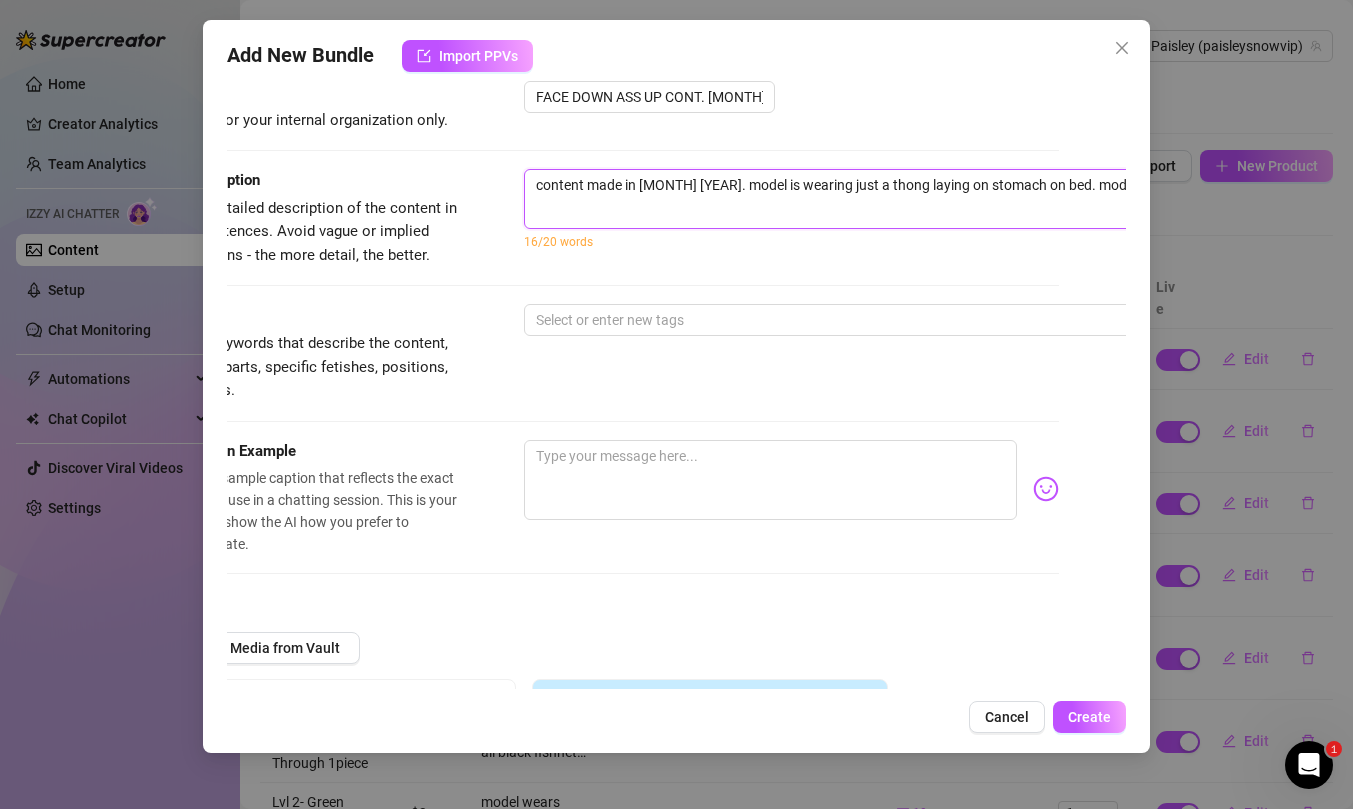 type on "content made in [MONTH] [YEAR]. model is wearing just a thong laying on stomach on bed. model is" 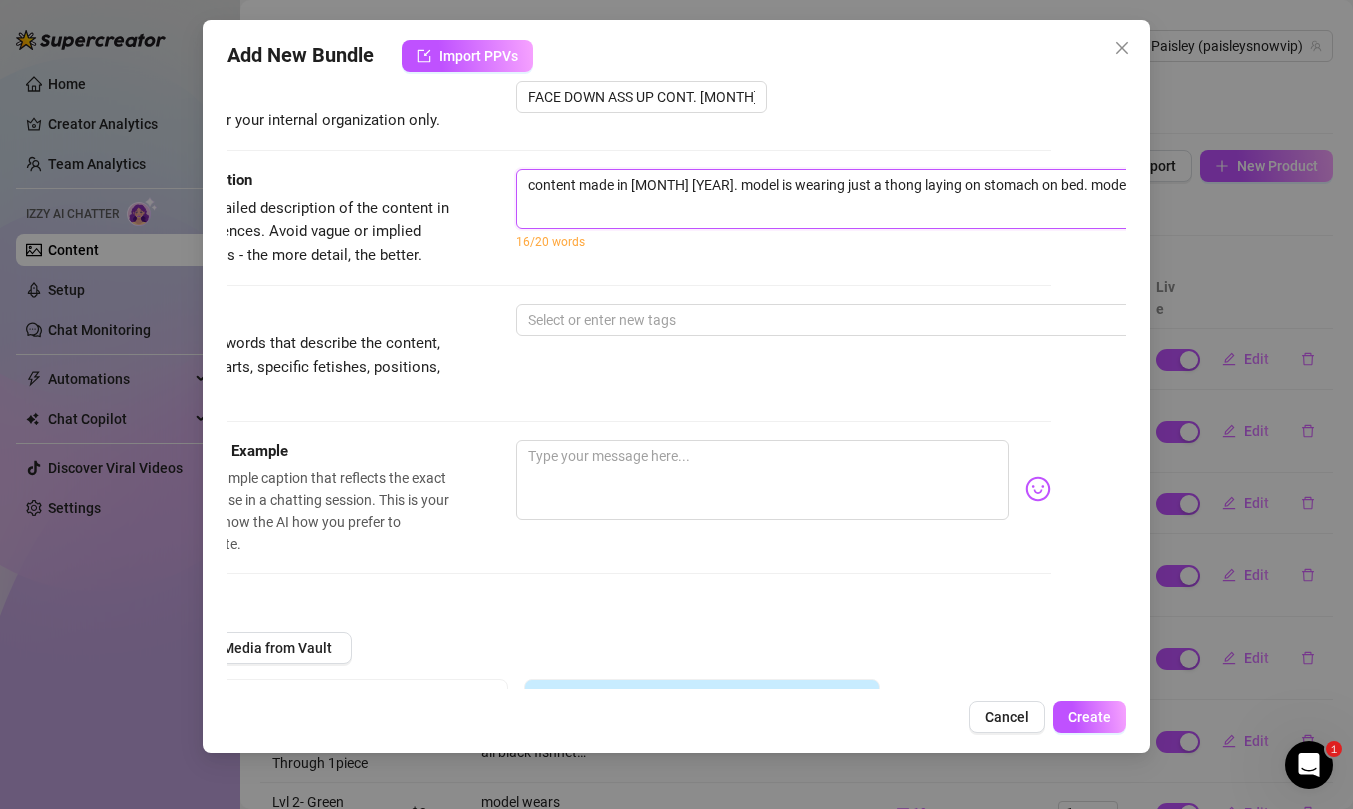 type on "content made in [MONTH] [YEAR]. model is wearing just a thong laying on stomach on bed. model is" 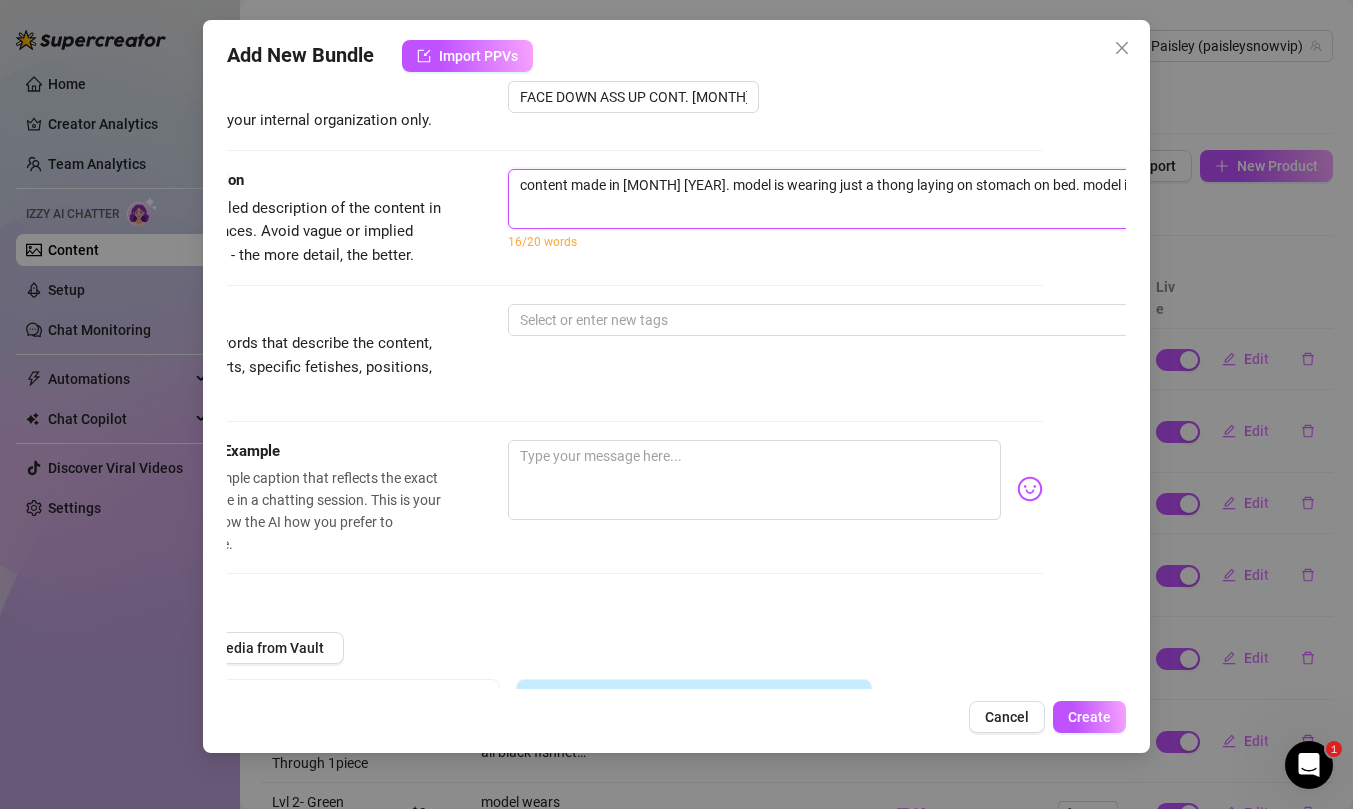 type on "content made in [MONTH] [YEAR]. model is wearing just a thong laying on stomach on bed. model is fa" 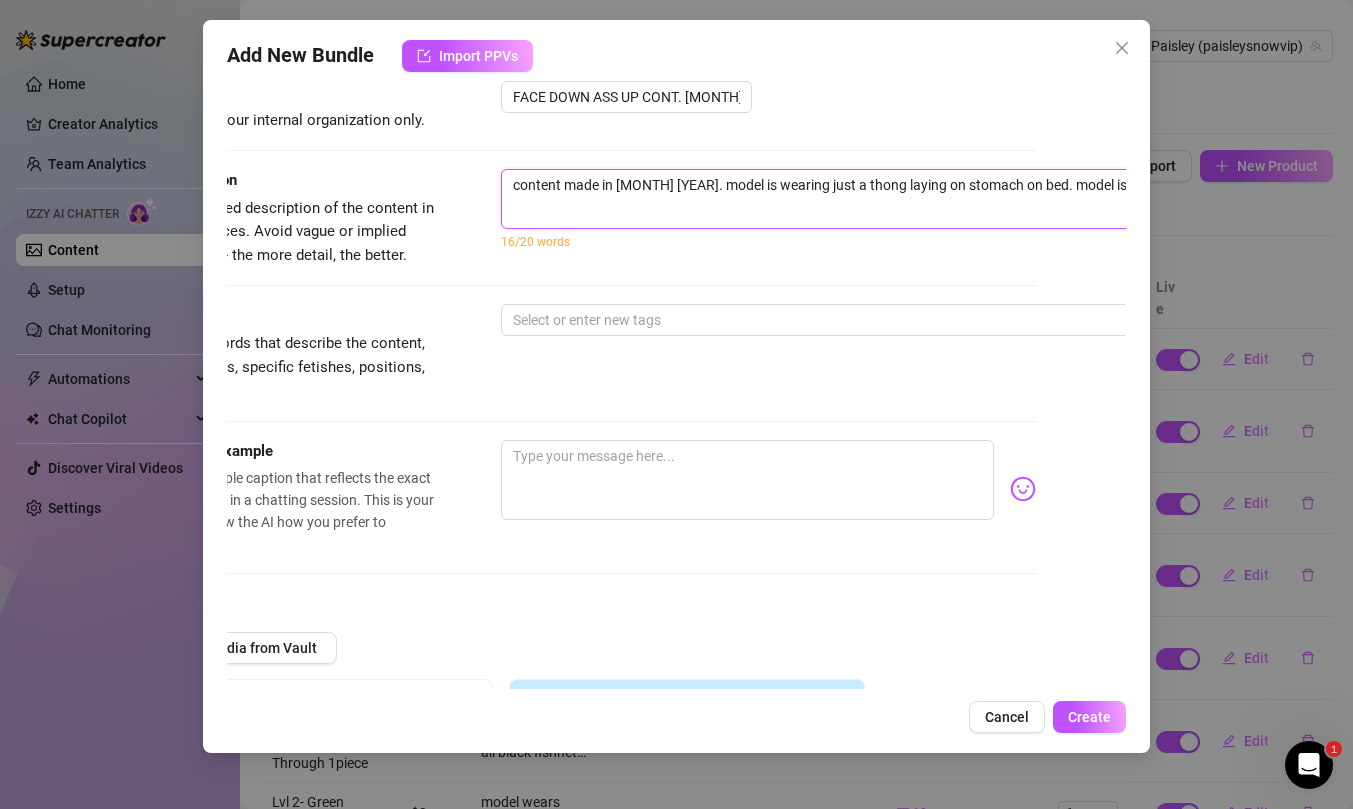 type on "content made in [MONTH] [YEAR]. model is wearing just a thong laying on stomach on bed. model is fac" 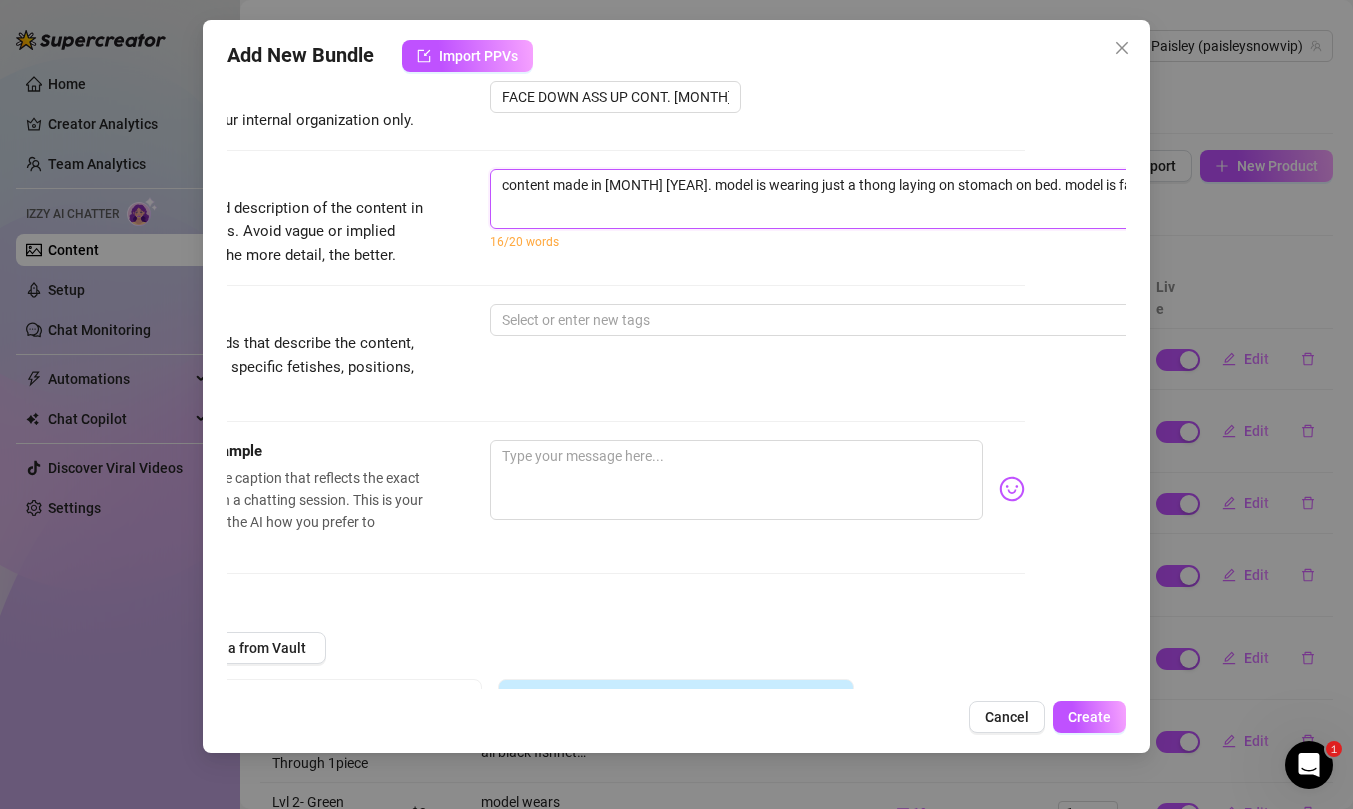 type on "content made in [MONTH] [YEAR]. model is wearing just a thong laying on stomach on bed. model is facin" 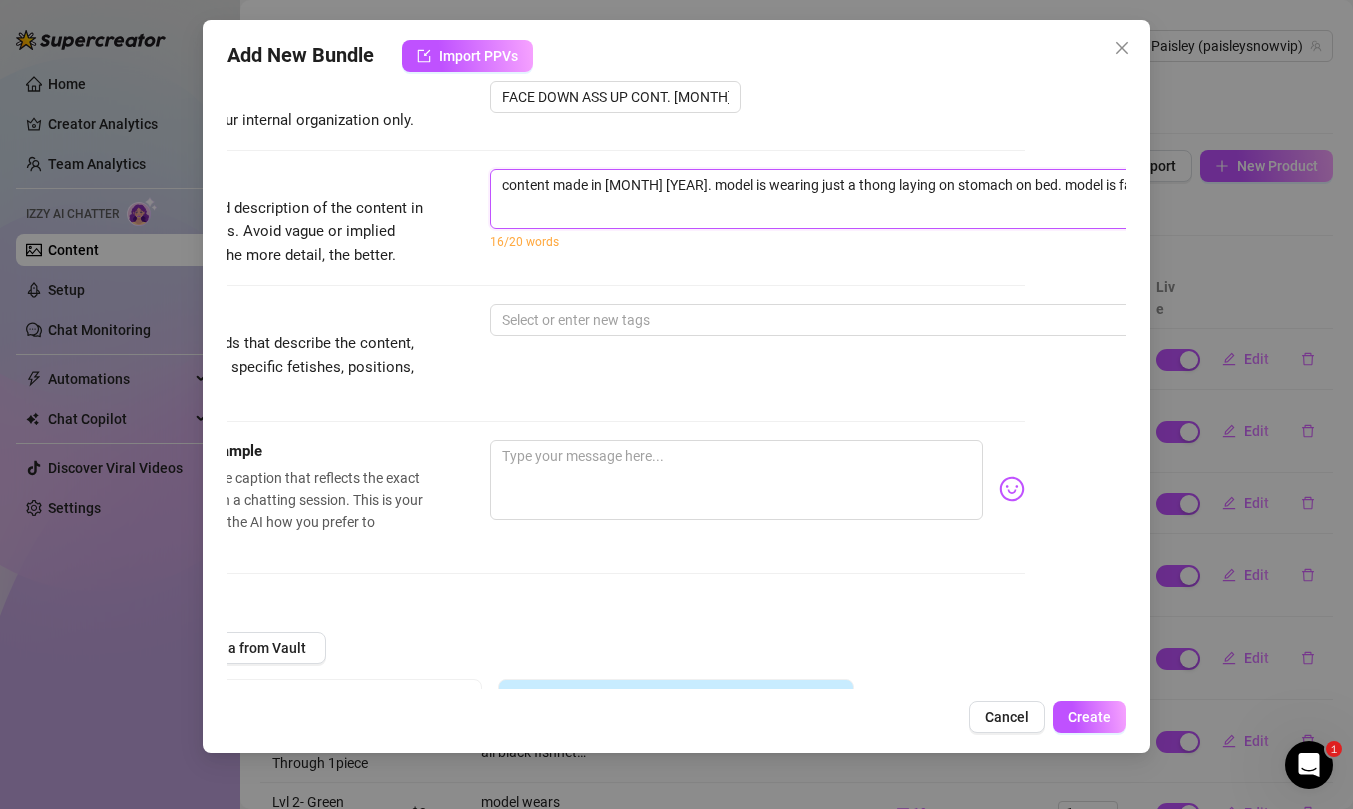 type on "content made in [MONTH] [YEAR]. model is wearing just a thong laying on stomach on bed. model is facing" 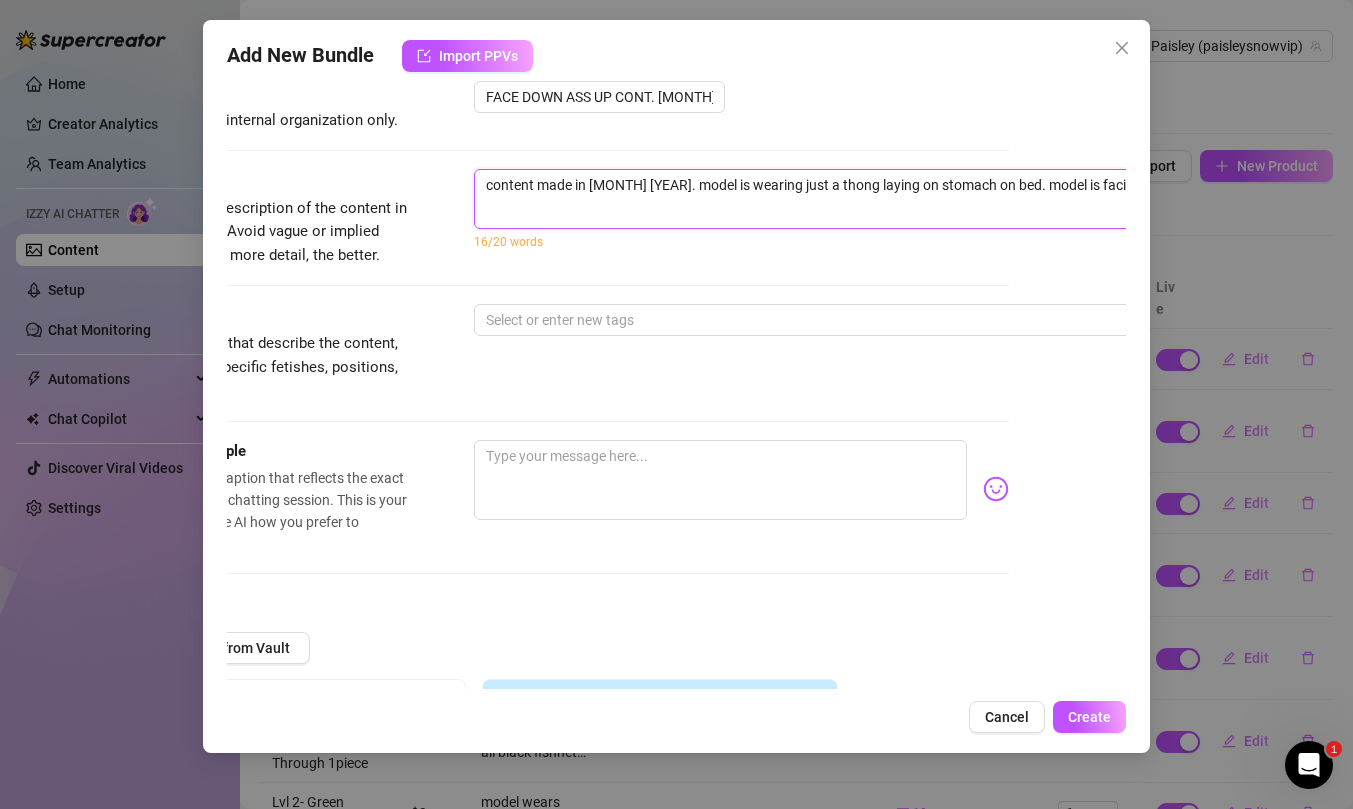 type 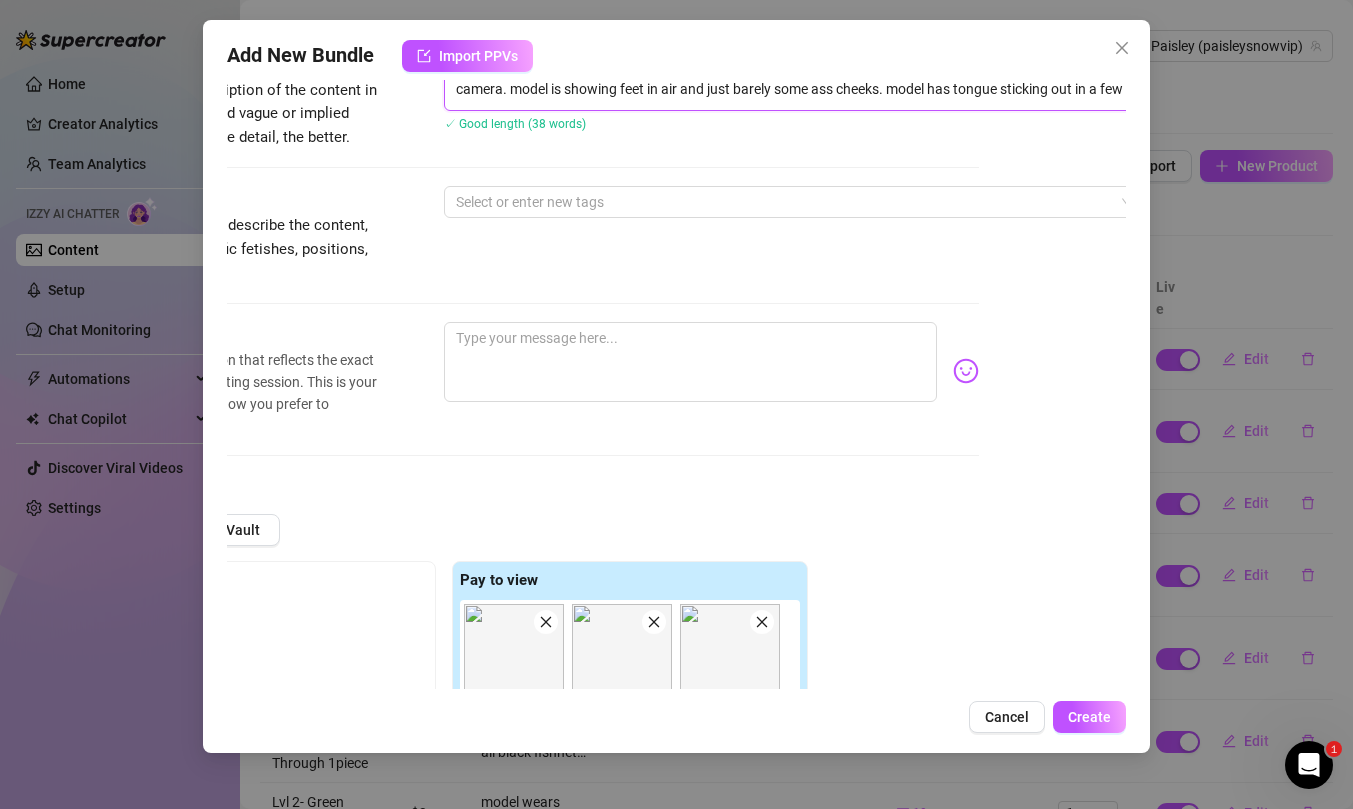 scroll, scrollTop: 253, scrollLeft: 153, axis: both 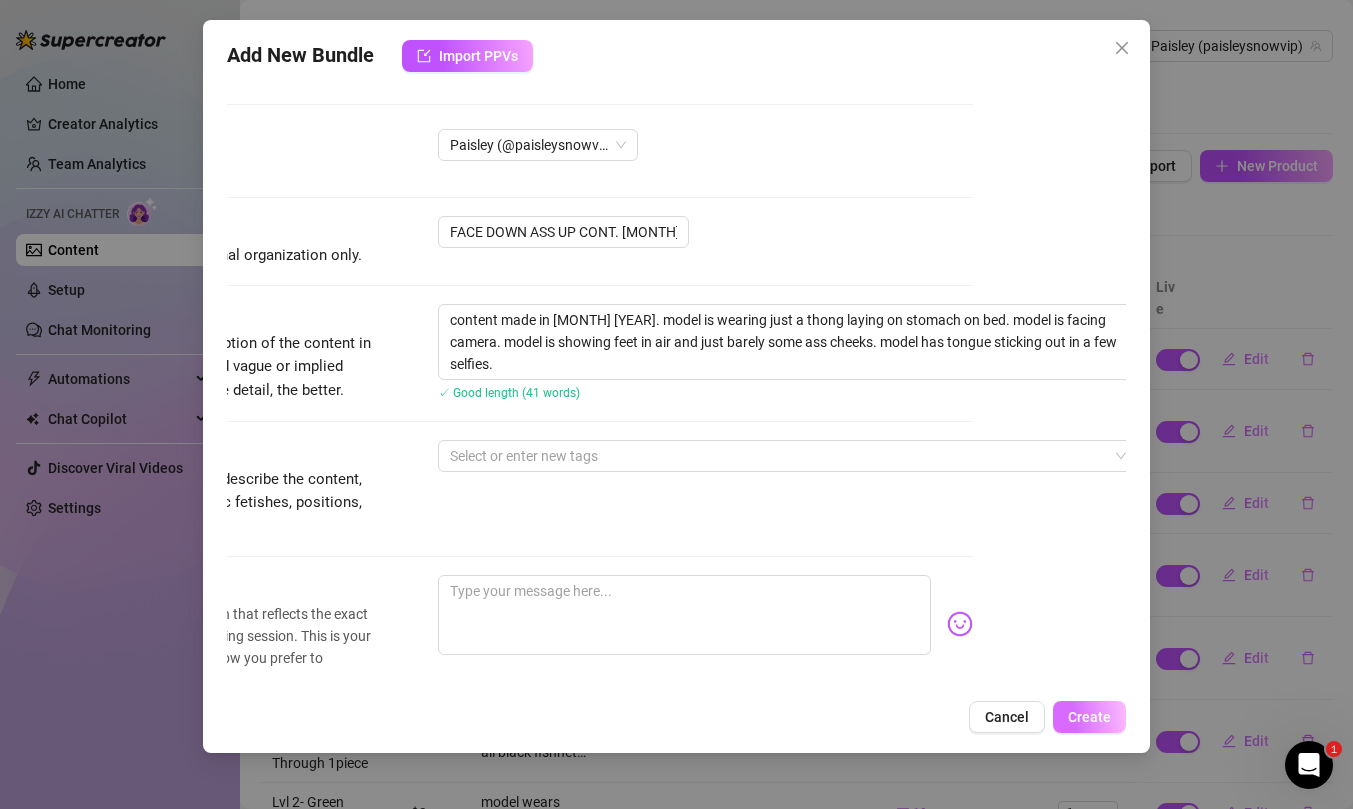 click on "Create" at bounding box center (1089, 717) 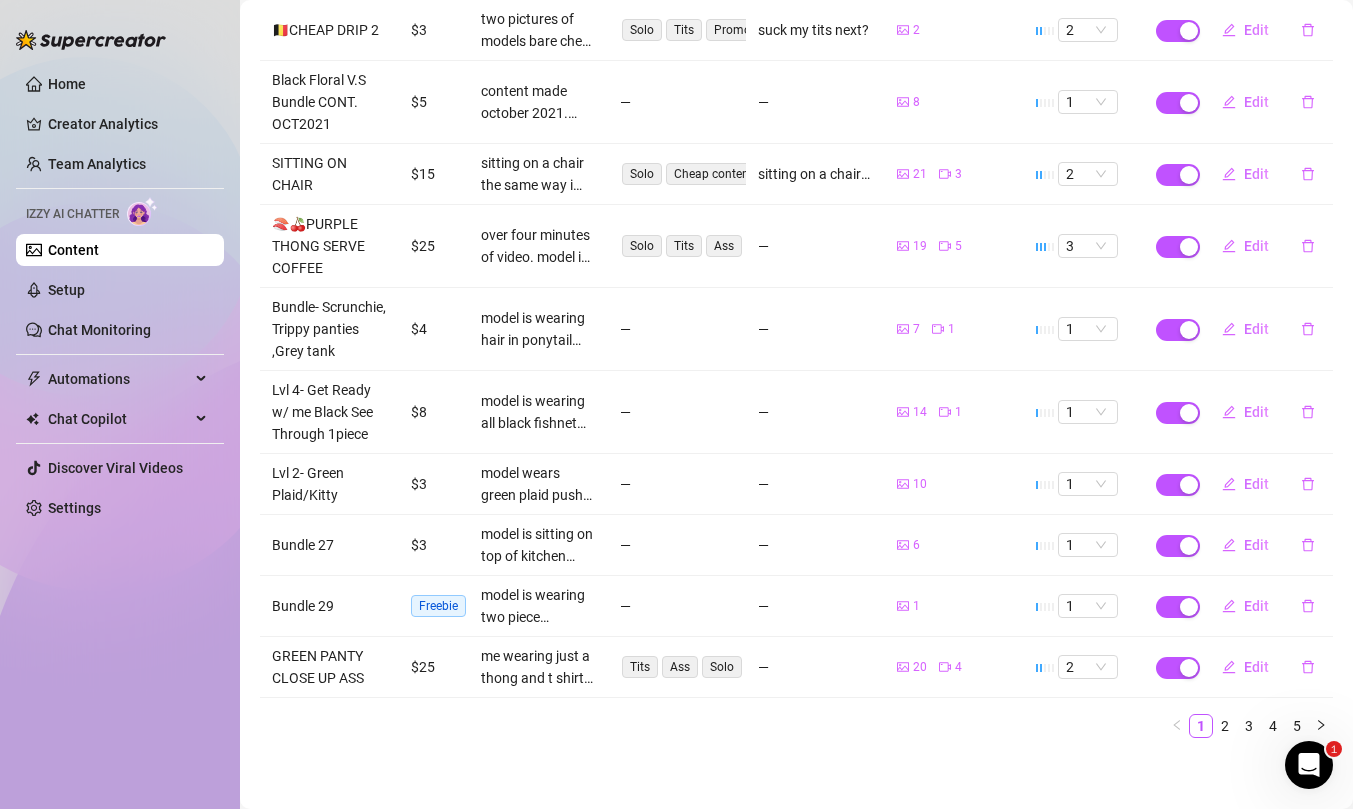 scroll, scrollTop: 333, scrollLeft: 0, axis: vertical 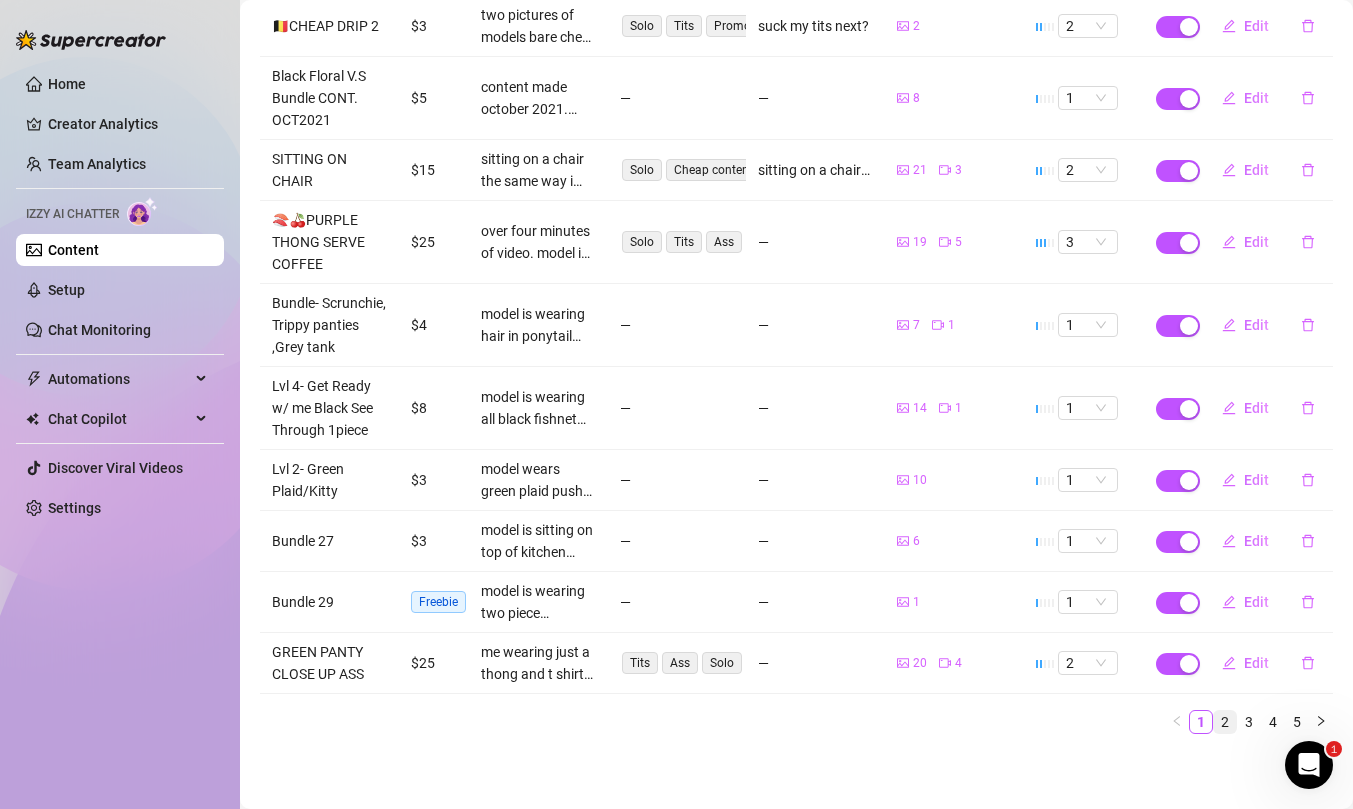 click on "2" at bounding box center (1225, 722) 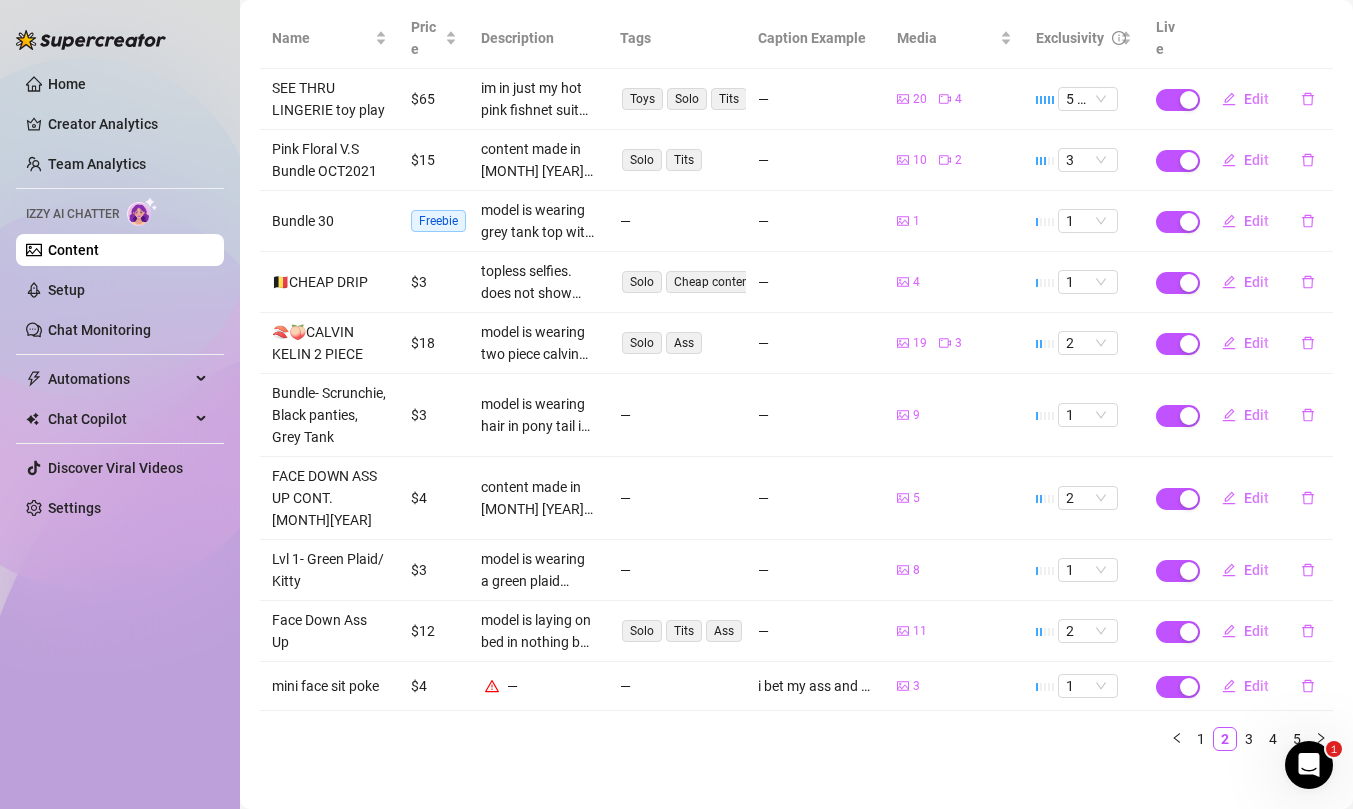 scroll, scrollTop: 257, scrollLeft: 0, axis: vertical 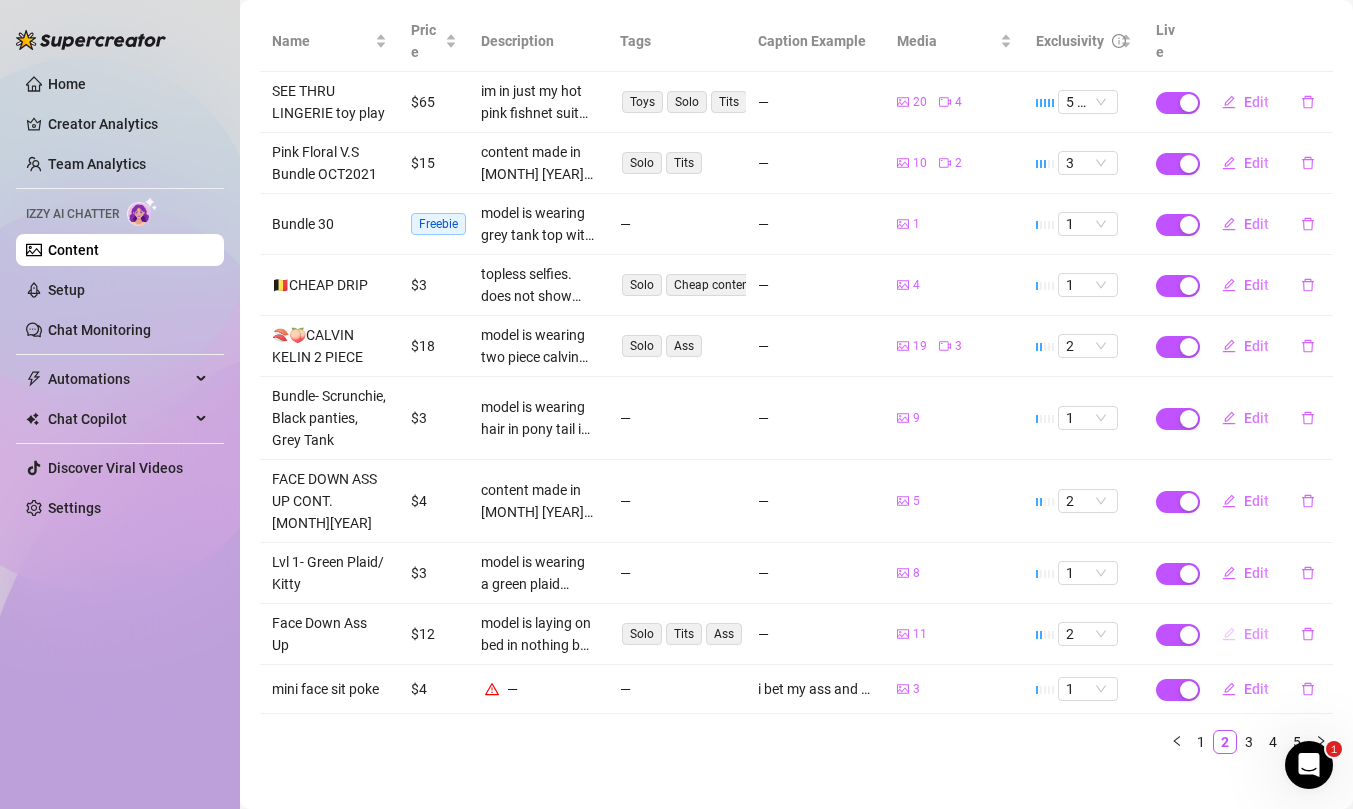 click on "Edit" at bounding box center [1245, 634] 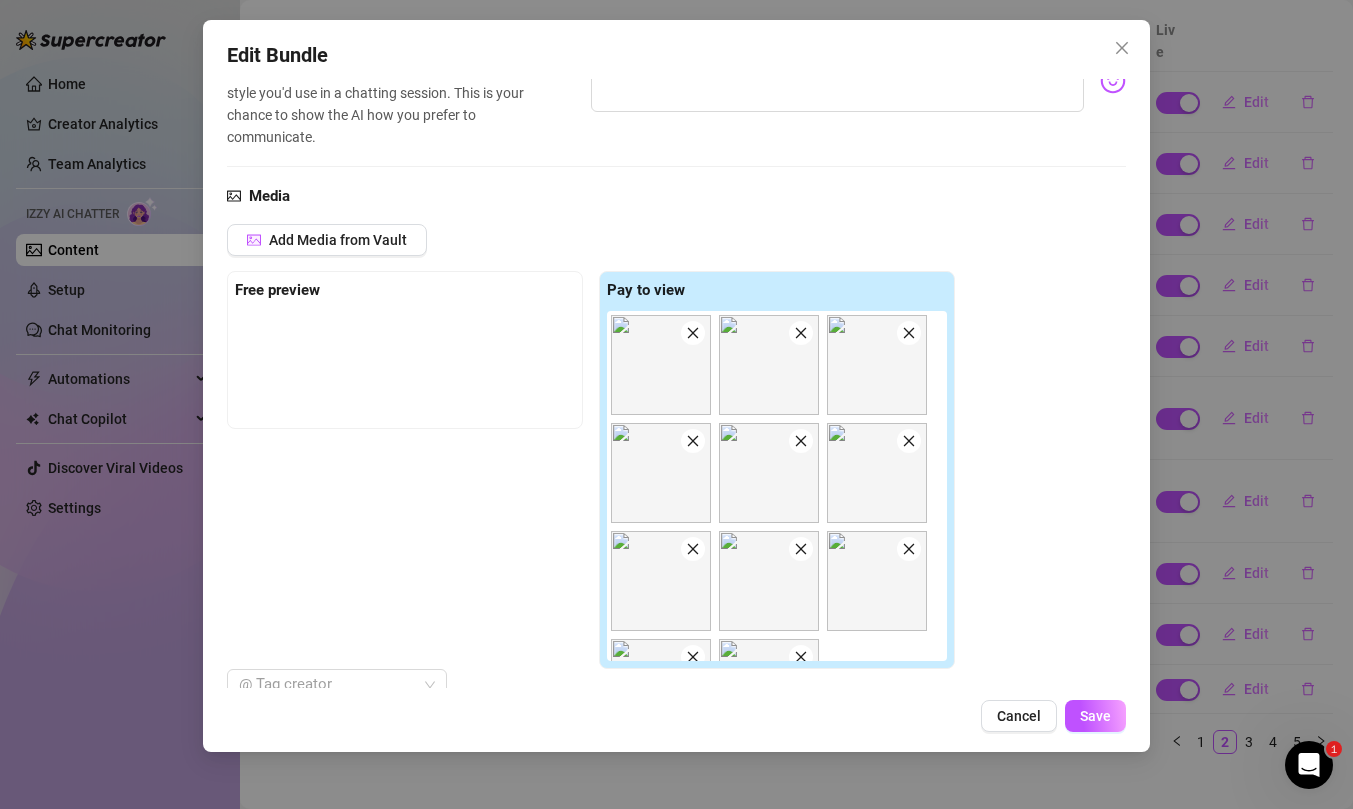 scroll, scrollTop: 557, scrollLeft: 0, axis: vertical 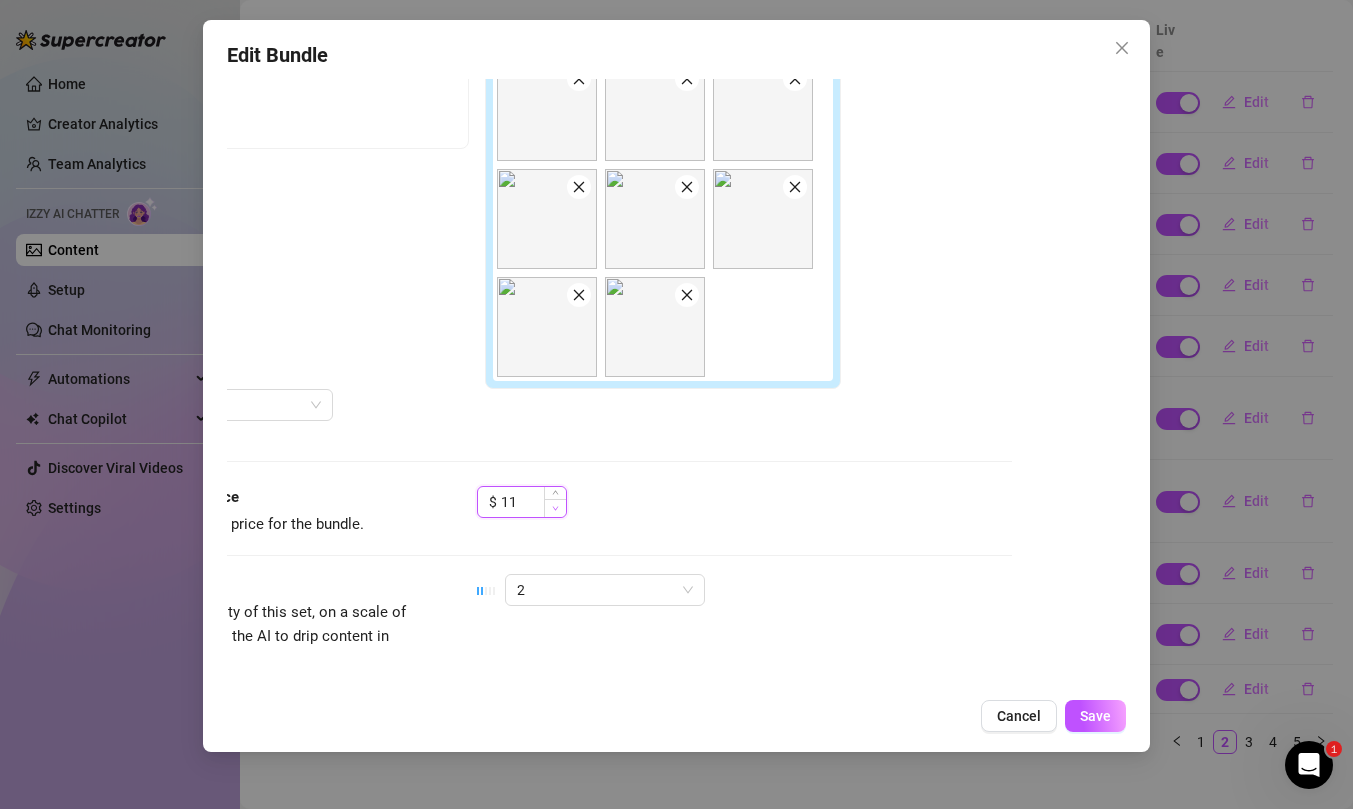 click 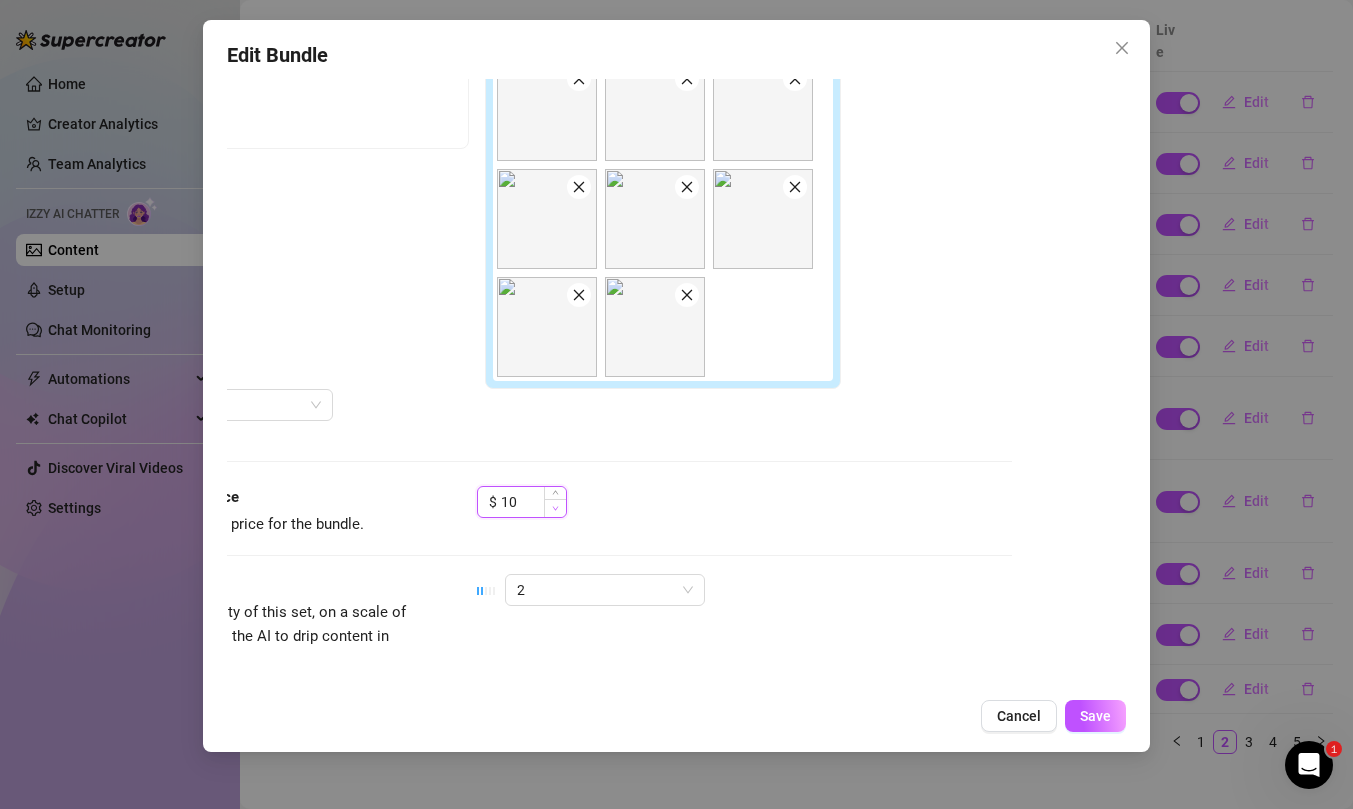 click 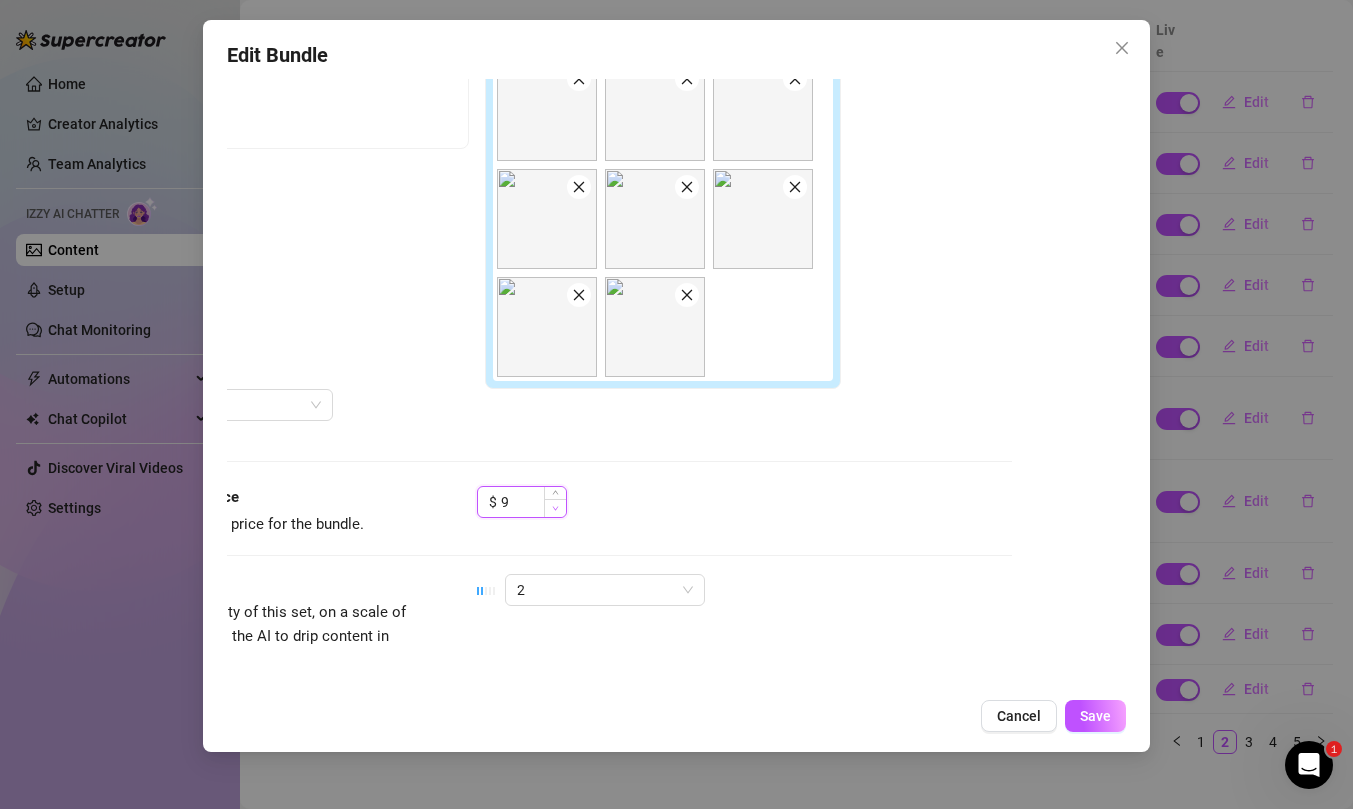 click 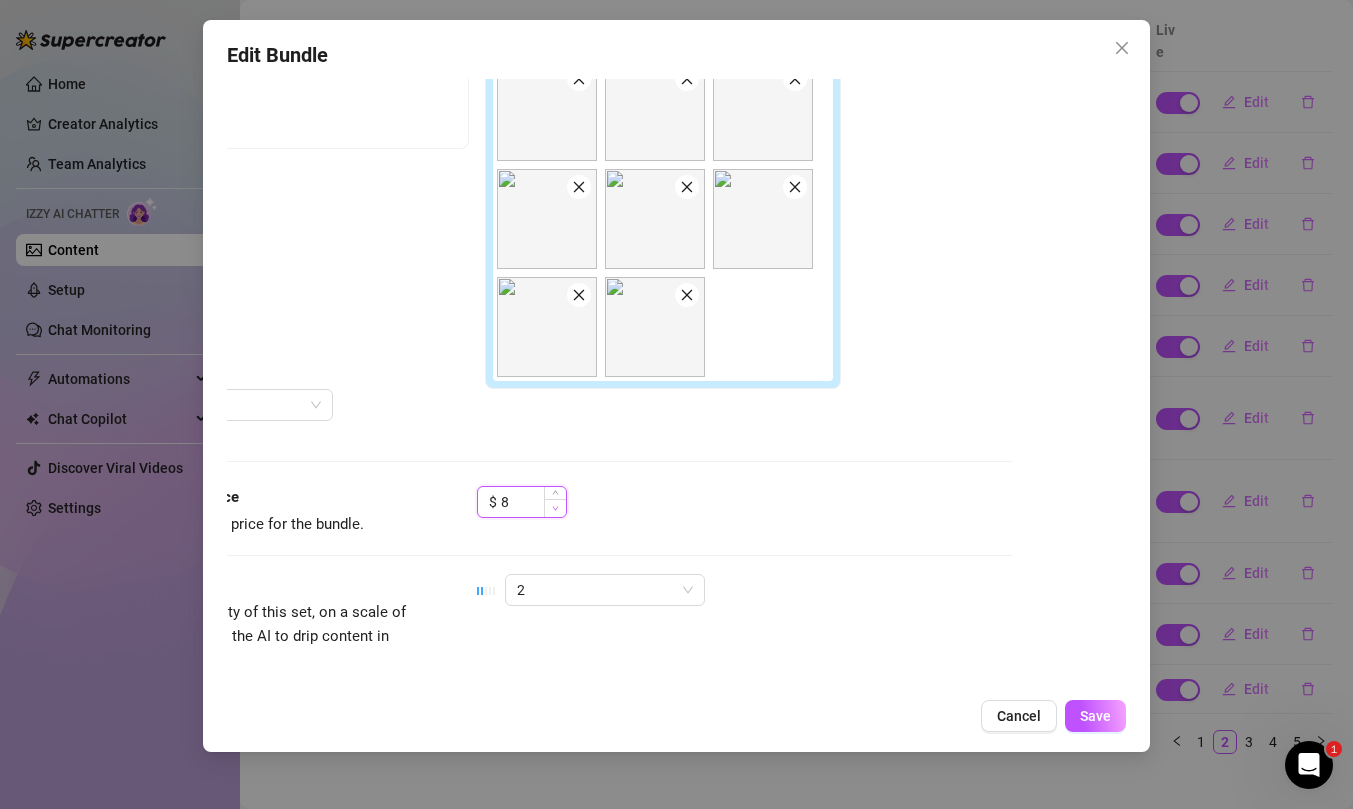 click 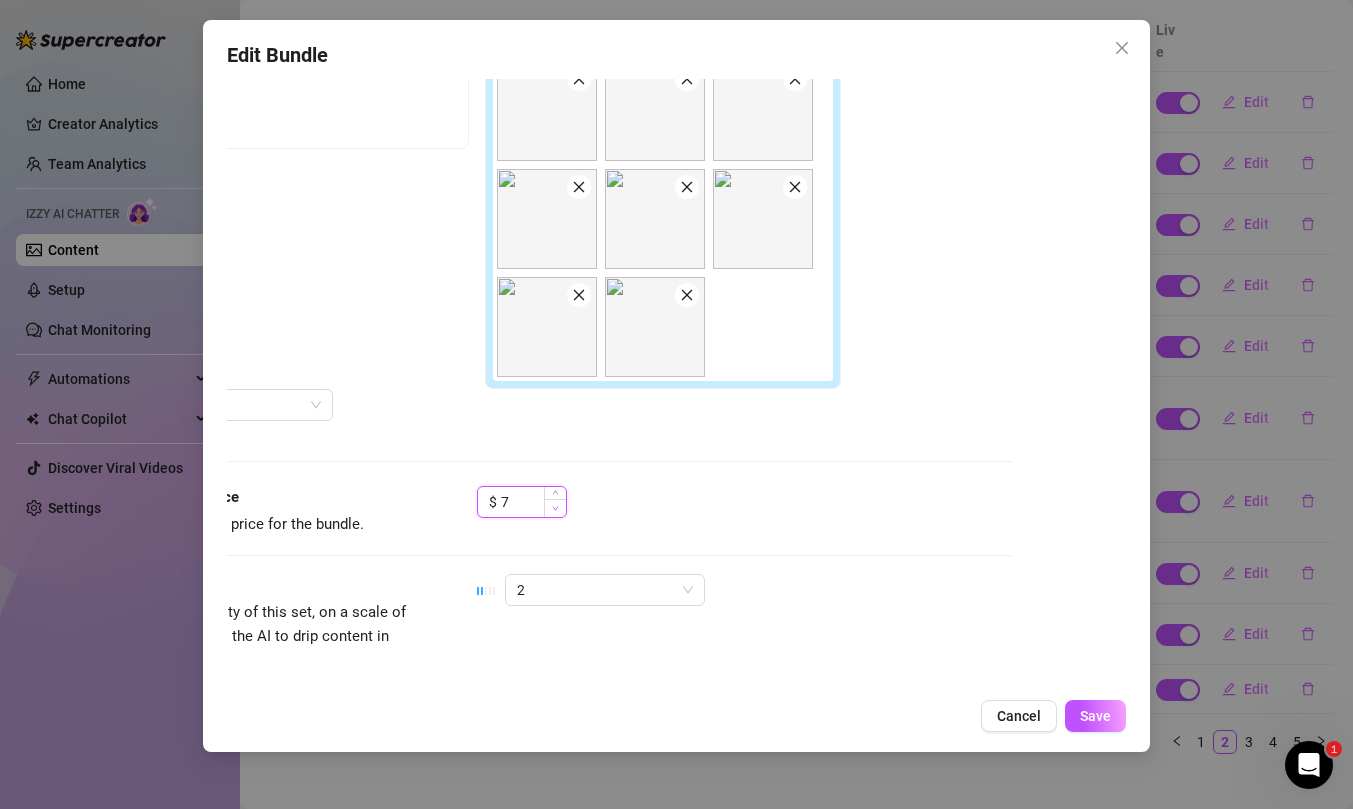click 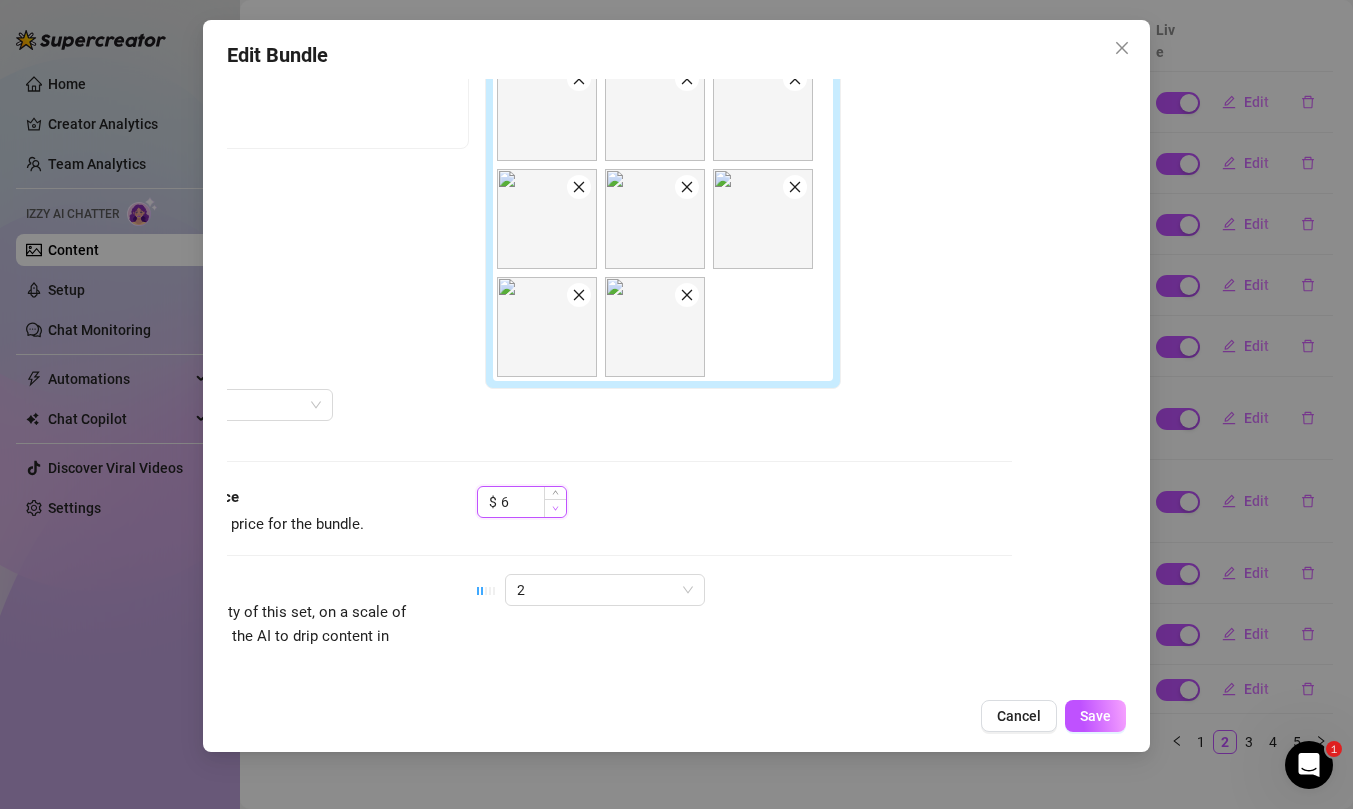 click 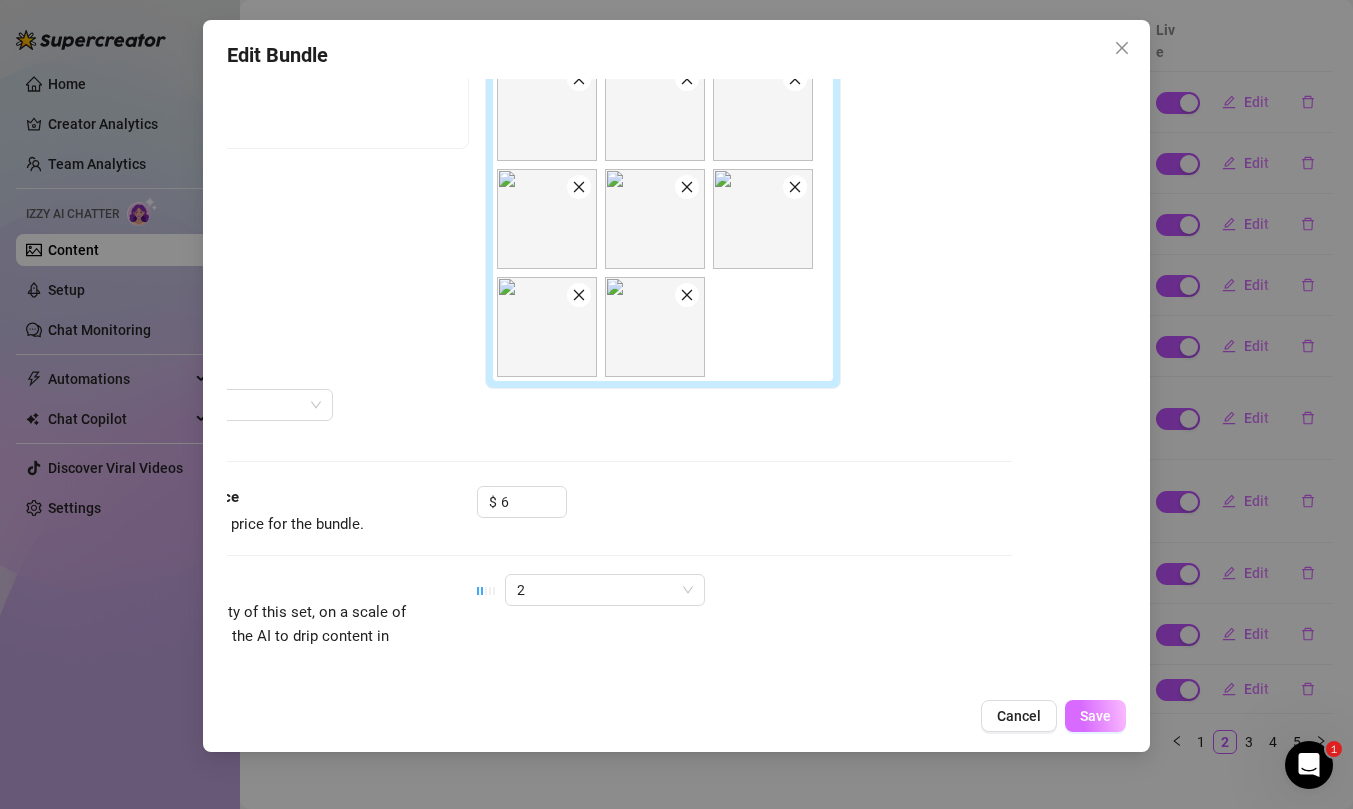 click on "Save" at bounding box center [1095, 716] 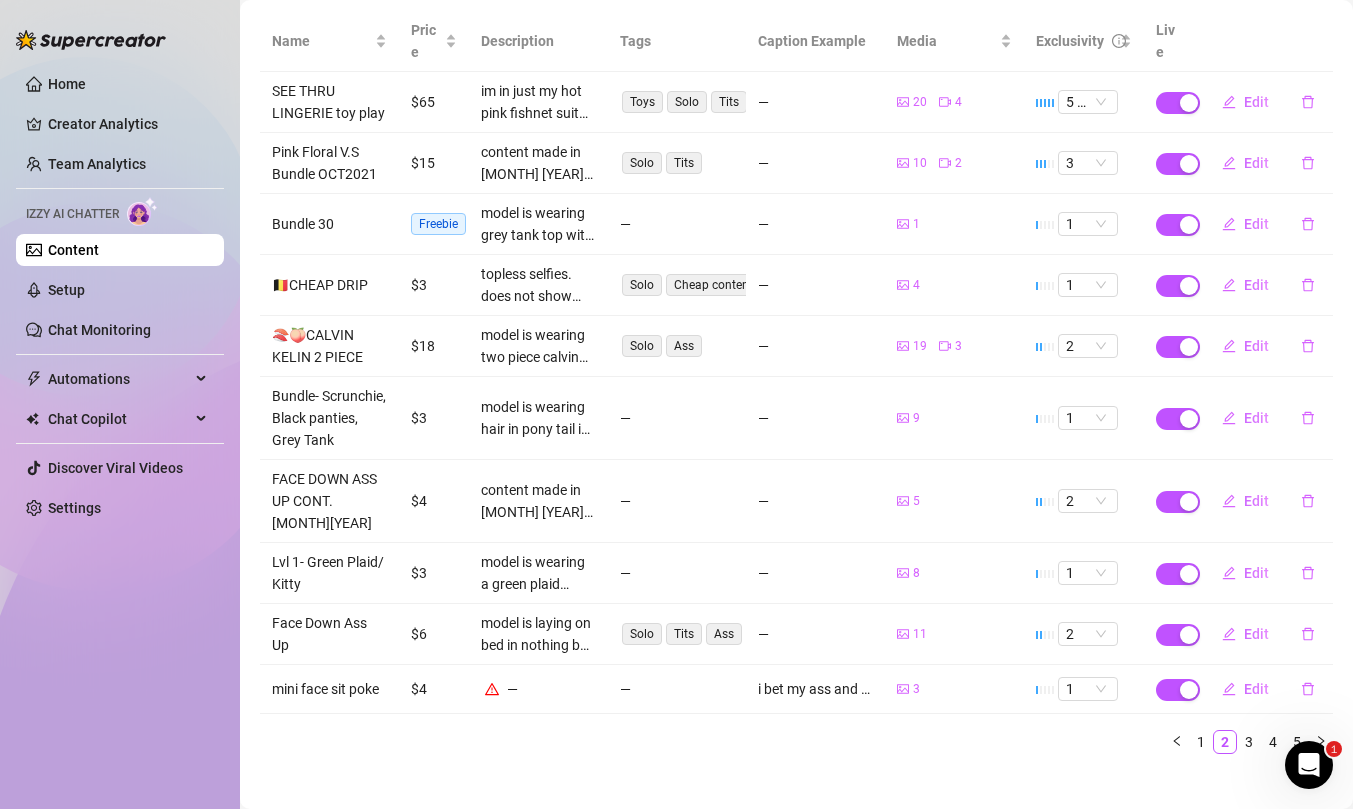 scroll, scrollTop: 278, scrollLeft: 0, axis: vertical 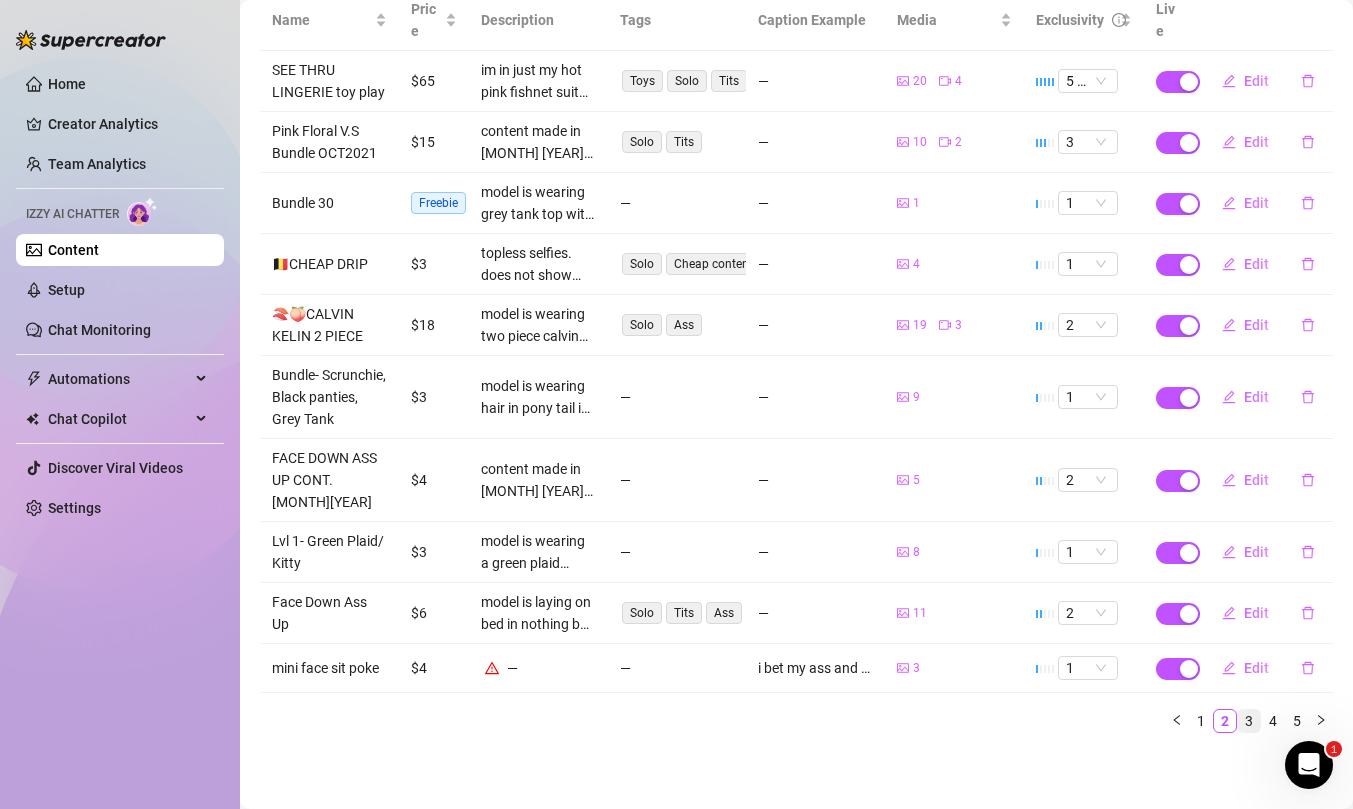 click on "3" at bounding box center (1249, 721) 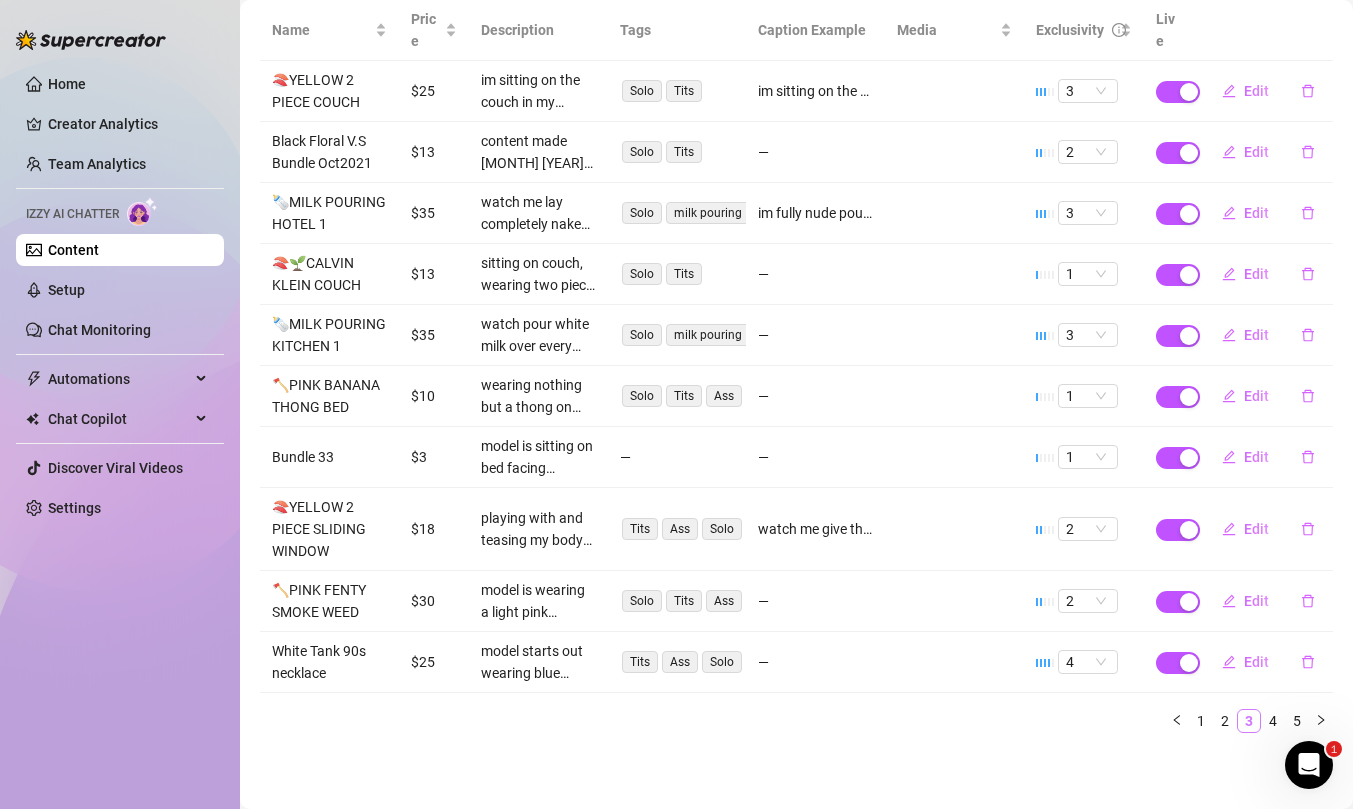 scroll, scrollTop: 268, scrollLeft: 0, axis: vertical 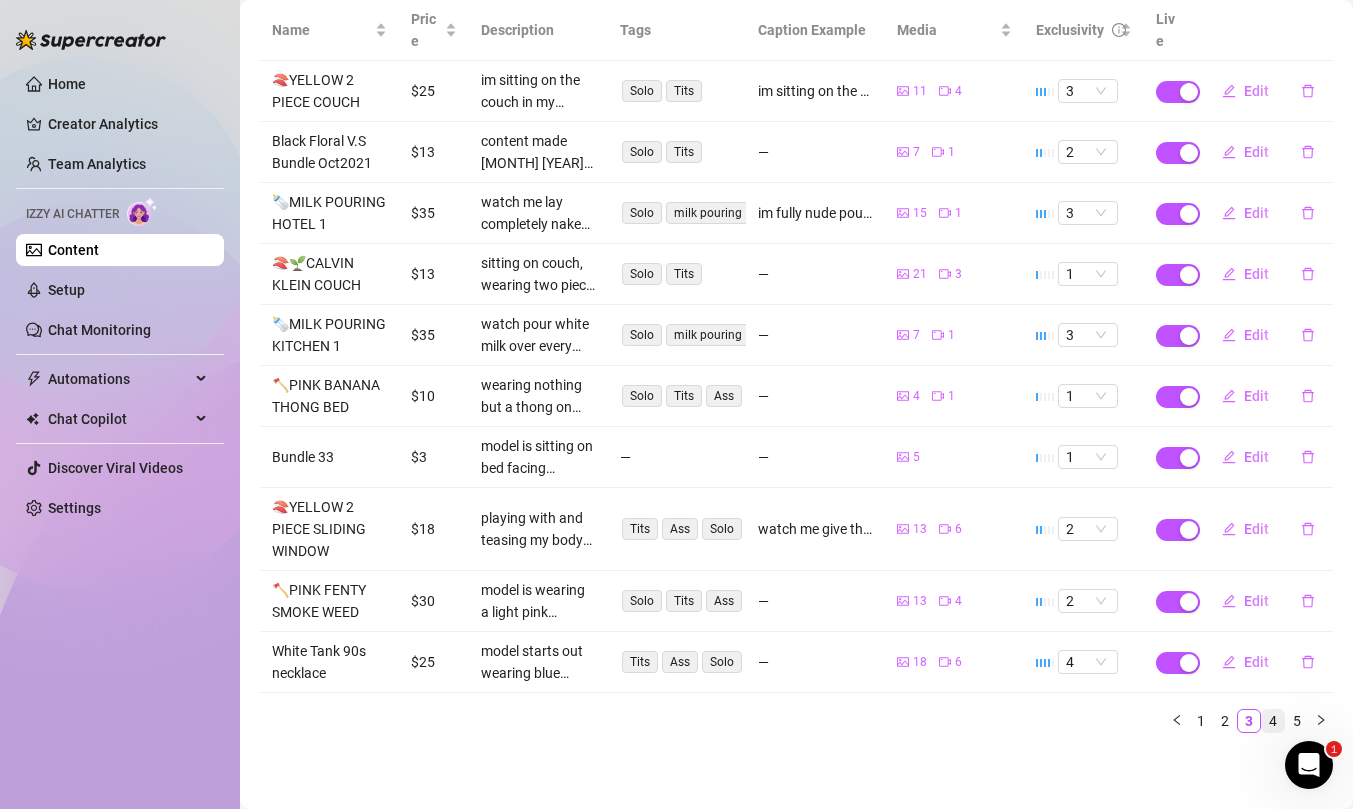 click on "4" at bounding box center [1273, 721] 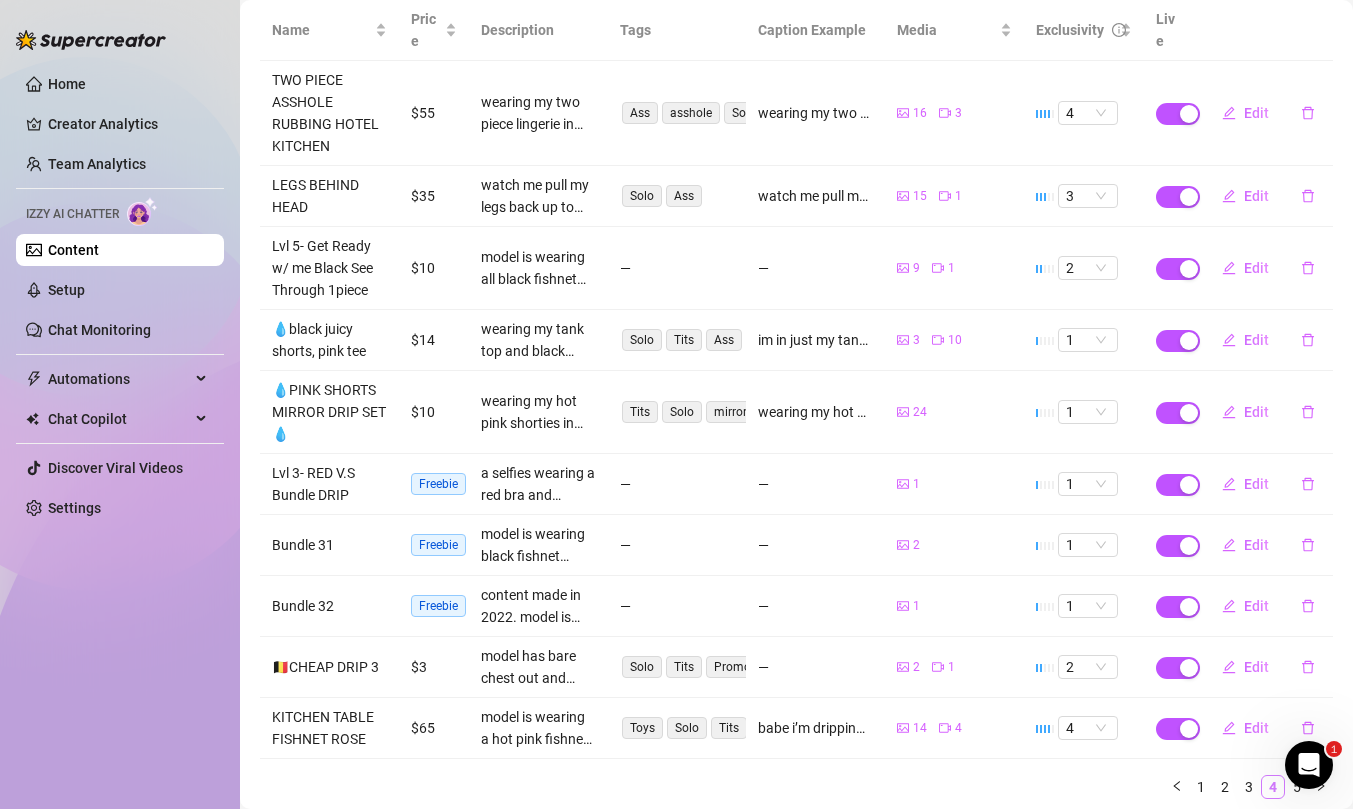 scroll, scrollTop: 334, scrollLeft: 0, axis: vertical 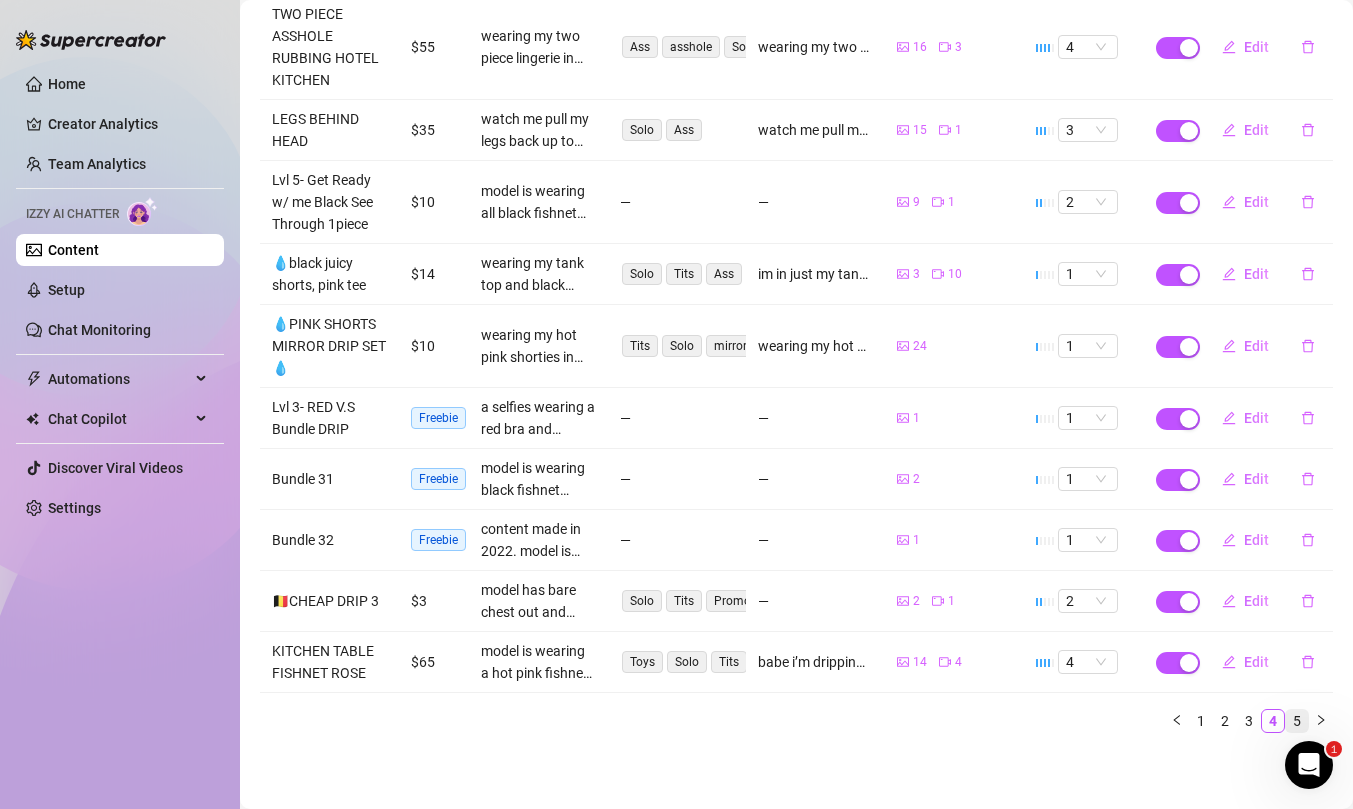 click on "5" at bounding box center [1297, 721] 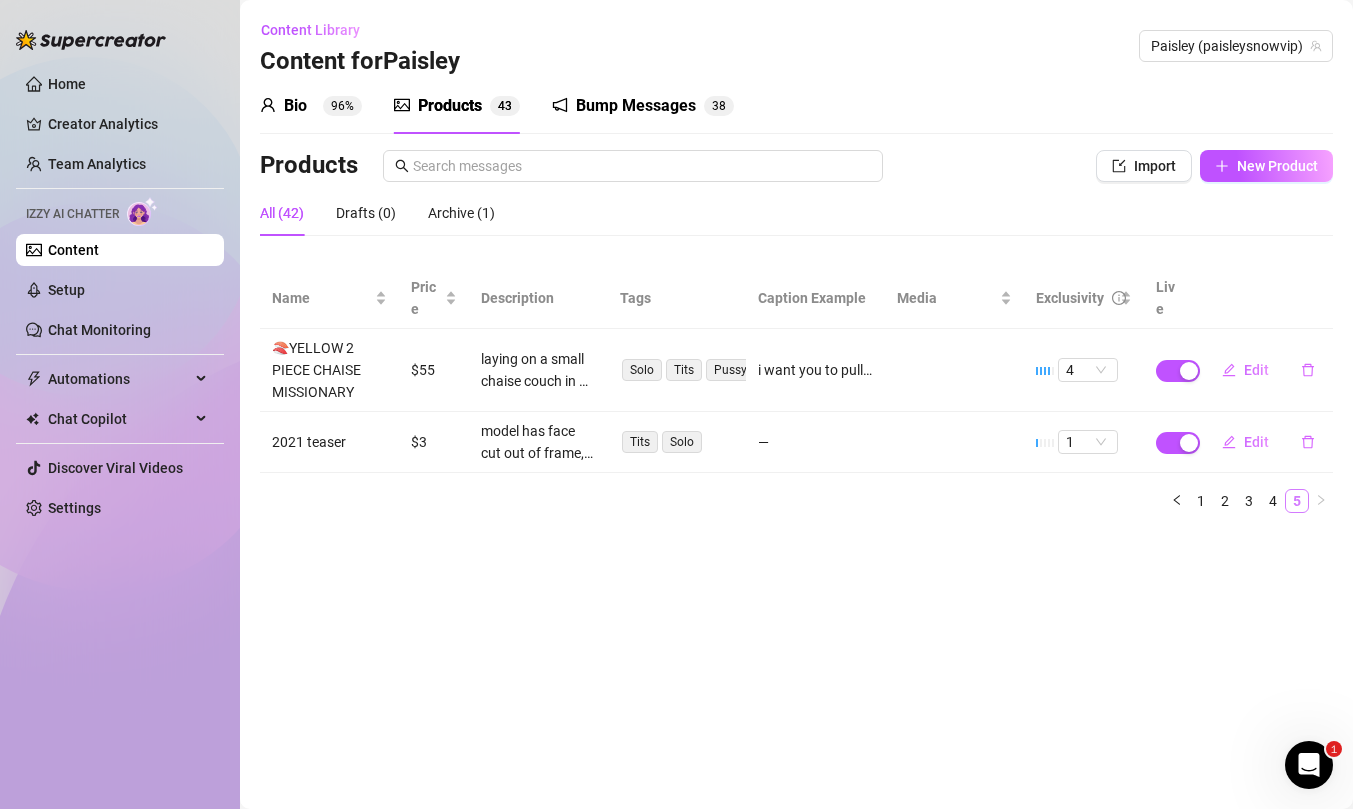 scroll, scrollTop: 0, scrollLeft: 0, axis: both 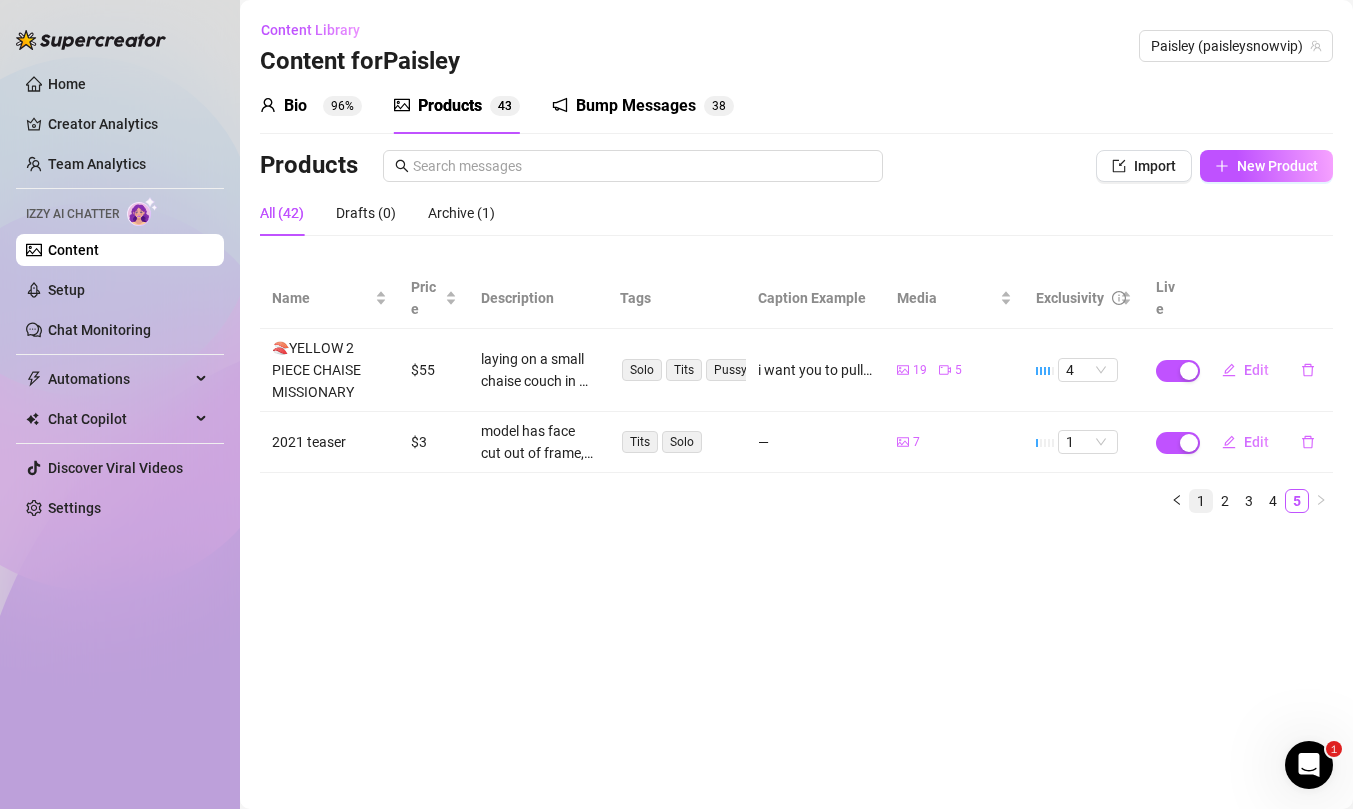 click on "1" at bounding box center (1201, 501) 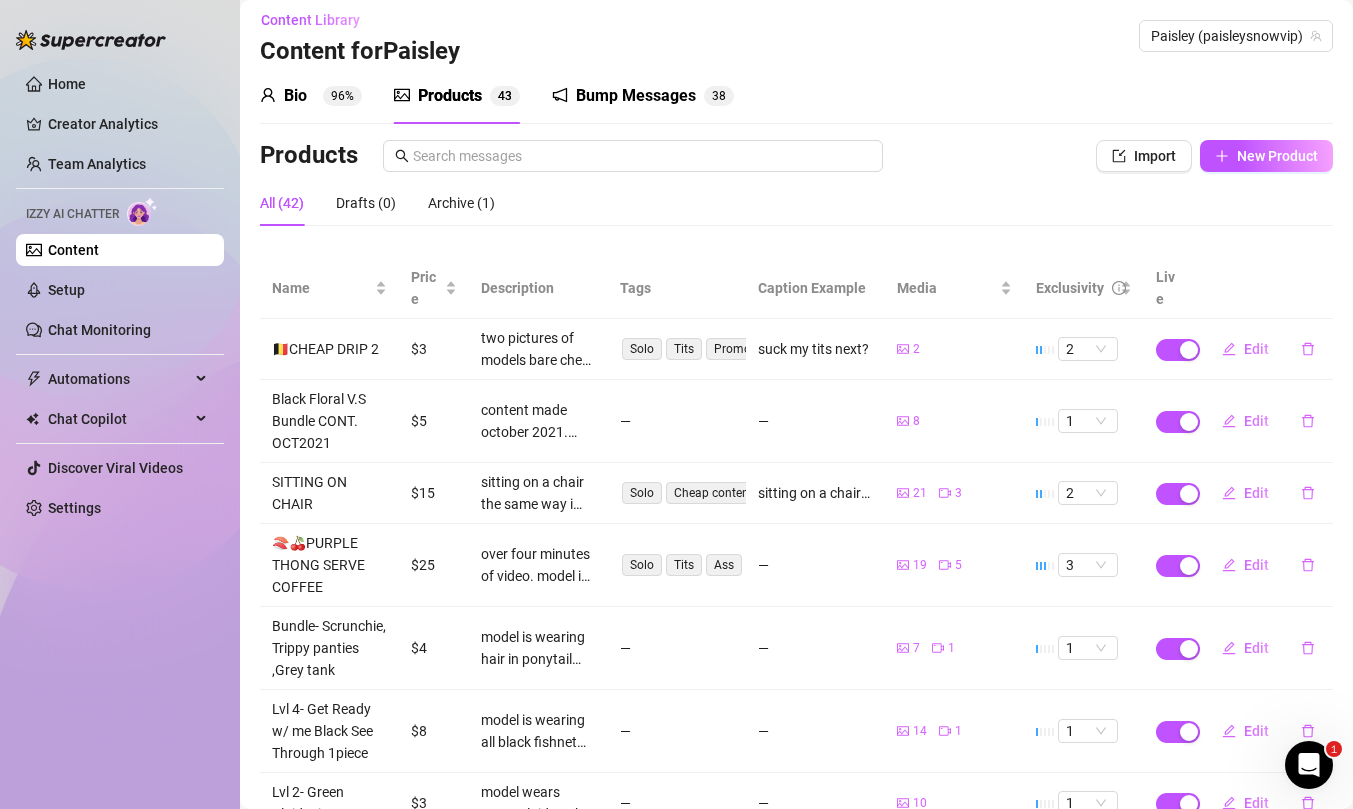 scroll, scrollTop: 0, scrollLeft: 0, axis: both 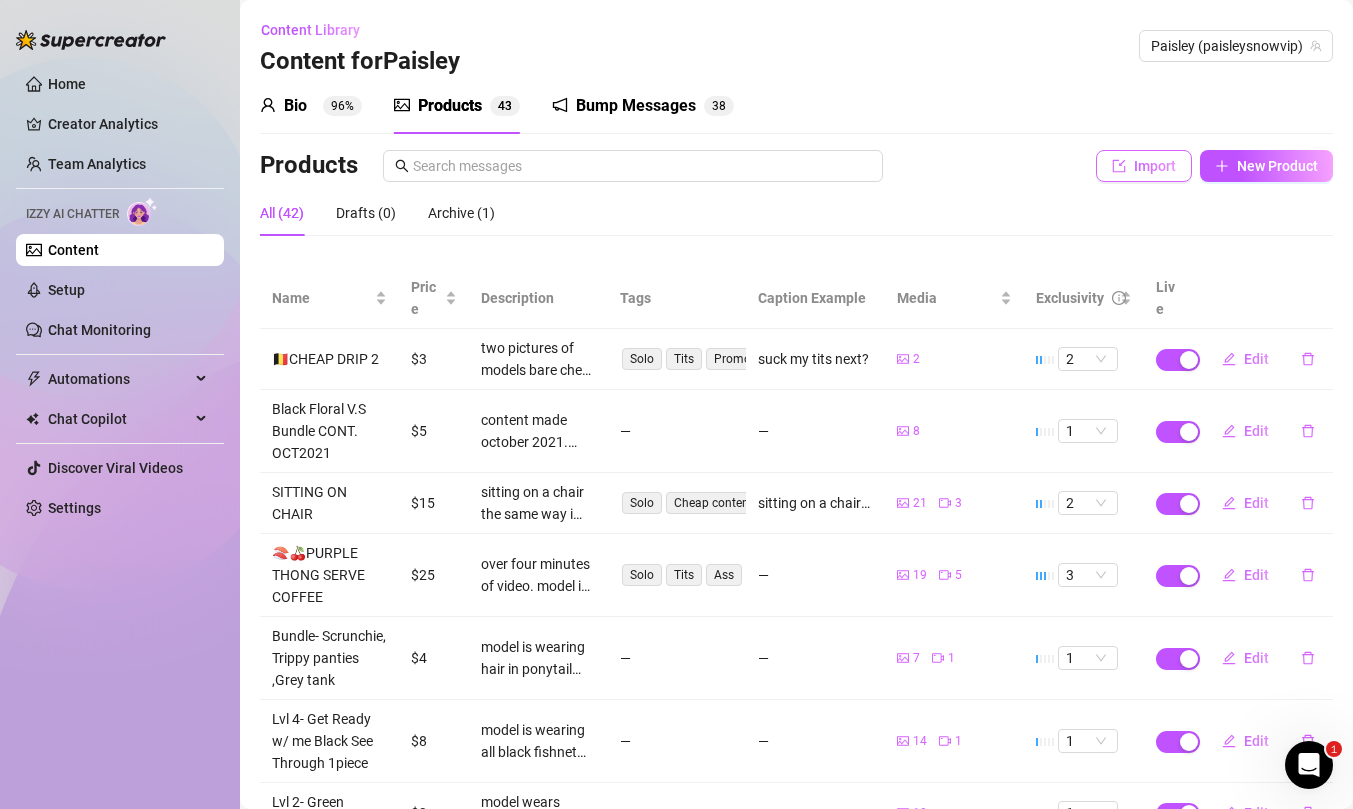 click on "Import" at bounding box center [1155, 166] 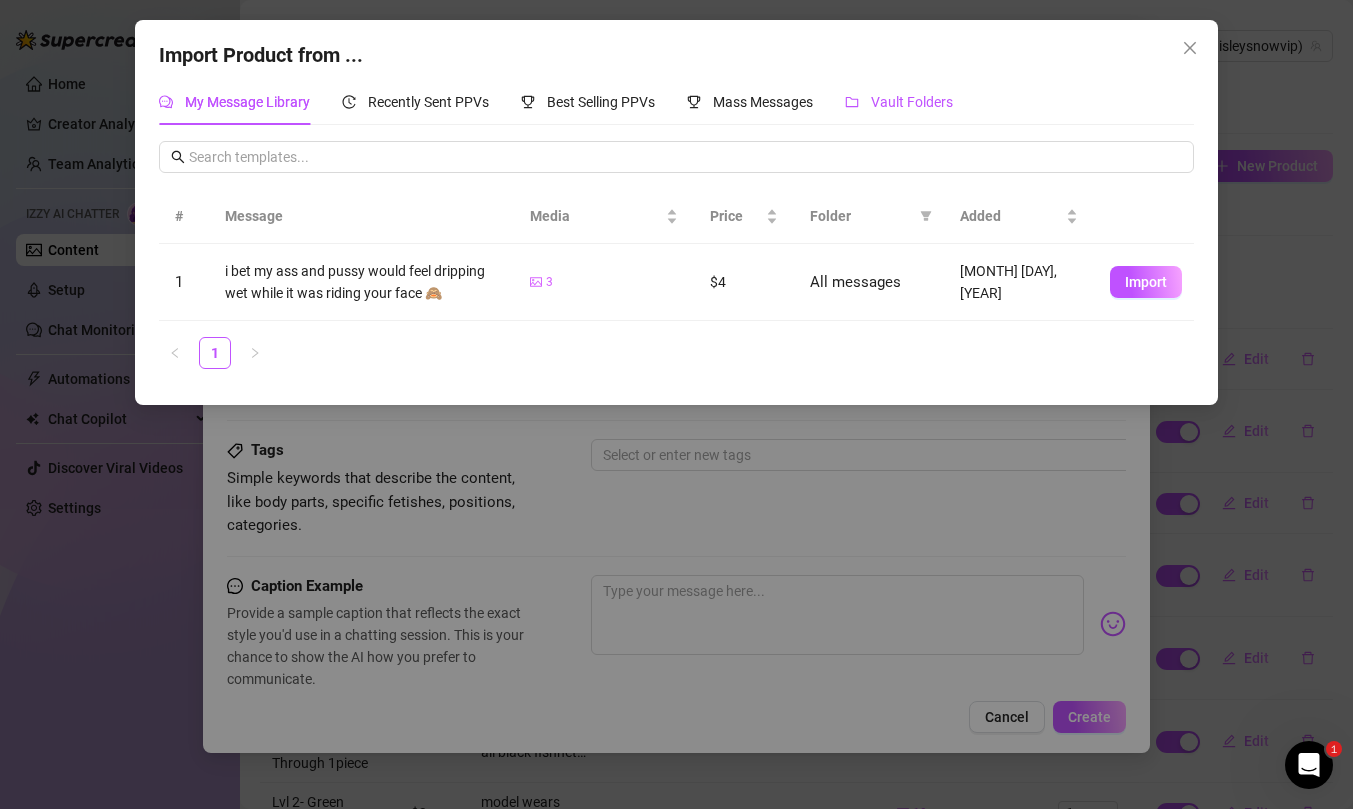 click on "Vault Folders" at bounding box center (912, 102) 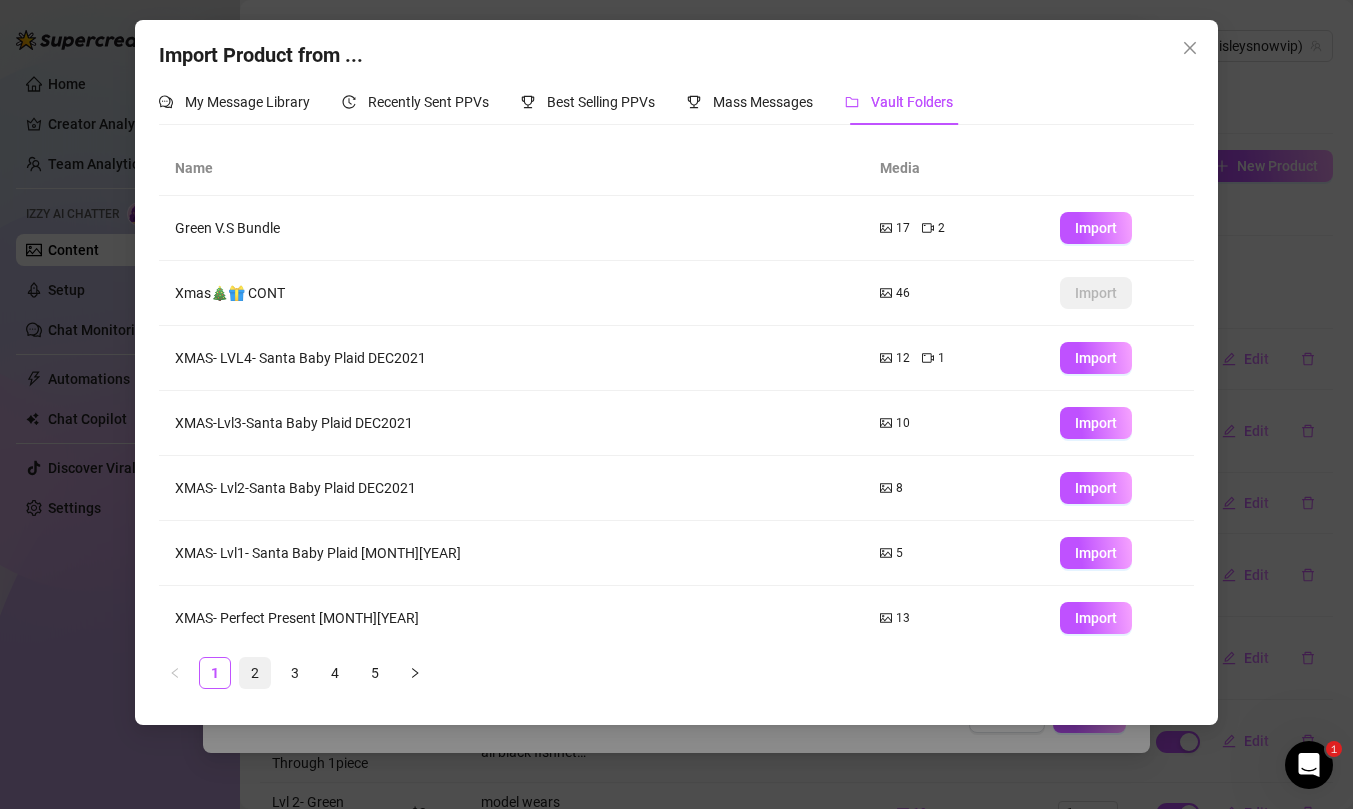 click on "2" at bounding box center [255, 673] 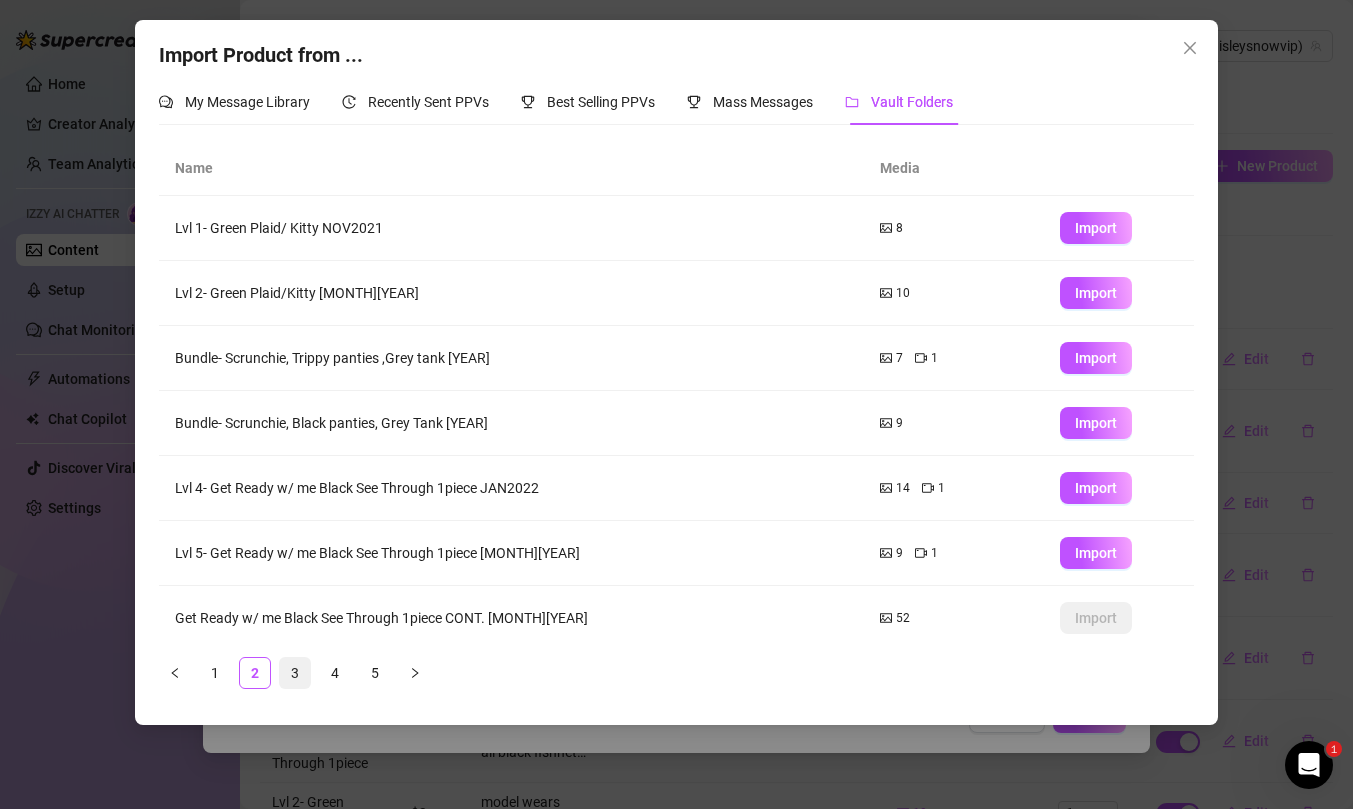 click on "3" at bounding box center (295, 673) 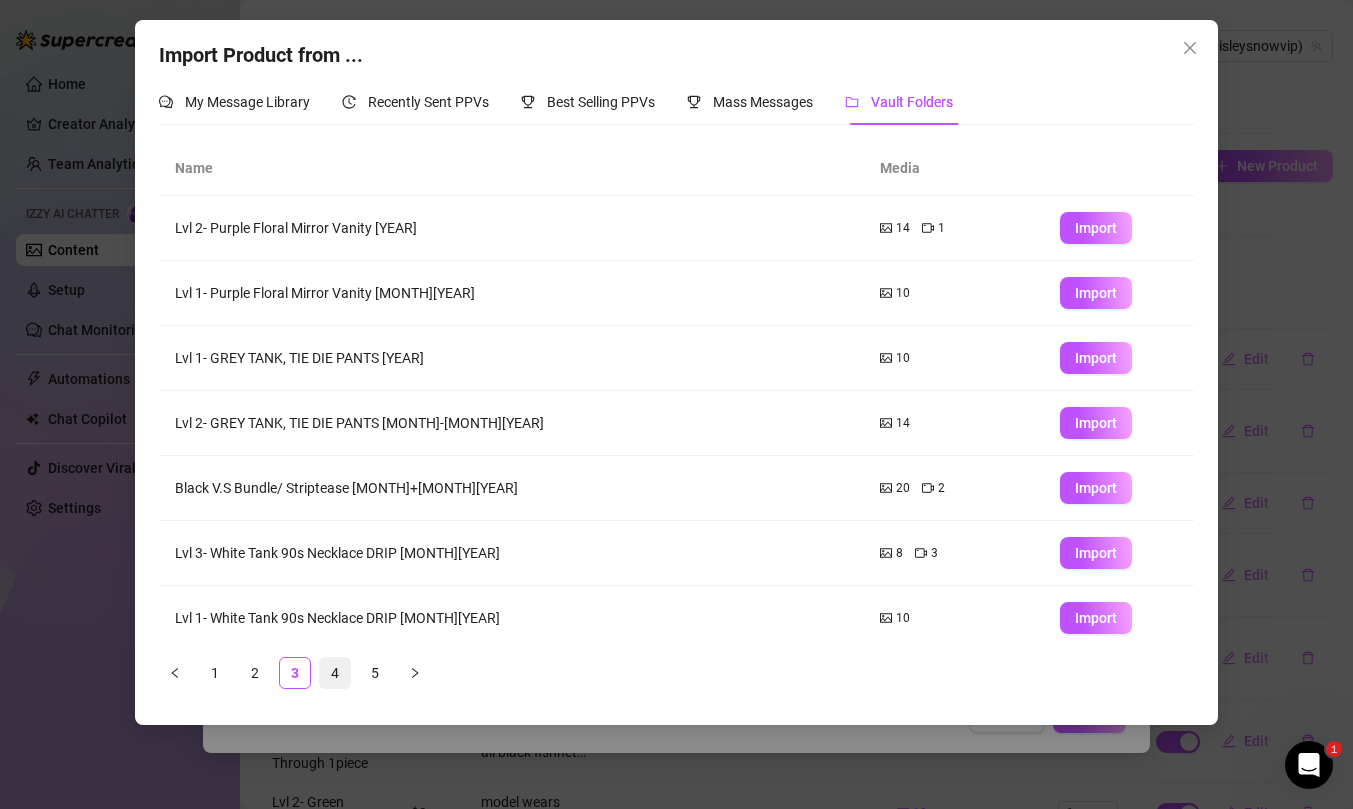 click on "4" at bounding box center [335, 673] 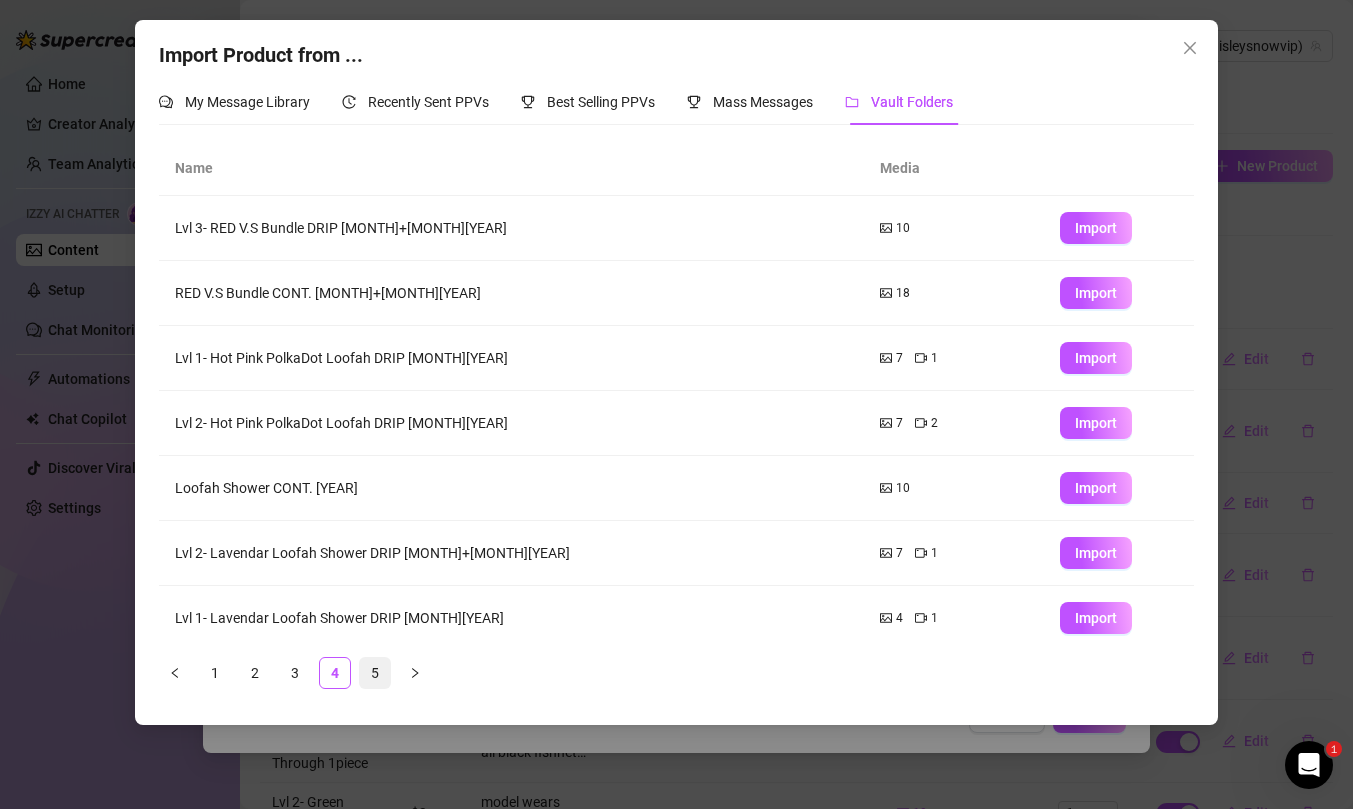 click on "5" at bounding box center (375, 673) 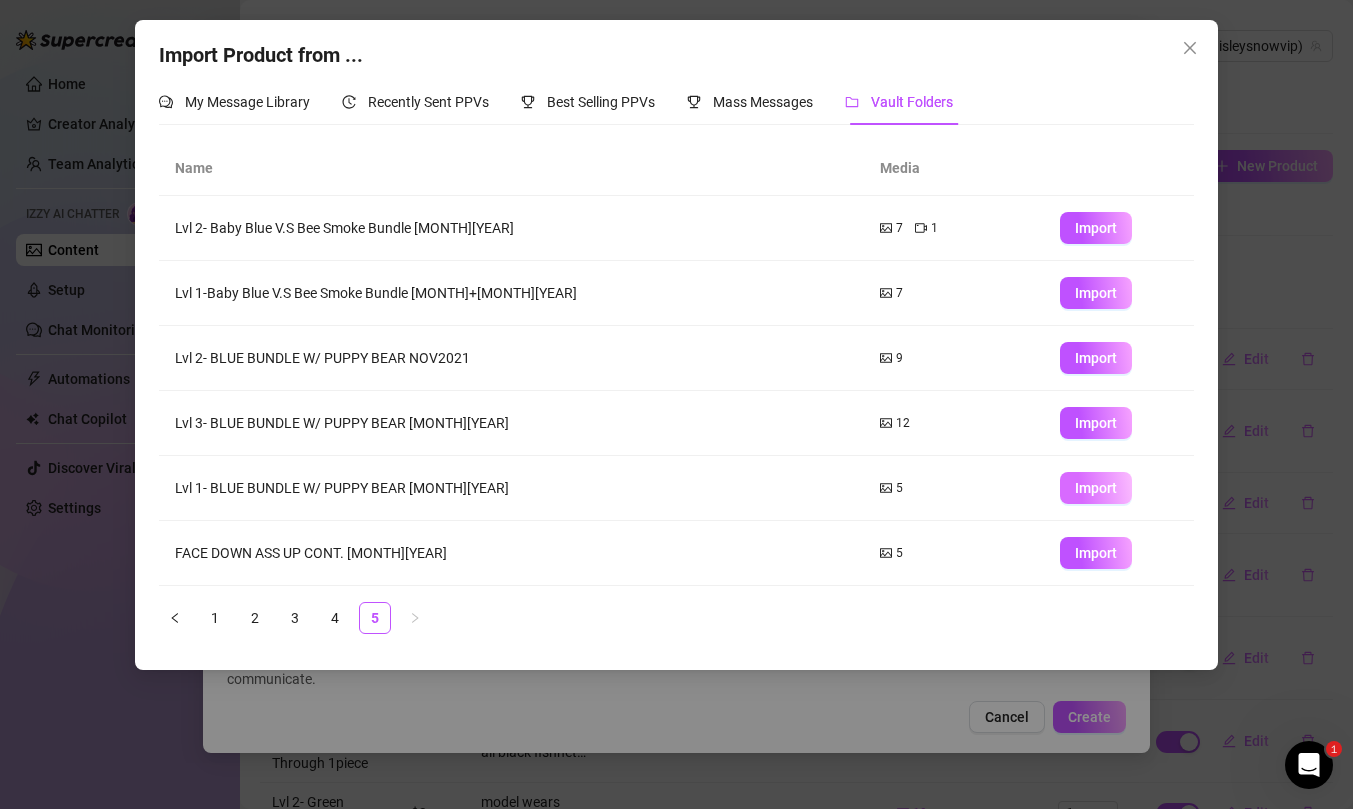 click on "Import" at bounding box center (1096, 488) 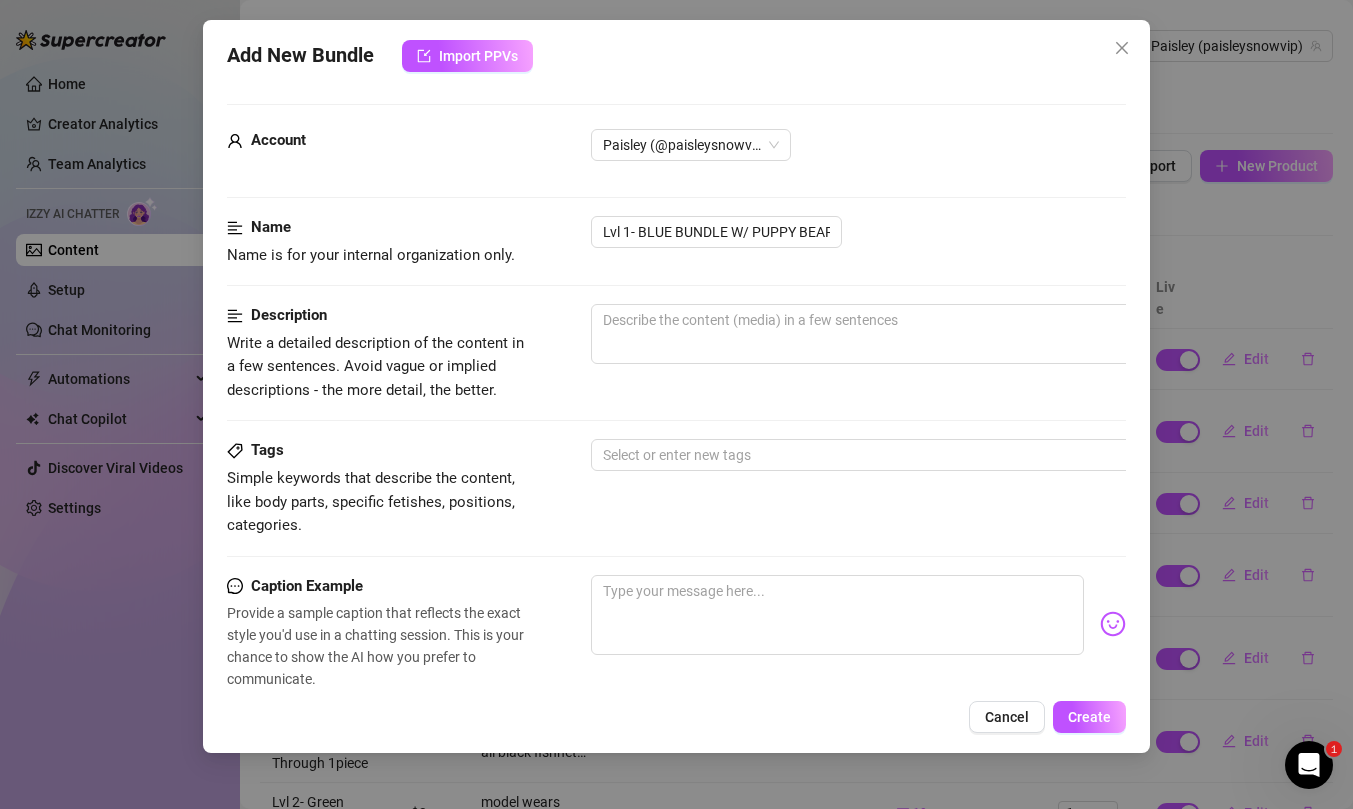 scroll, scrollTop: 588, scrollLeft: 0, axis: vertical 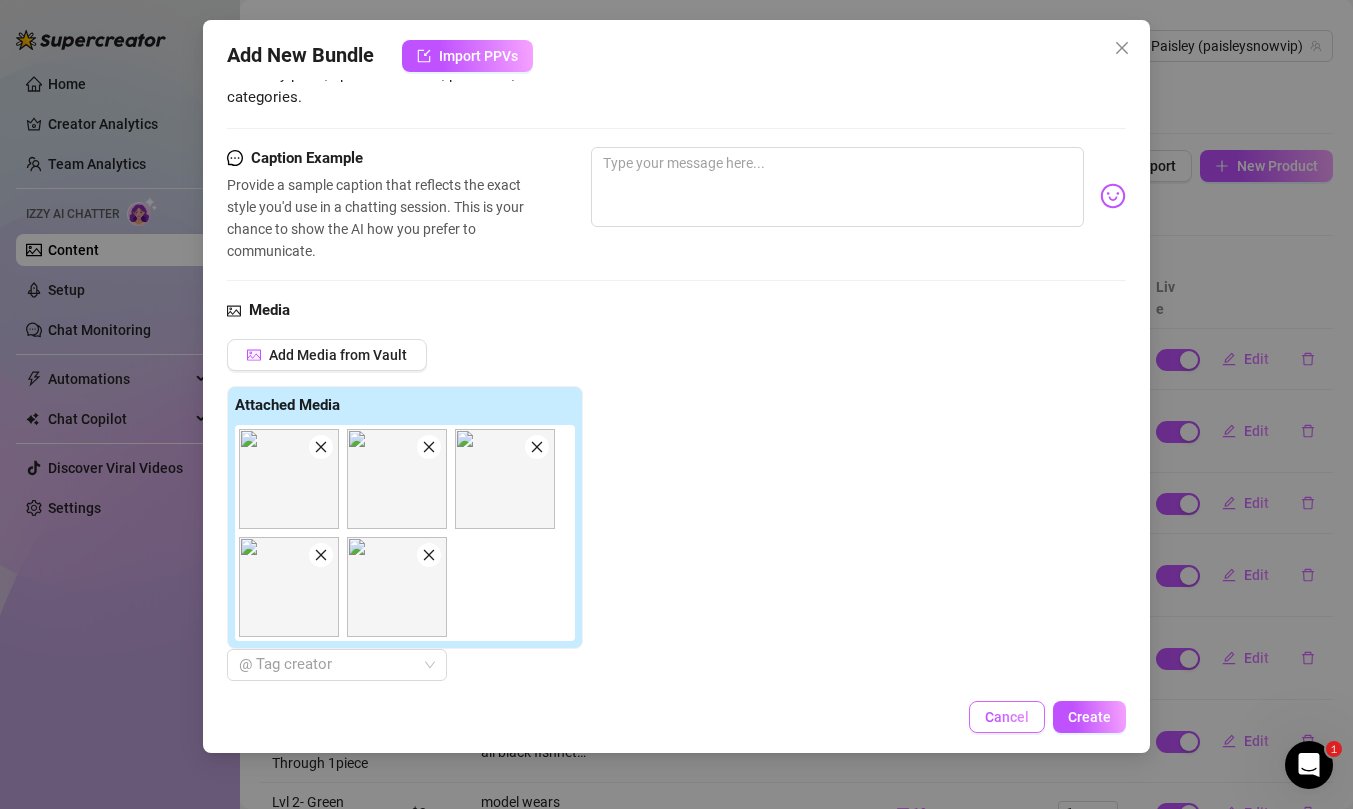 click on "Cancel" at bounding box center (1007, 717) 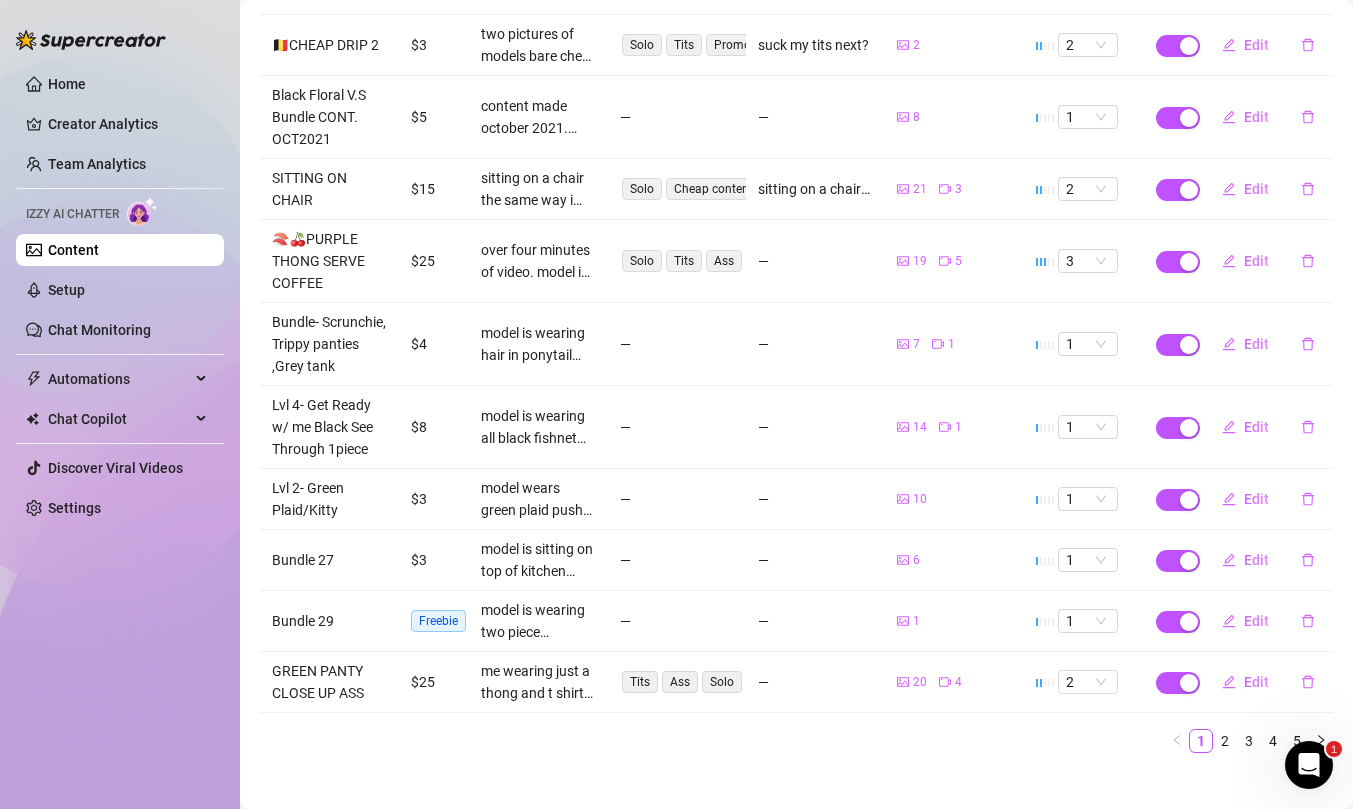 scroll, scrollTop: 326, scrollLeft: 0, axis: vertical 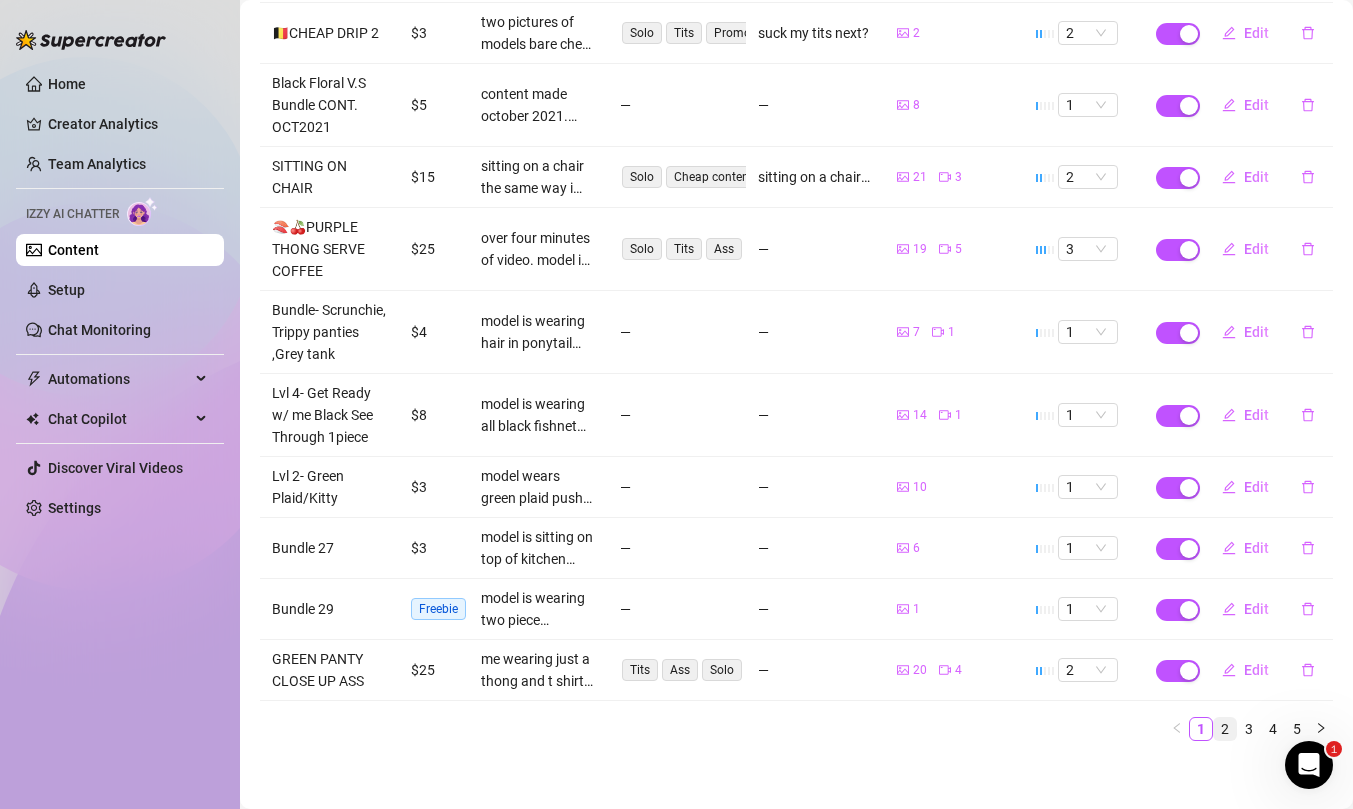 click on "2" at bounding box center [1225, 729] 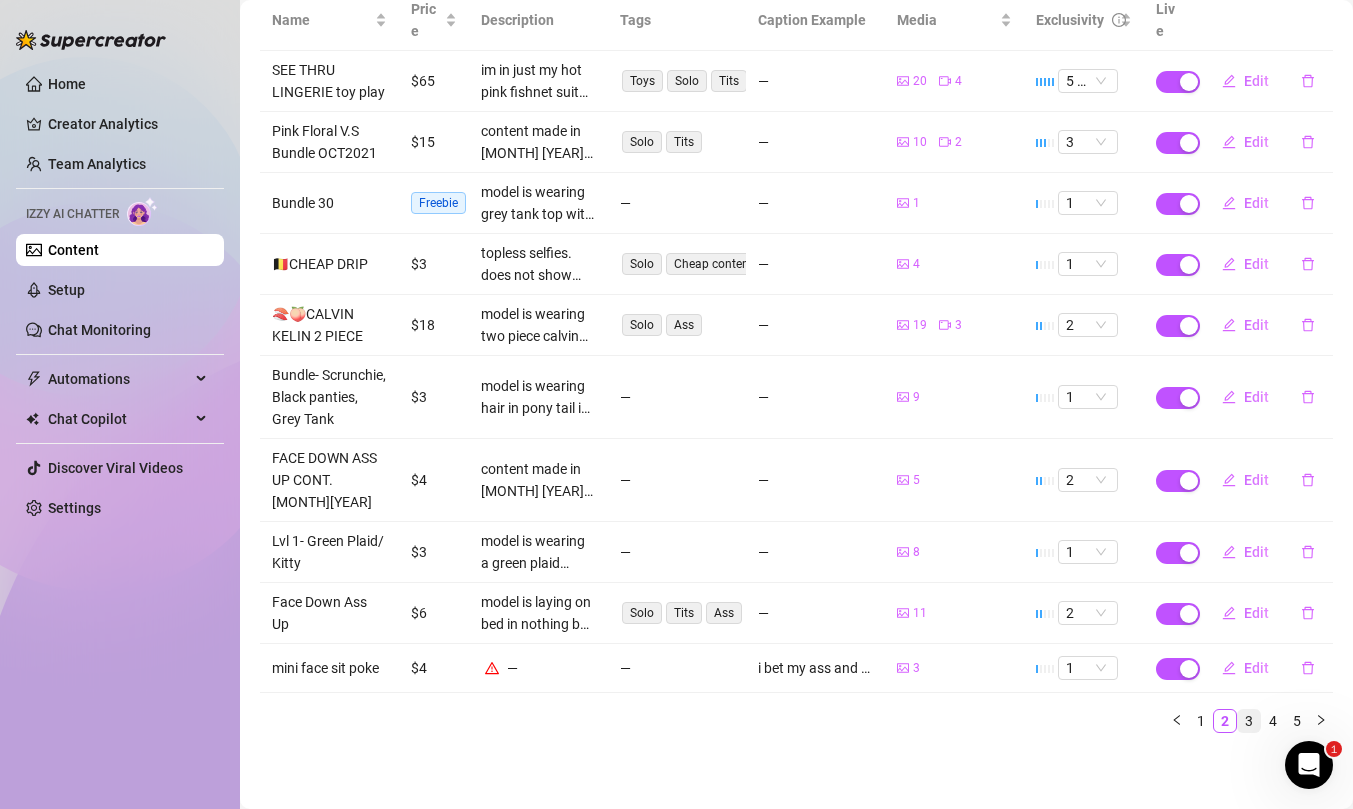 click on "3" at bounding box center (1249, 721) 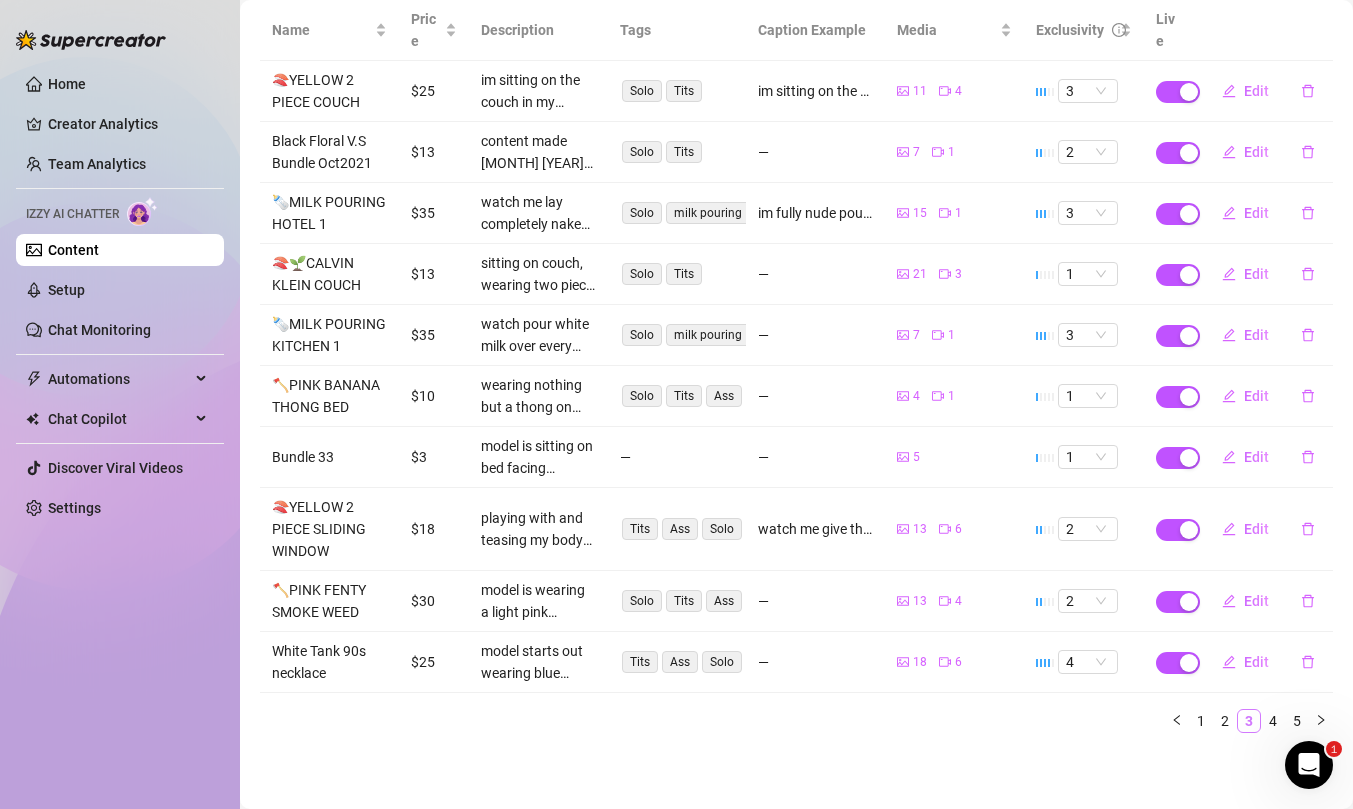 scroll, scrollTop: 268, scrollLeft: 0, axis: vertical 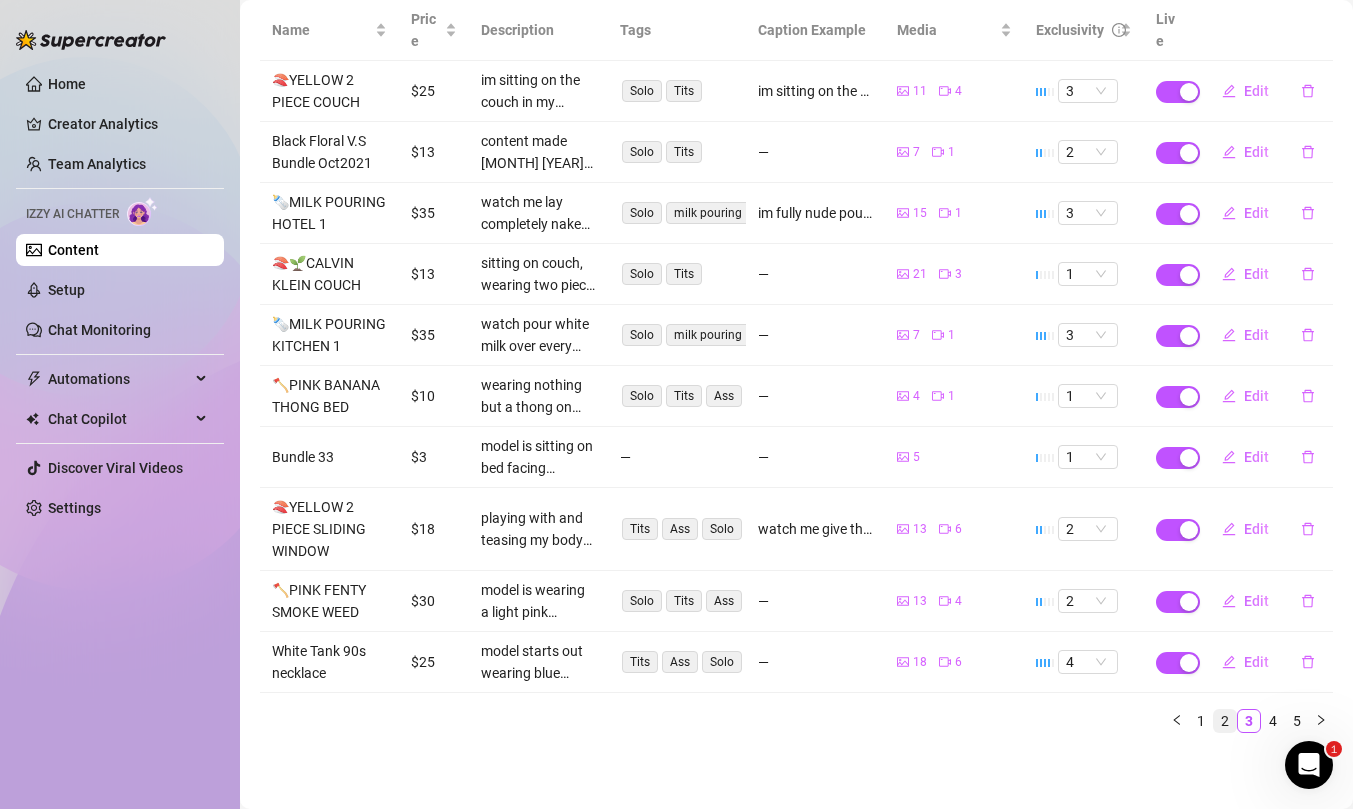 click on "2" at bounding box center [1225, 721] 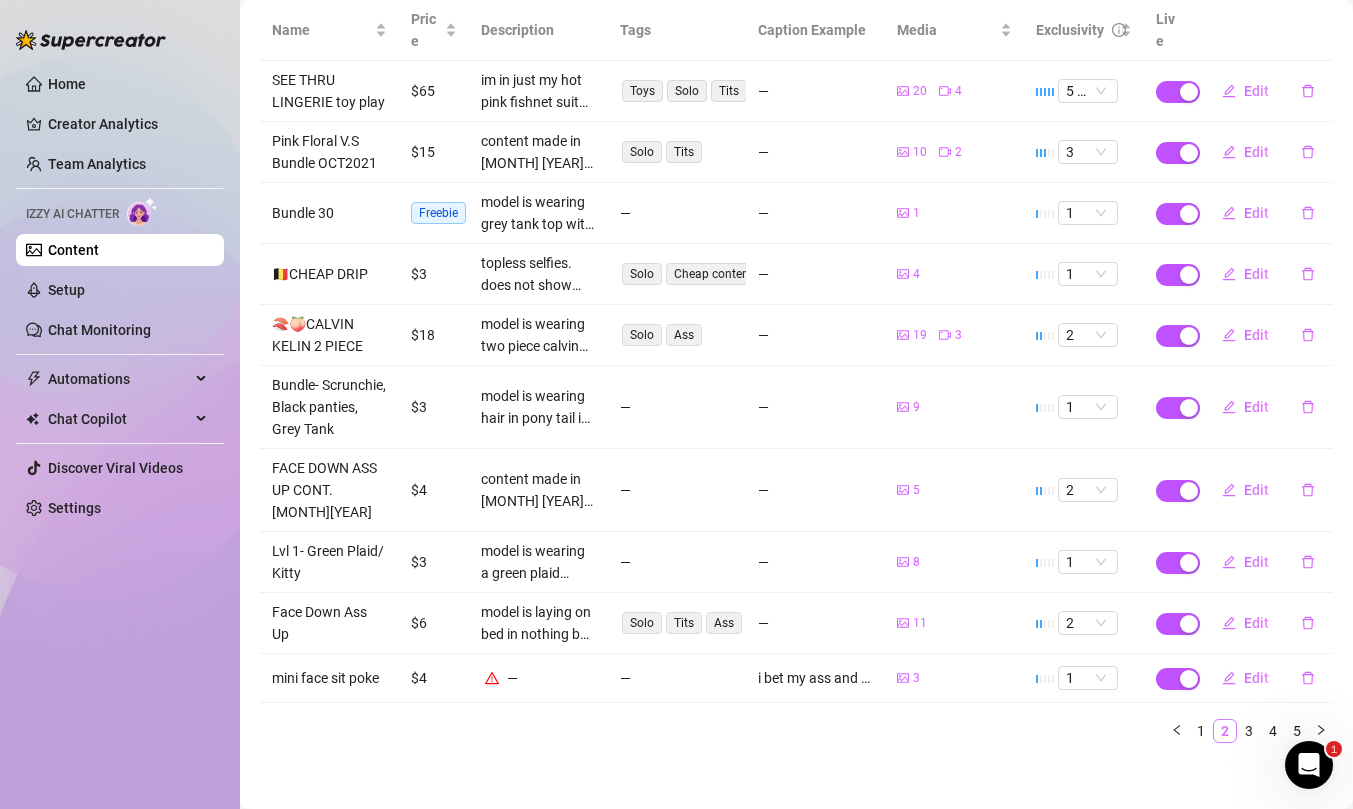 scroll, scrollTop: 278, scrollLeft: 0, axis: vertical 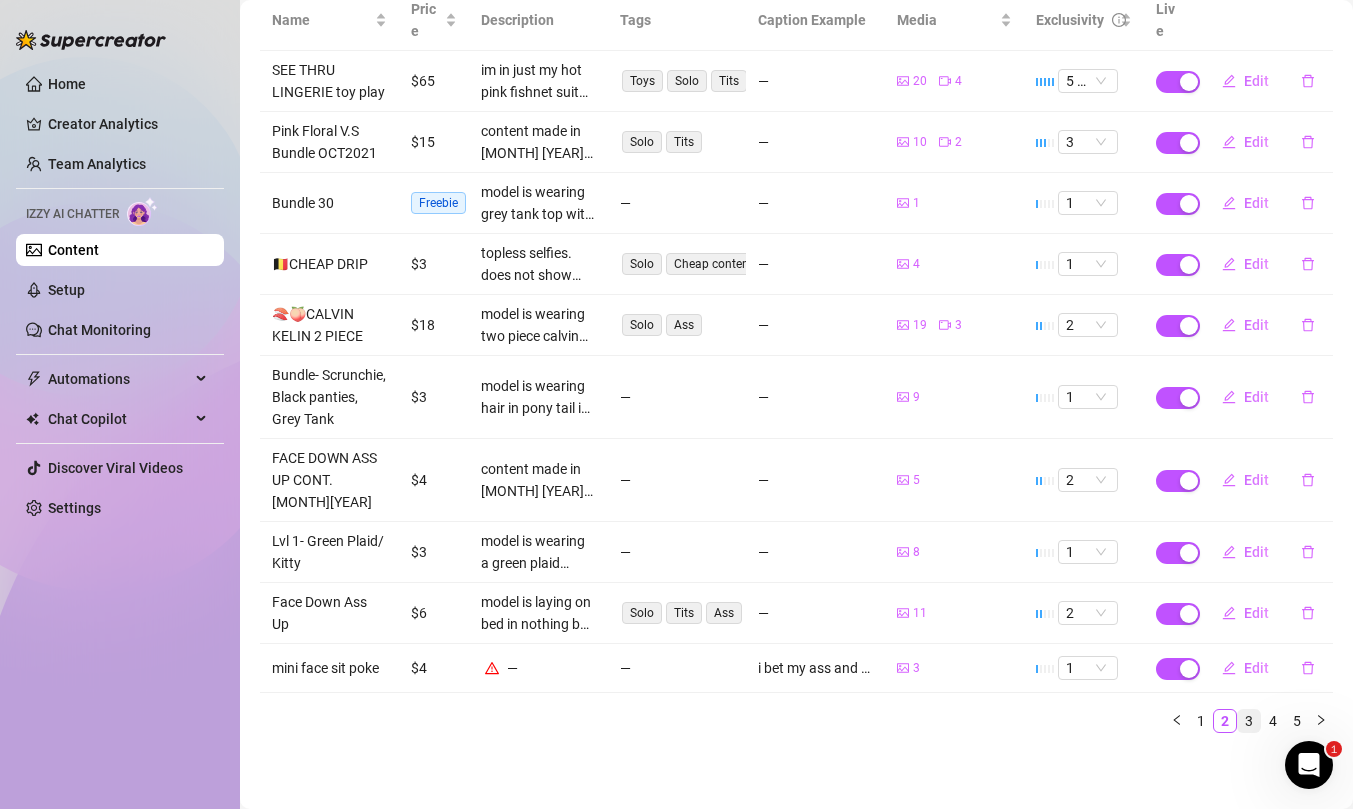 click on "3" at bounding box center (1249, 721) 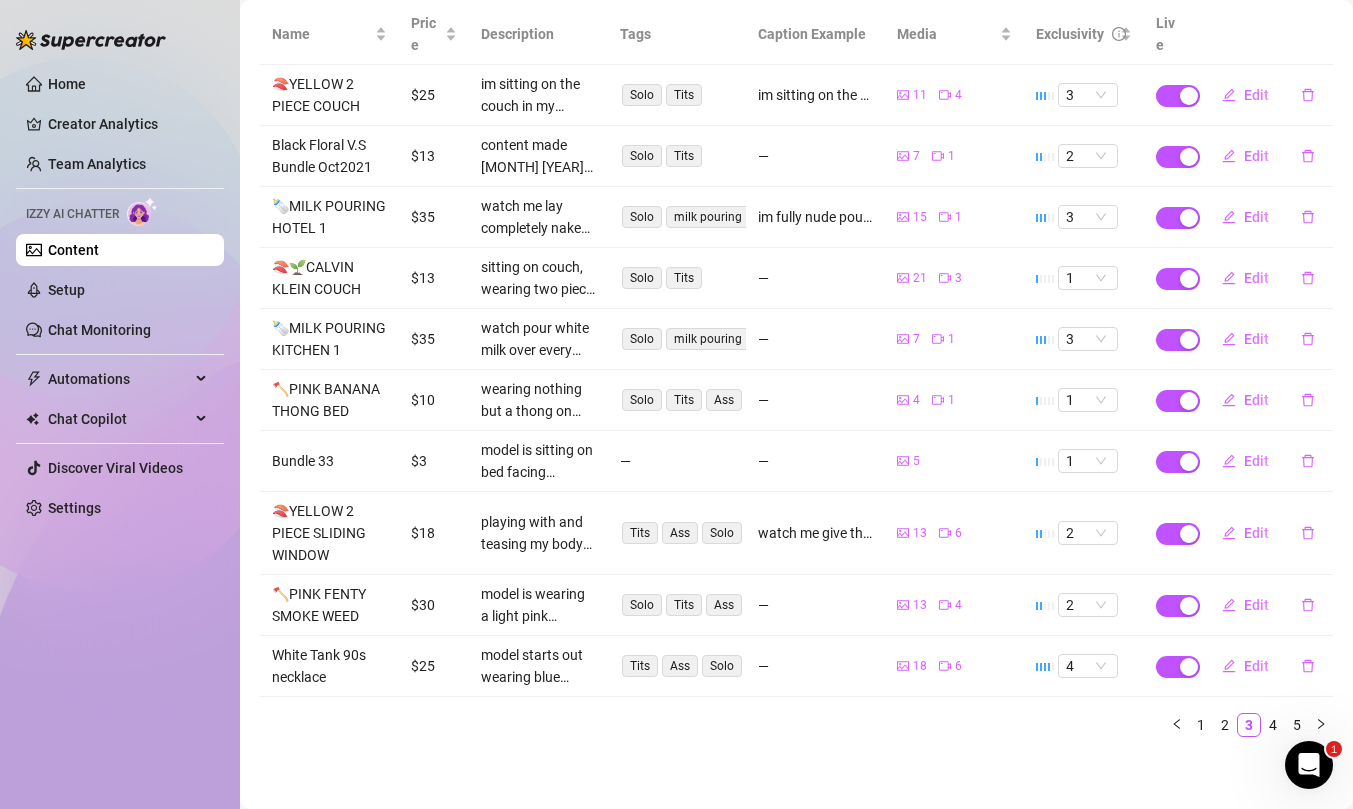 scroll, scrollTop: 265, scrollLeft: 0, axis: vertical 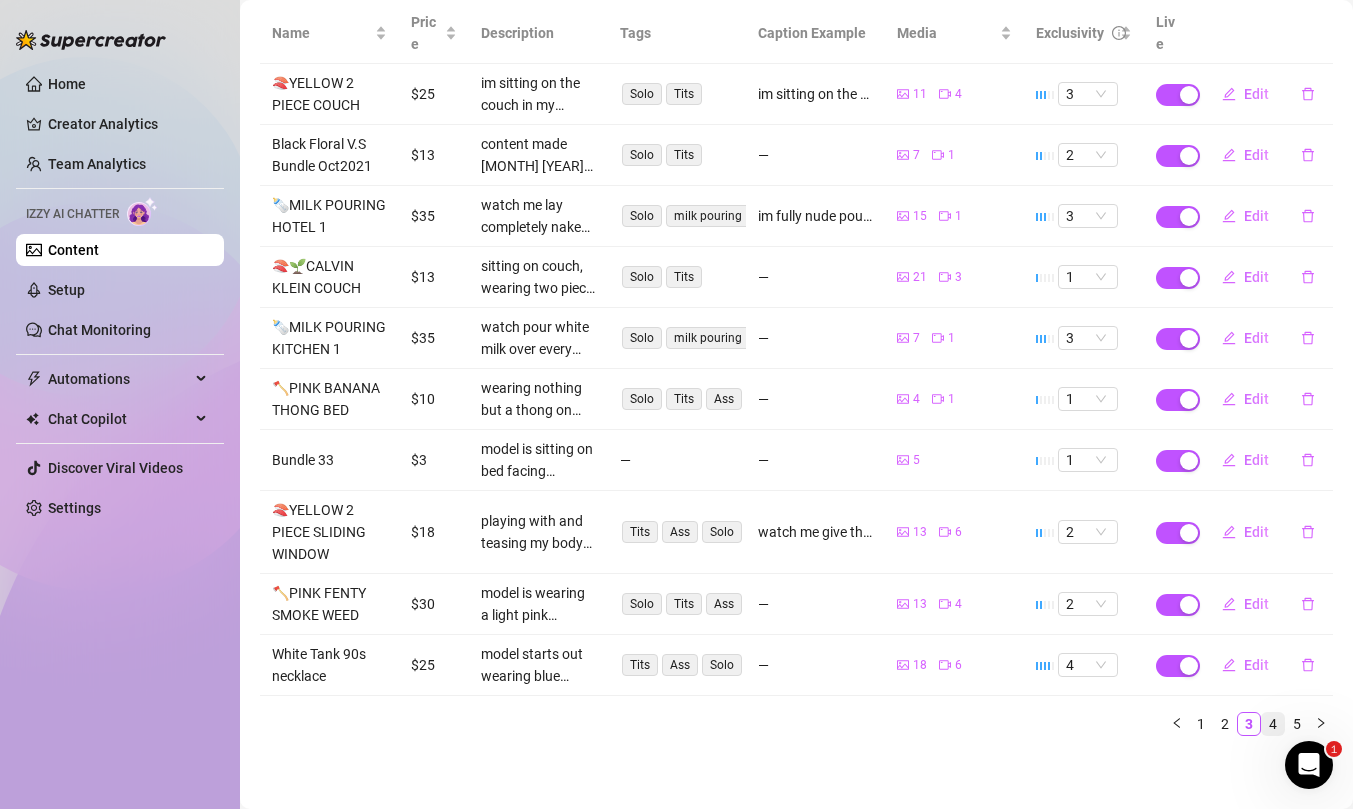 click on "4" at bounding box center [1273, 724] 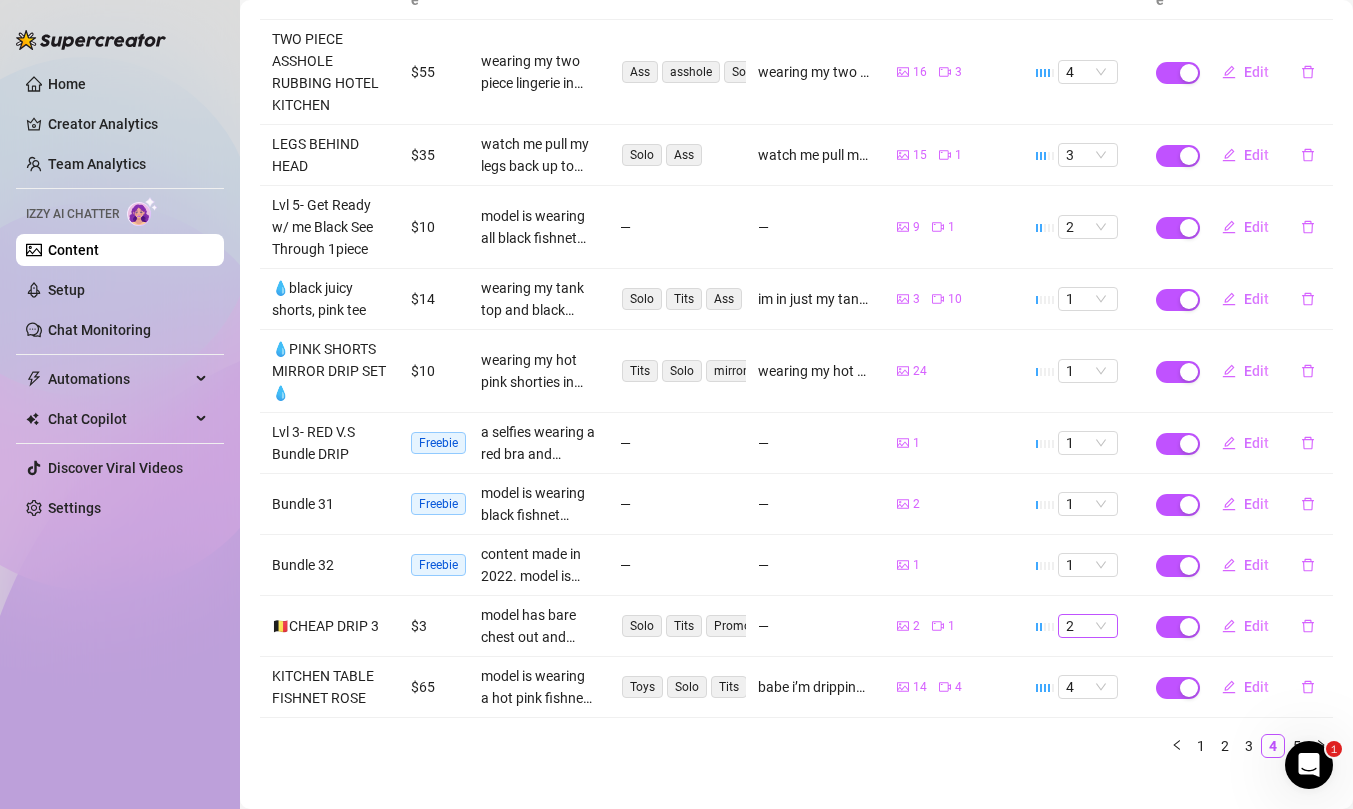scroll, scrollTop: 334, scrollLeft: 0, axis: vertical 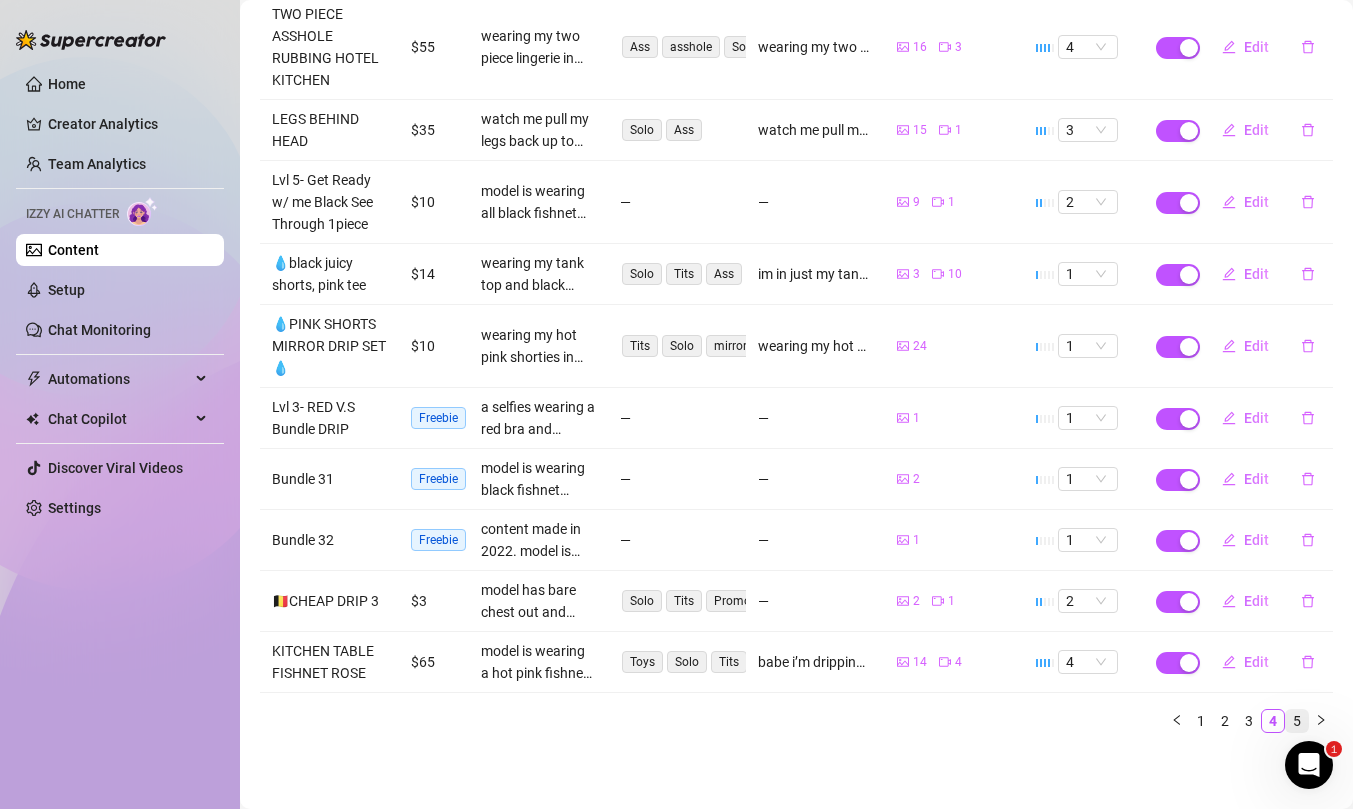 click on "5" at bounding box center [1297, 721] 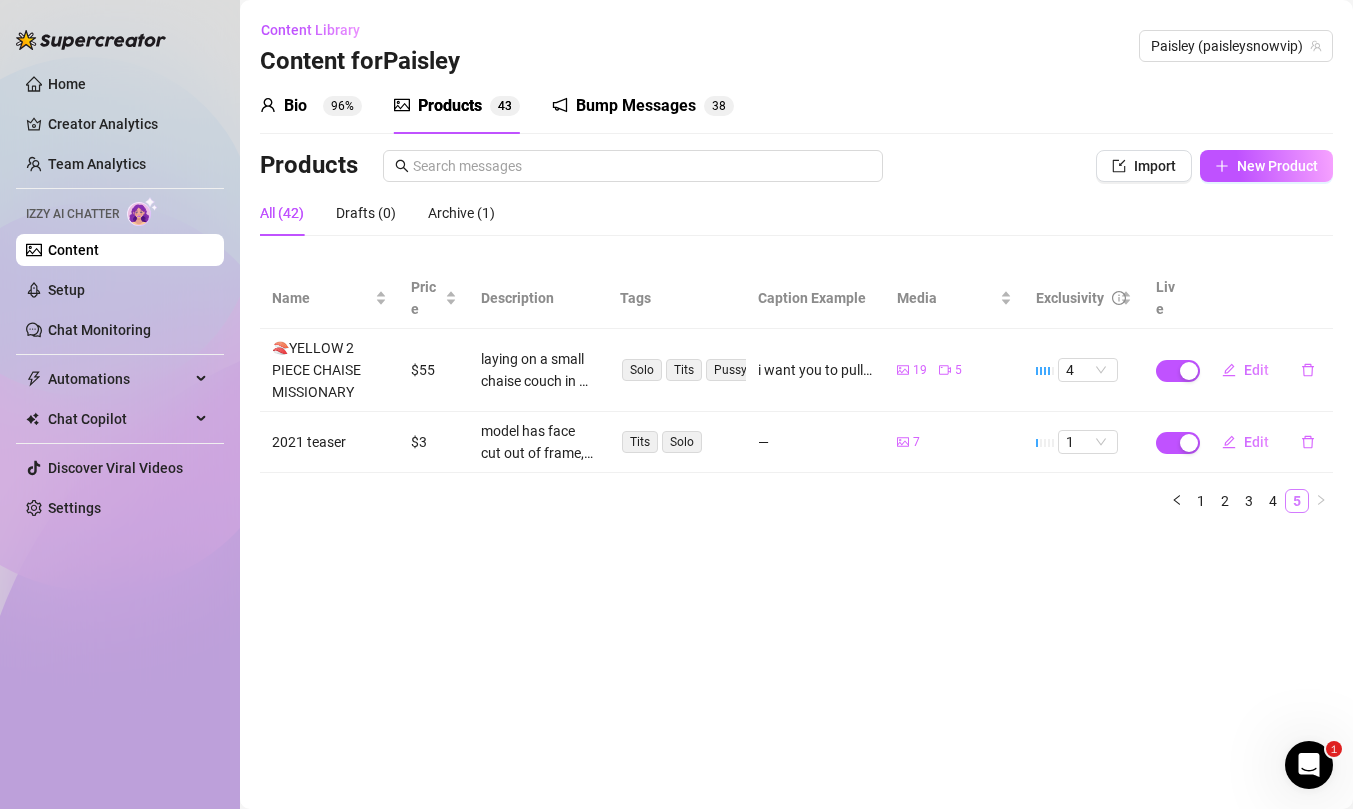 scroll, scrollTop: 0, scrollLeft: 0, axis: both 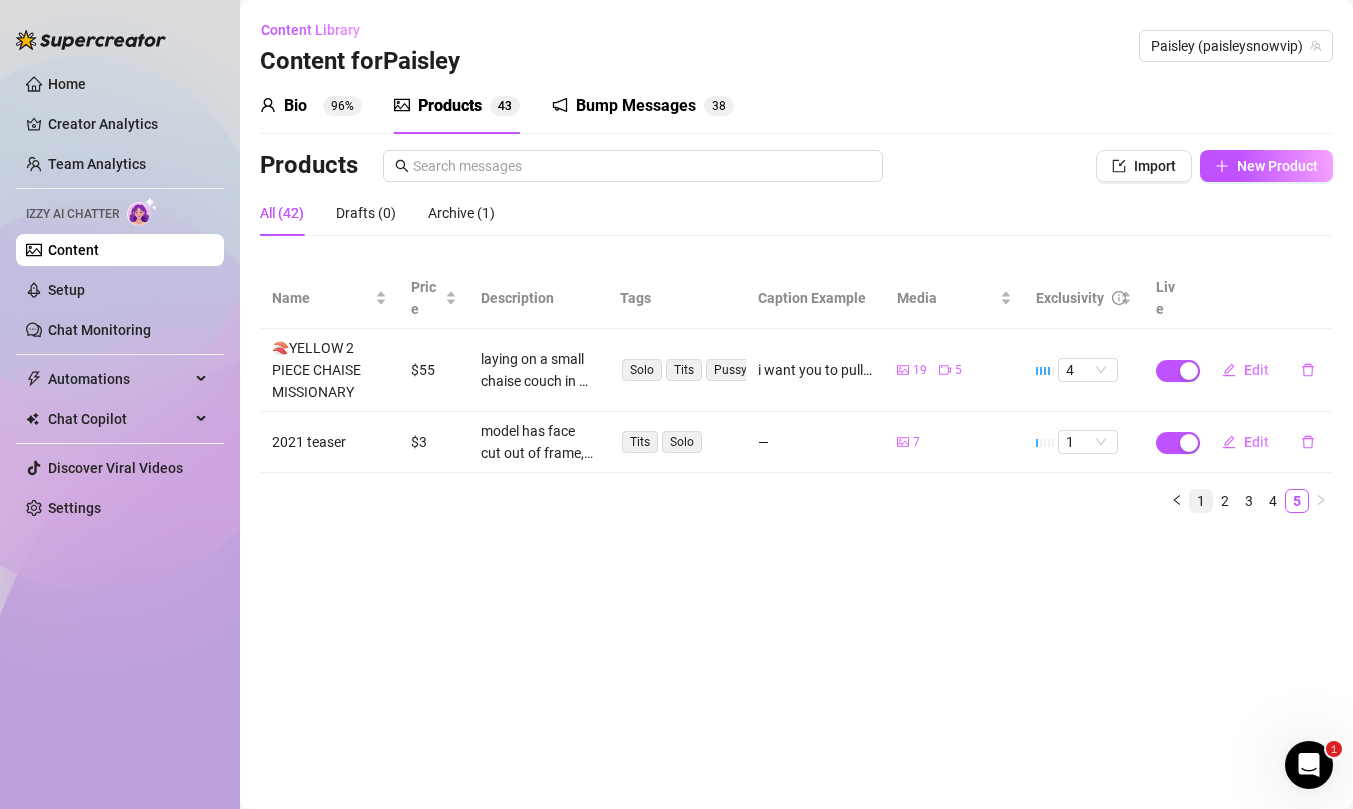 click on "1" at bounding box center (1201, 501) 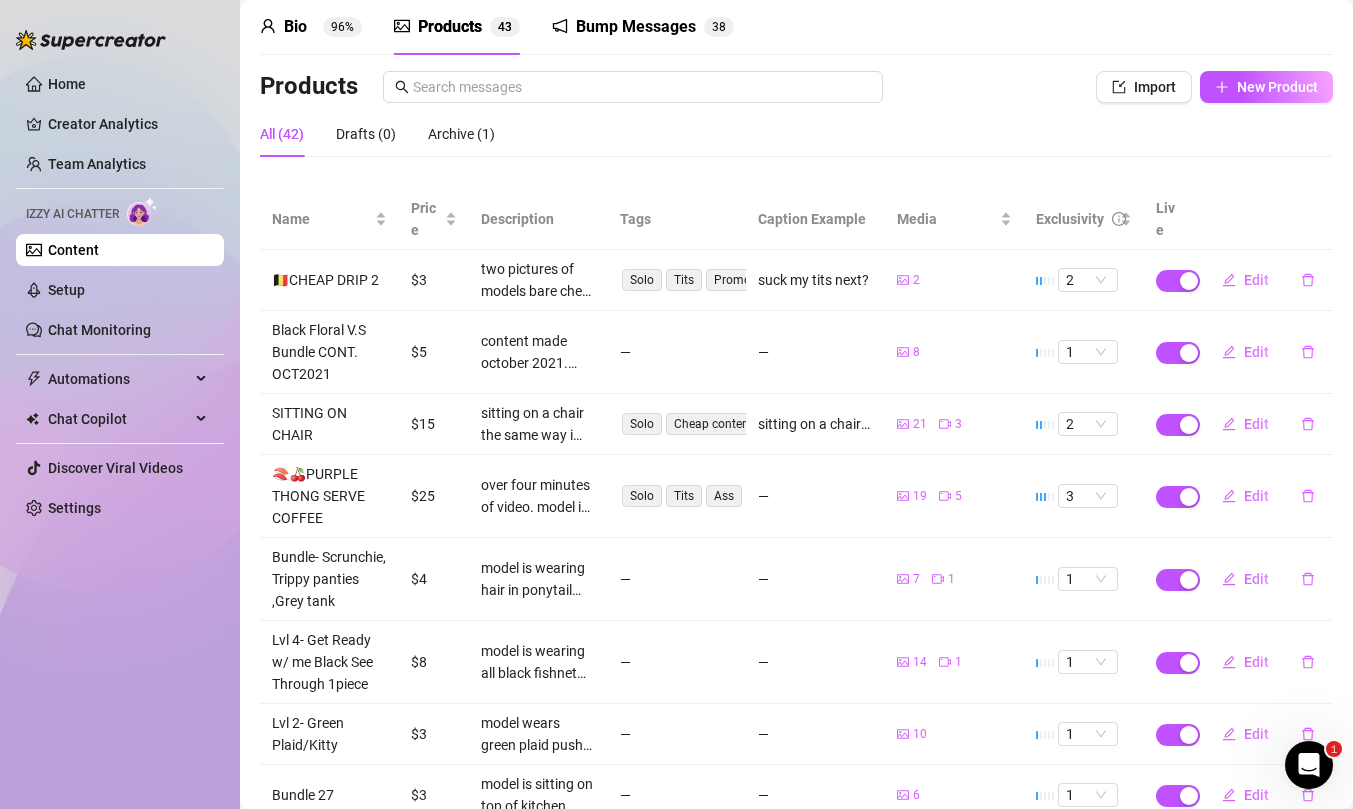 scroll, scrollTop: 63, scrollLeft: 0, axis: vertical 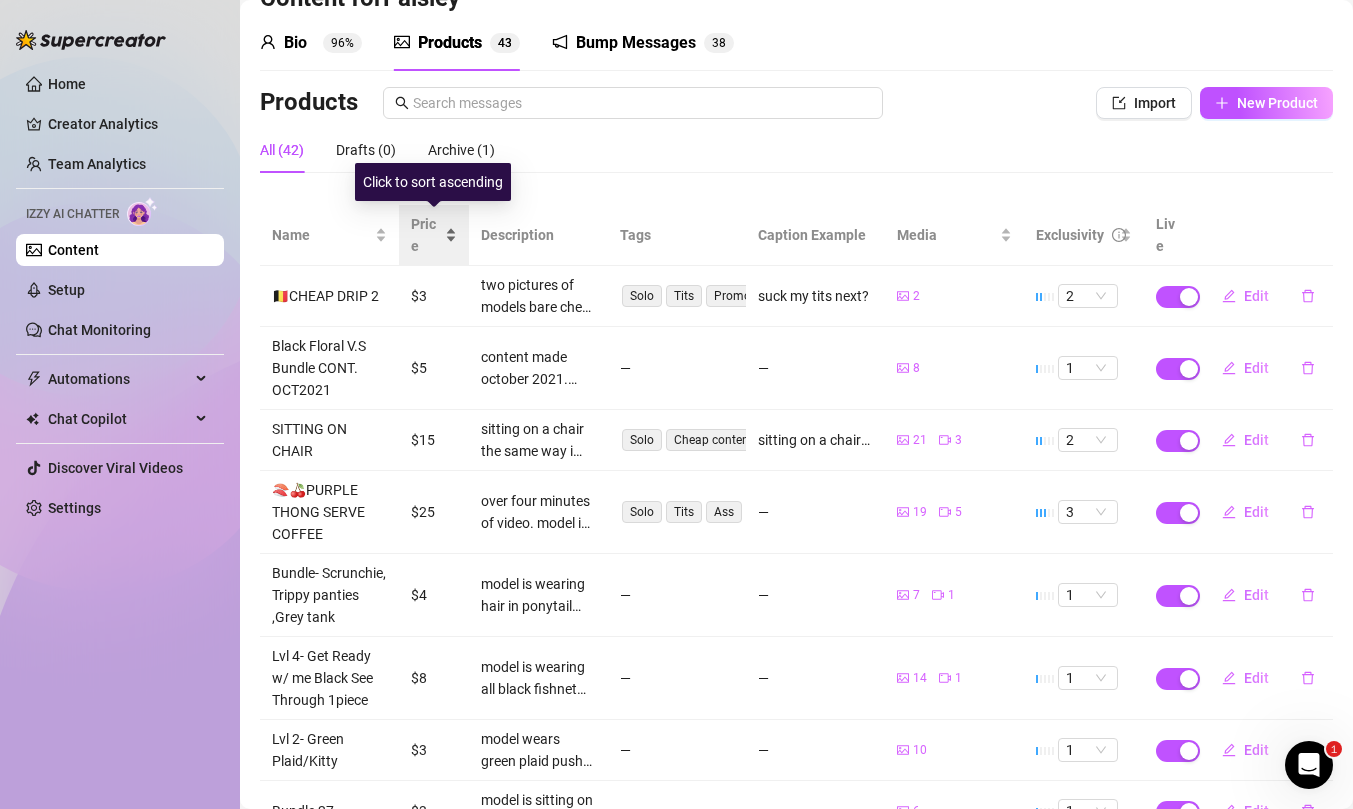 click on "Price" at bounding box center [434, 235] 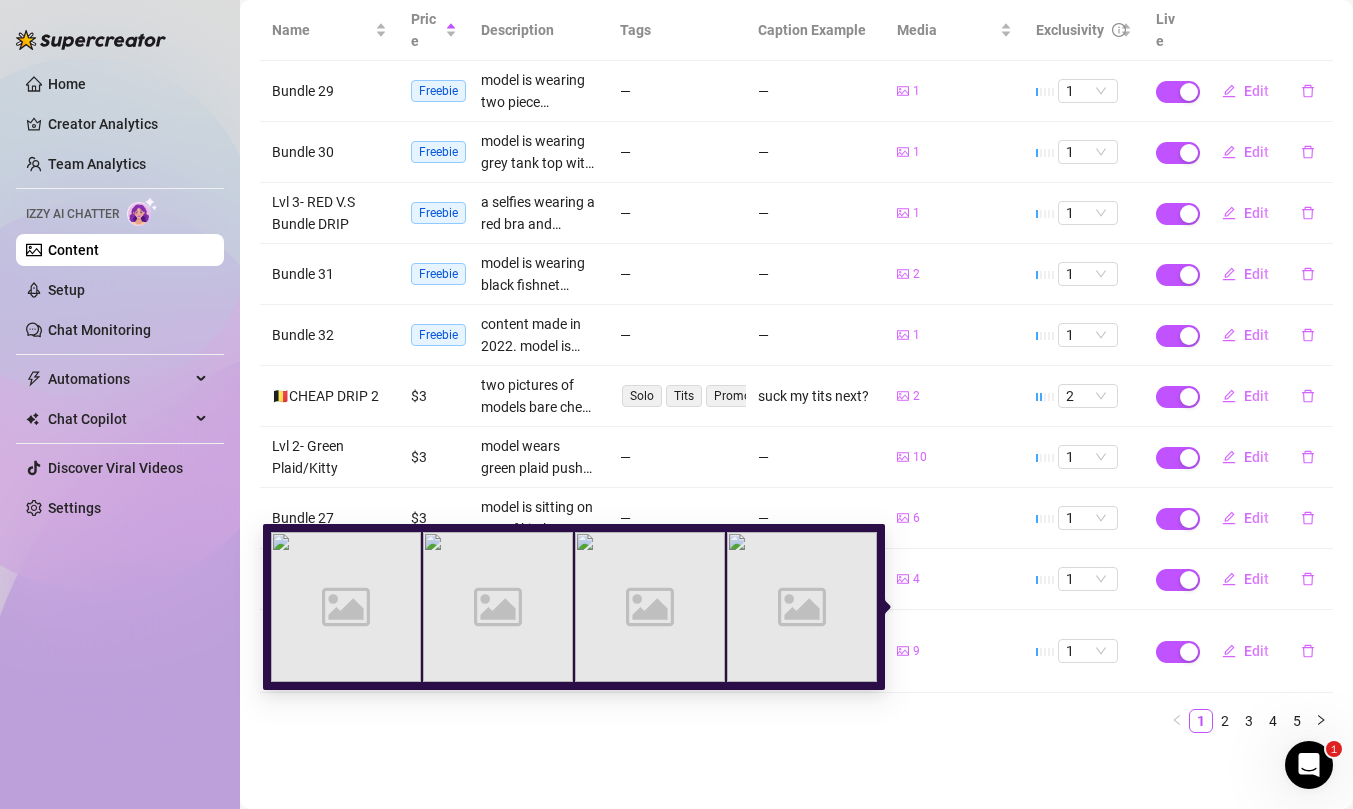 scroll, scrollTop: 202, scrollLeft: 0, axis: vertical 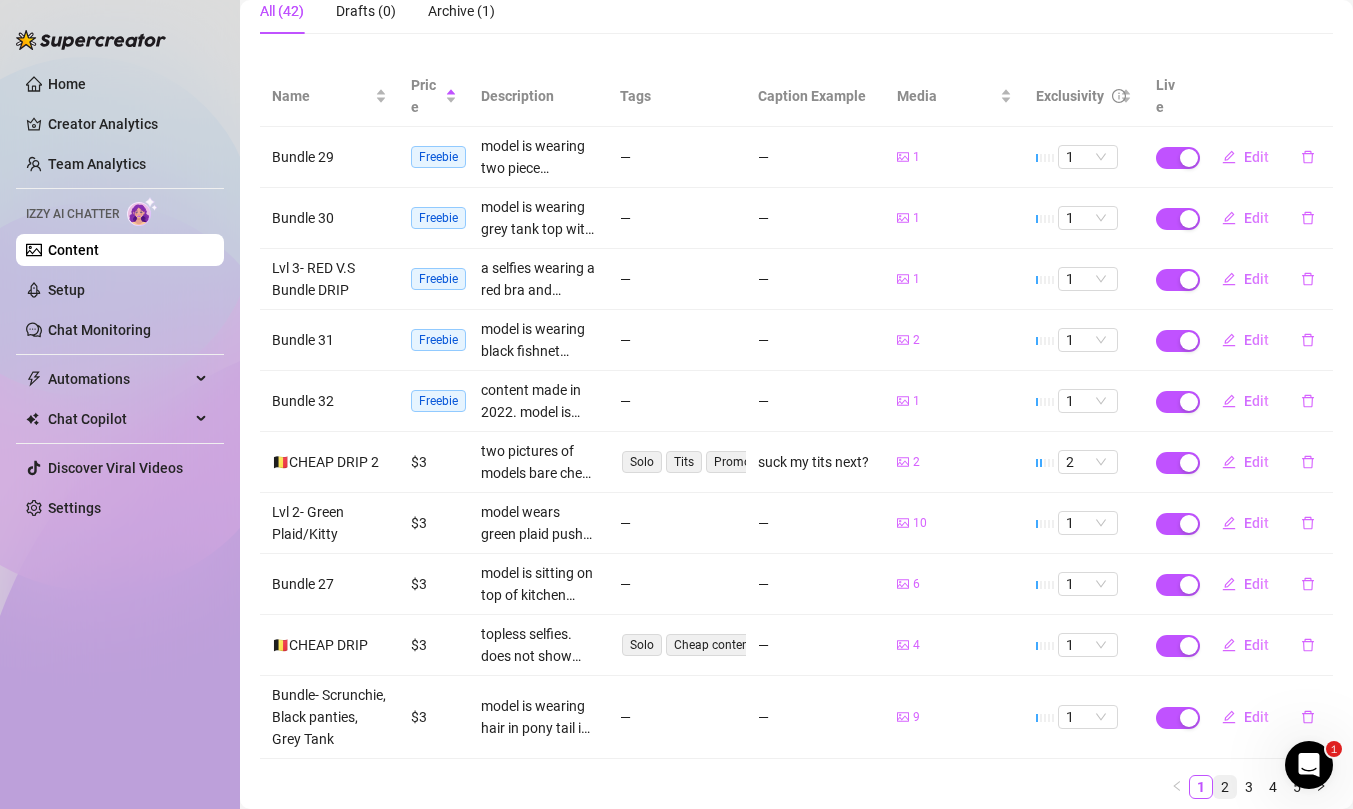 click on "2" at bounding box center (1225, 787) 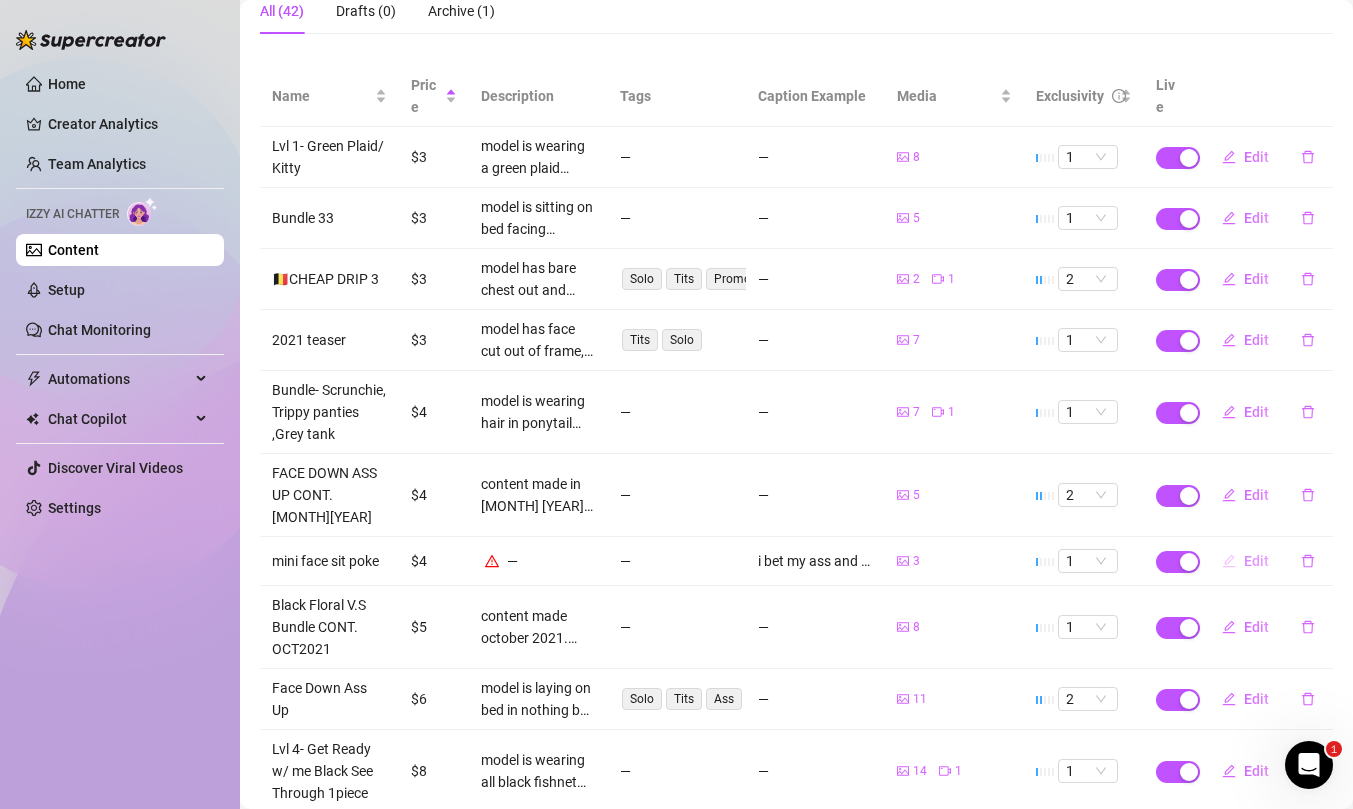 click on "Edit" at bounding box center (1256, 561) 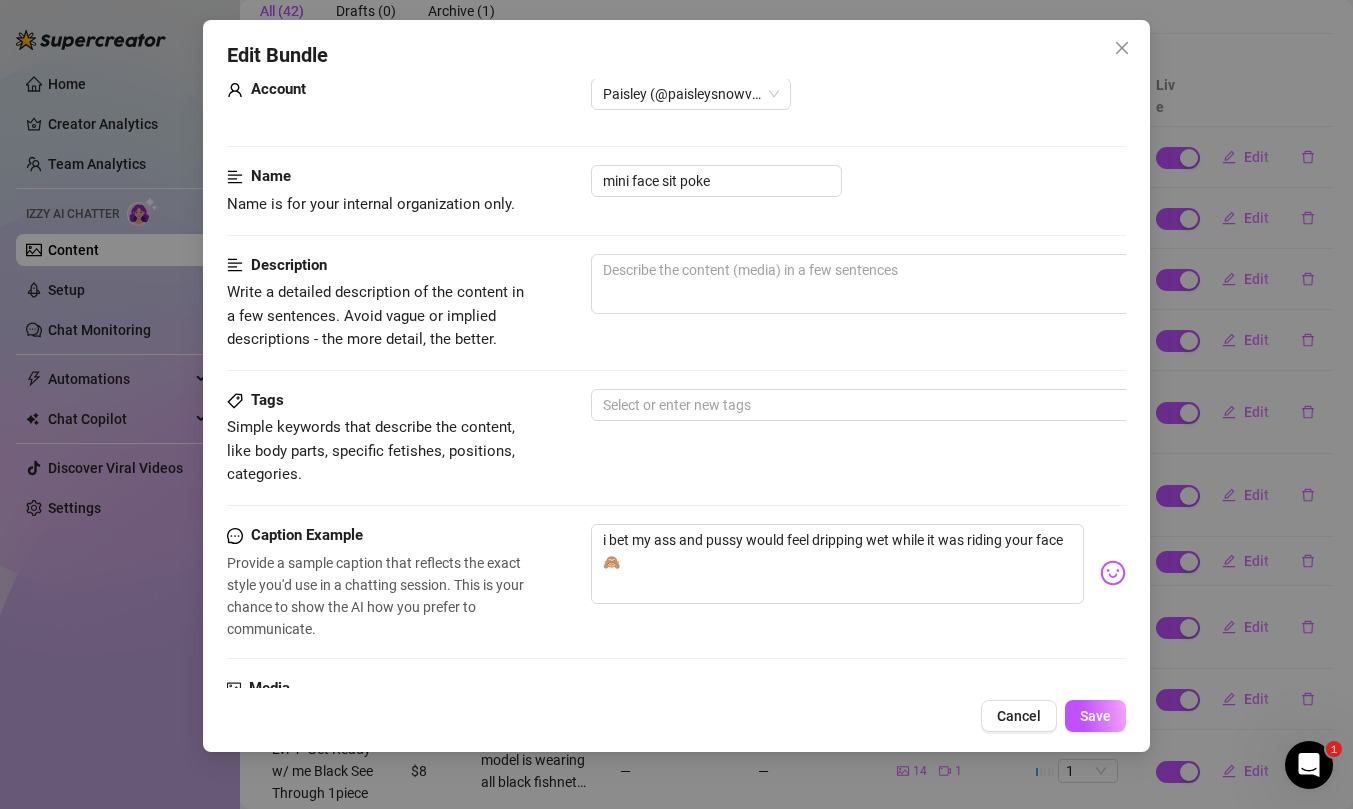 scroll, scrollTop: 0, scrollLeft: 0, axis: both 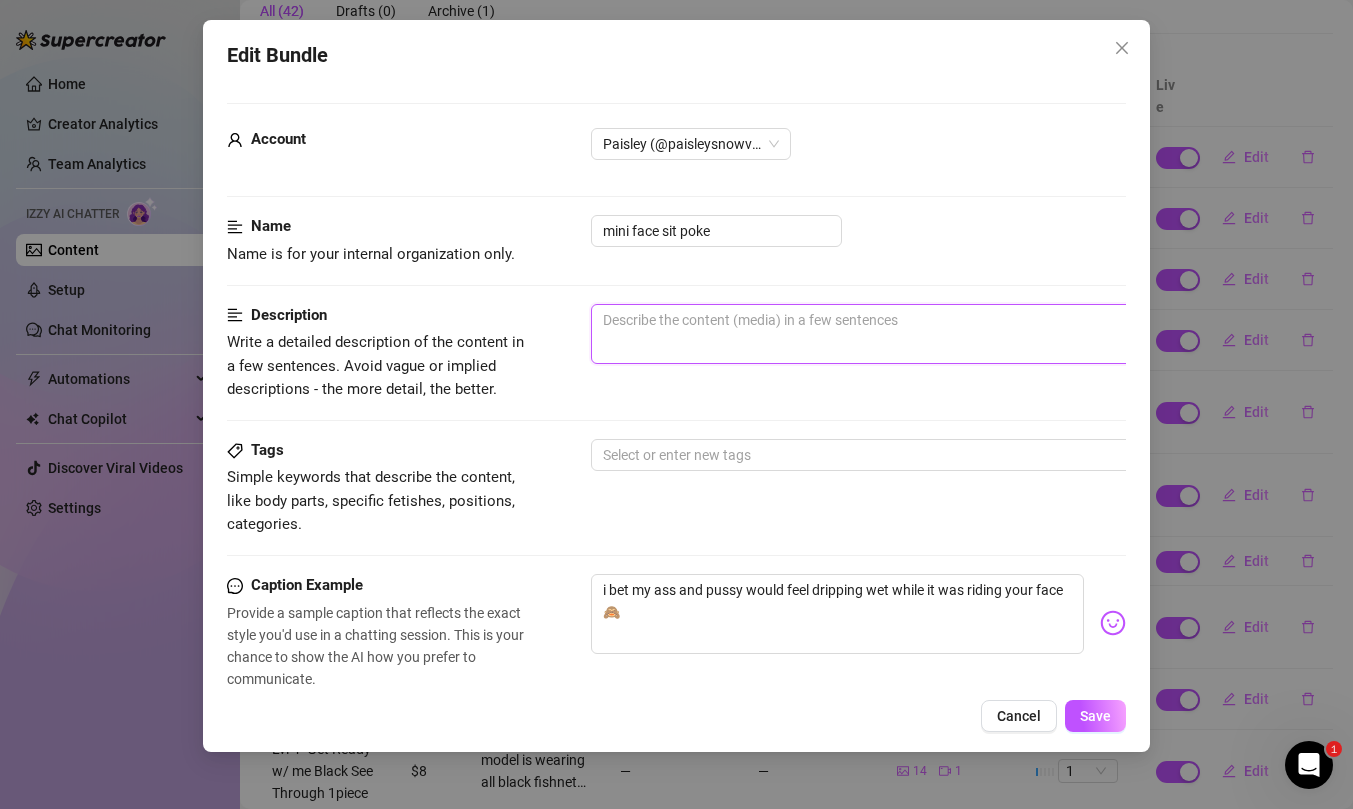 click at bounding box center (941, 334) 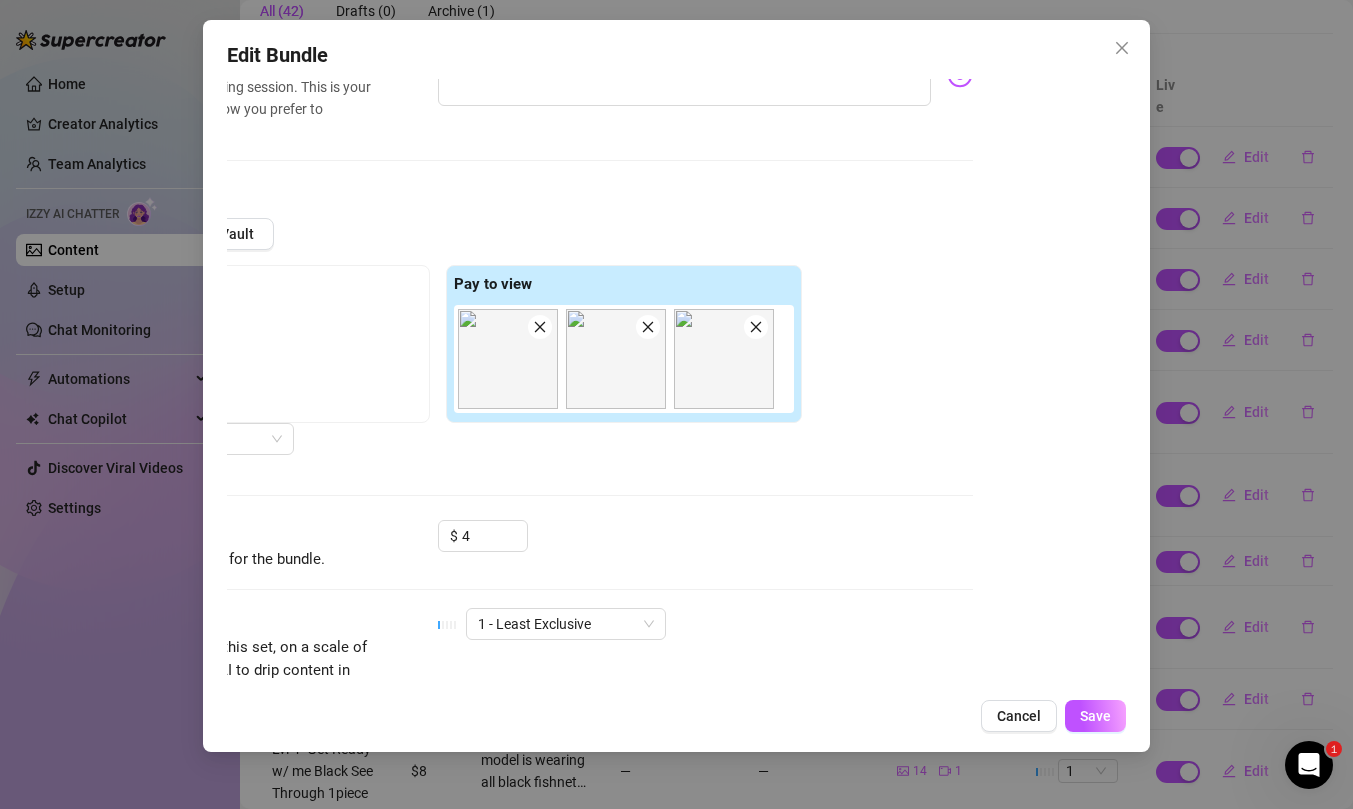 scroll, scrollTop: 551, scrollLeft: 153, axis: both 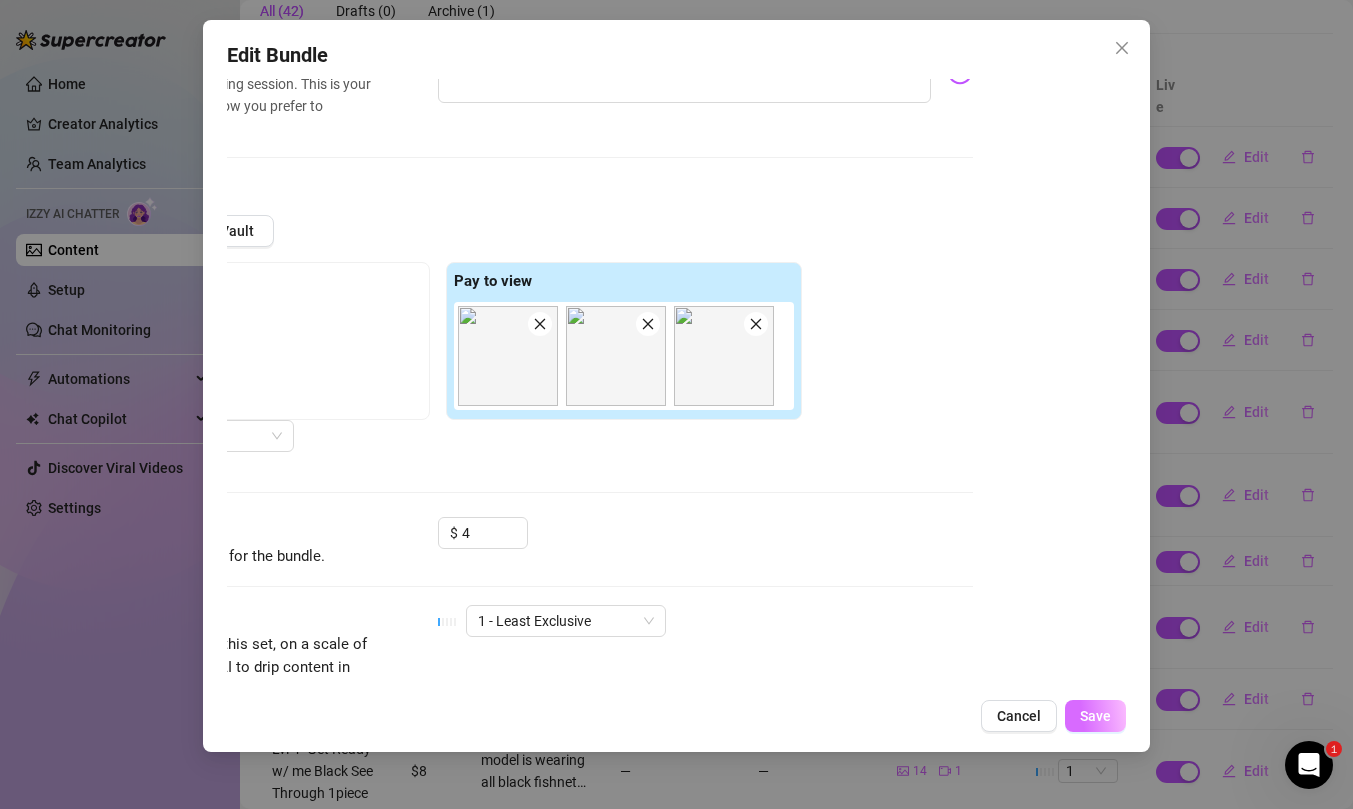click on "Save" at bounding box center (1095, 716) 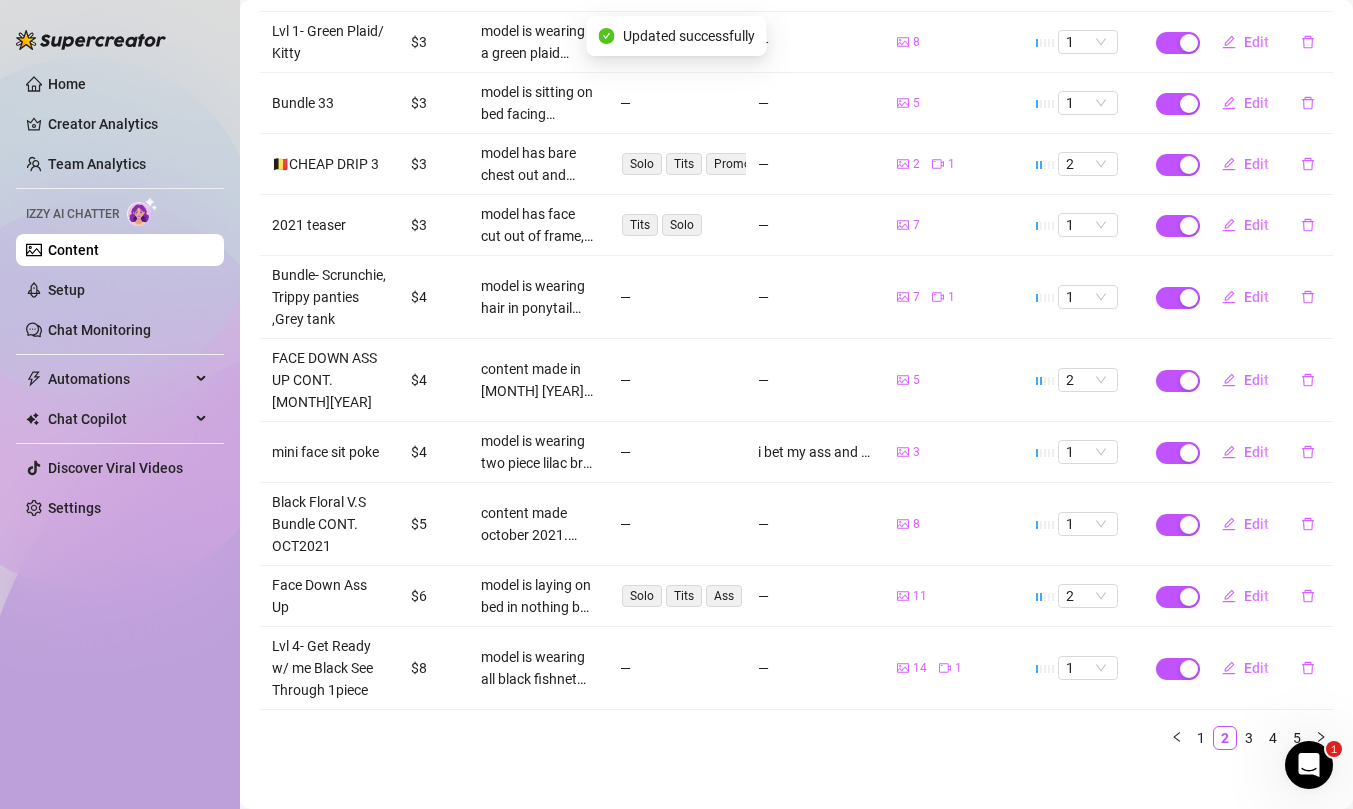 scroll, scrollTop: 334, scrollLeft: 0, axis: vertical 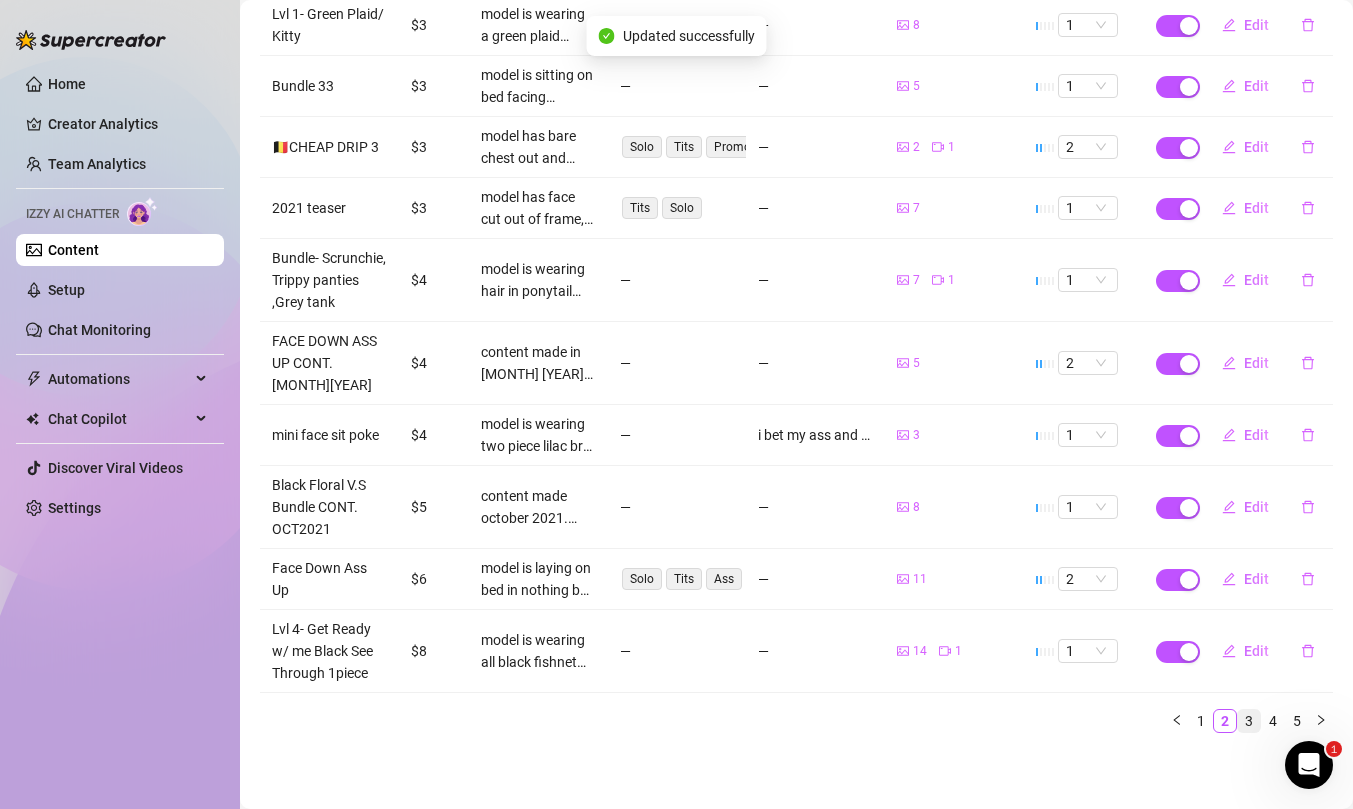 click on "3" at bounding box center (1249, 721) 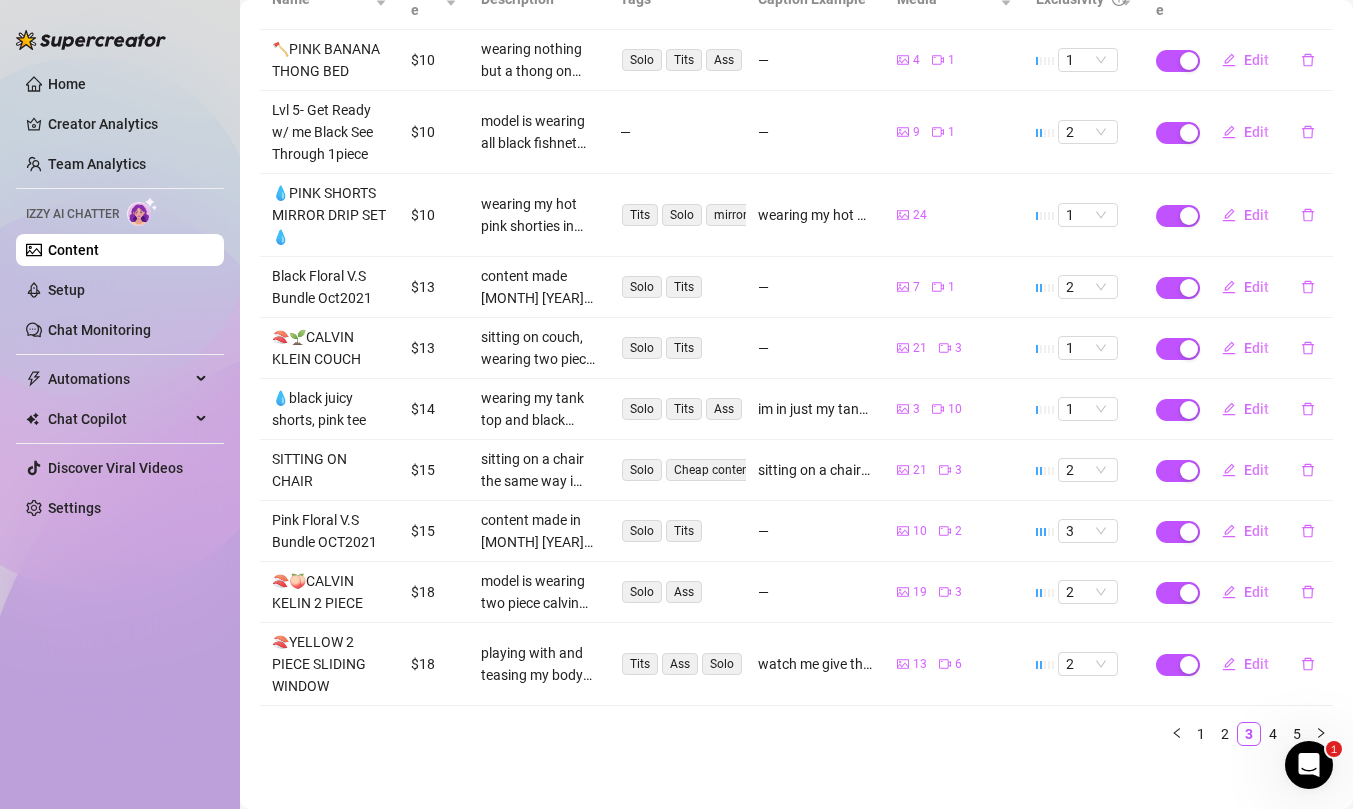 scroll, scrollTop: 301, scrollLeft: 0, axis: vertical 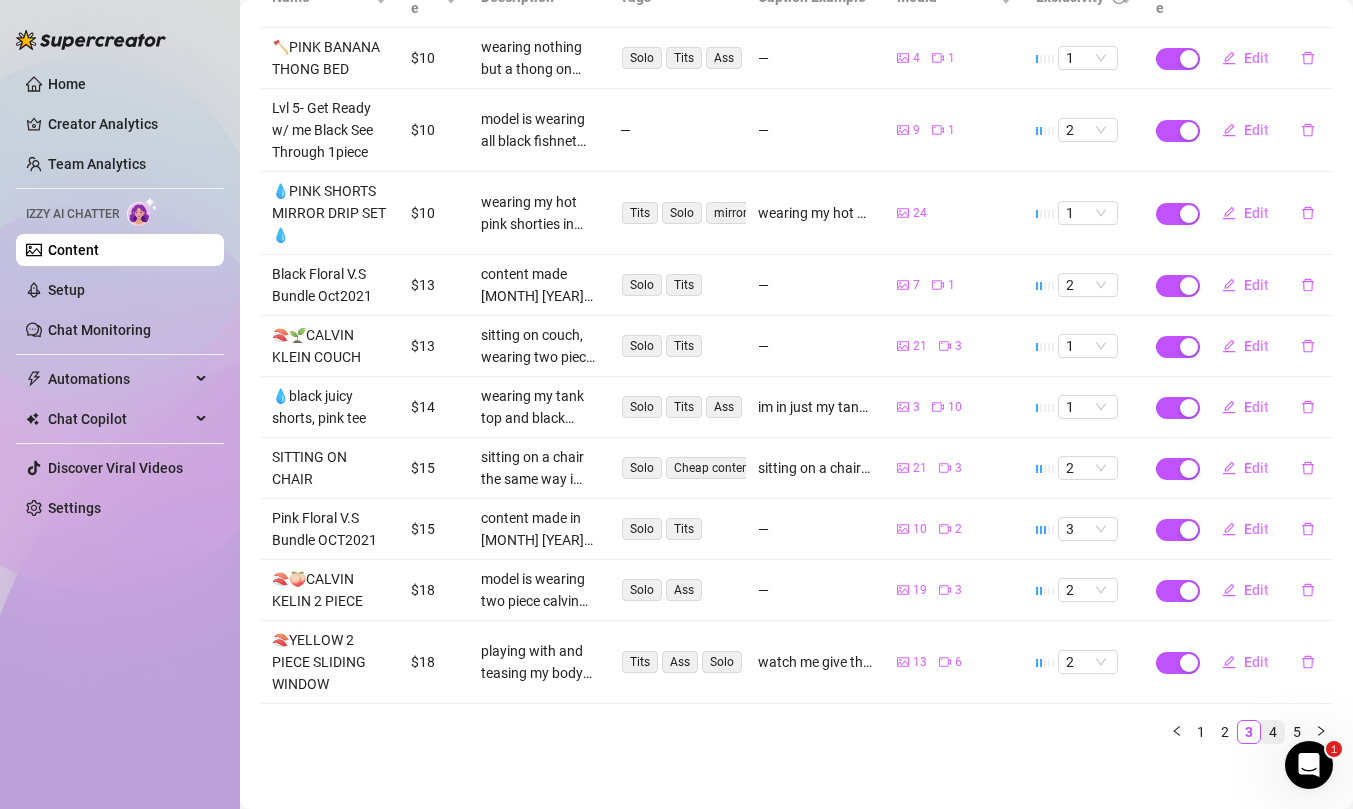 click on "4" at bounding box center (1273, 732) 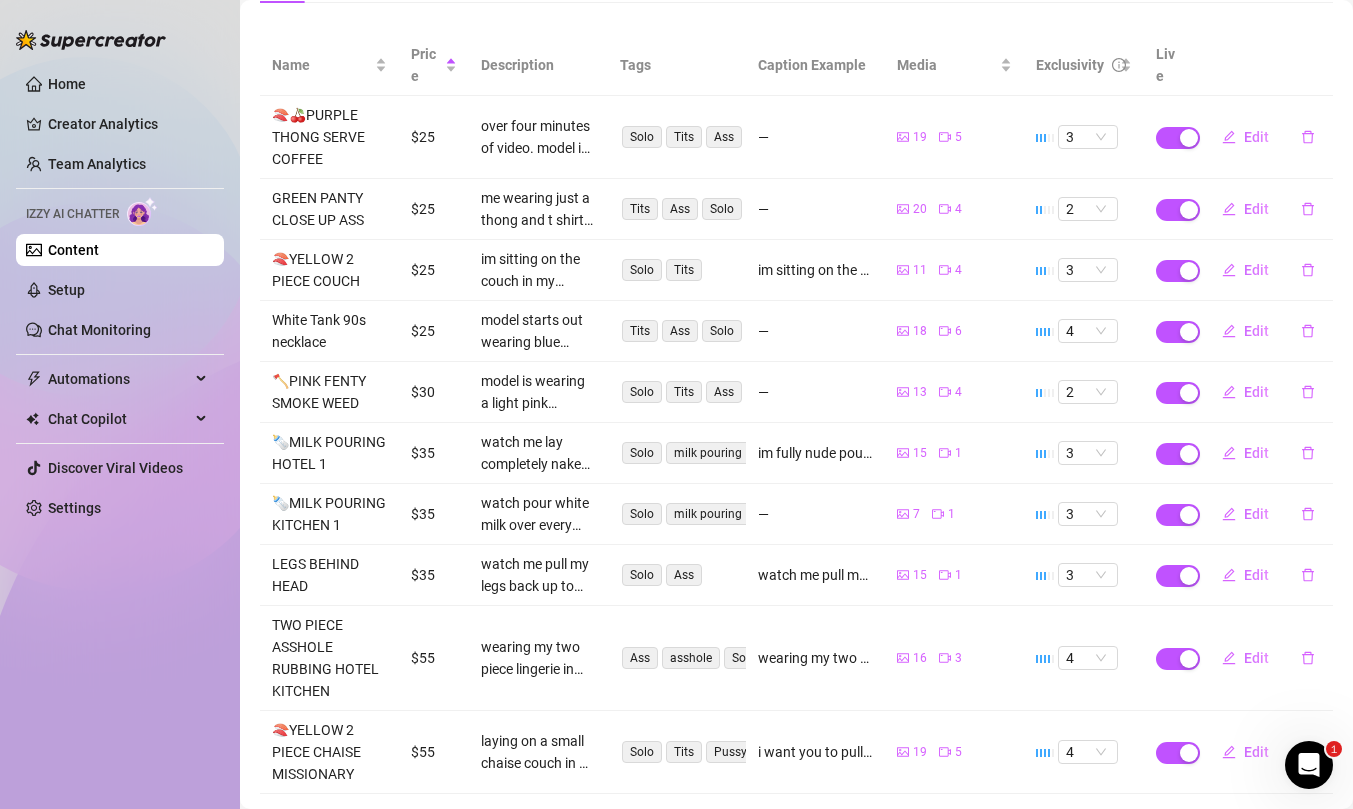scroll, scrollTop: 334, scrollLeft: 0, axis: vertical 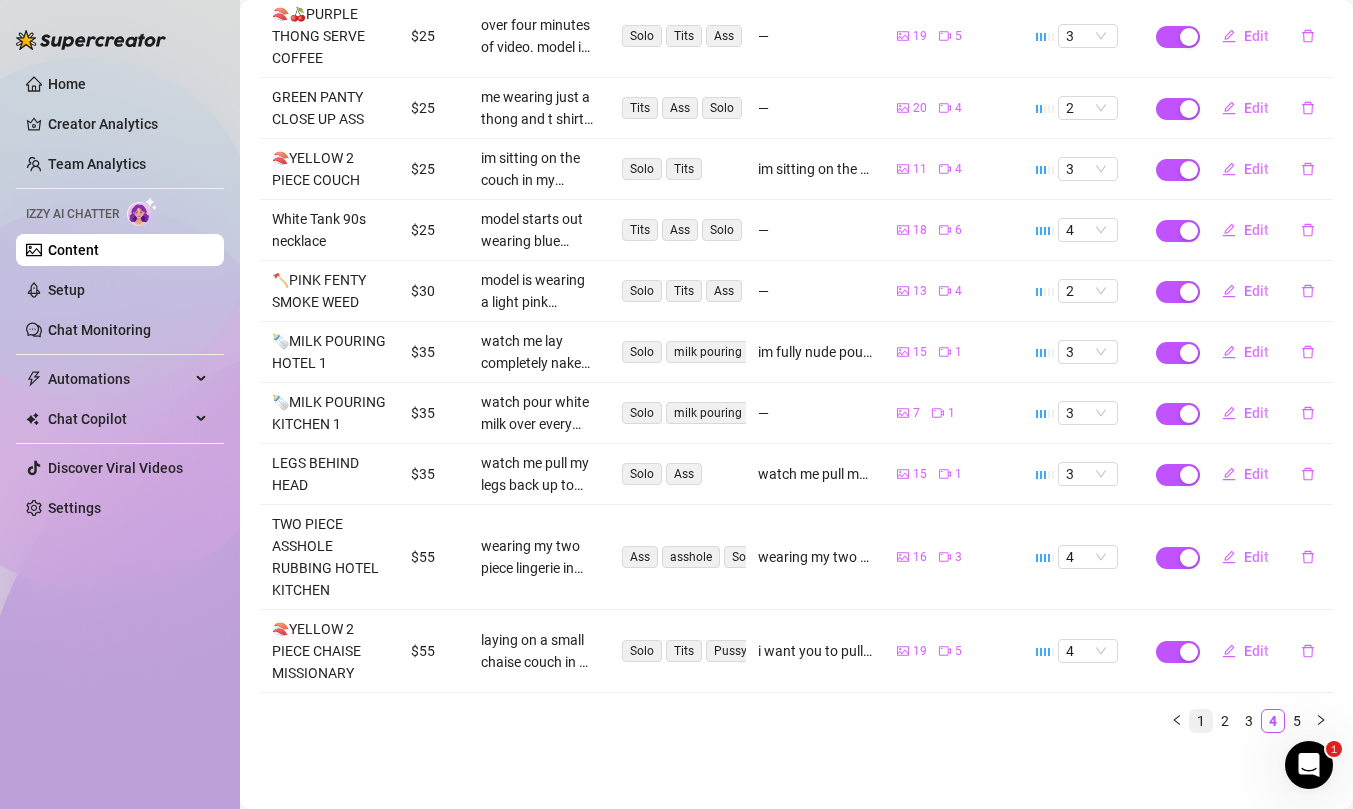 click on "1" at bounding box center [1201, 721] 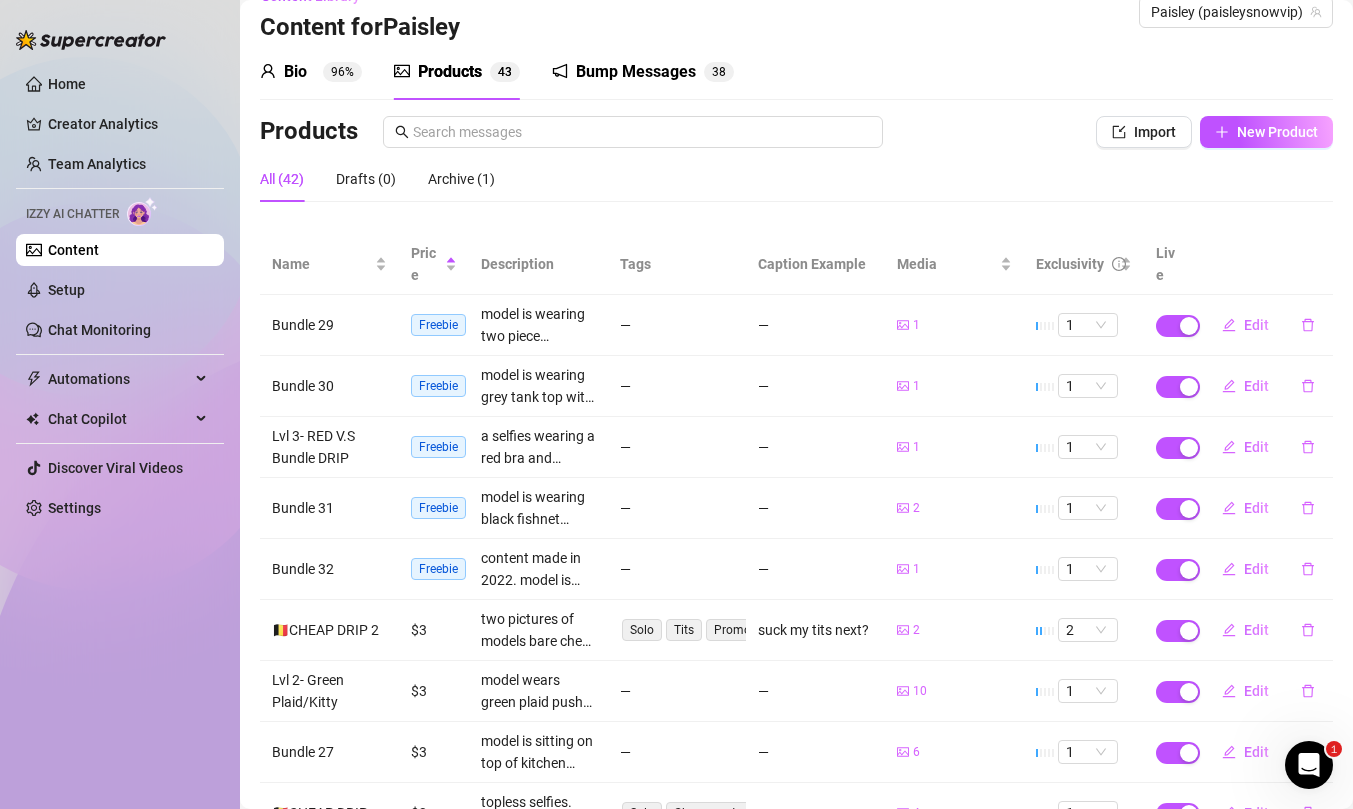 scroll, scrollTop: 0, scrollLeft: 0, axis: both 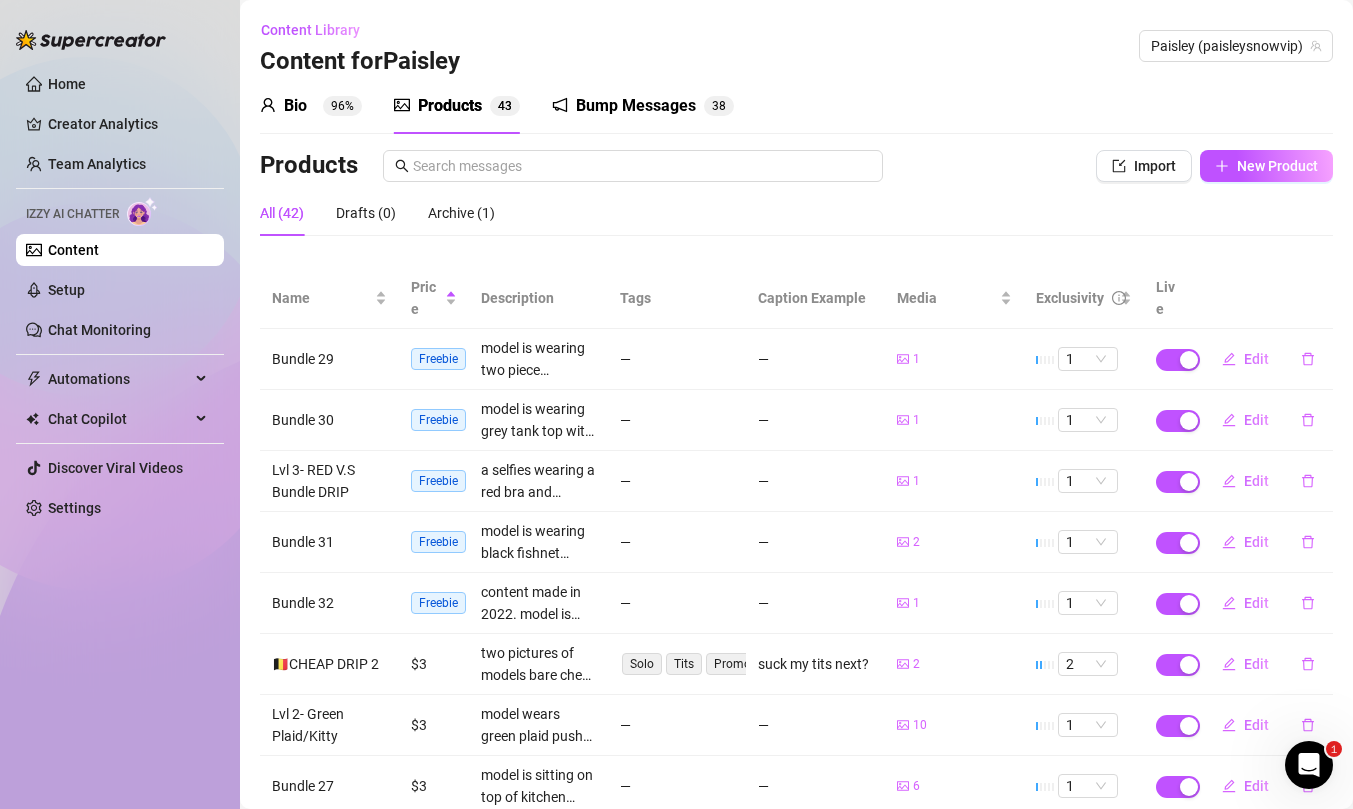 click on "Bump Messages" at bounding box center (636, 106) 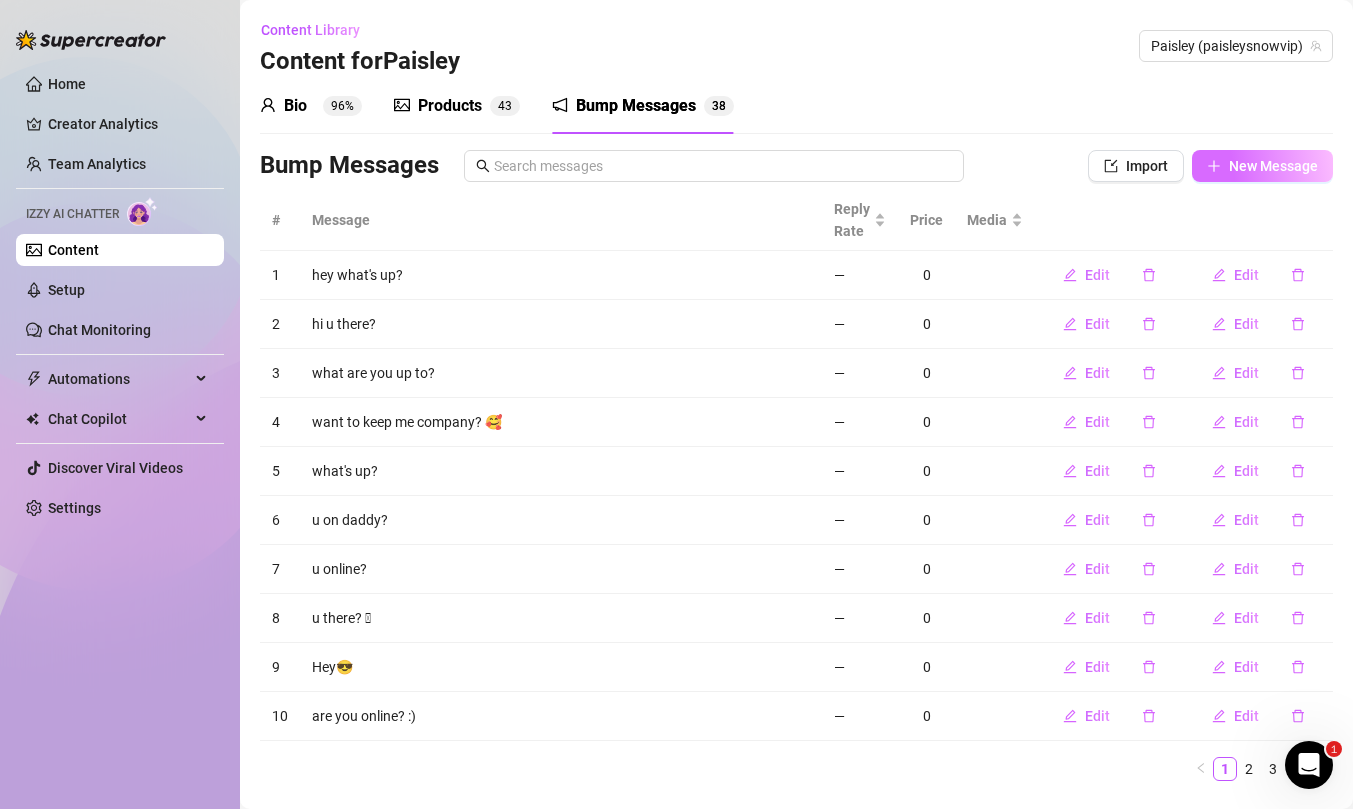 click on "New Message" at bounding box center (1273, 166) 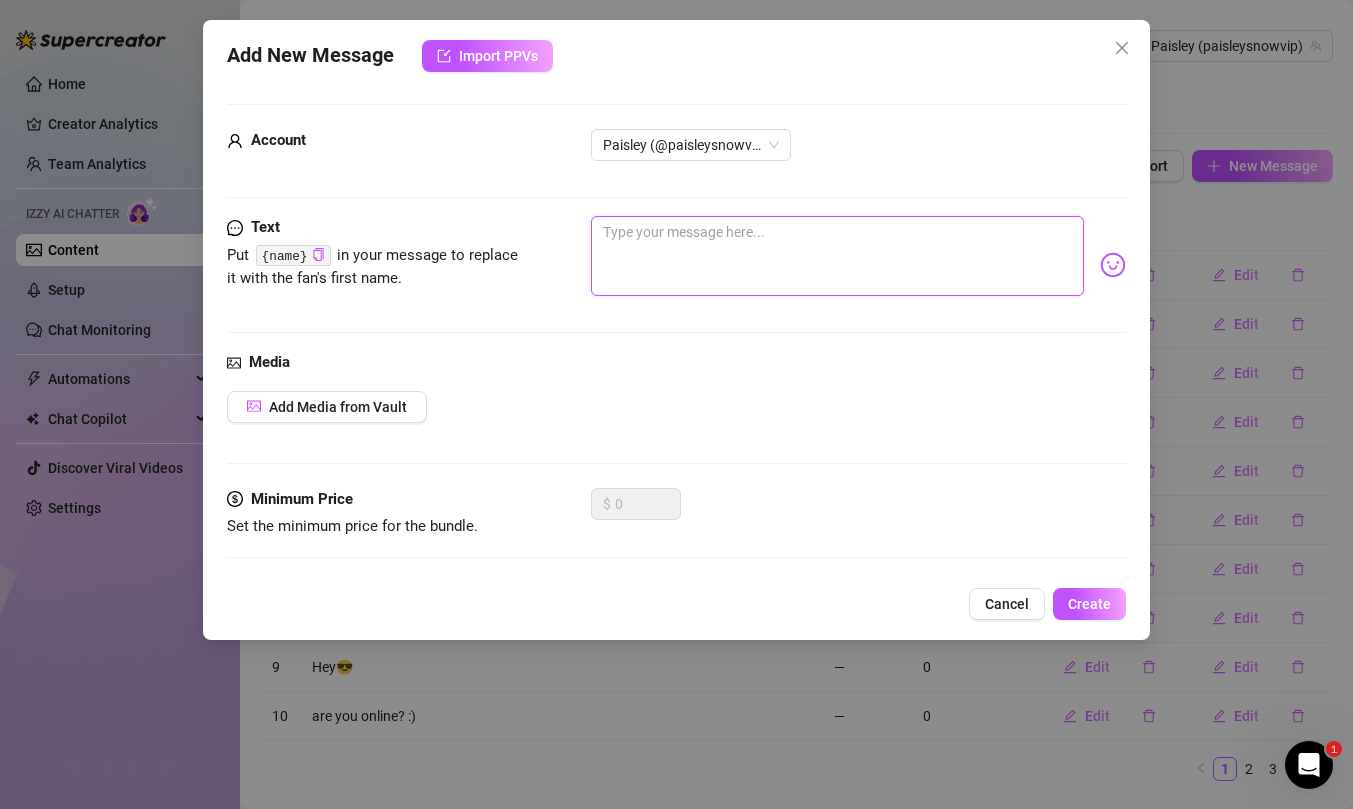 click at bounding box center [837, 256] 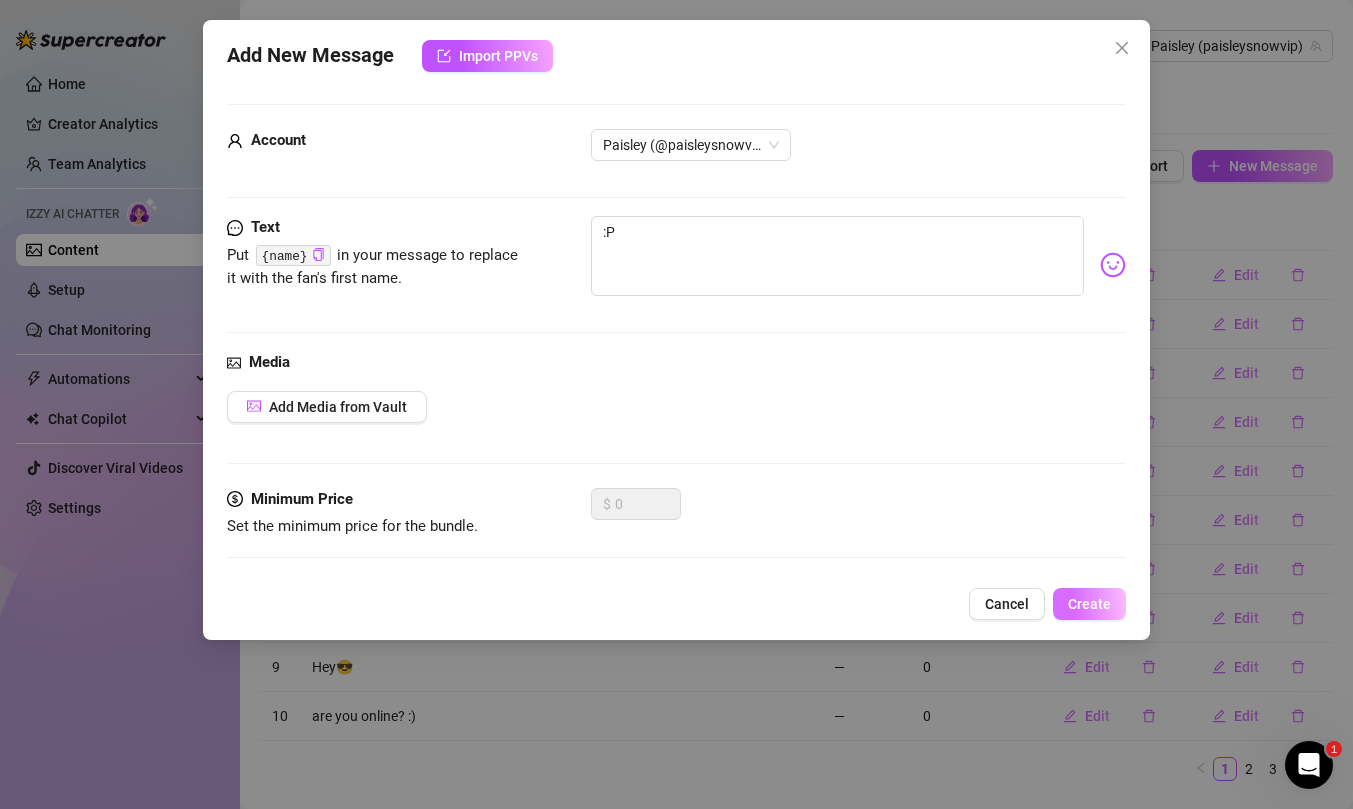 click on "Create" at bounding box center [1089, 604] 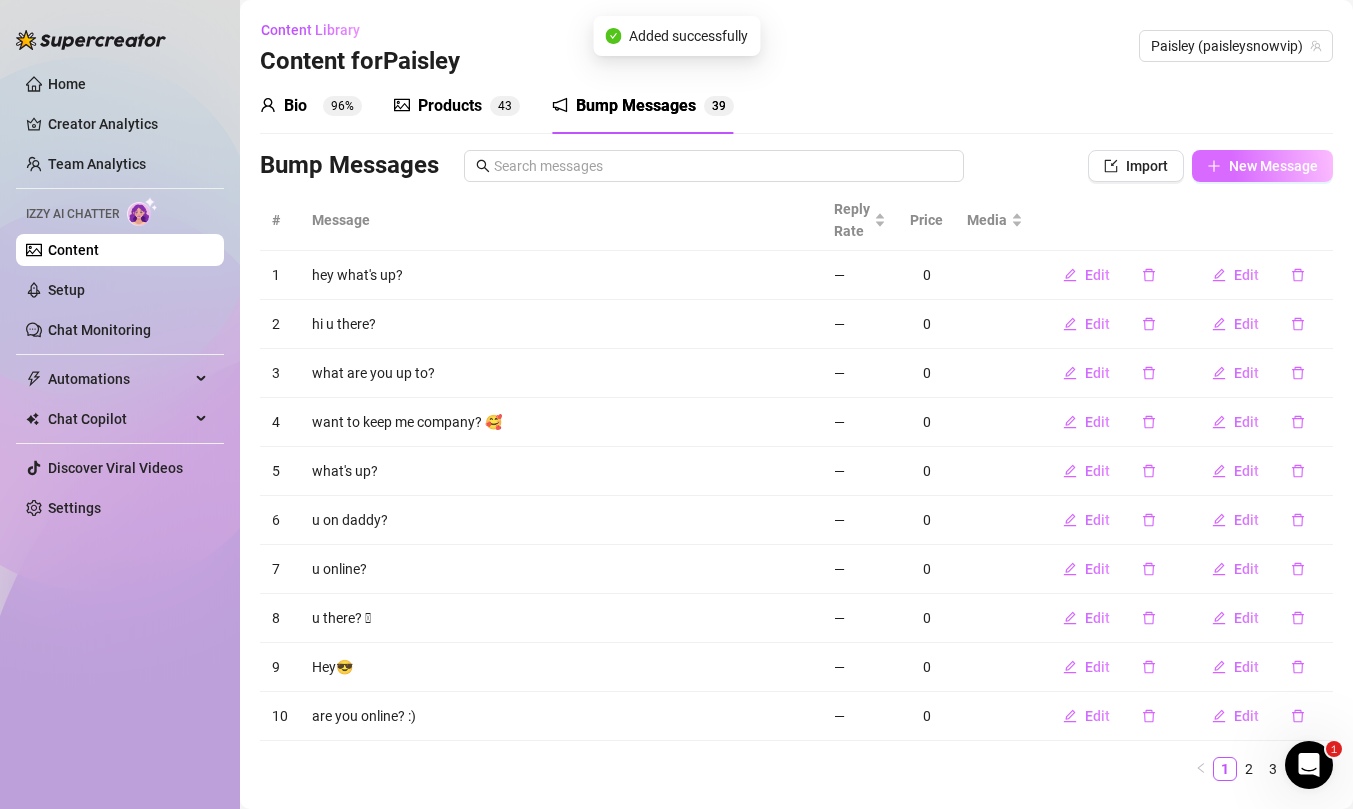 click on "New Message" at bounding box center [1273, 166] 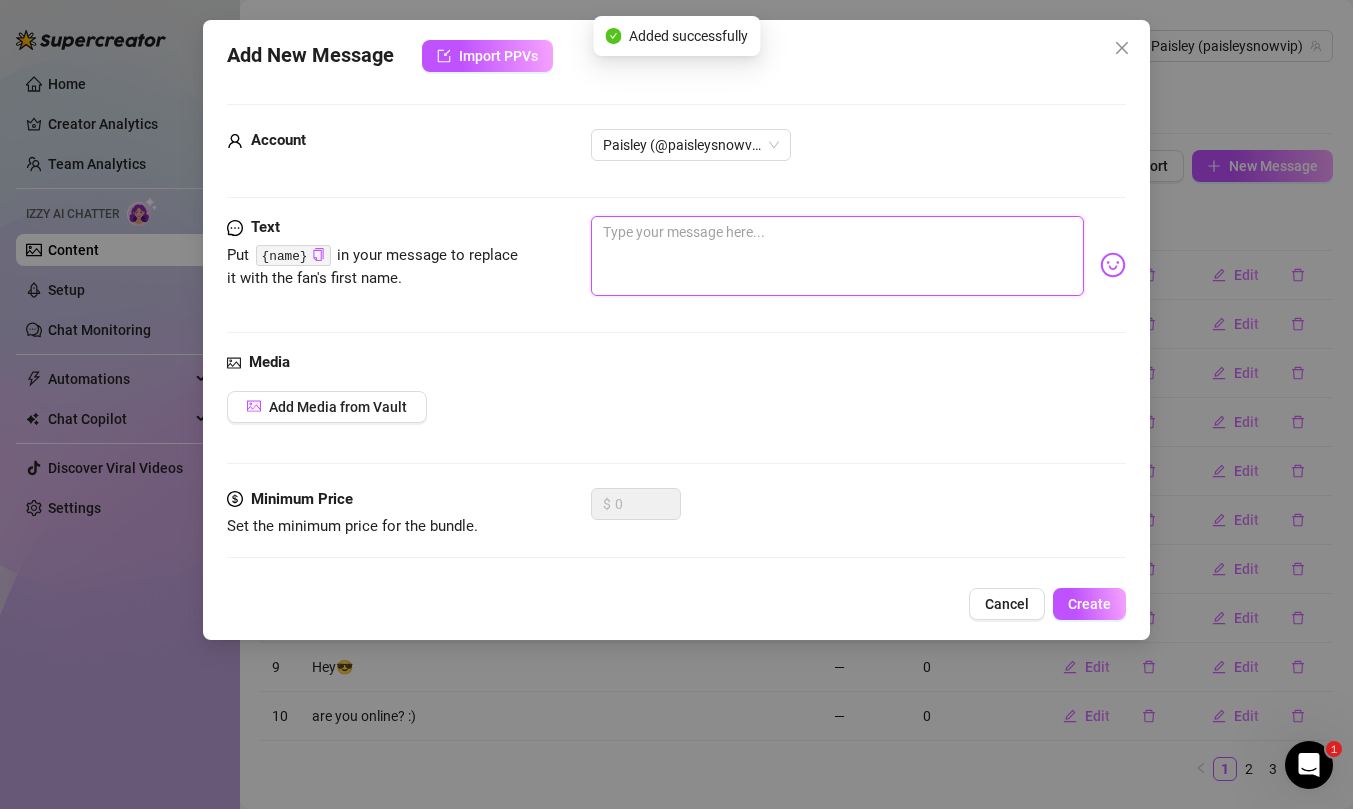 click at bounding box center [837, 256] 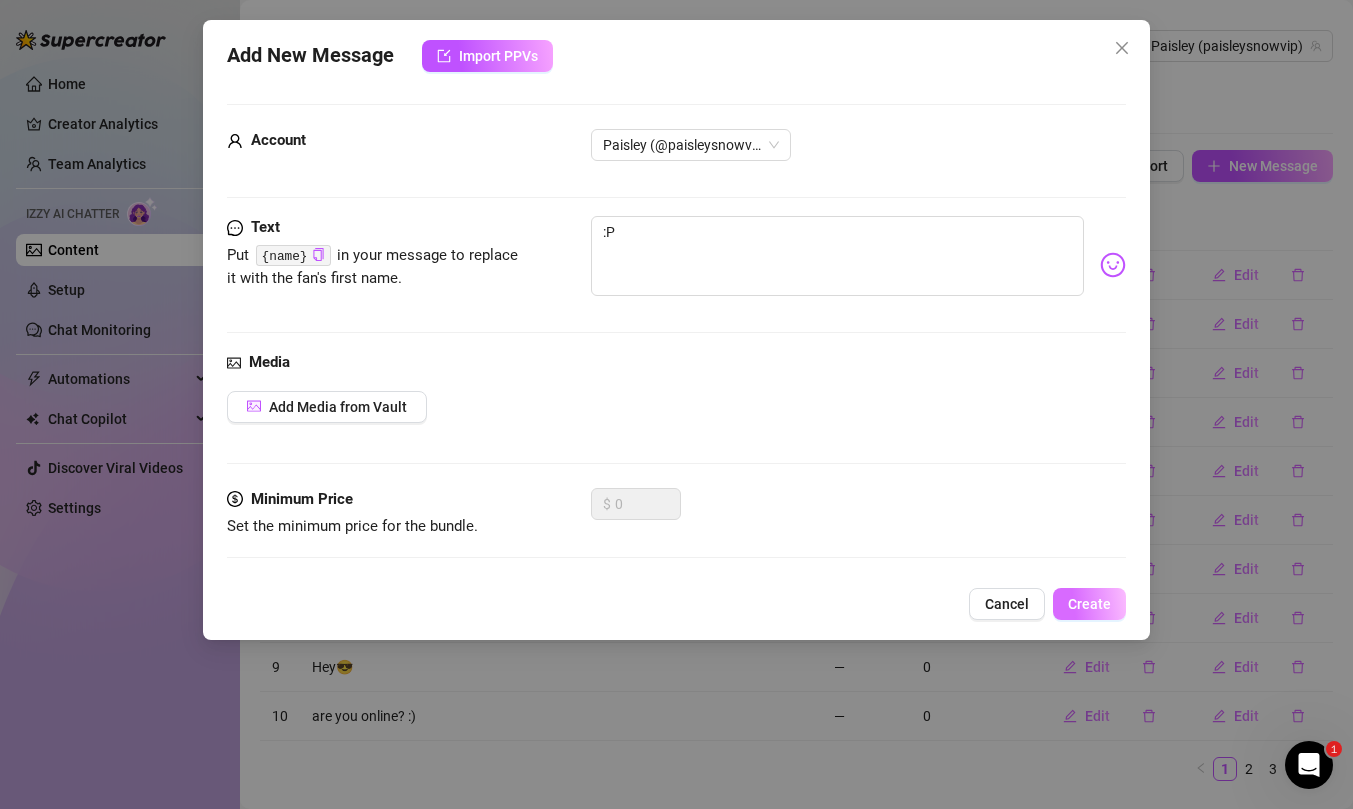 click on "Create" at bounding box center [1089, 604] 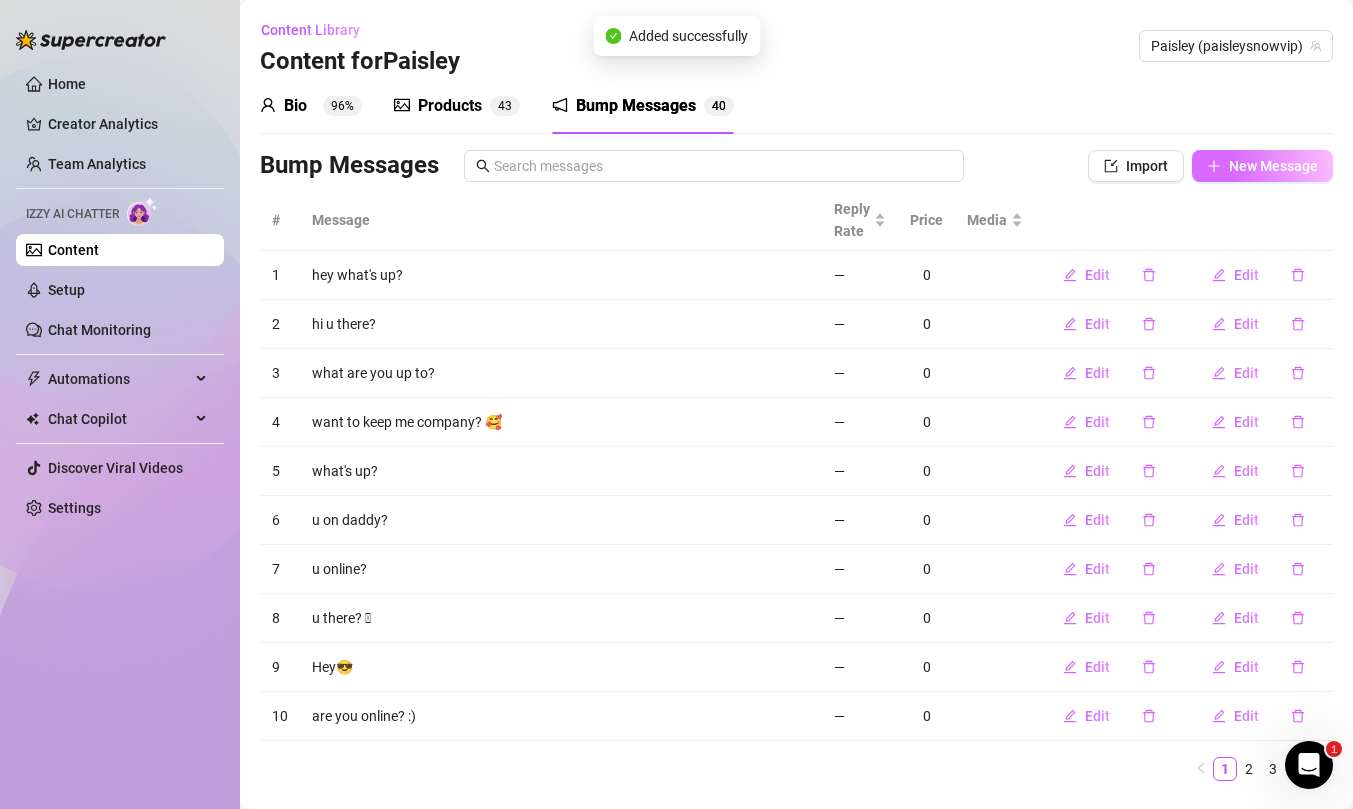 click on "New Message" at bounding box center (1262, 166) 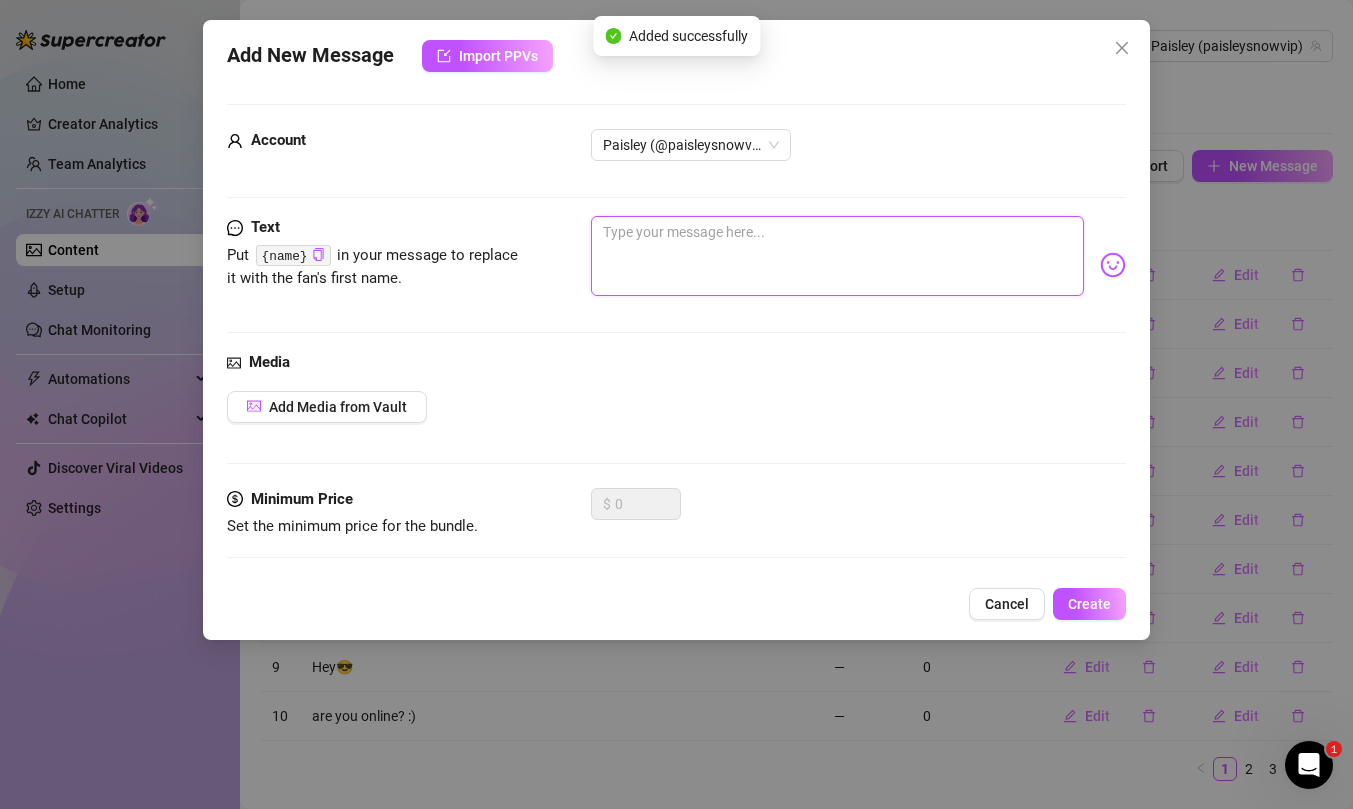 click at bounding box center (837, 256) 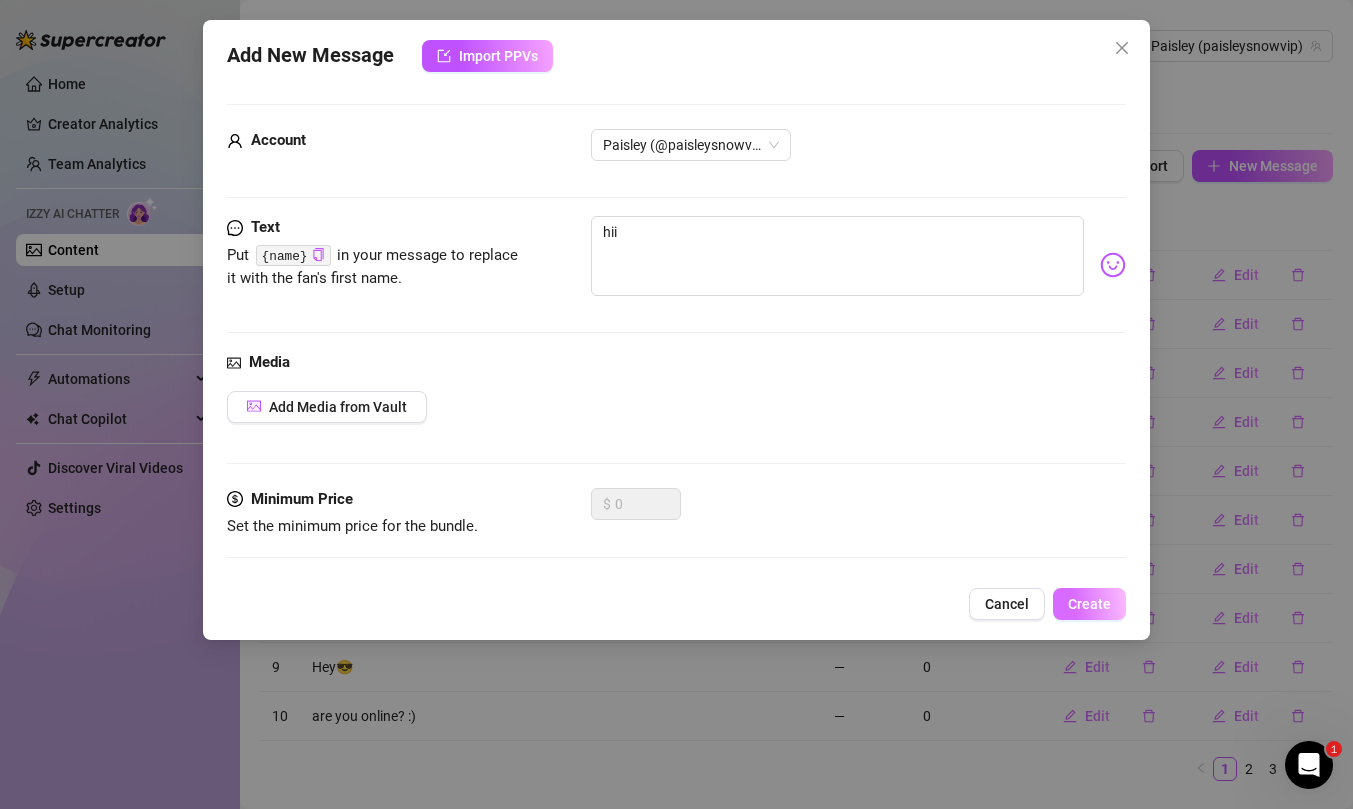 click on "Create" at bounding box center (1089, 604) 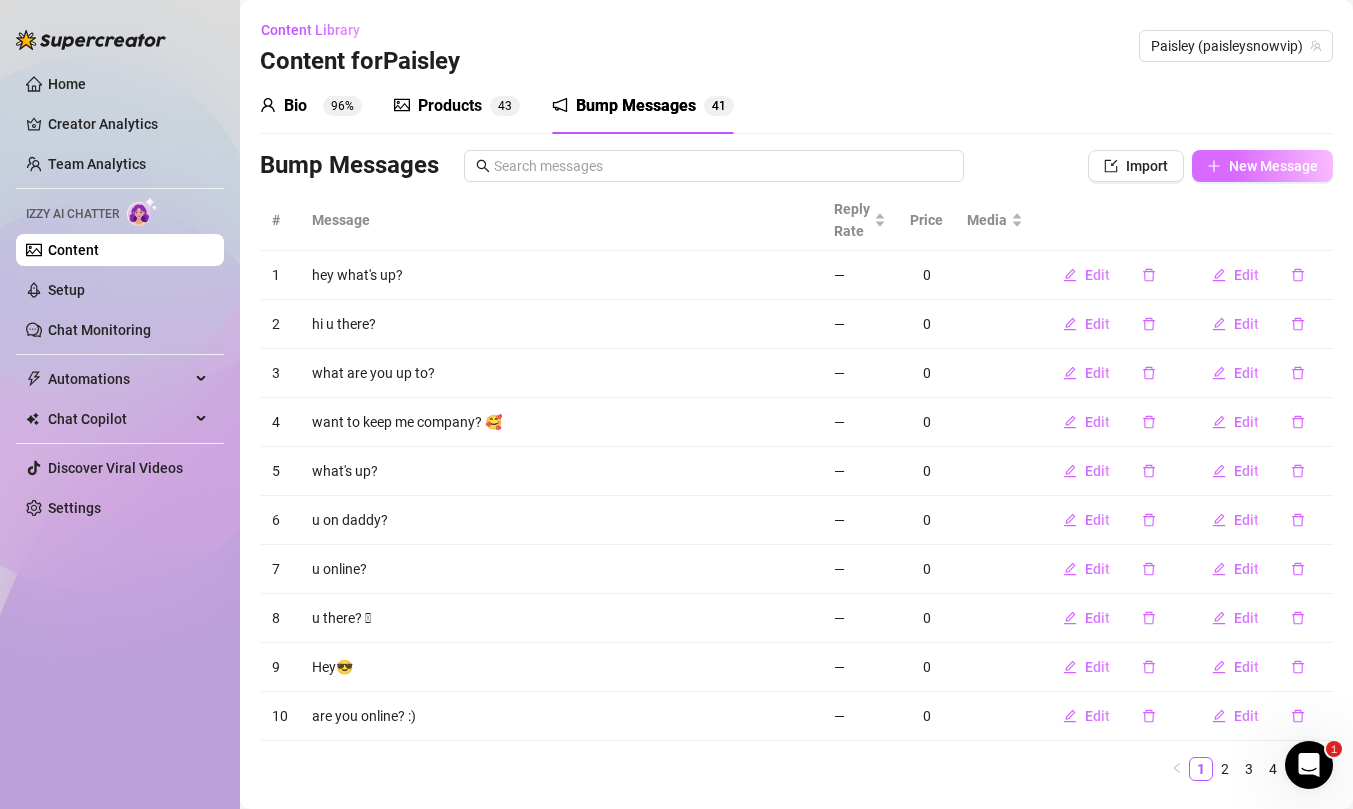 click on "New Message" at bounding box center [1273, 166] 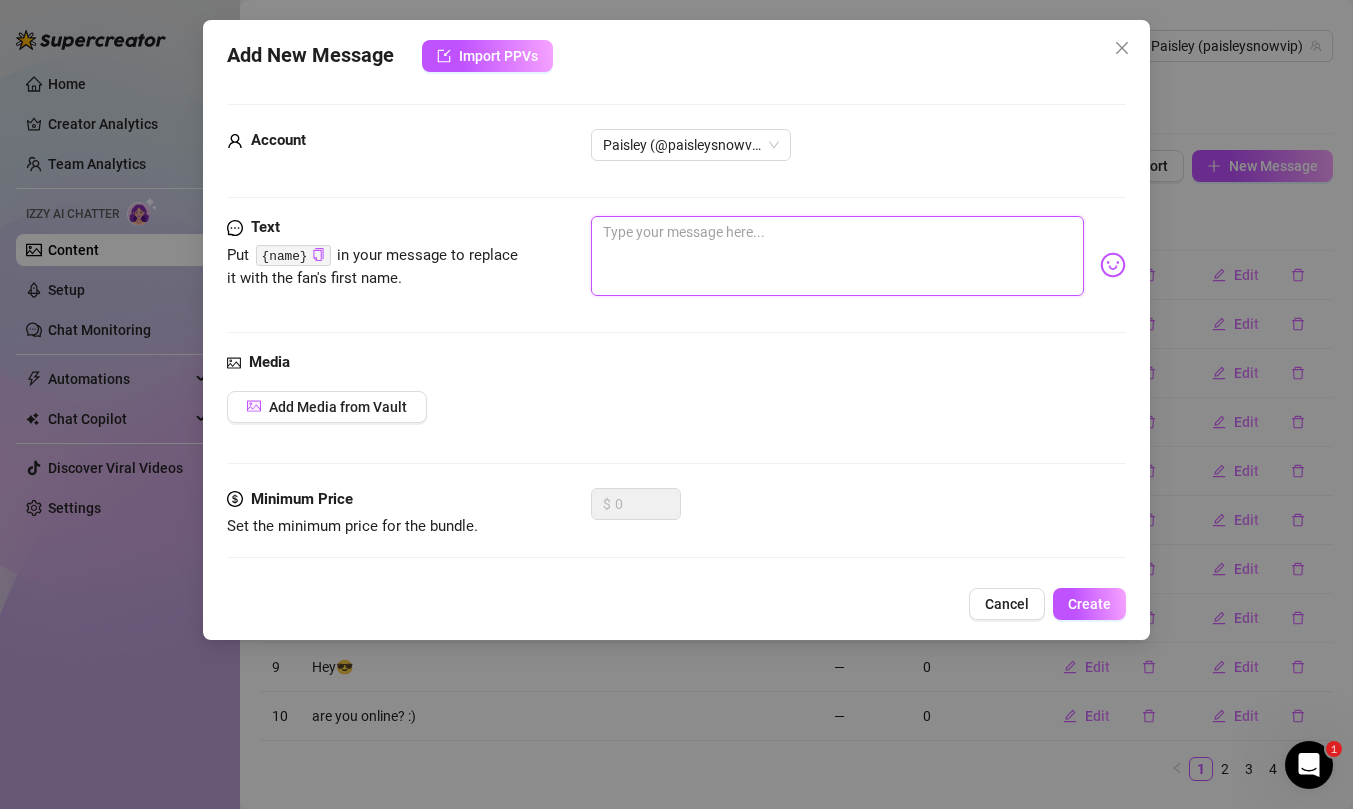 click at bounding box center [837, 256] 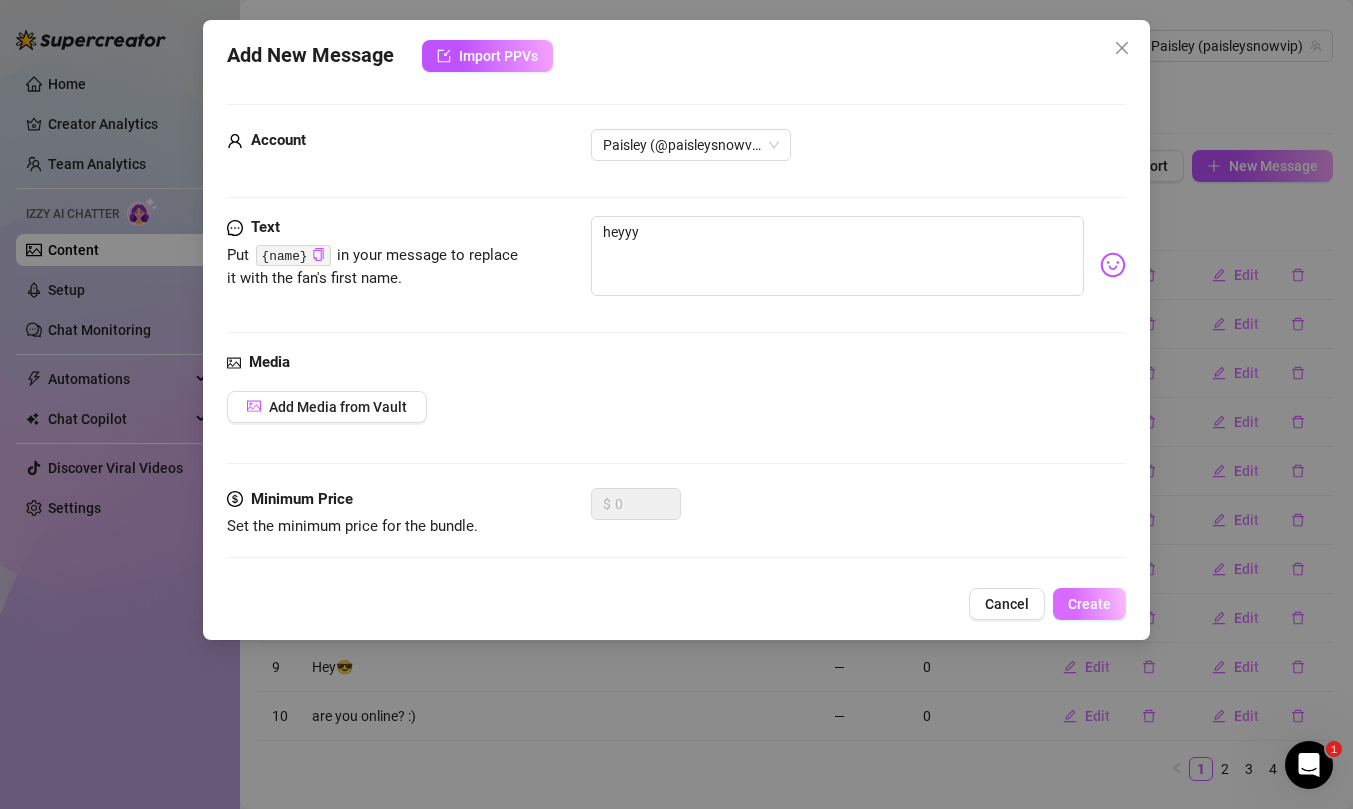 click on "Create" at bounding box center [1089, 604] 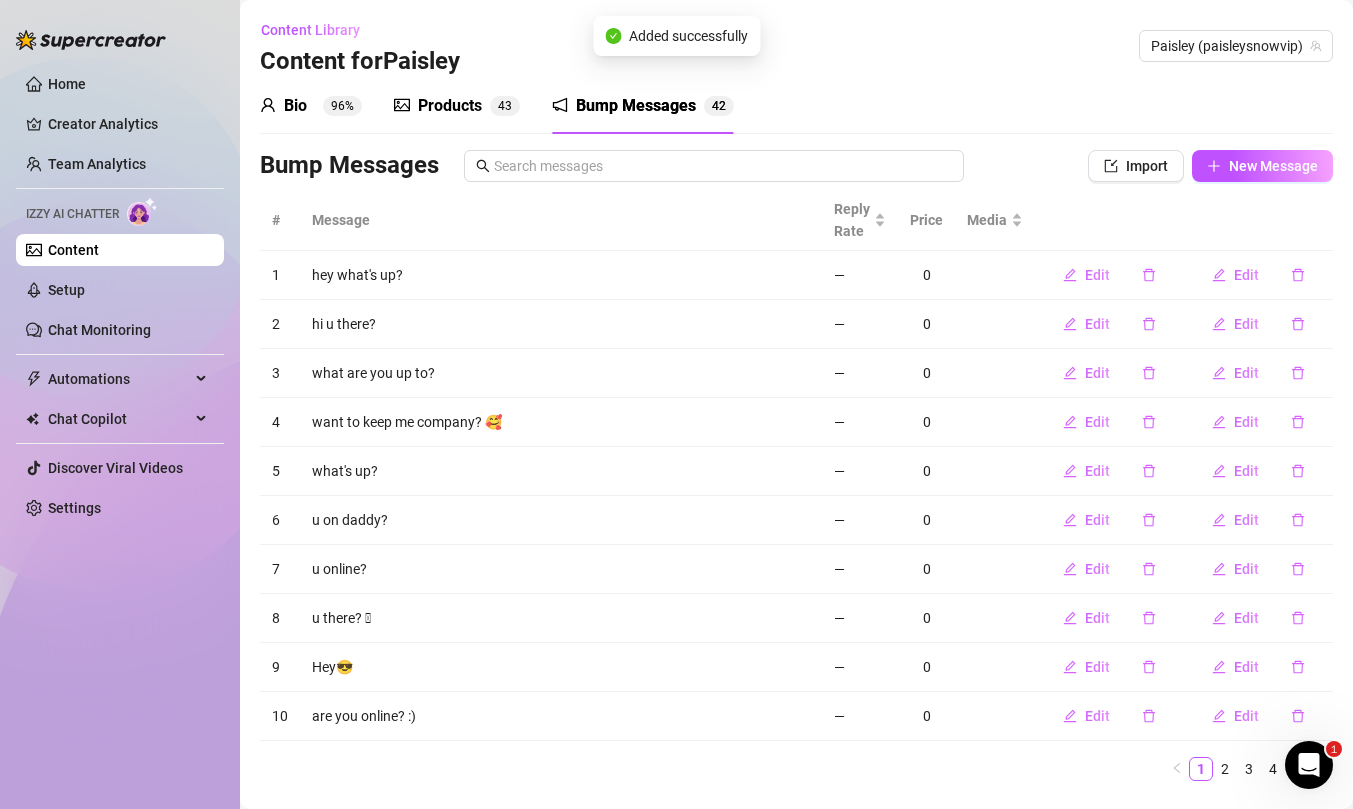 click on "Bump Messages Import New Message" at bounding box center [796, 170] 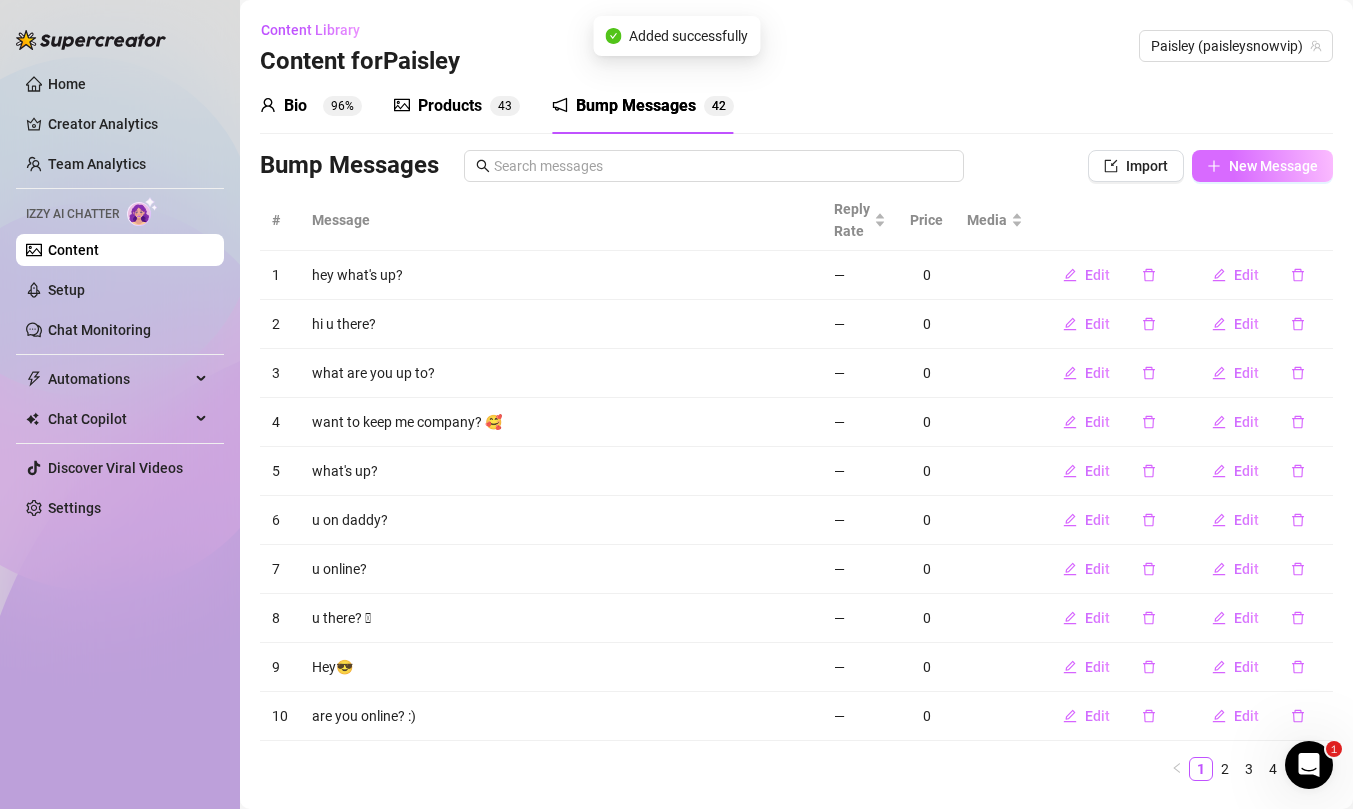 click 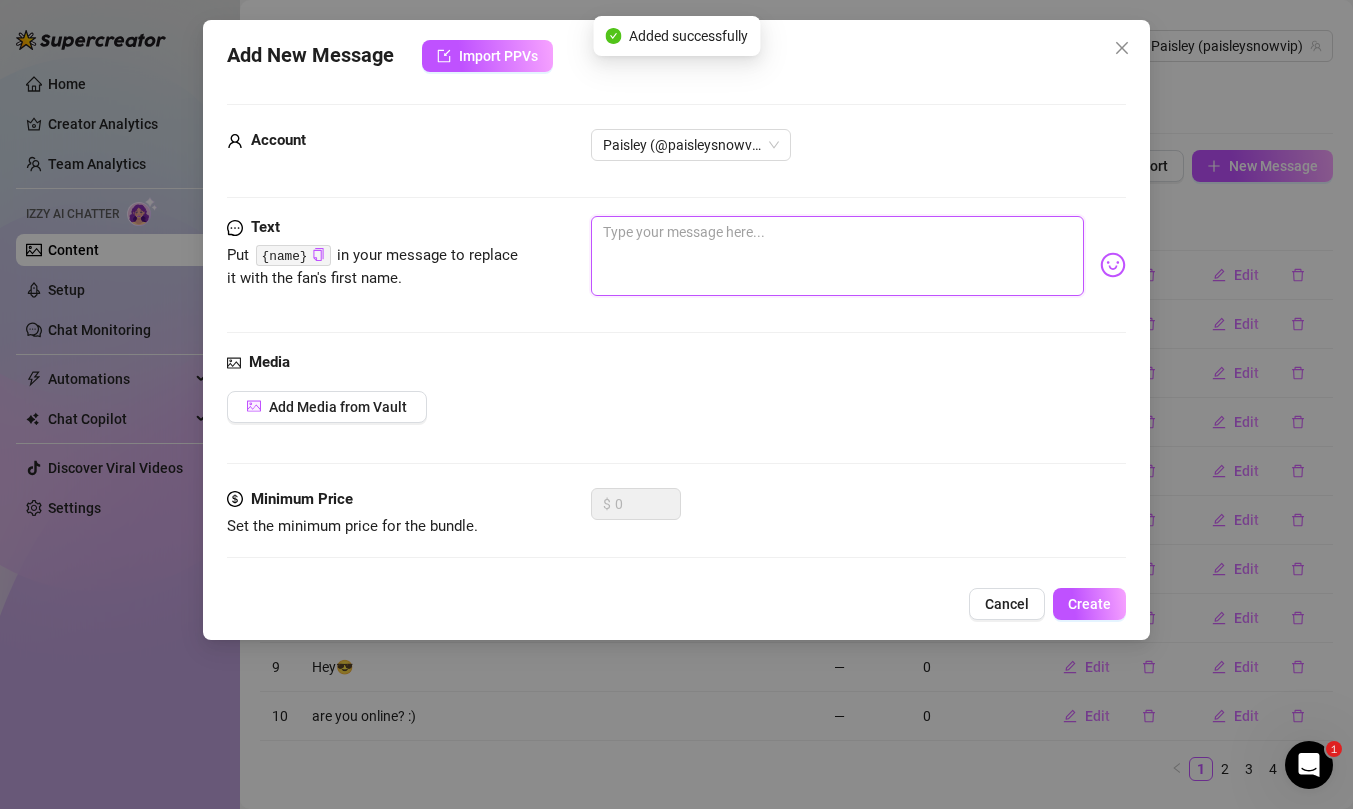 click at bounding box center (837, 256) 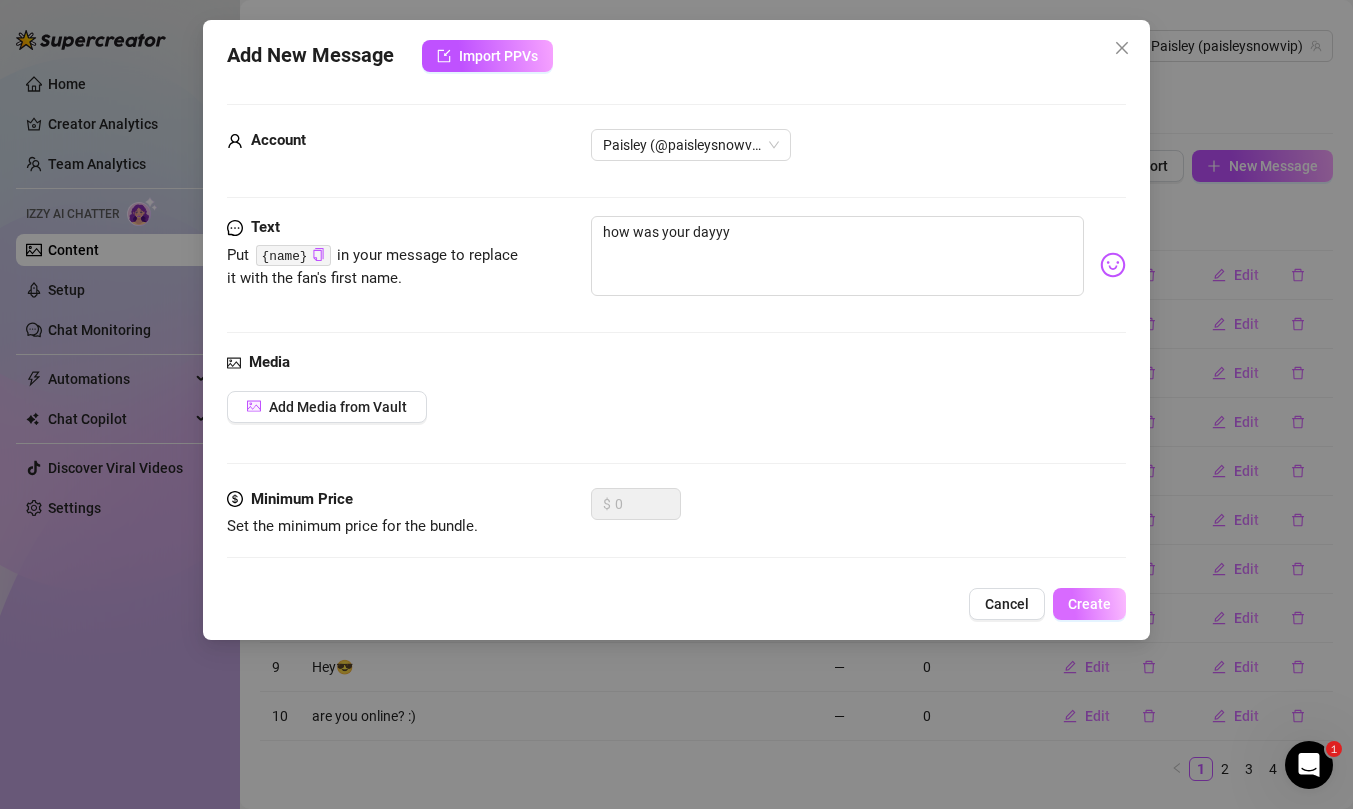 click on "Create" at bounding box center [1089, 604] 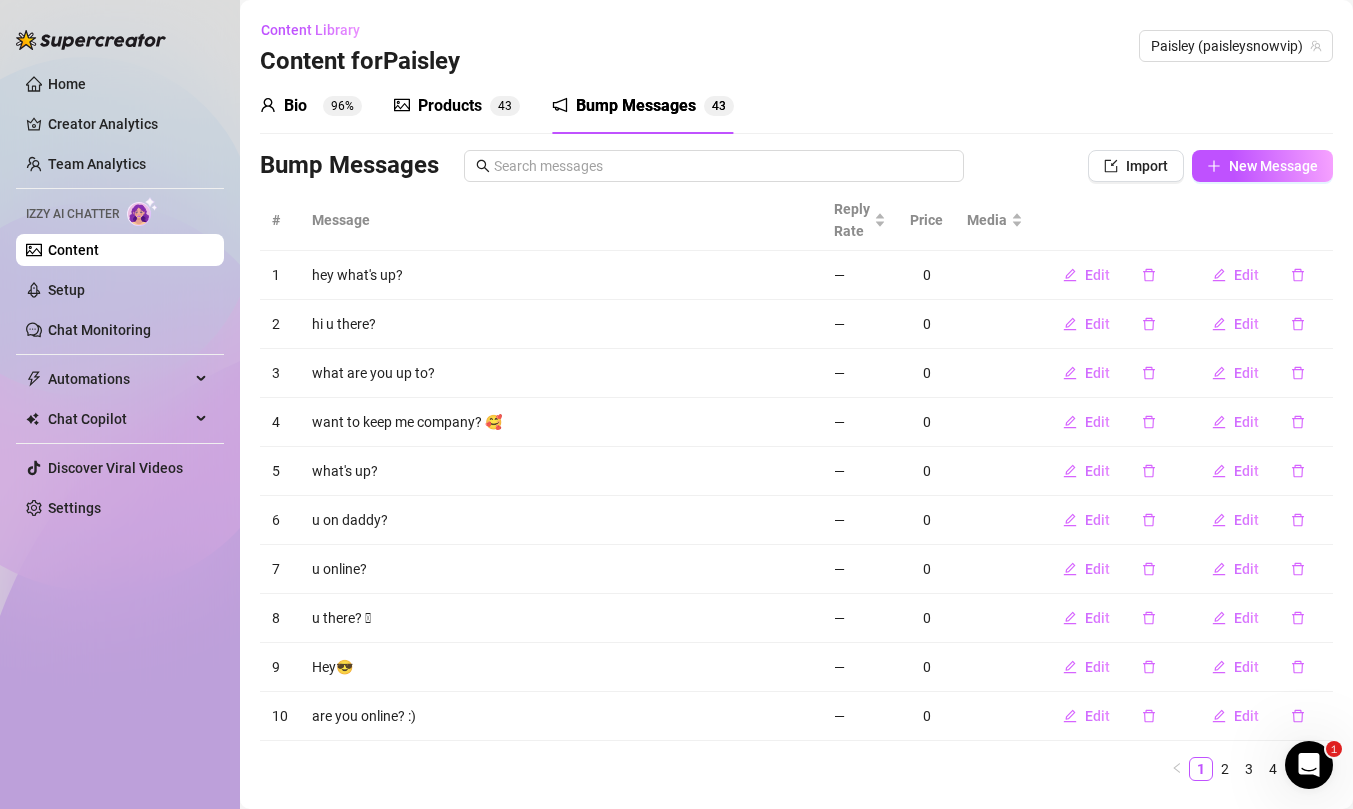 click on "Products" at bounding box center (450, 106) 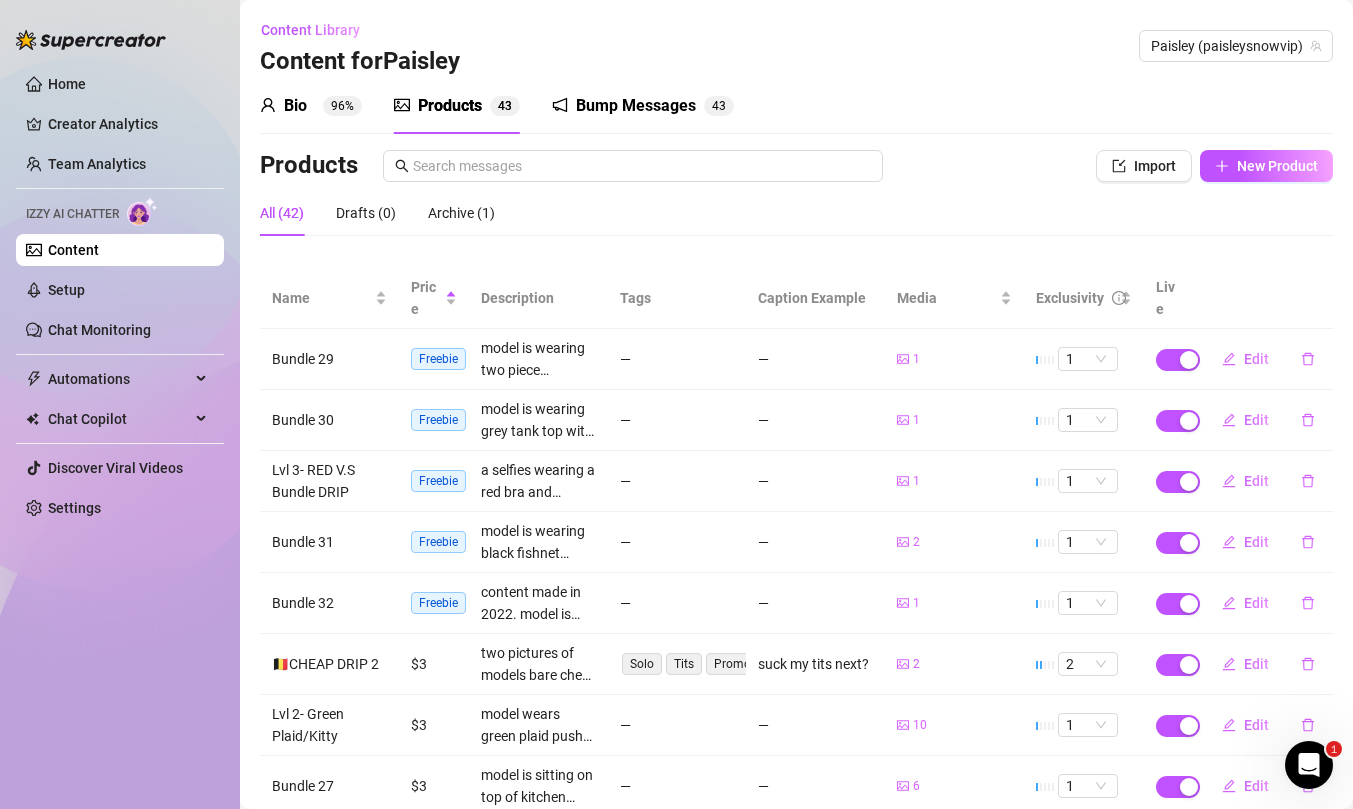 click on "4 3" at bounding box center (719, 106) 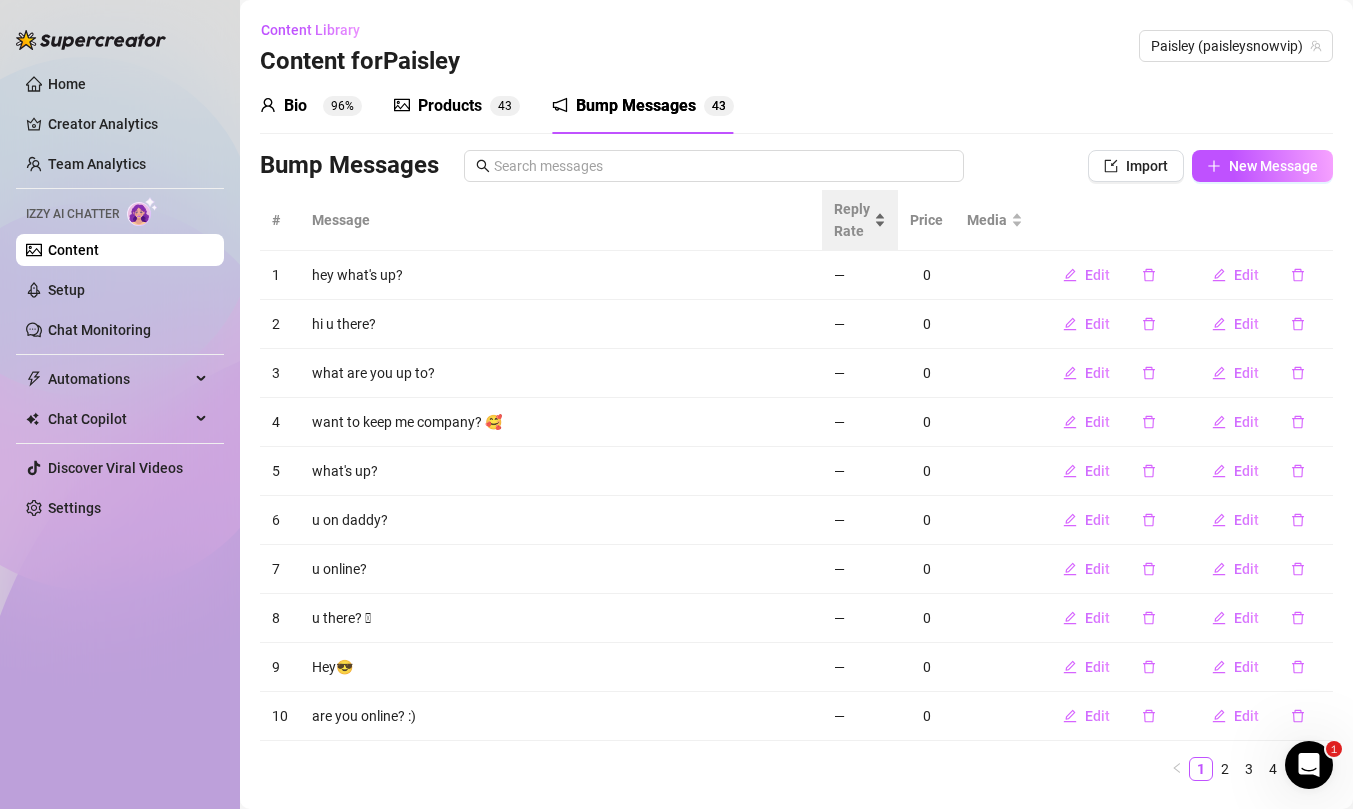 click on "Reply Rate" at bounding box center (860, 220) 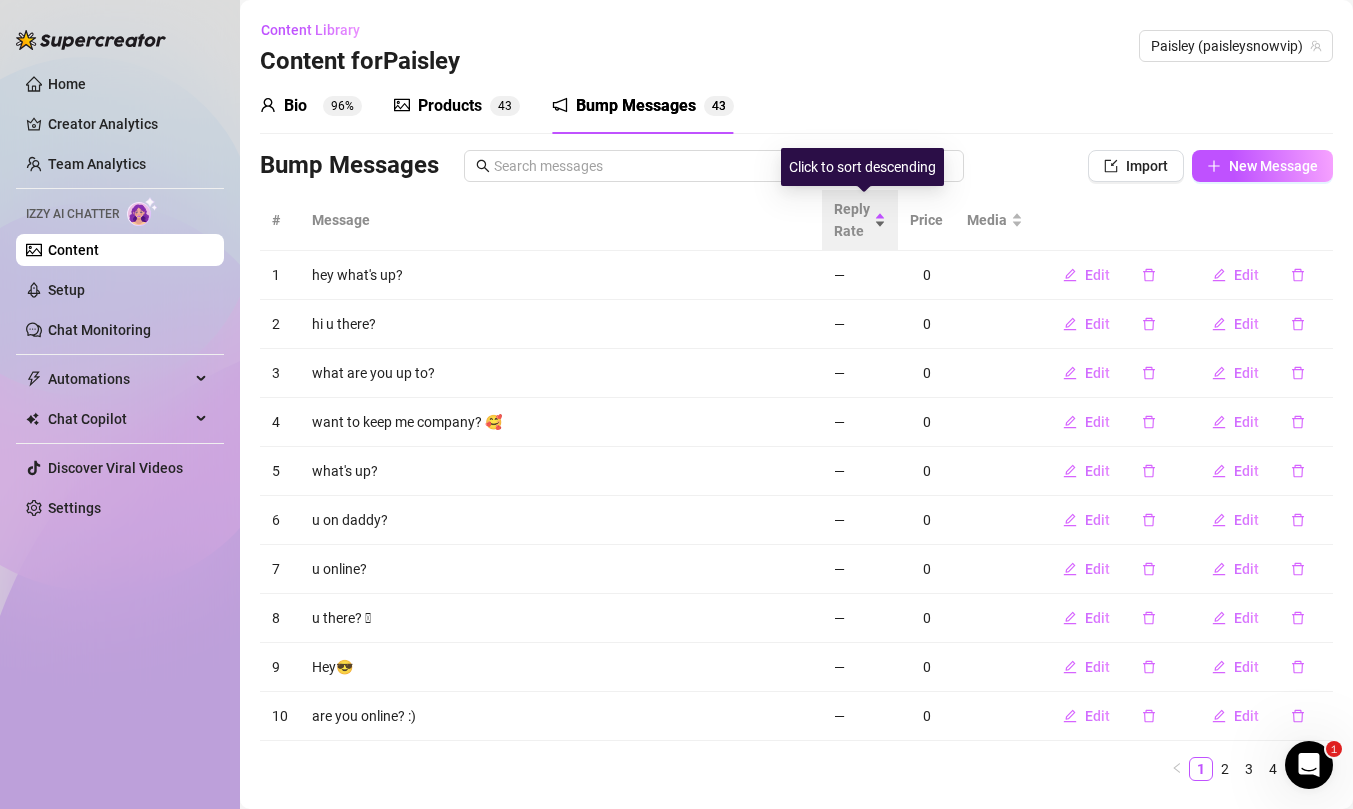 click on "Reply Rate" at bounding box center (860, 220) 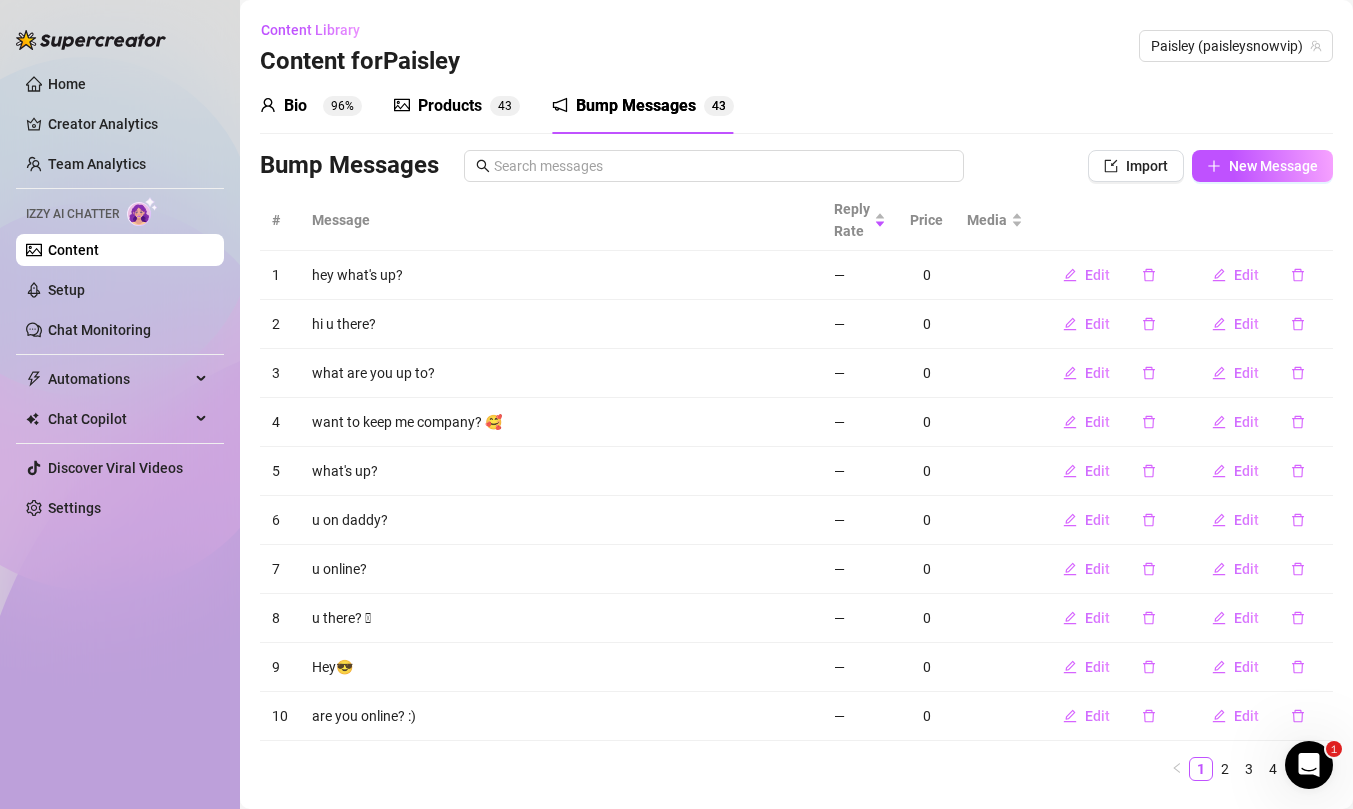 click on "Products" at bounding box center [450, 106] 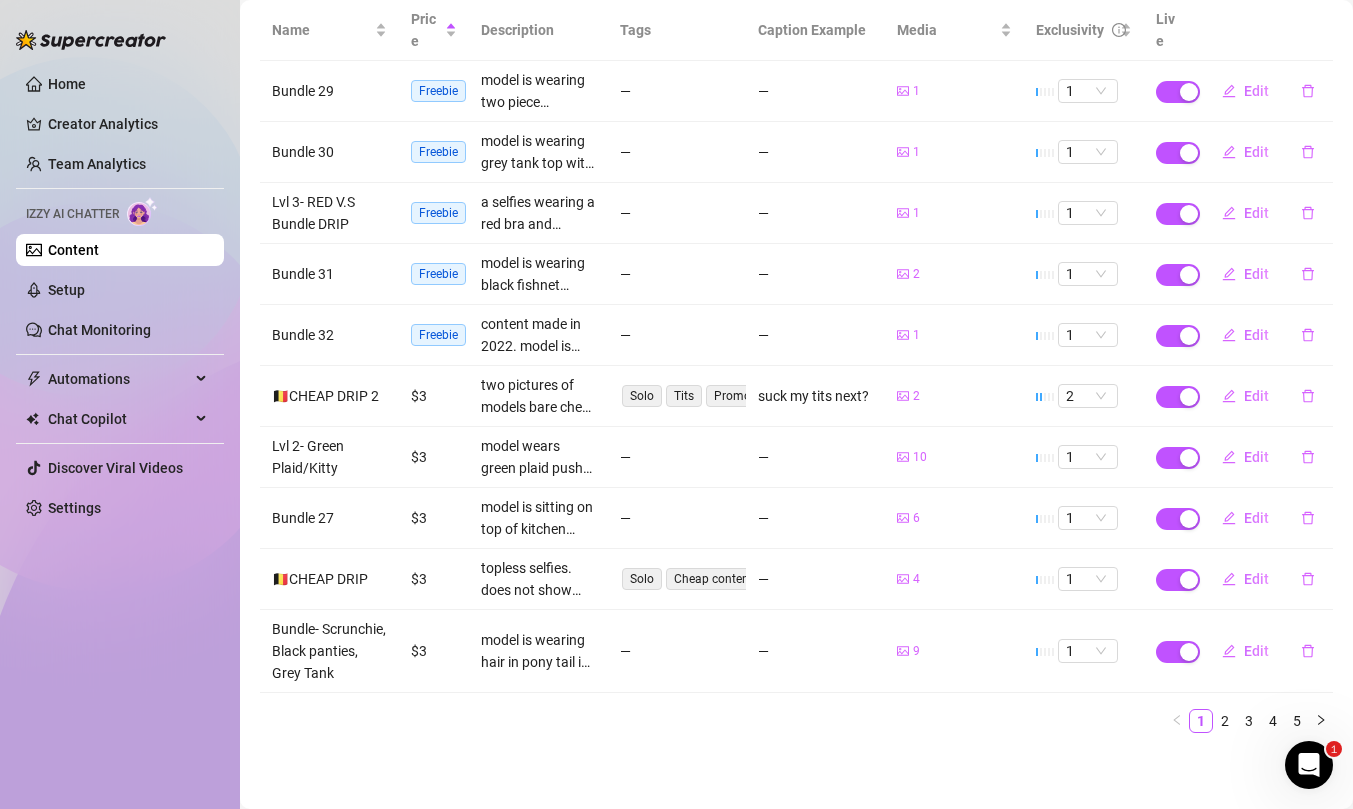 scroll, scrollTop: 0, scrollLeft: 0, axis: both 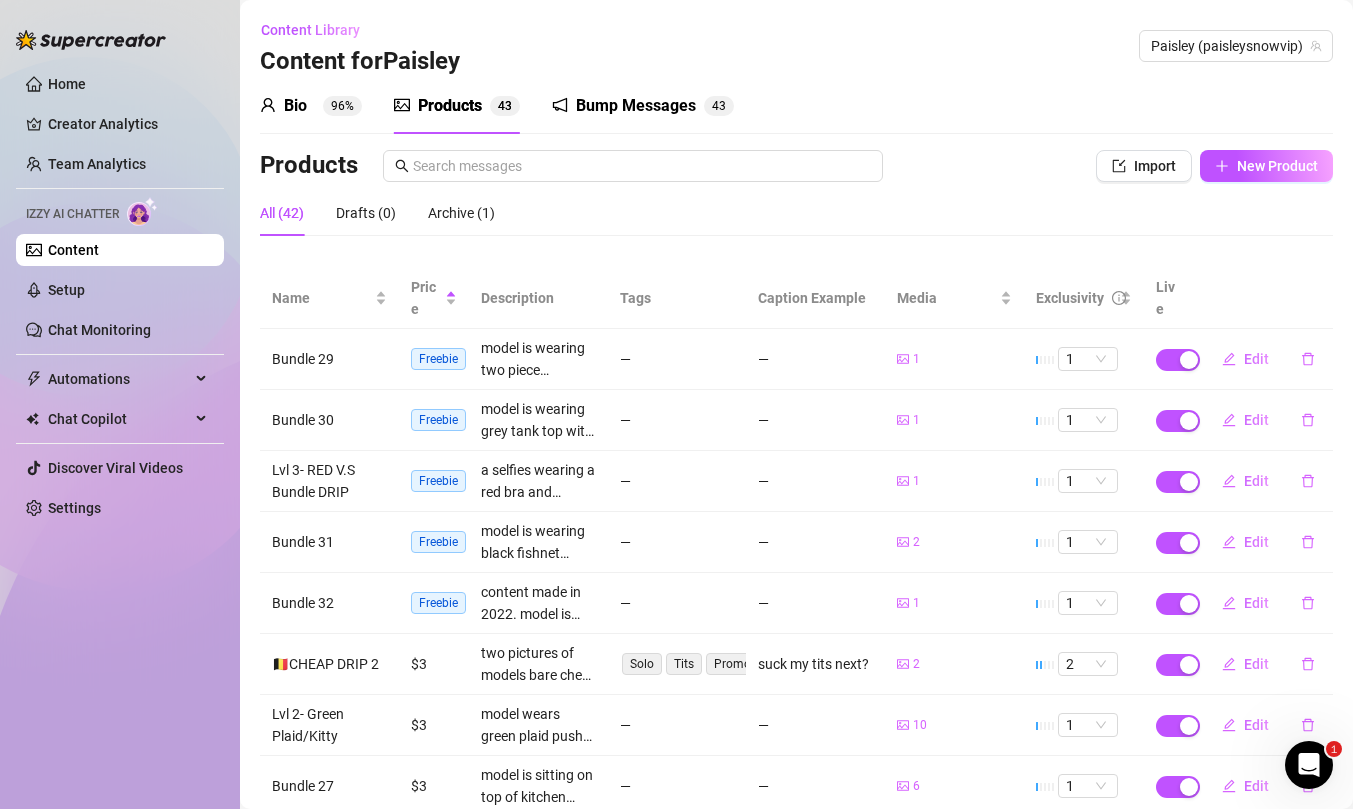click on "Bio   96% Products 4 3 Bump Messages 4 3" at bounding box center (796, 106) 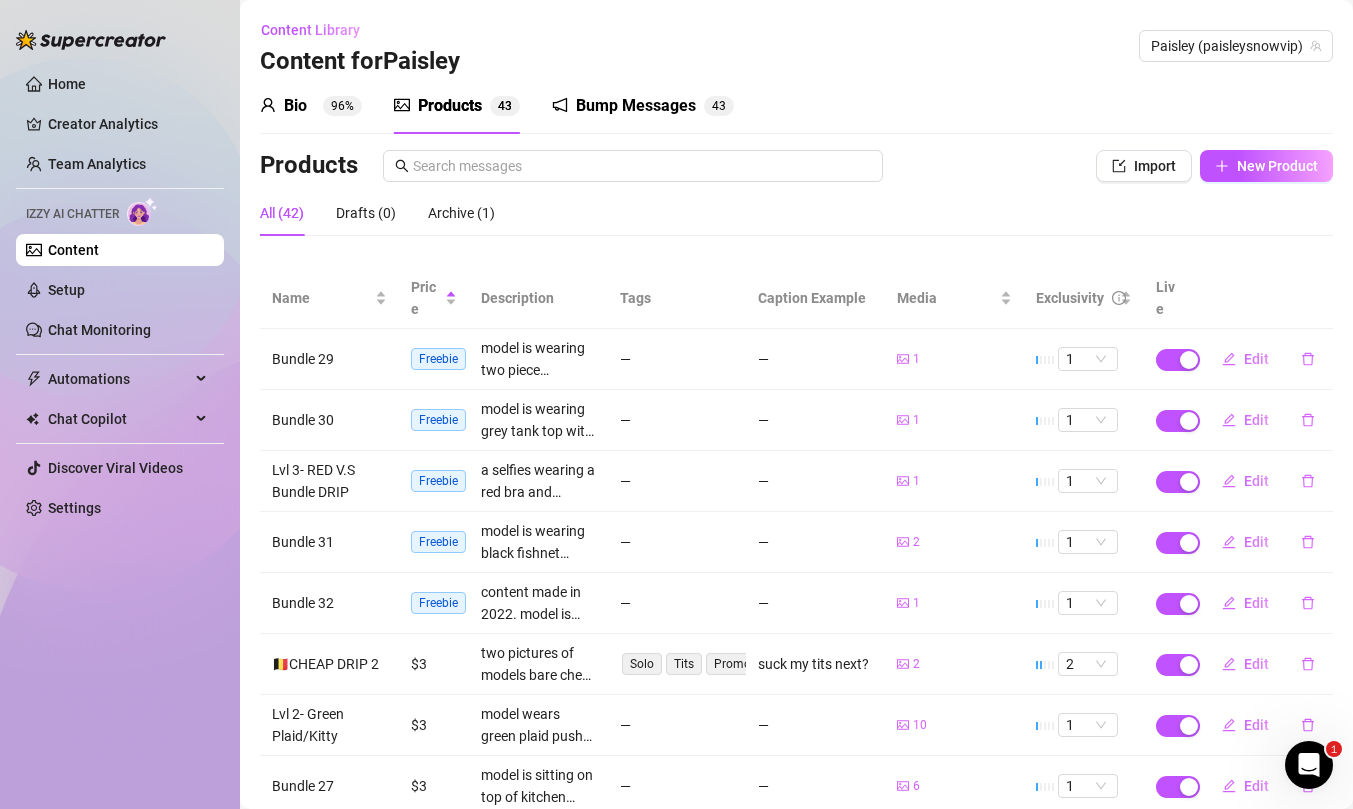 click on "Content Library Content for Paisley Paisley ([USERNAME])" at bounding box center [796, 46] 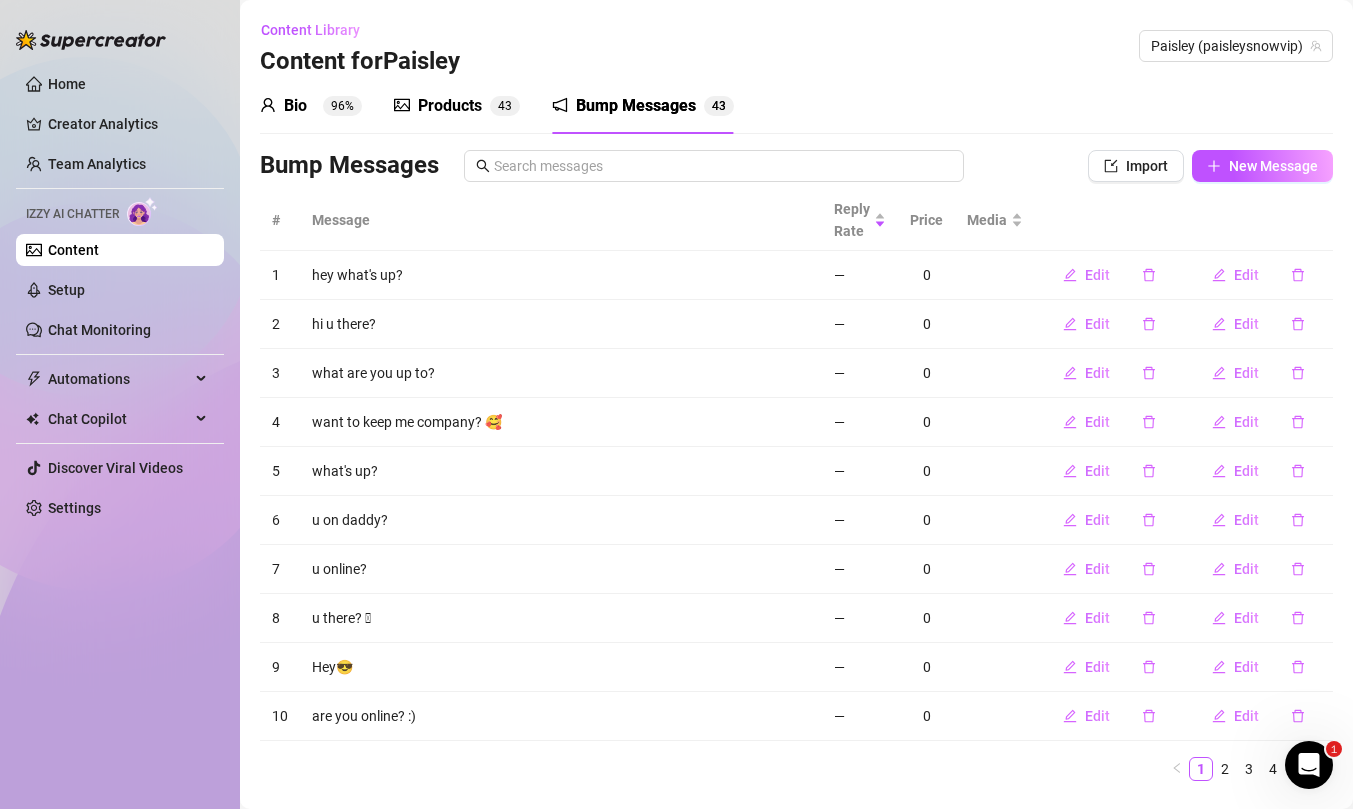 click on "Products 4 3" at bounding box center (457, 106) 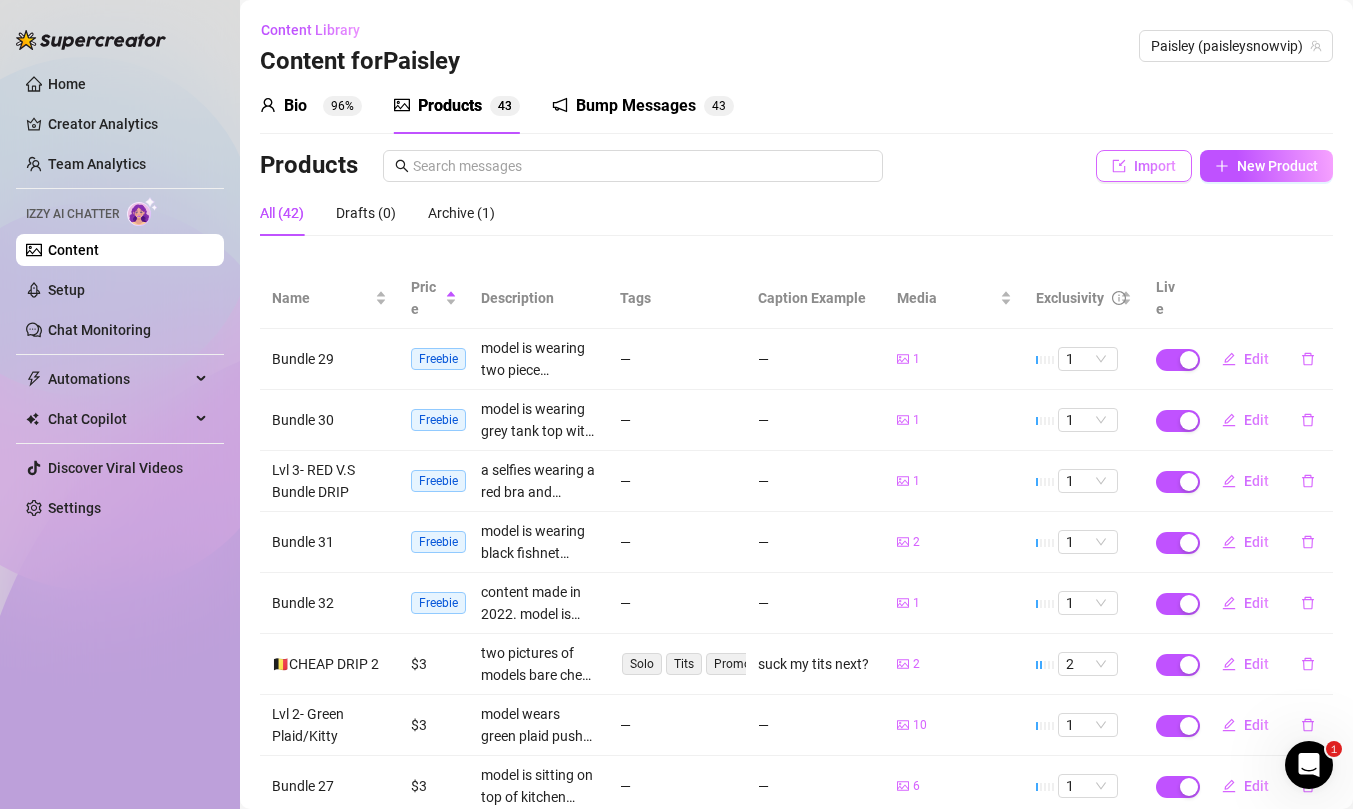 click on "Import" at bounding box center [1155, 166] 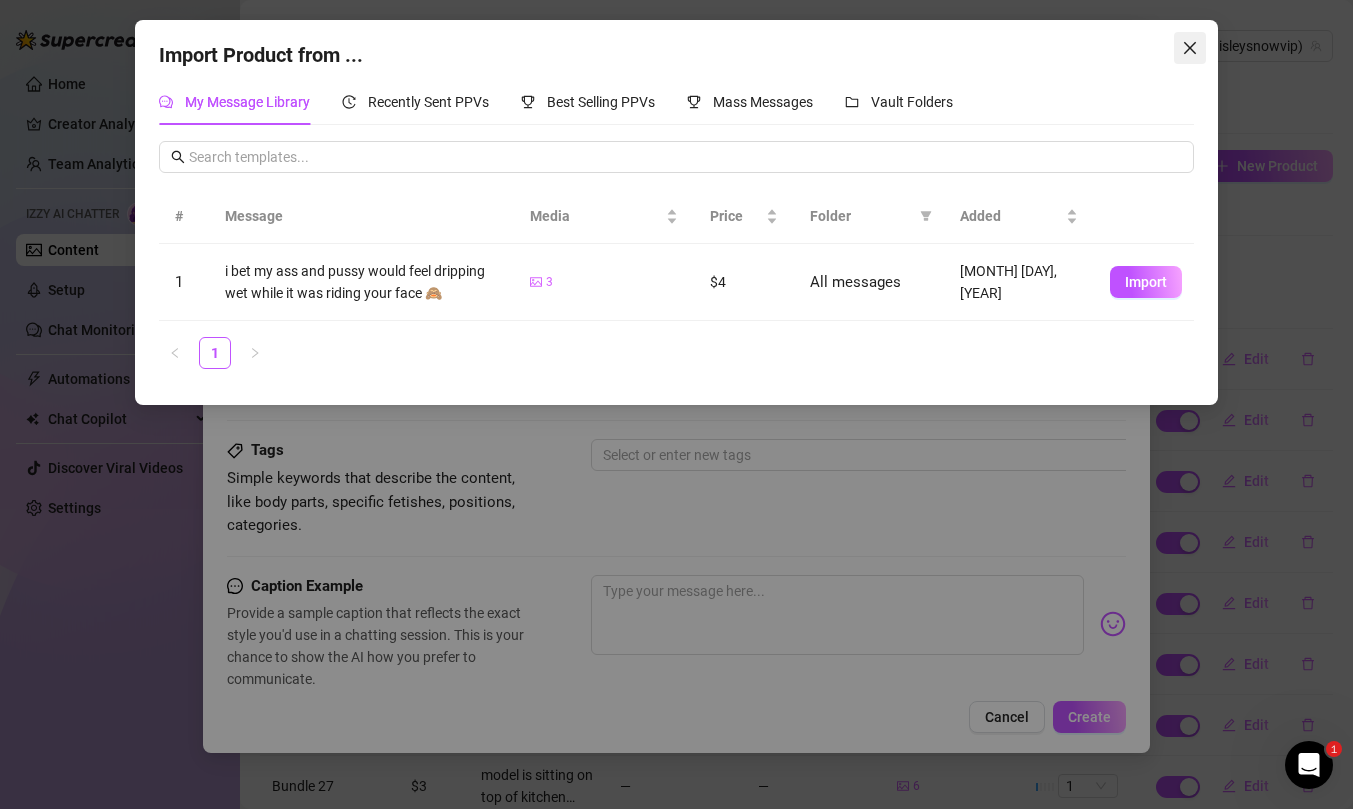 click 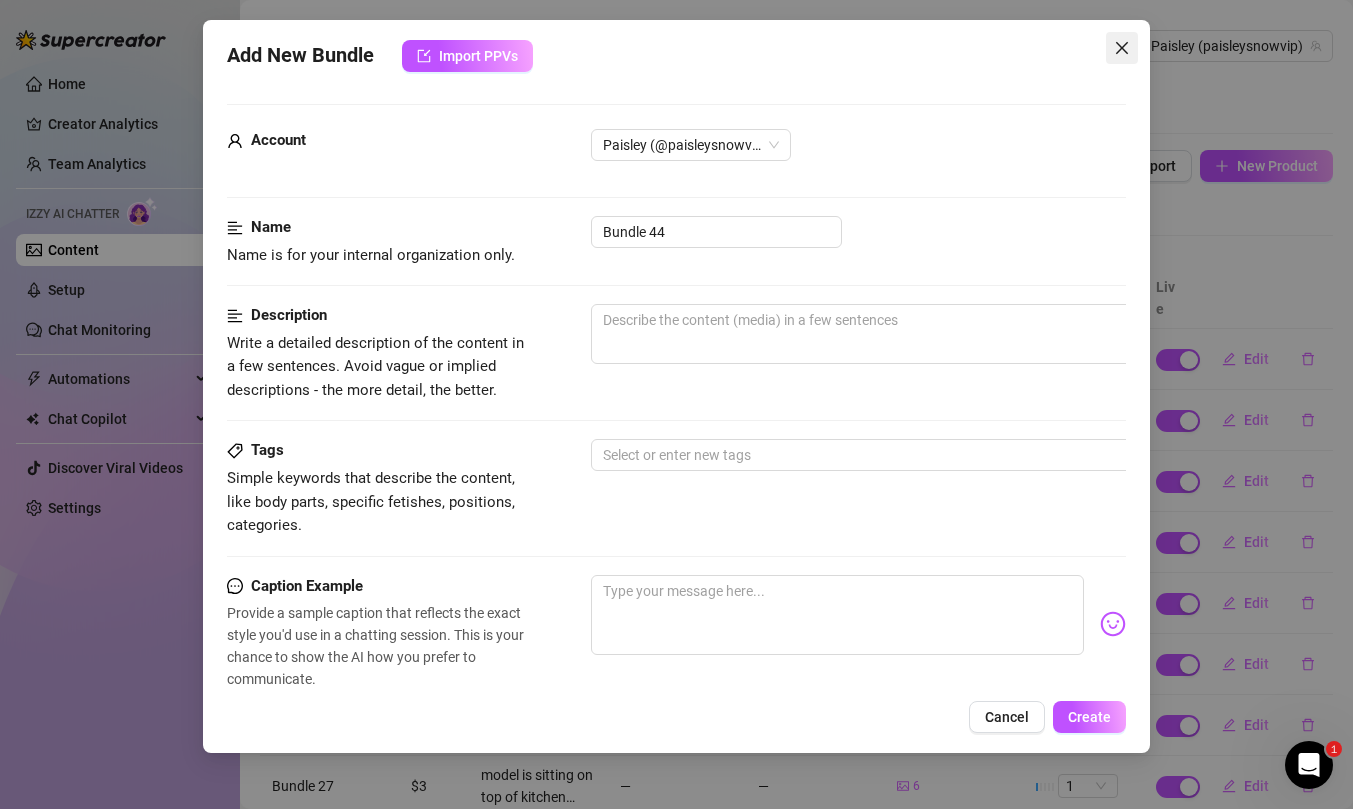 click at bounding box center (1122, 48) 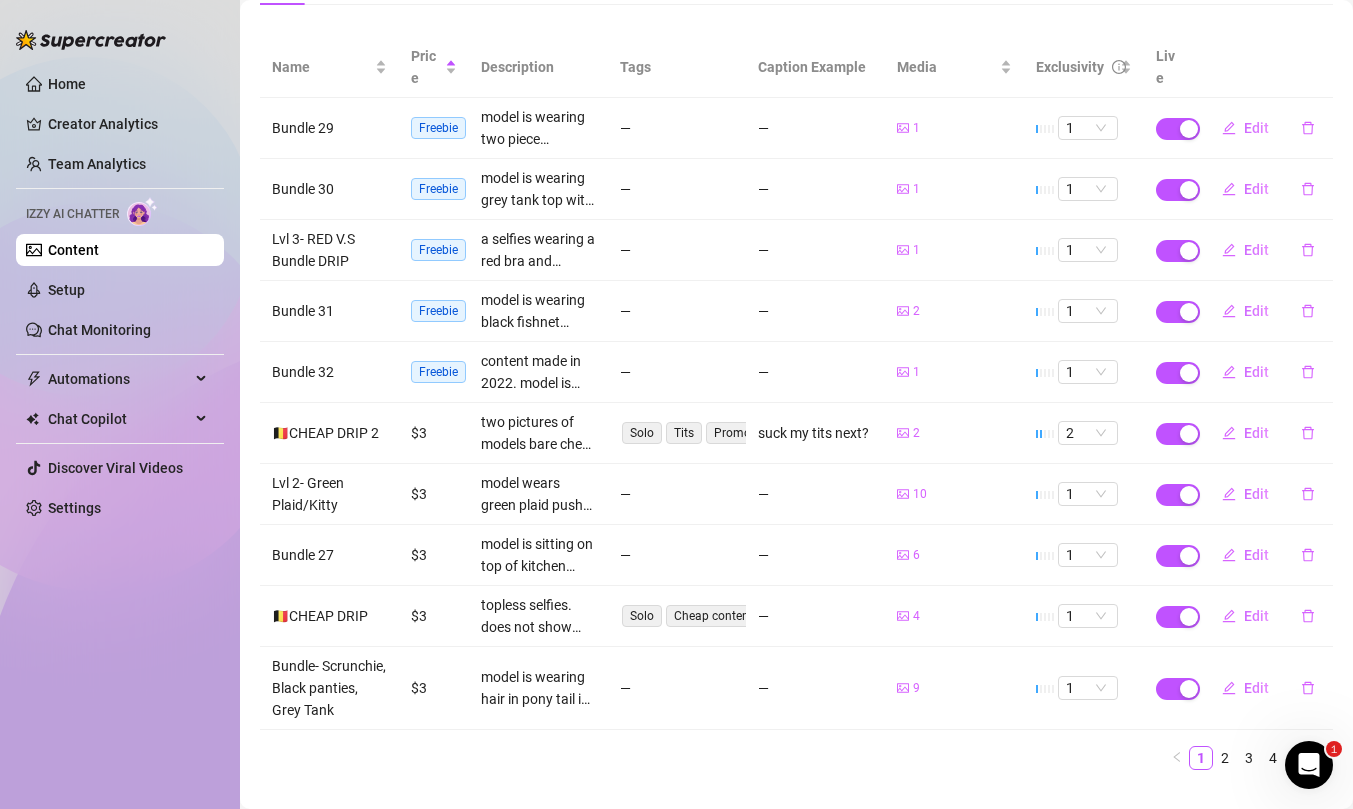 scroll, scrollTop: 268, scrollLeft: 0, axis: vertical 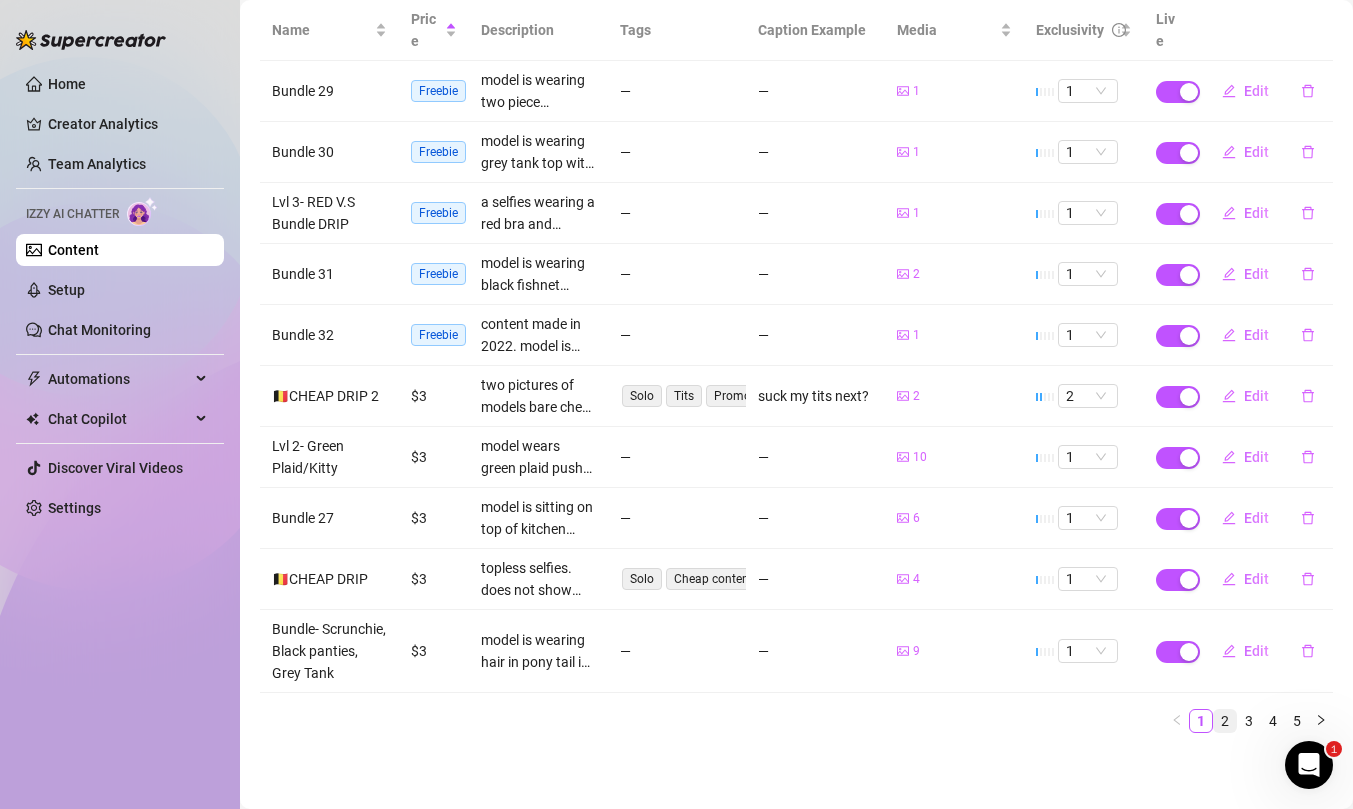 click on "2" at bounding box center (1225, 721) 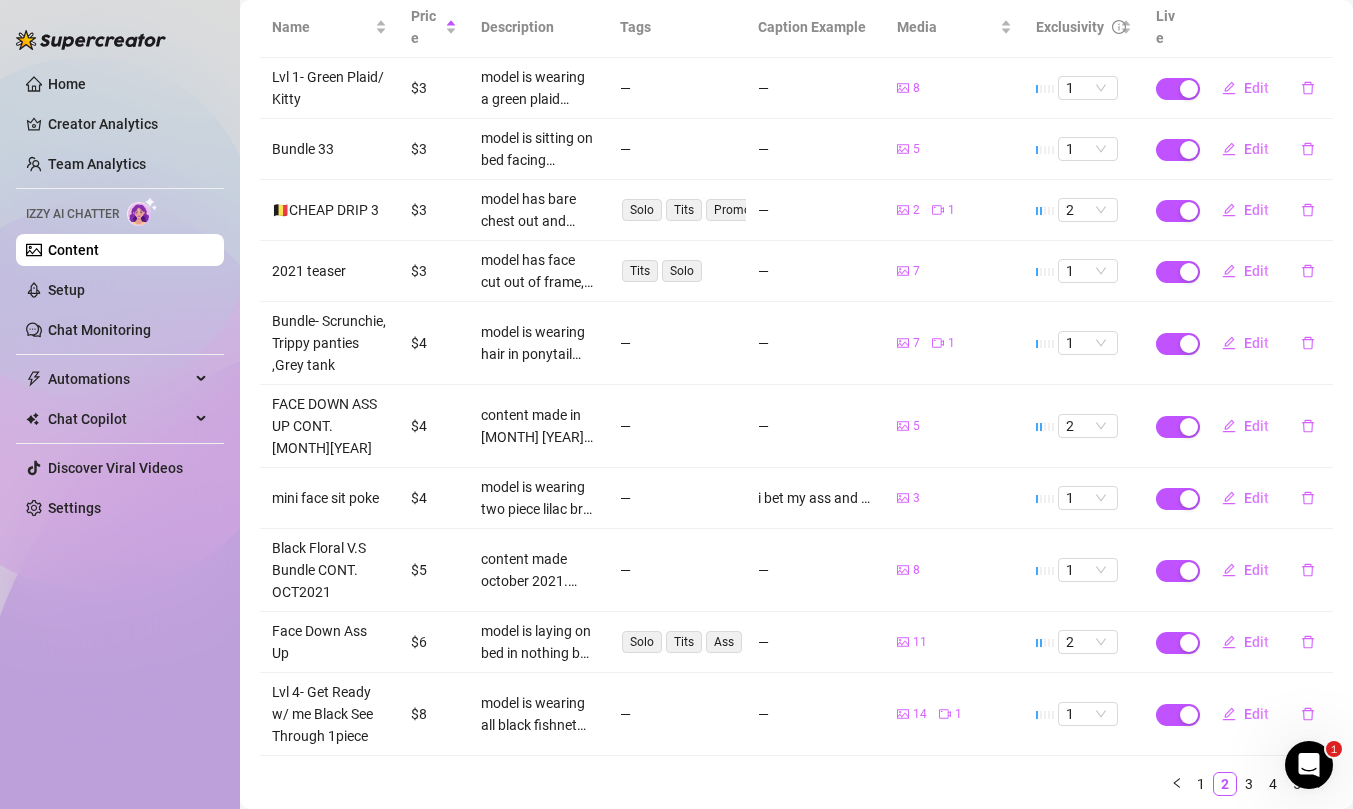 scroll, scrollTop: 276, scrollLeft: 0, axis: vertical 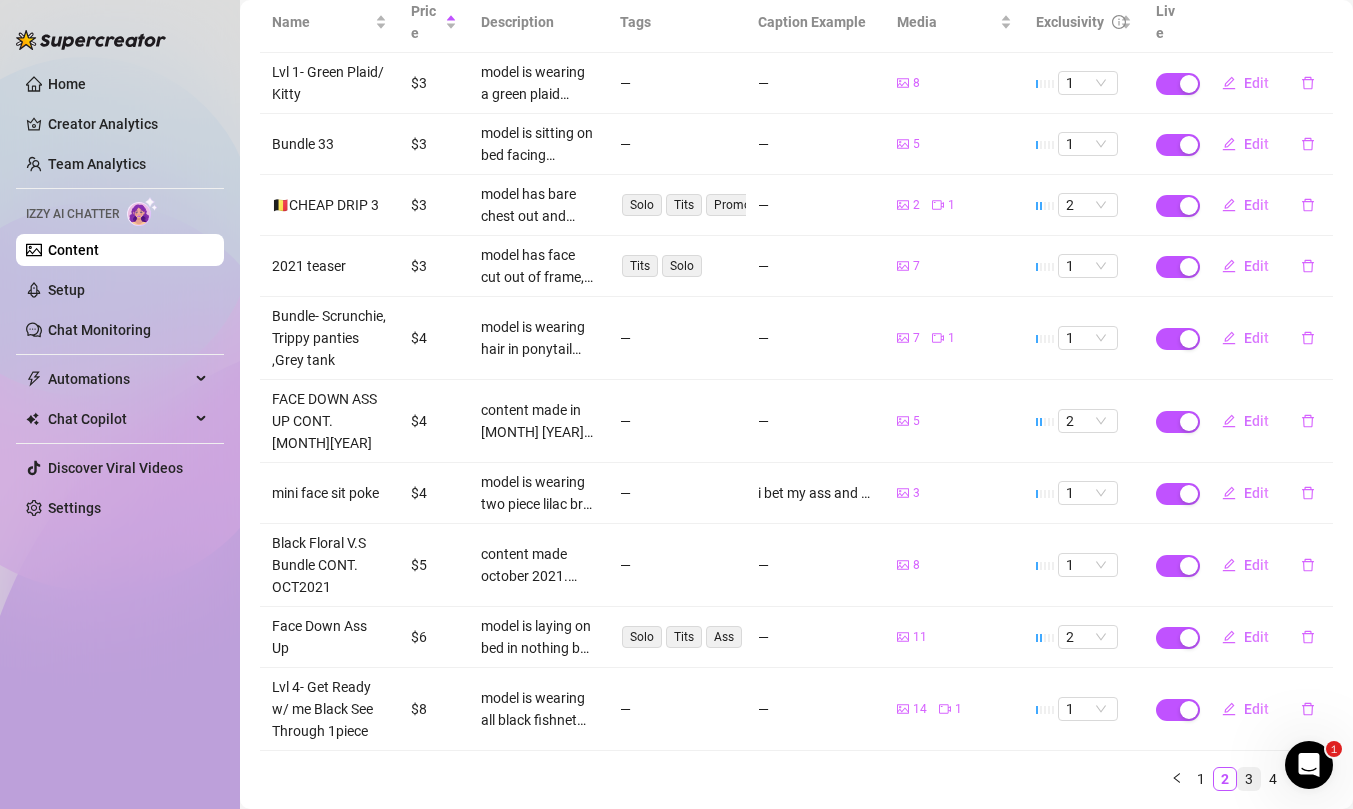 click on "3" at bounding box center (1249, 779) 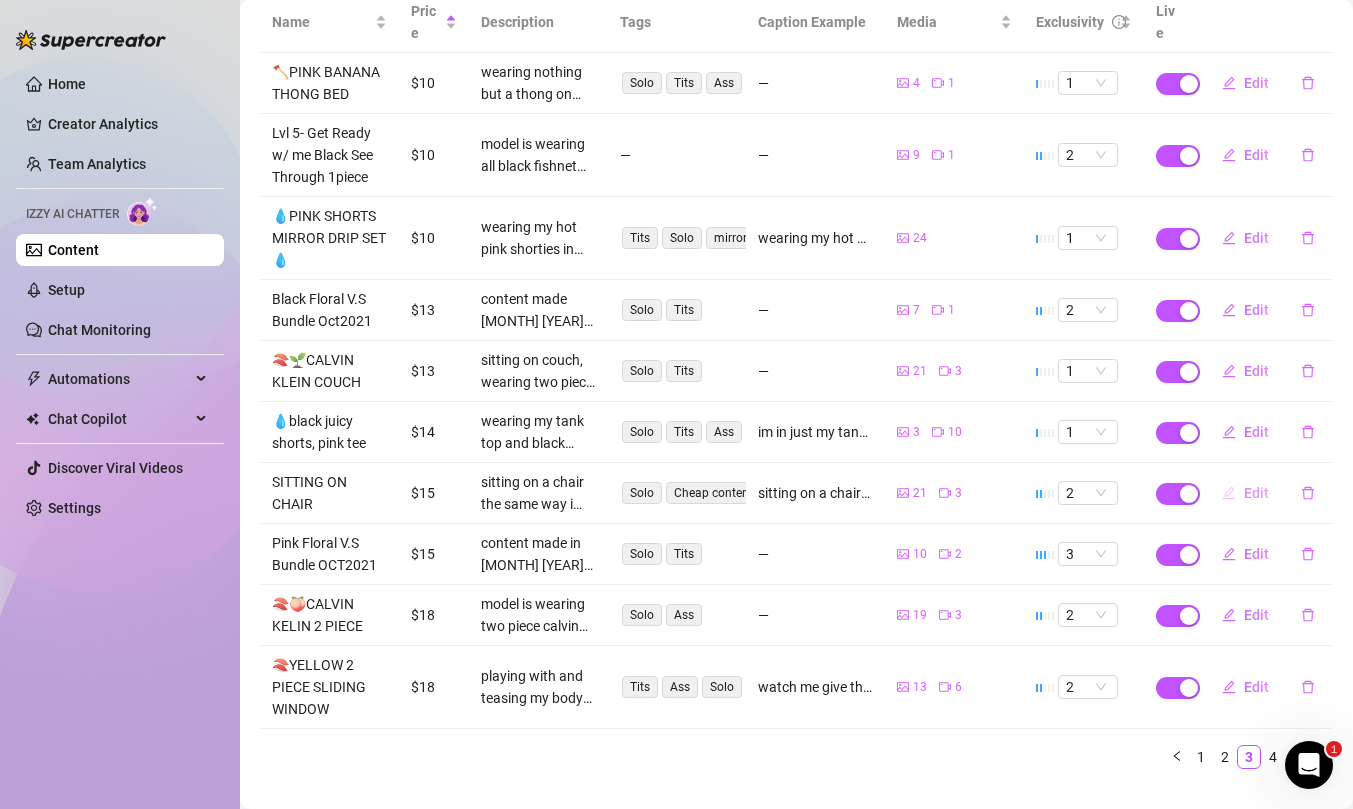 click 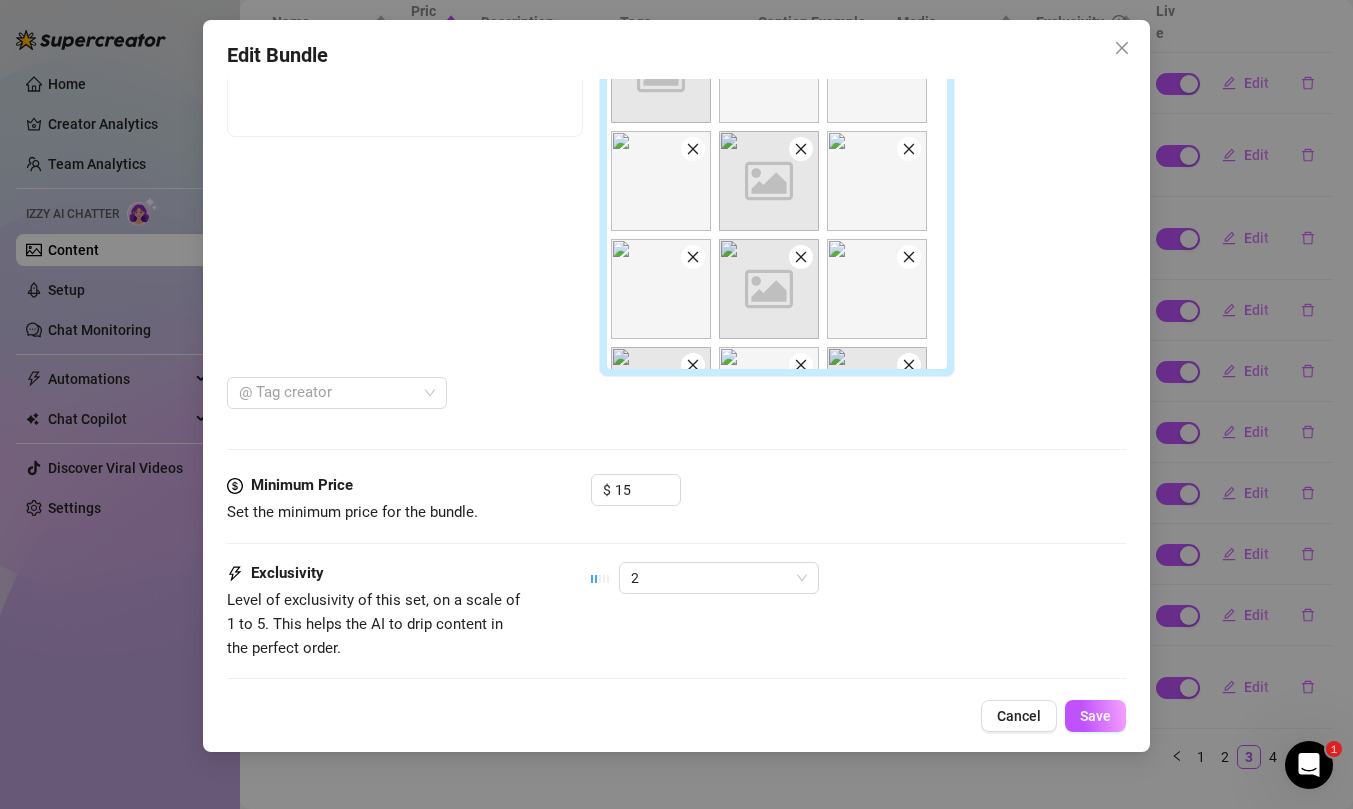 scroll, scrollTop: 931, scrollLeft: 0, axis: vertical 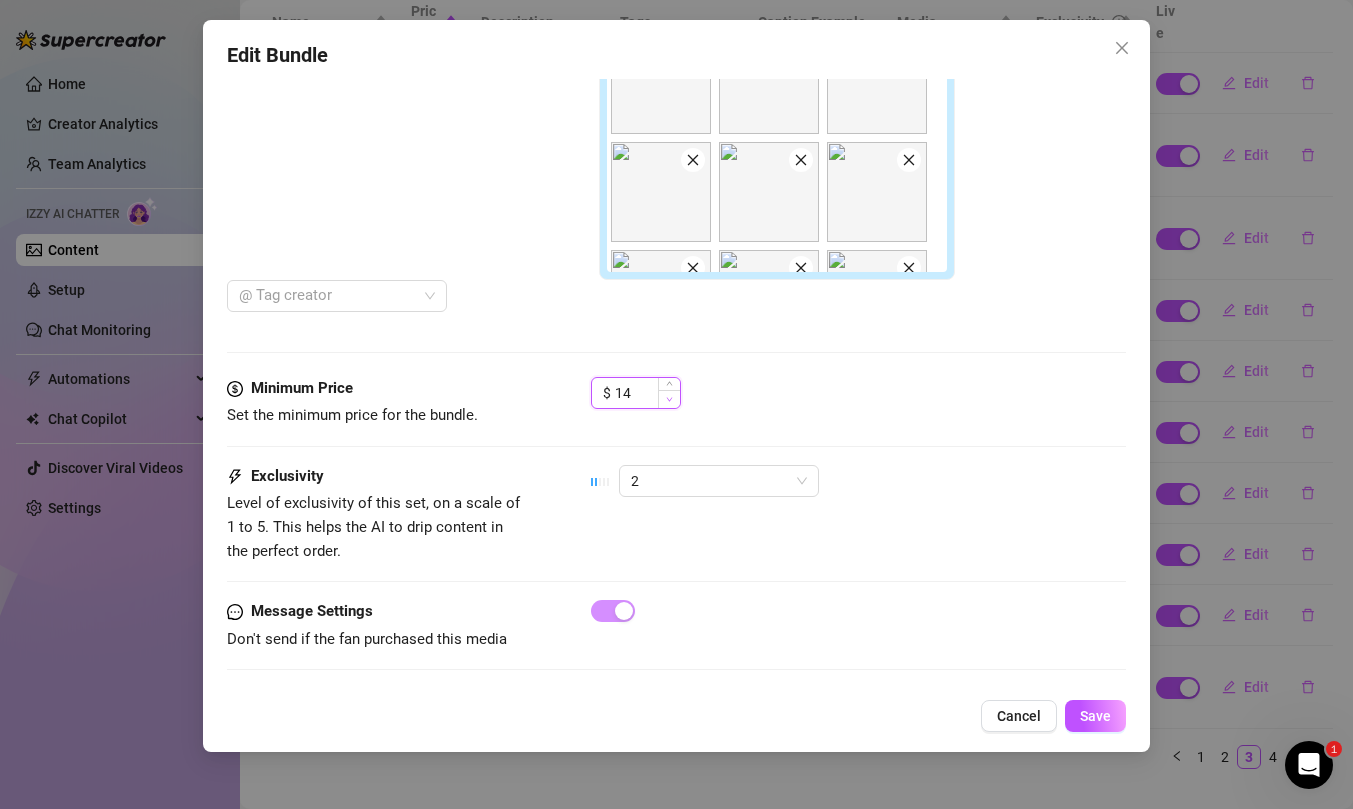 click 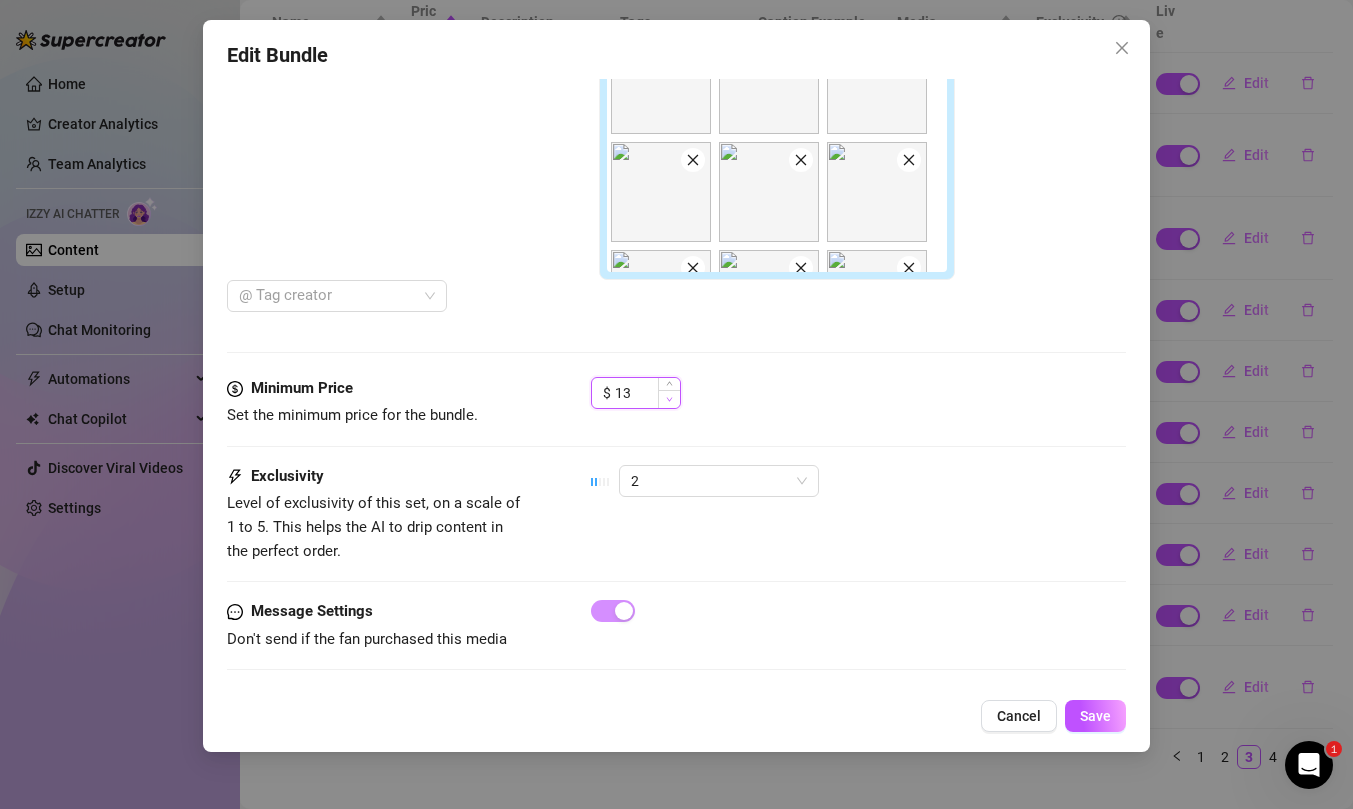 click 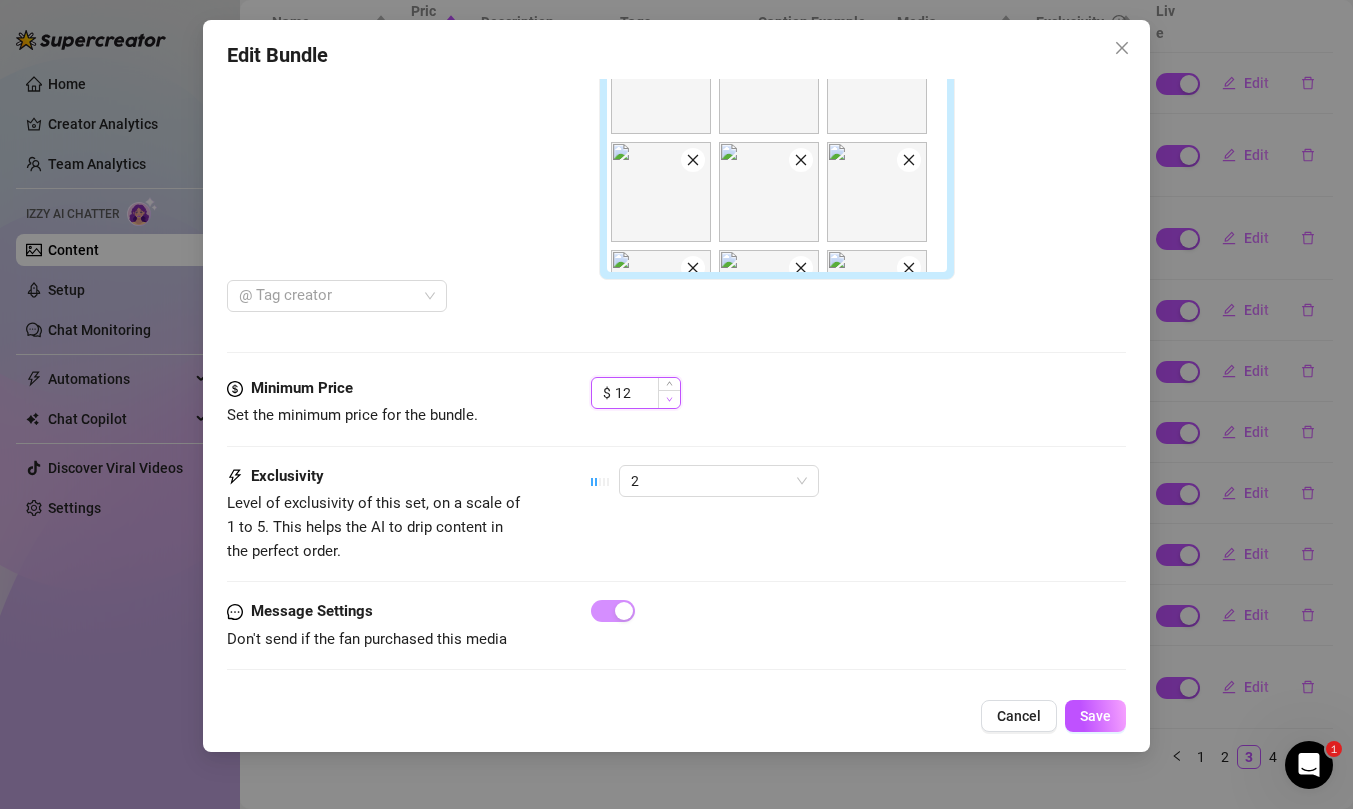 click 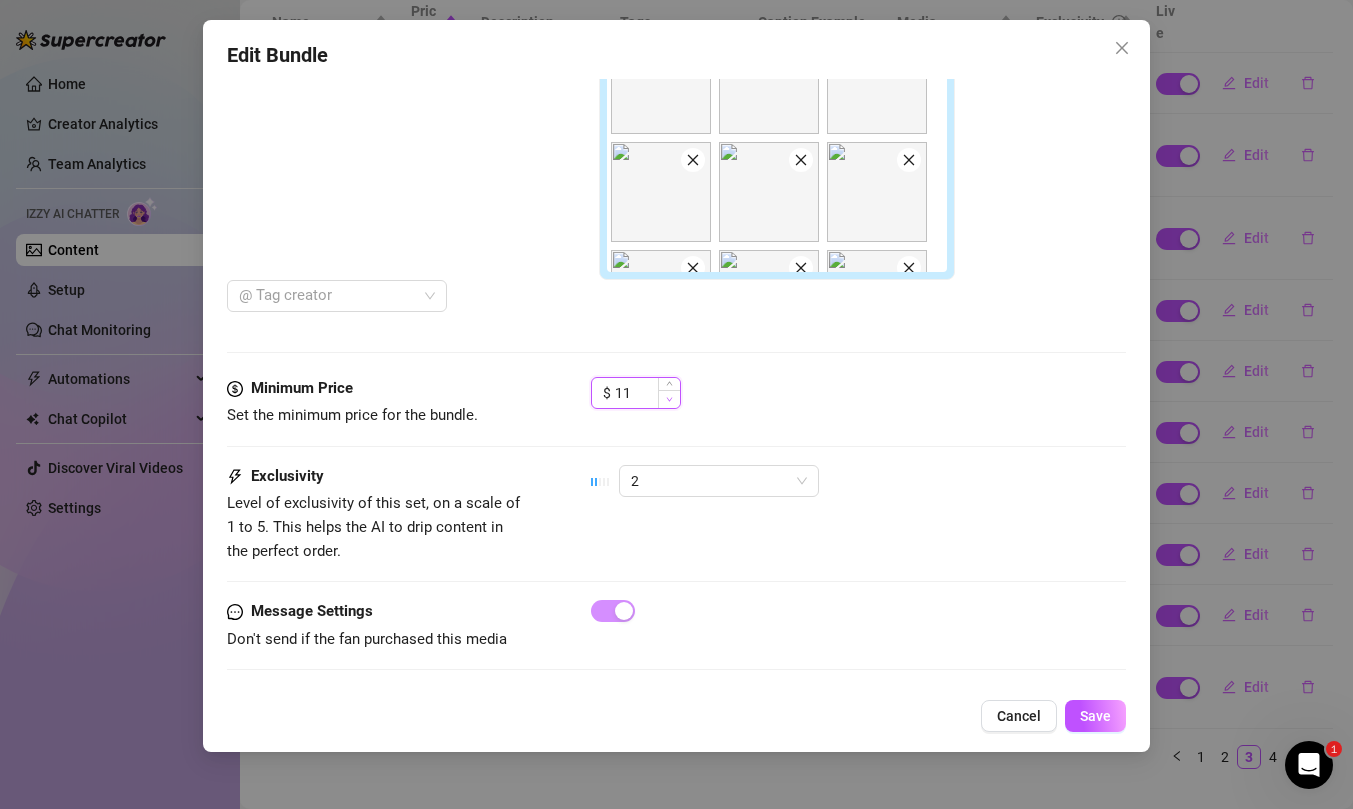 click 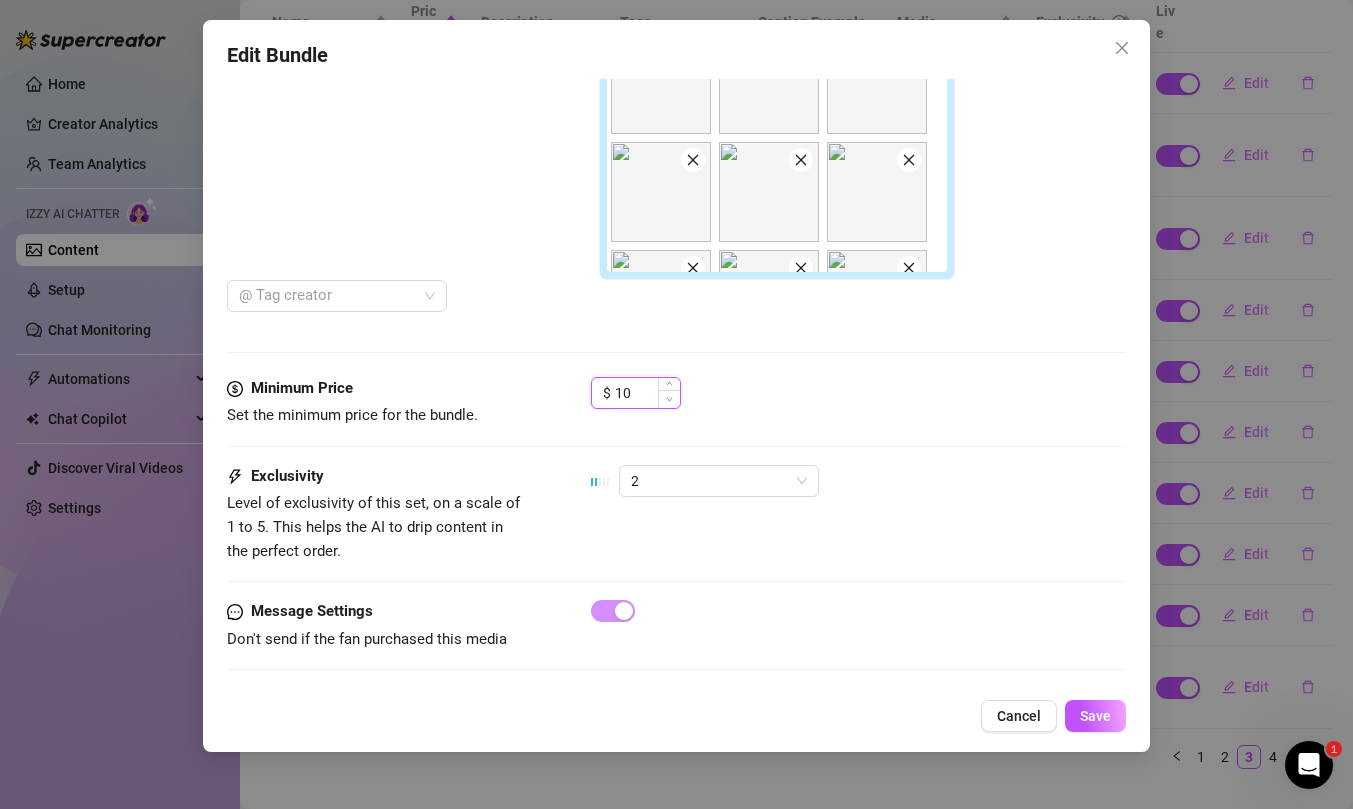 click 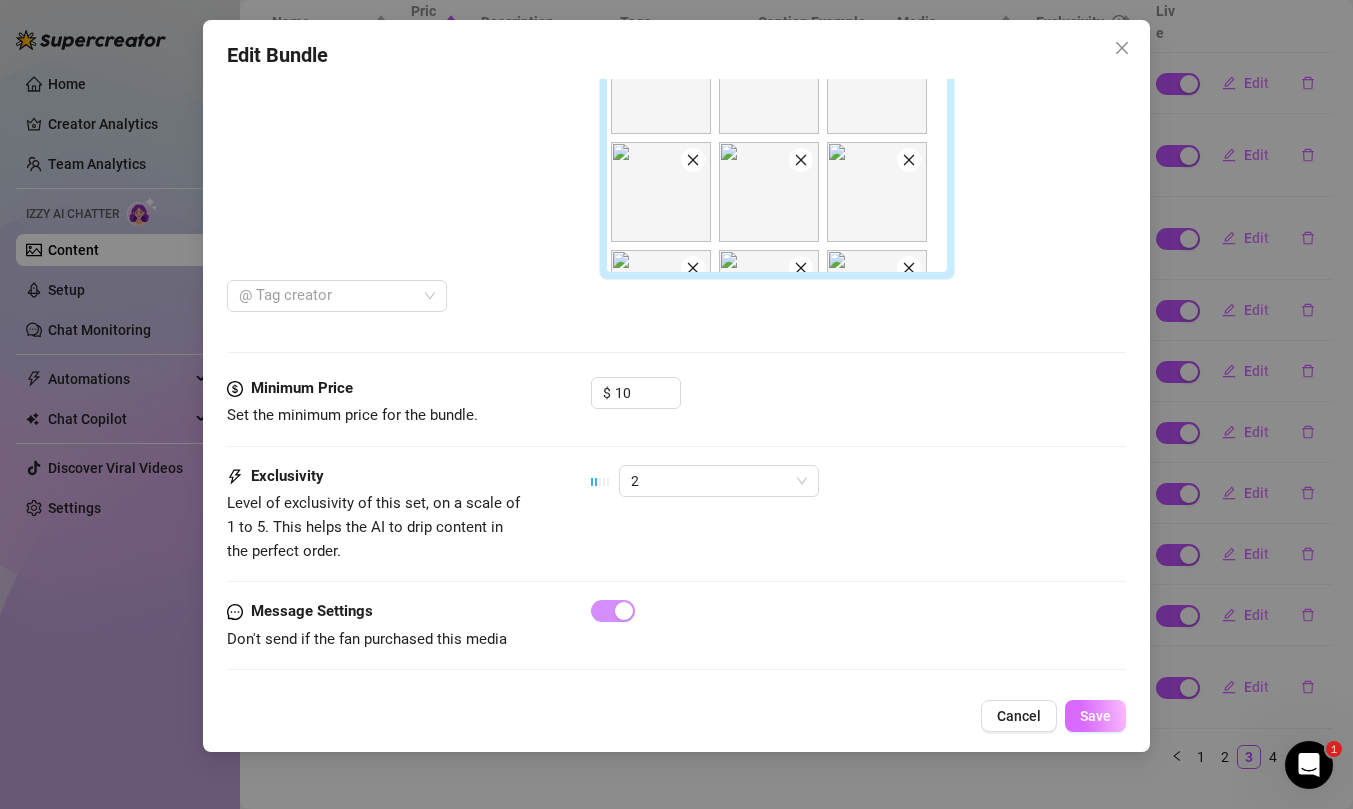 click on "Save" at bounding box center (1095, 716) 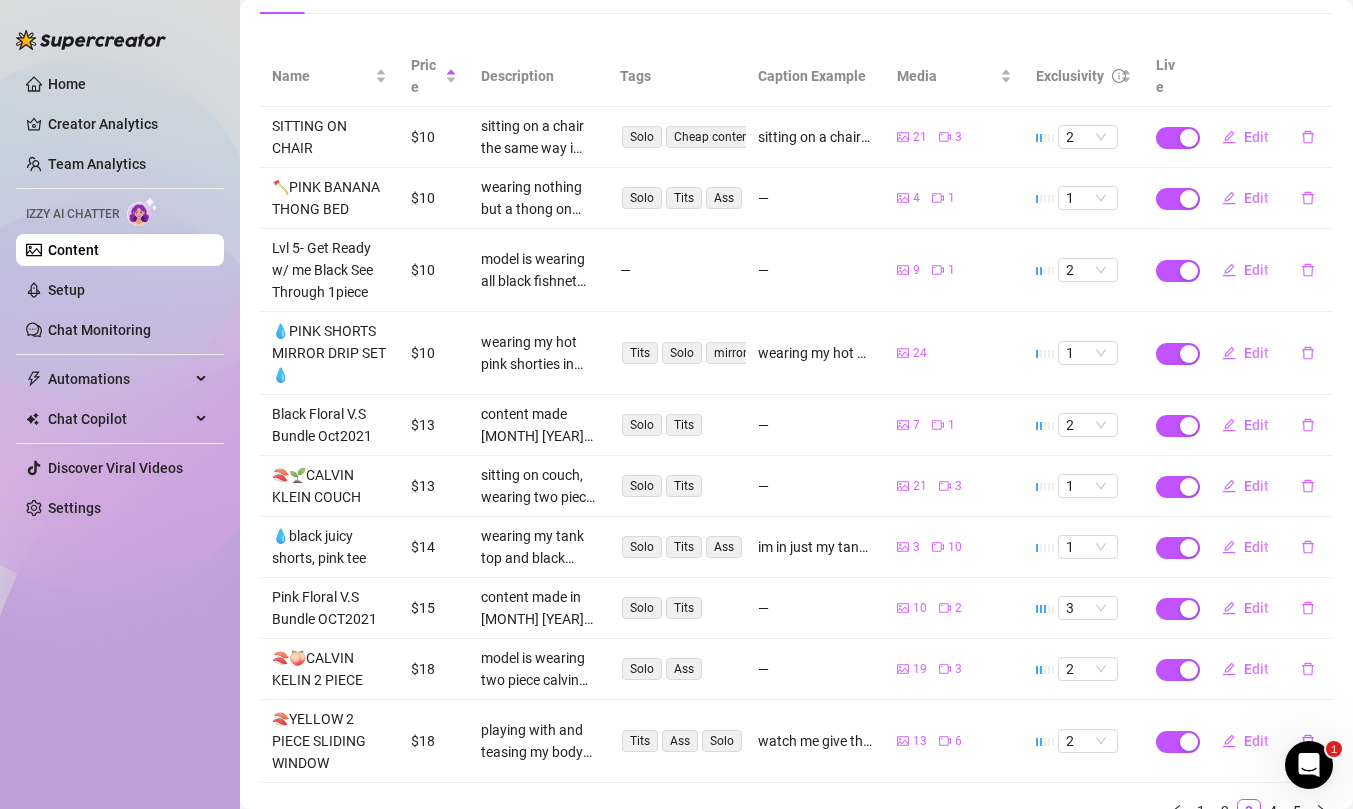 scroll, scrollTop: 308, scrollLeft: 0, axis: vertical 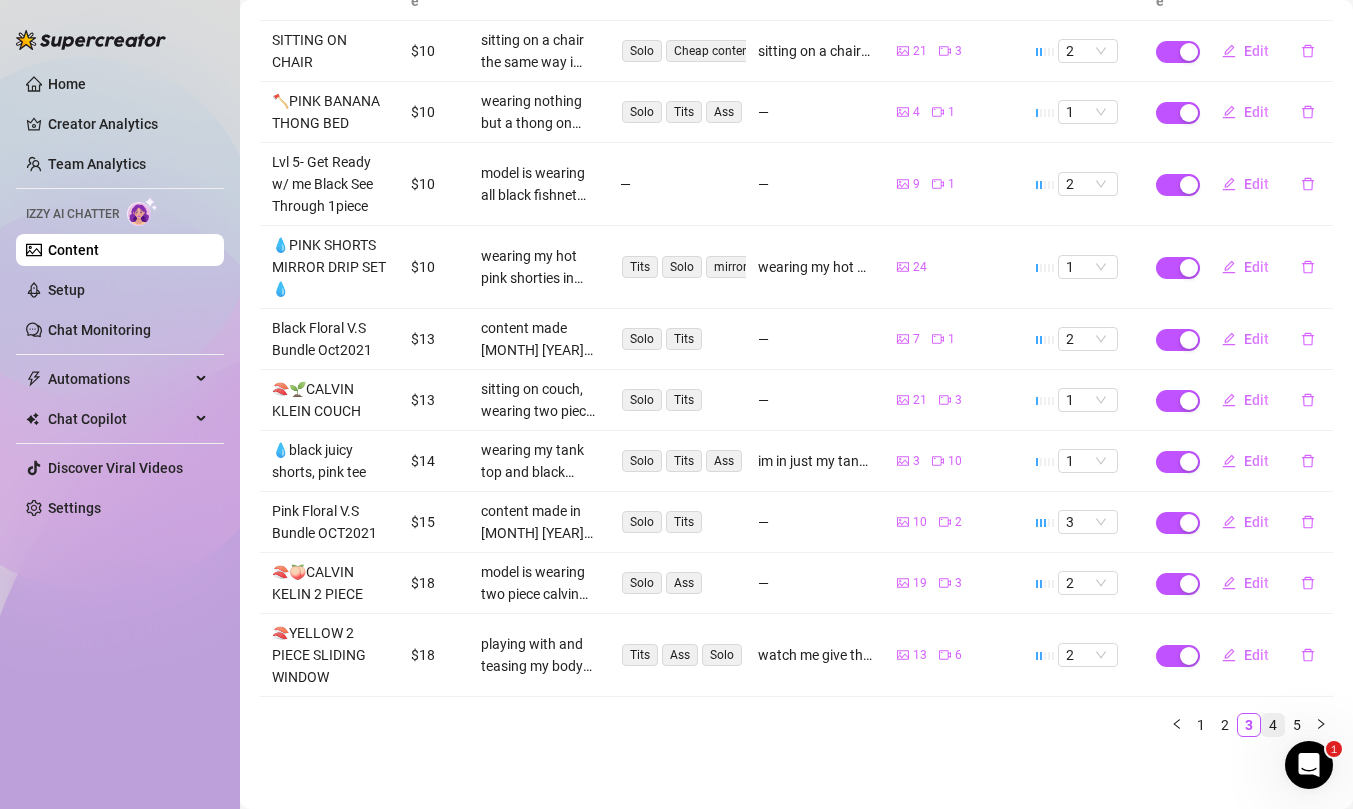 click on "4" at bounding box center (1273, 725) 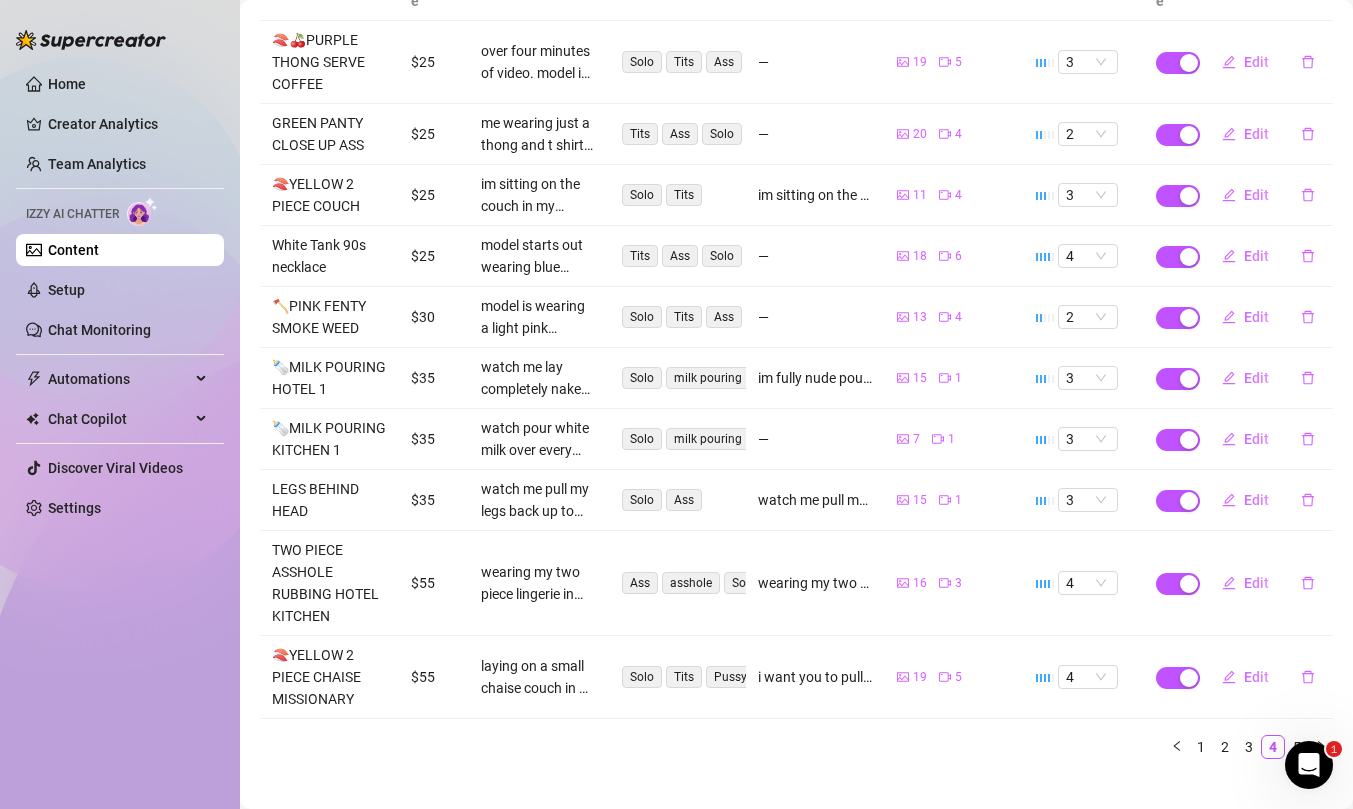 click 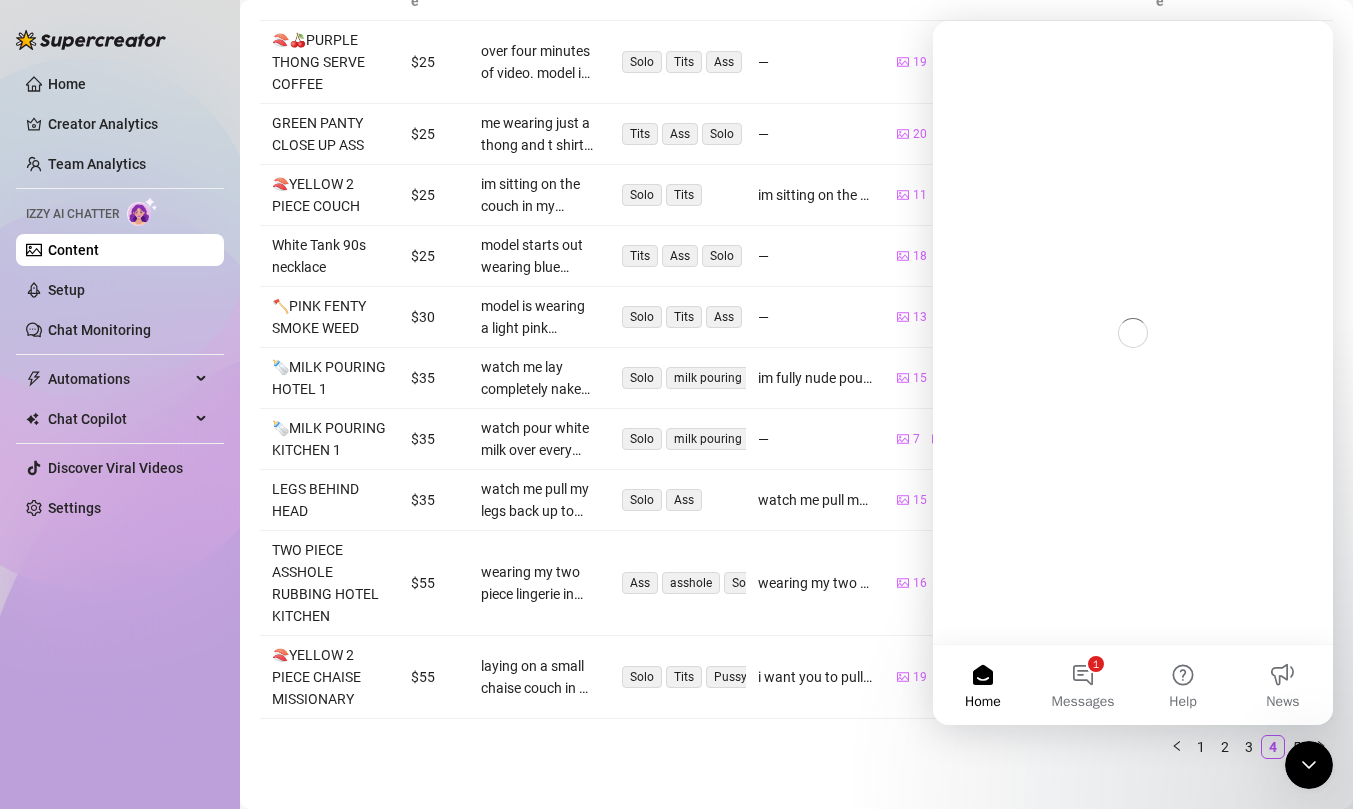scroll, scrollTop: 0, scrollLeft: 0, axis: both 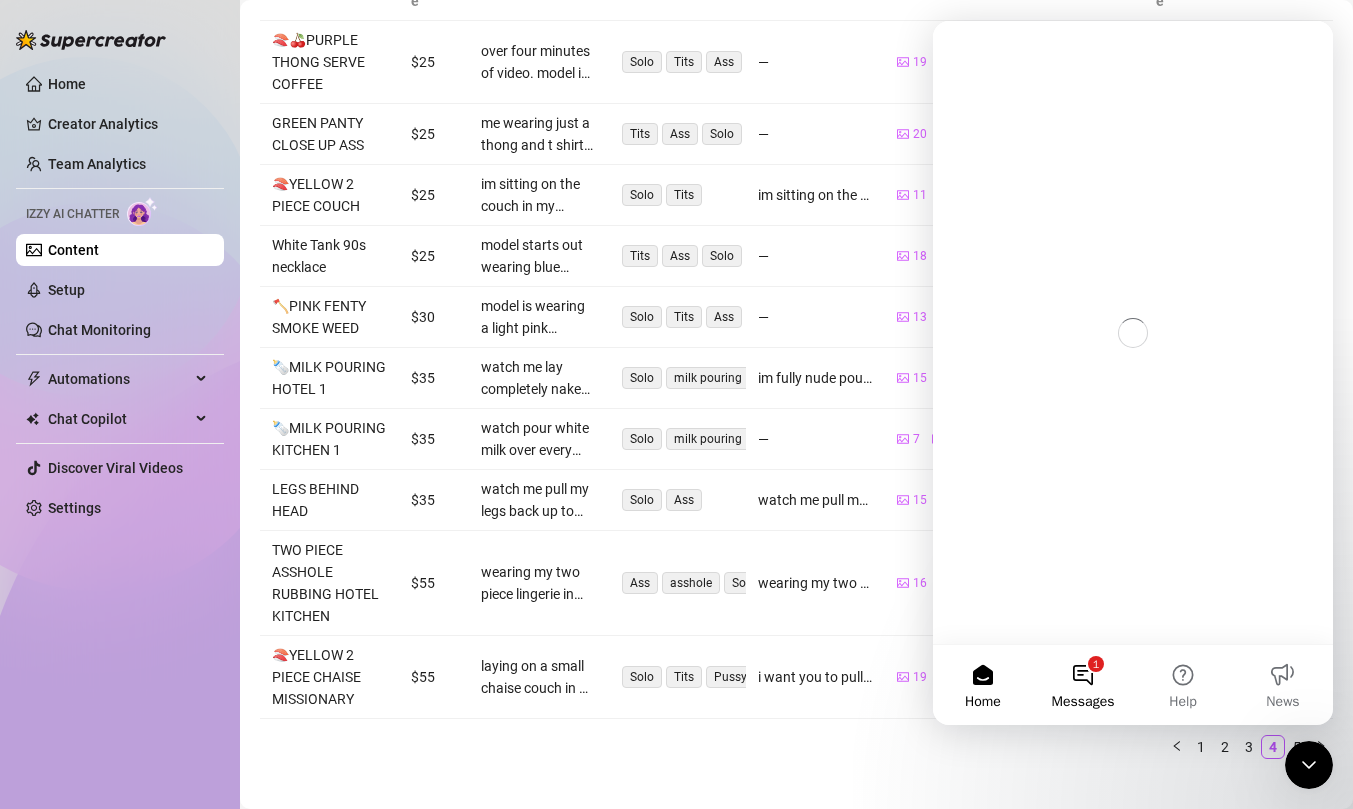 click on "1 Messages" at bounding box center (1083, 685) 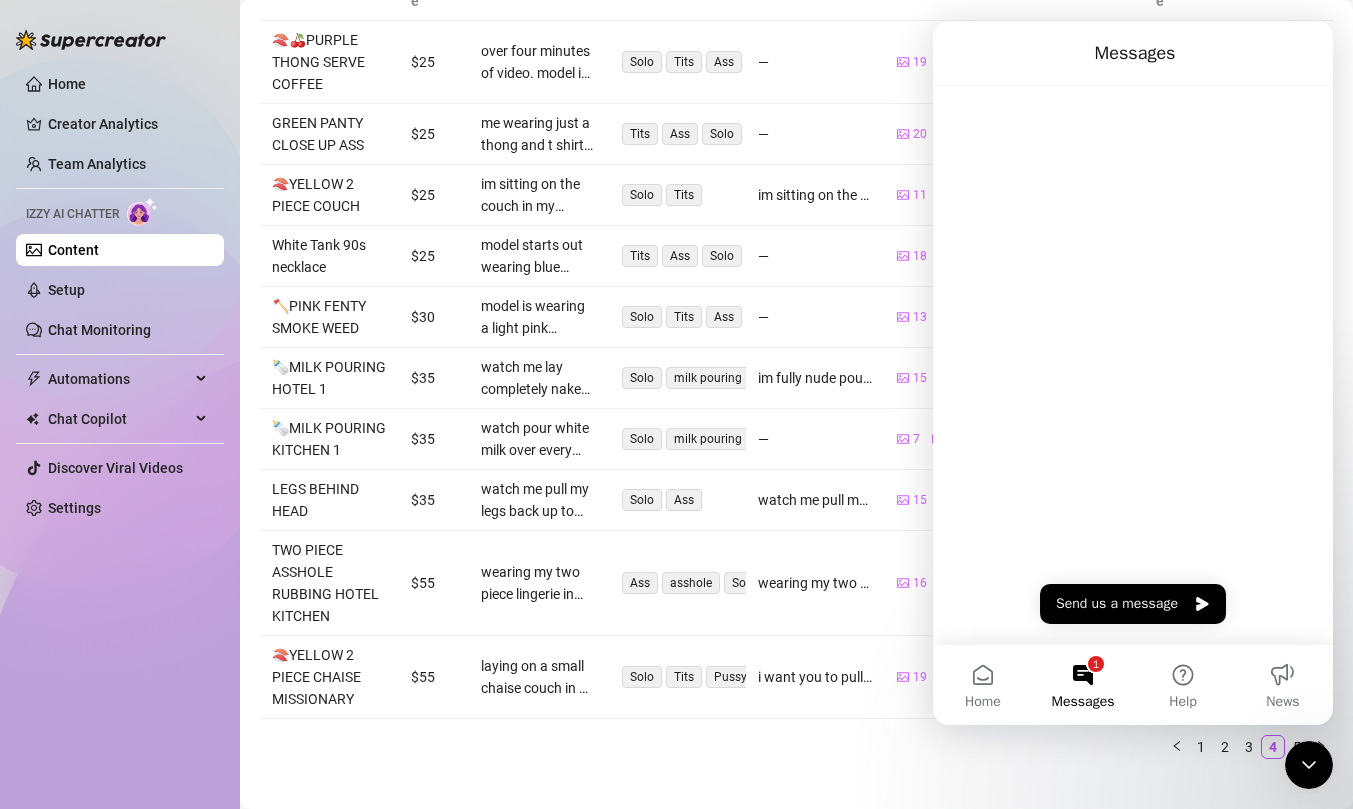click at bounding box center [1133, 365] 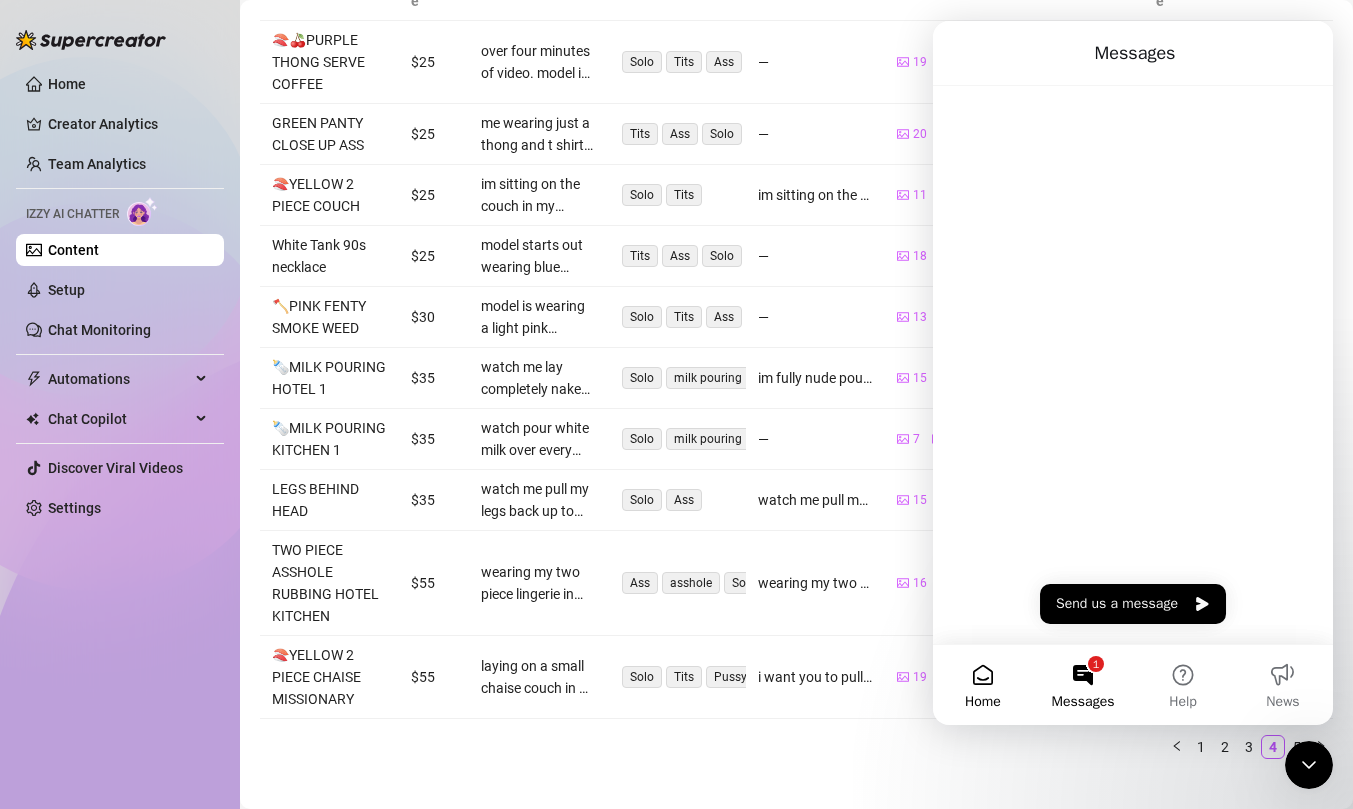 click on "Home" at bounding box center [983, 685] 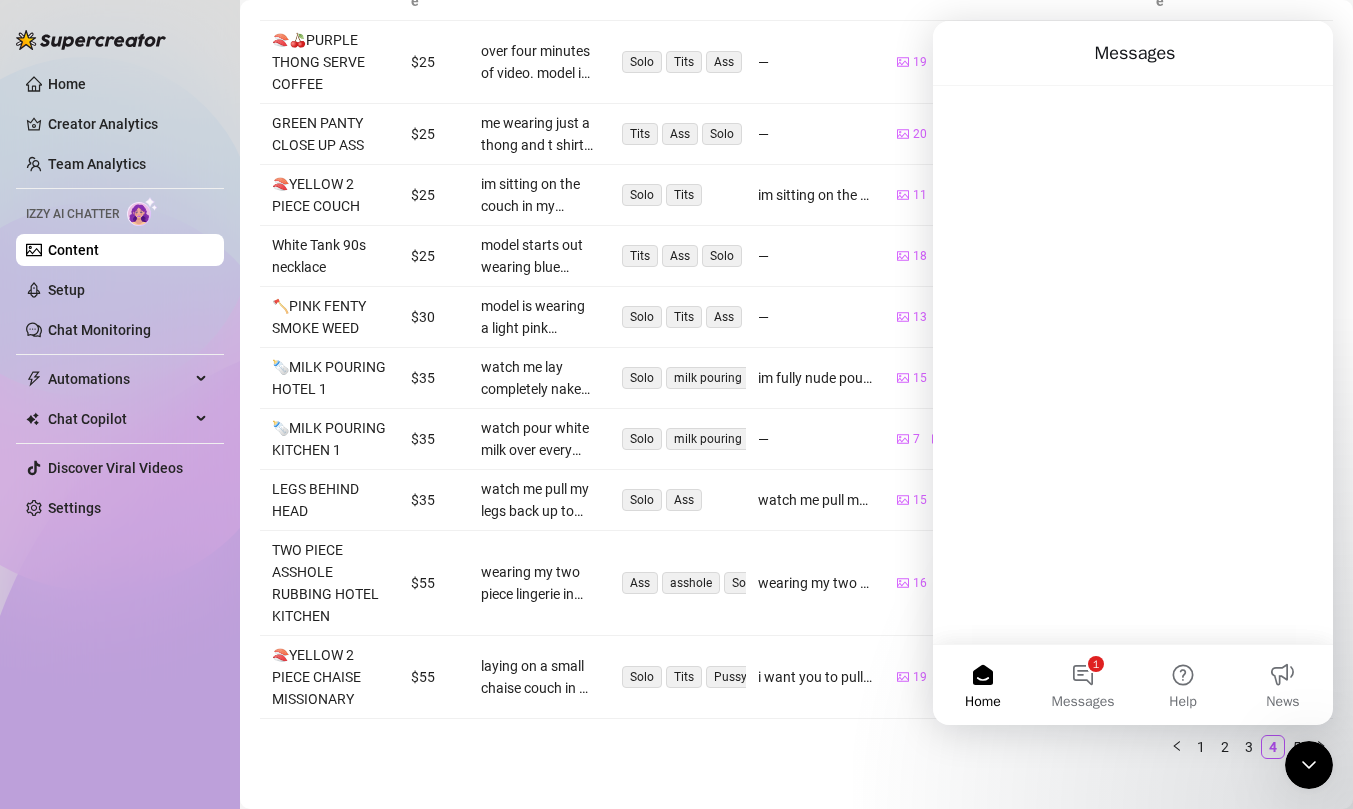 click 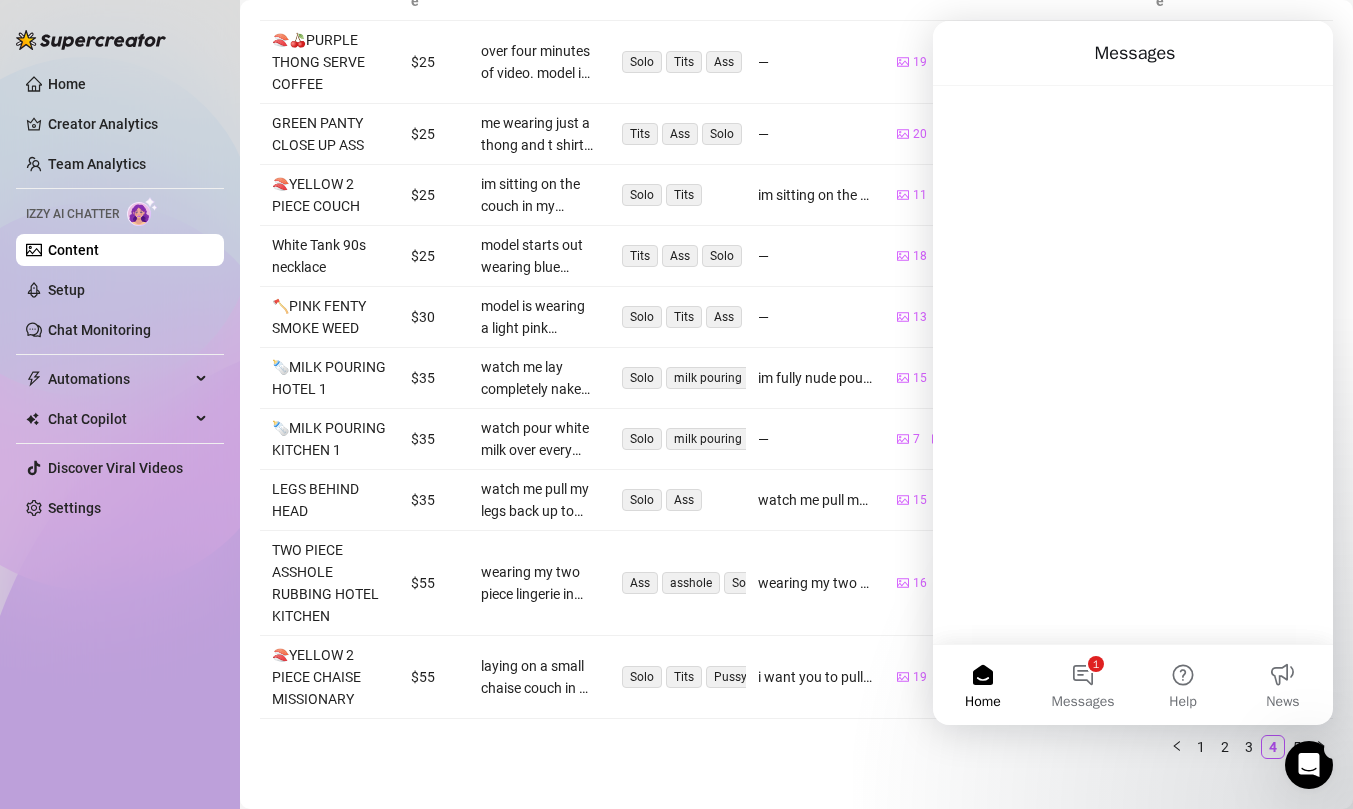 click 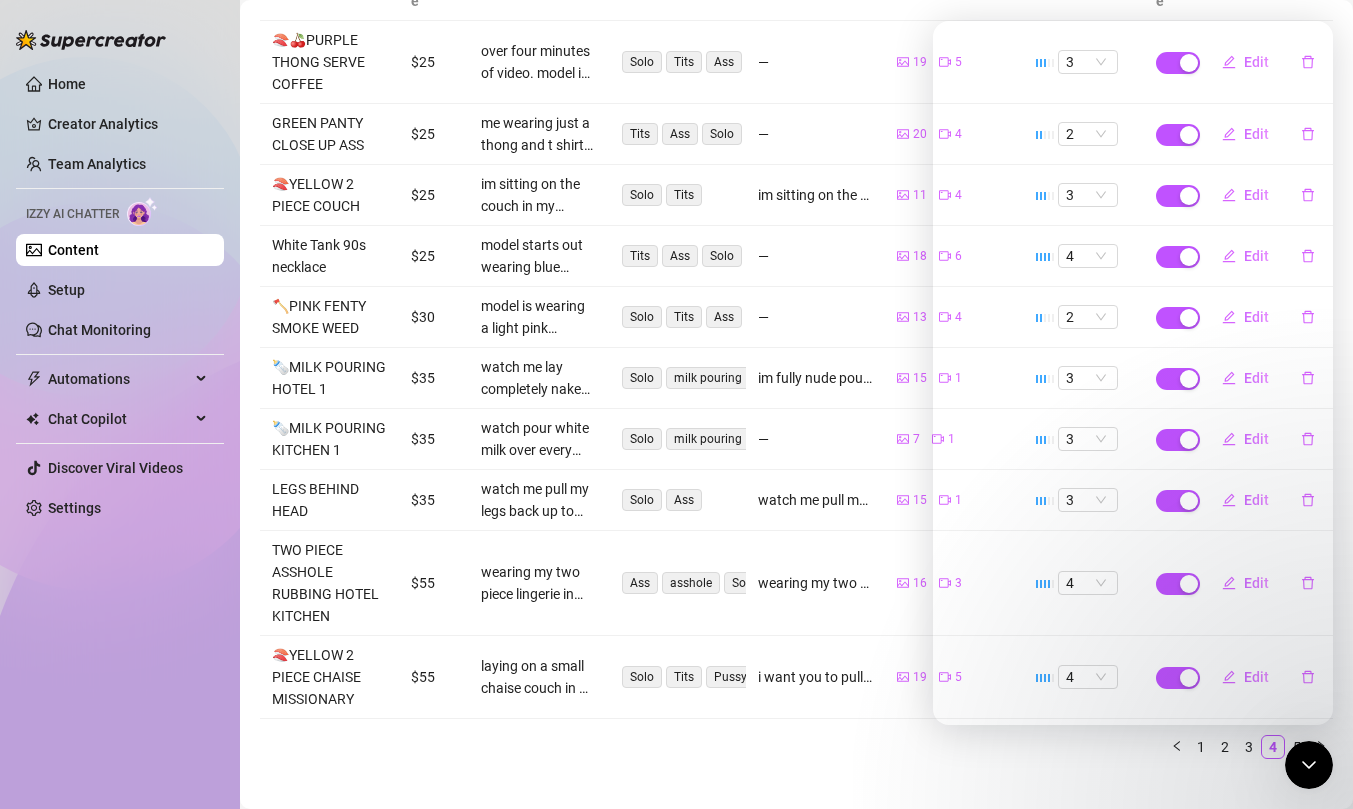 click at bounding box center [1309, 765] 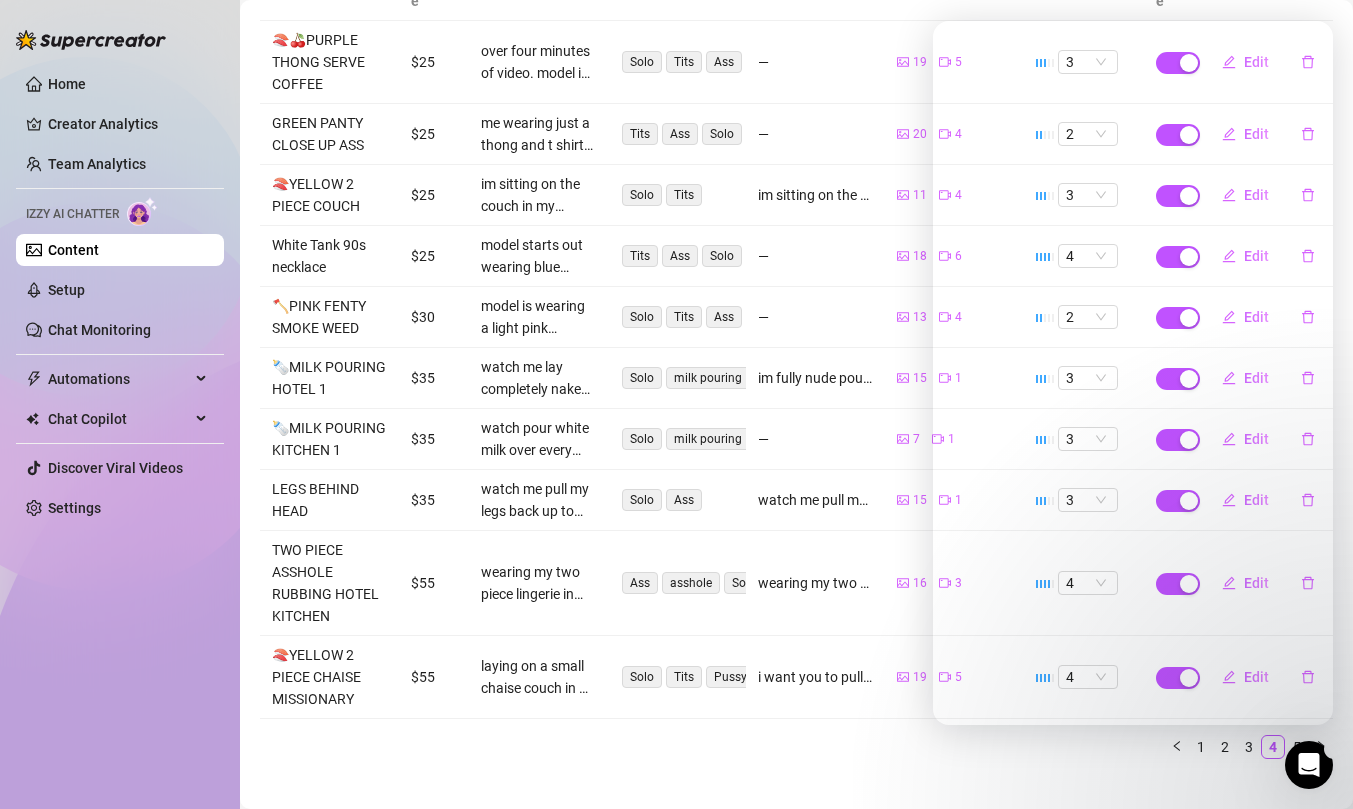 click 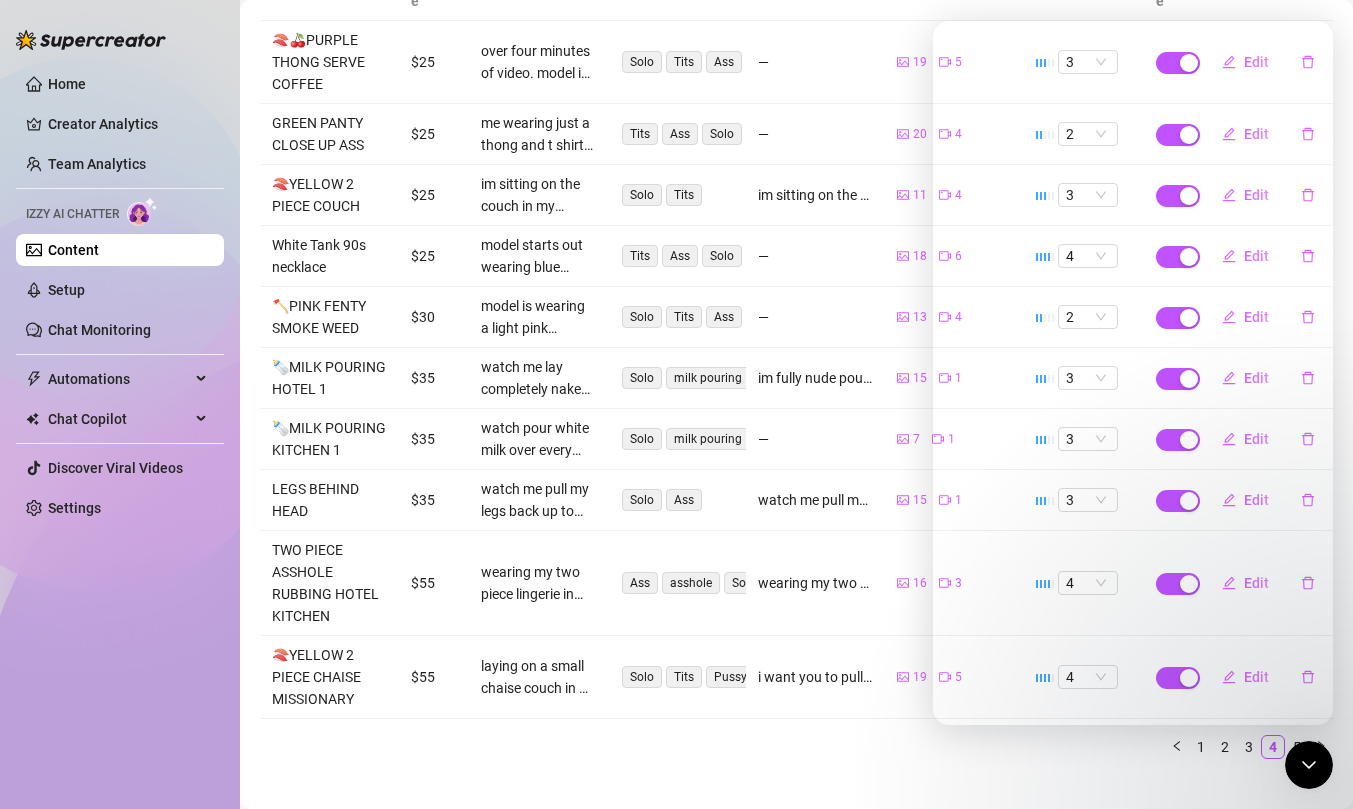 click 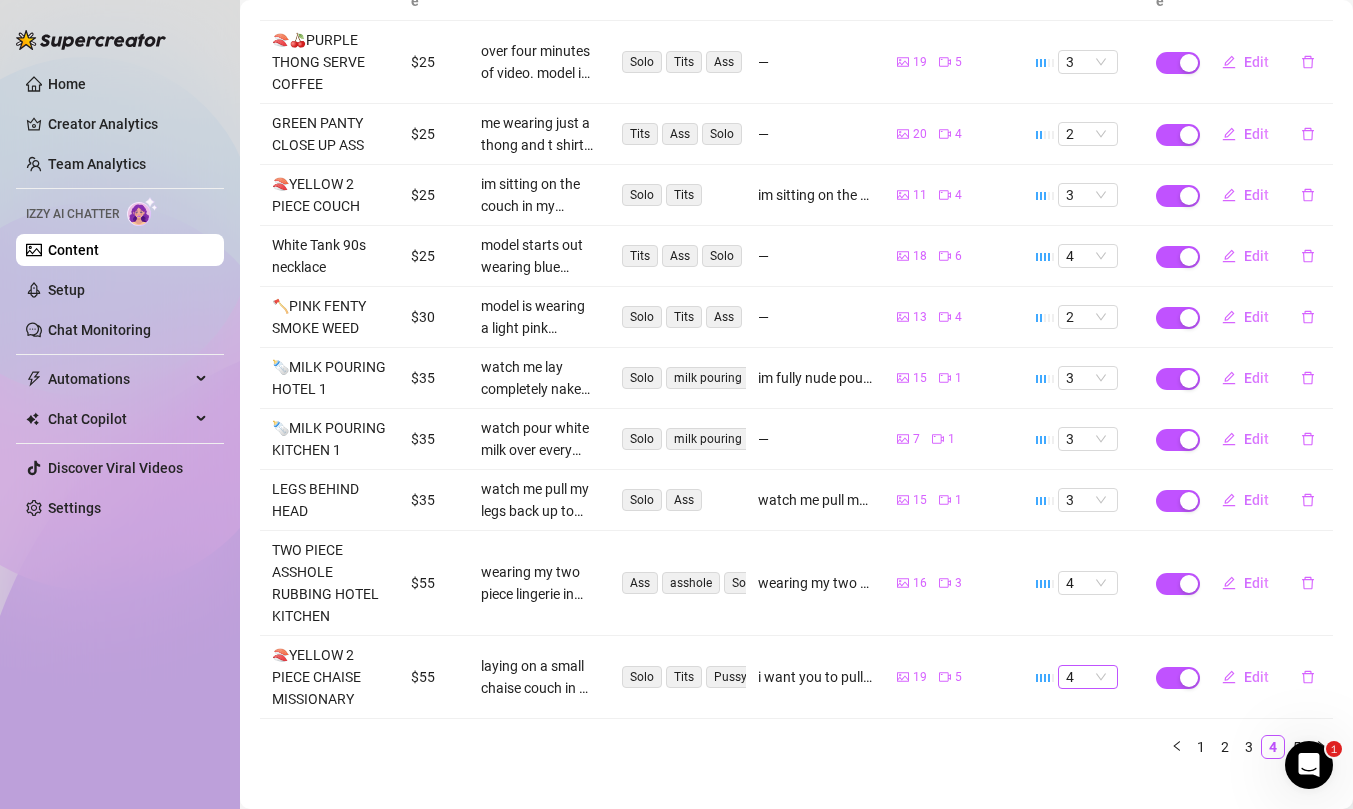 click on "1 2 3 4 5" at bounding box center (796, 747) 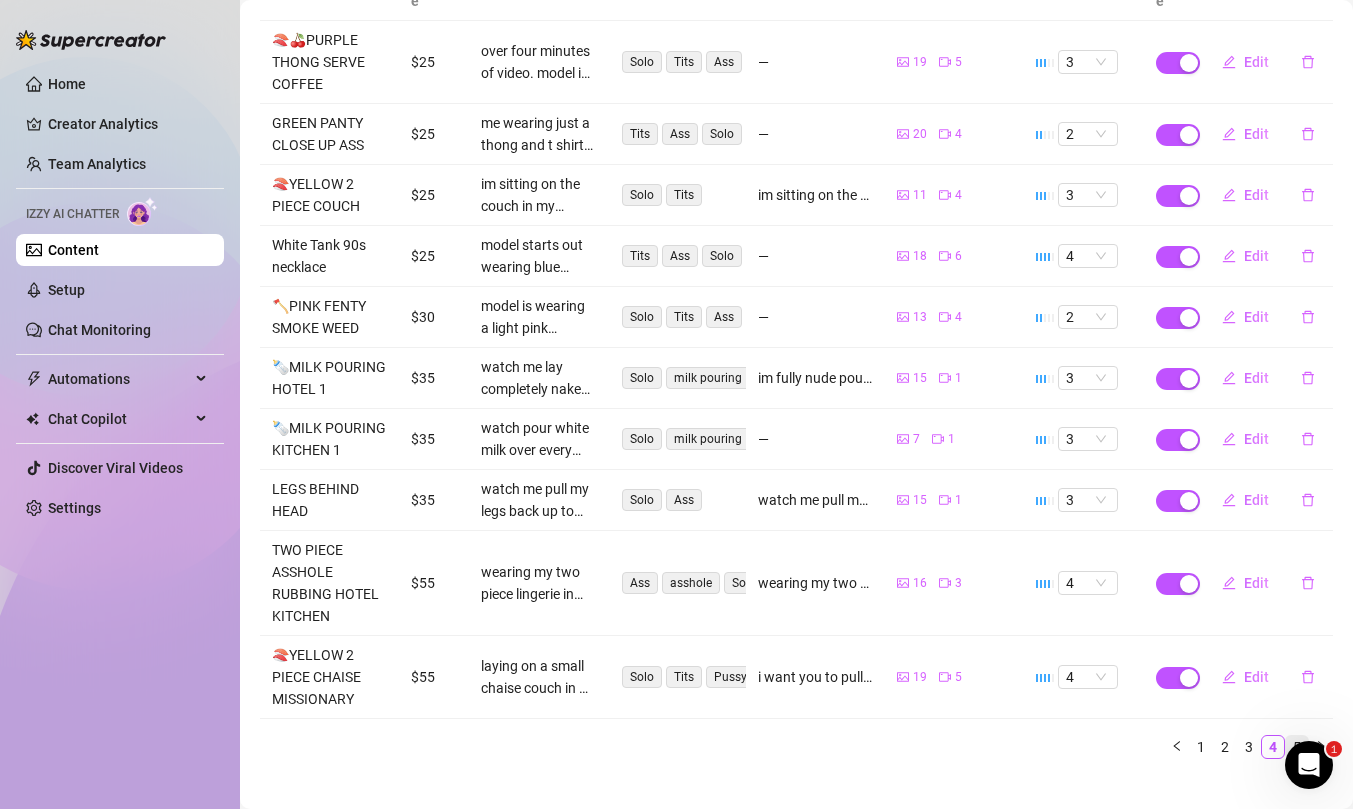 click on "5" at bounding box center (1297, 747) 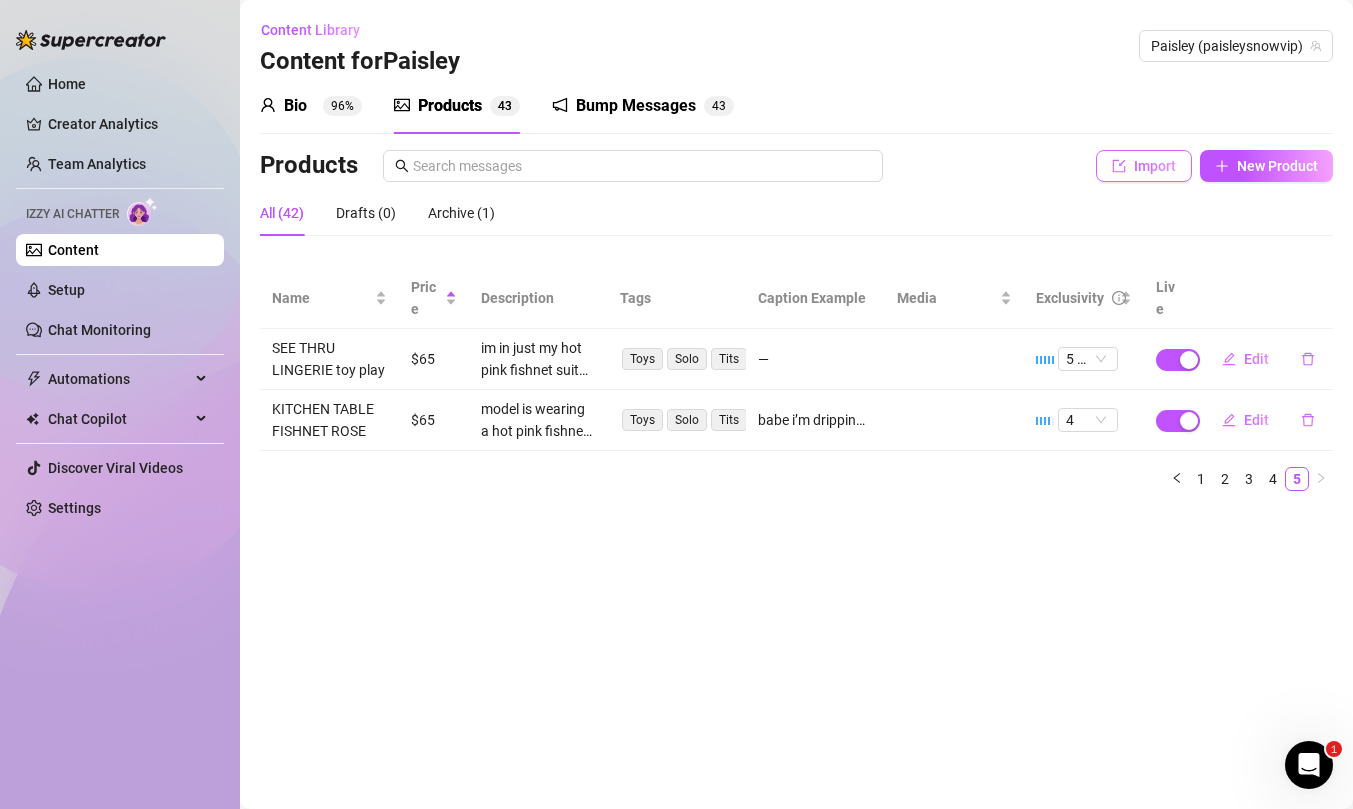 click 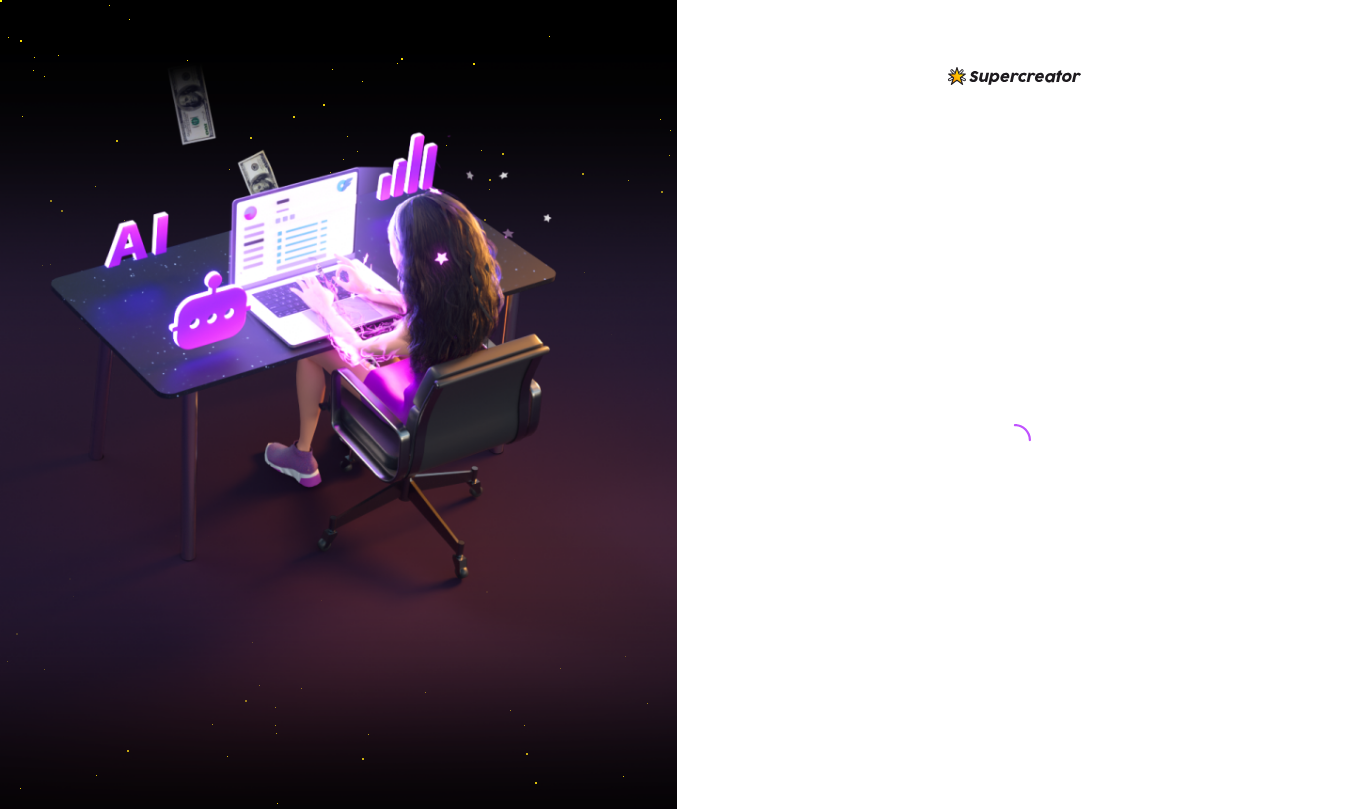 scroll, scrollTop: 0, scrollLeft: 0, axis: both 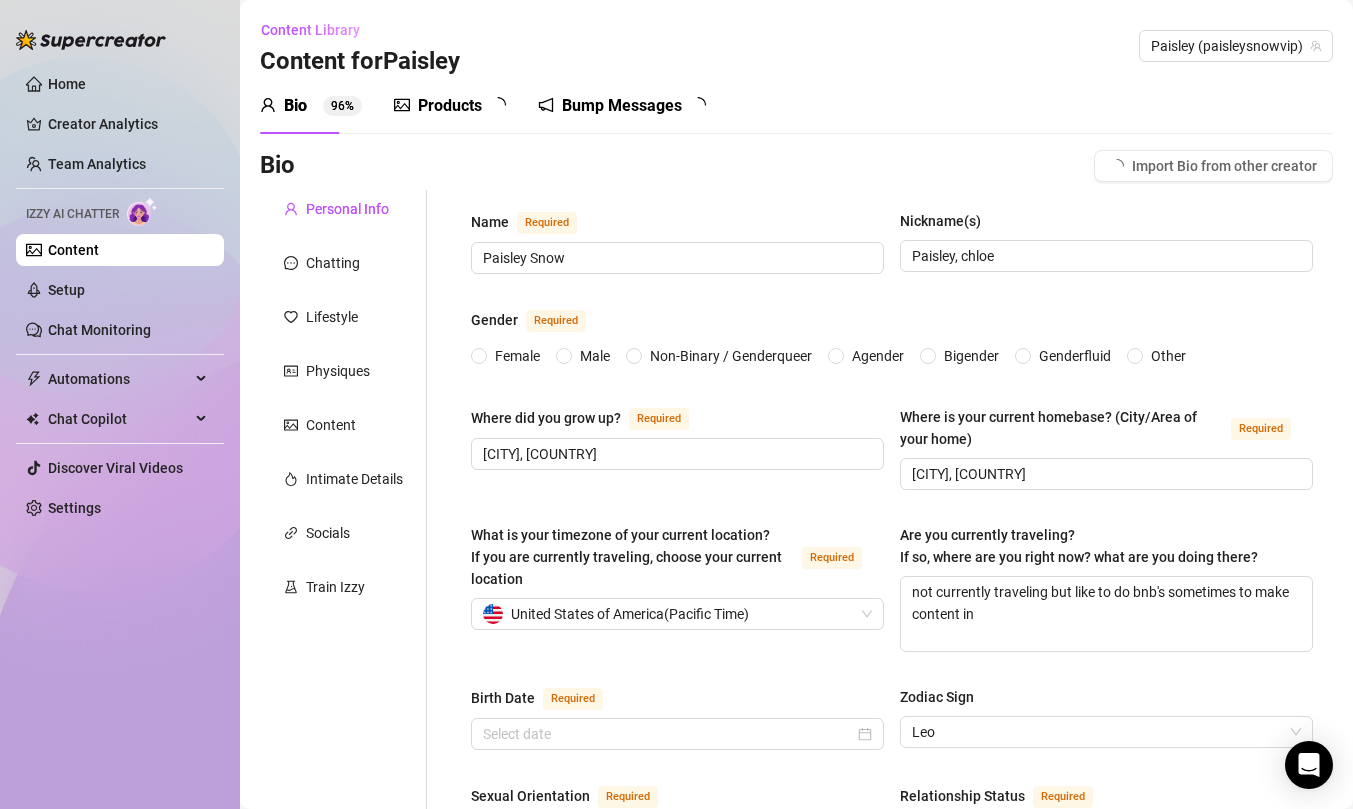 type 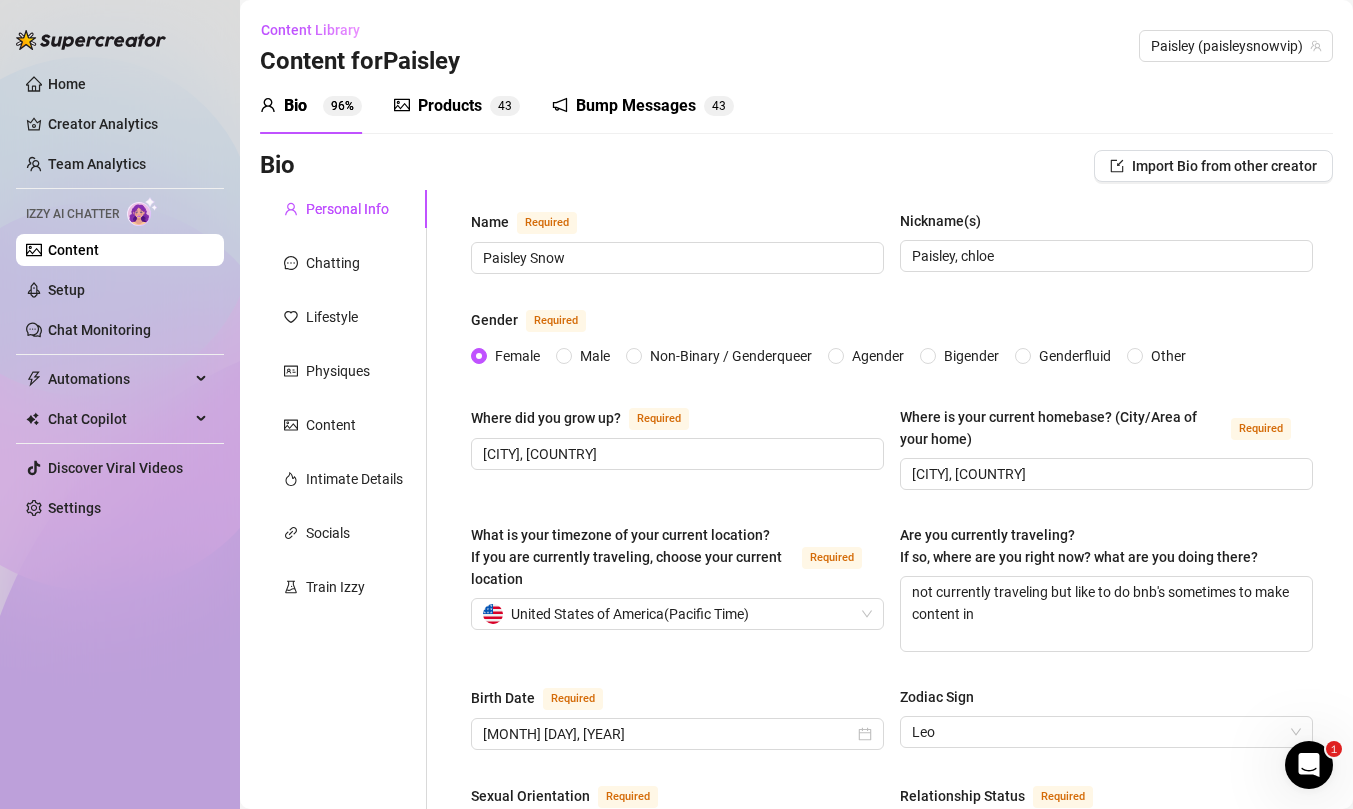 scroll, scrollTop: 0, scrollLeft: 0, axis: both 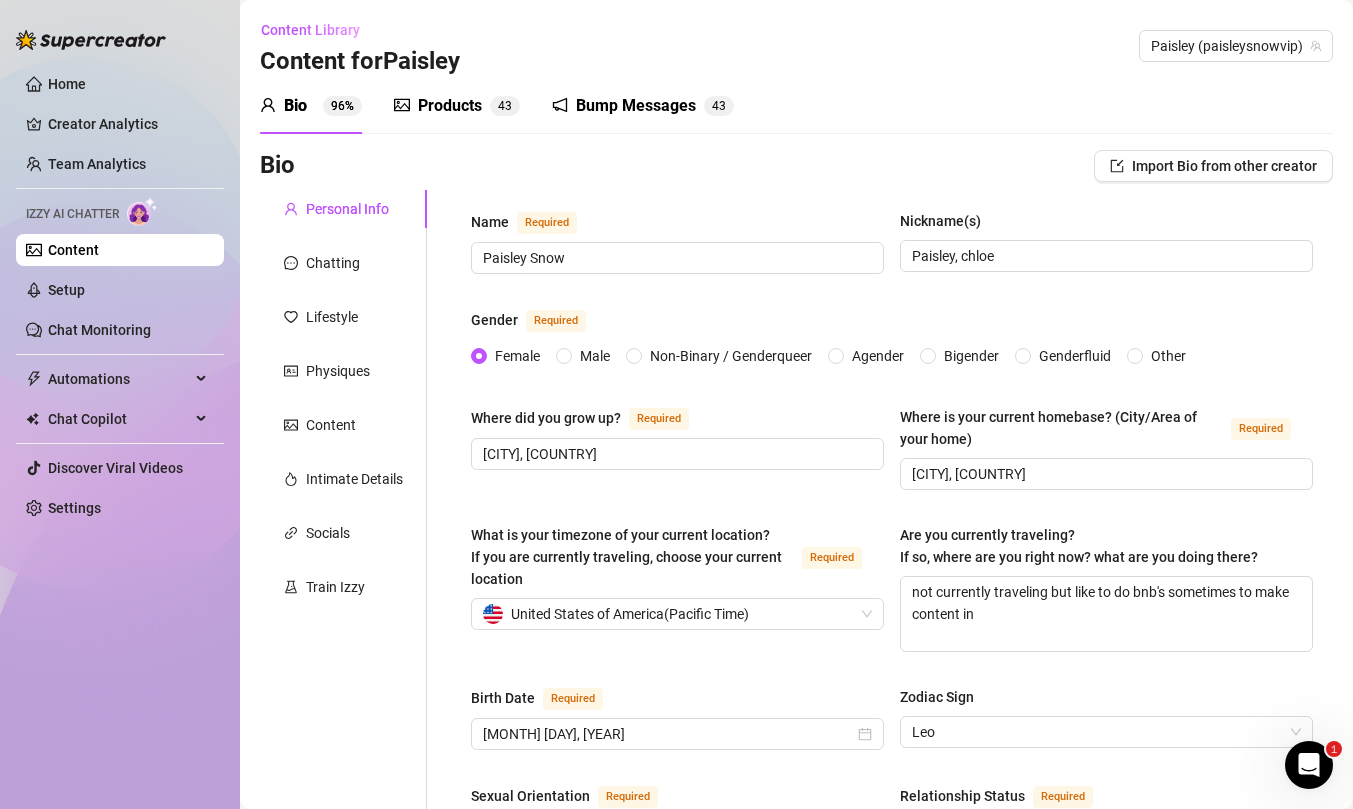 click on "Products" at bounding box center (450, 106) 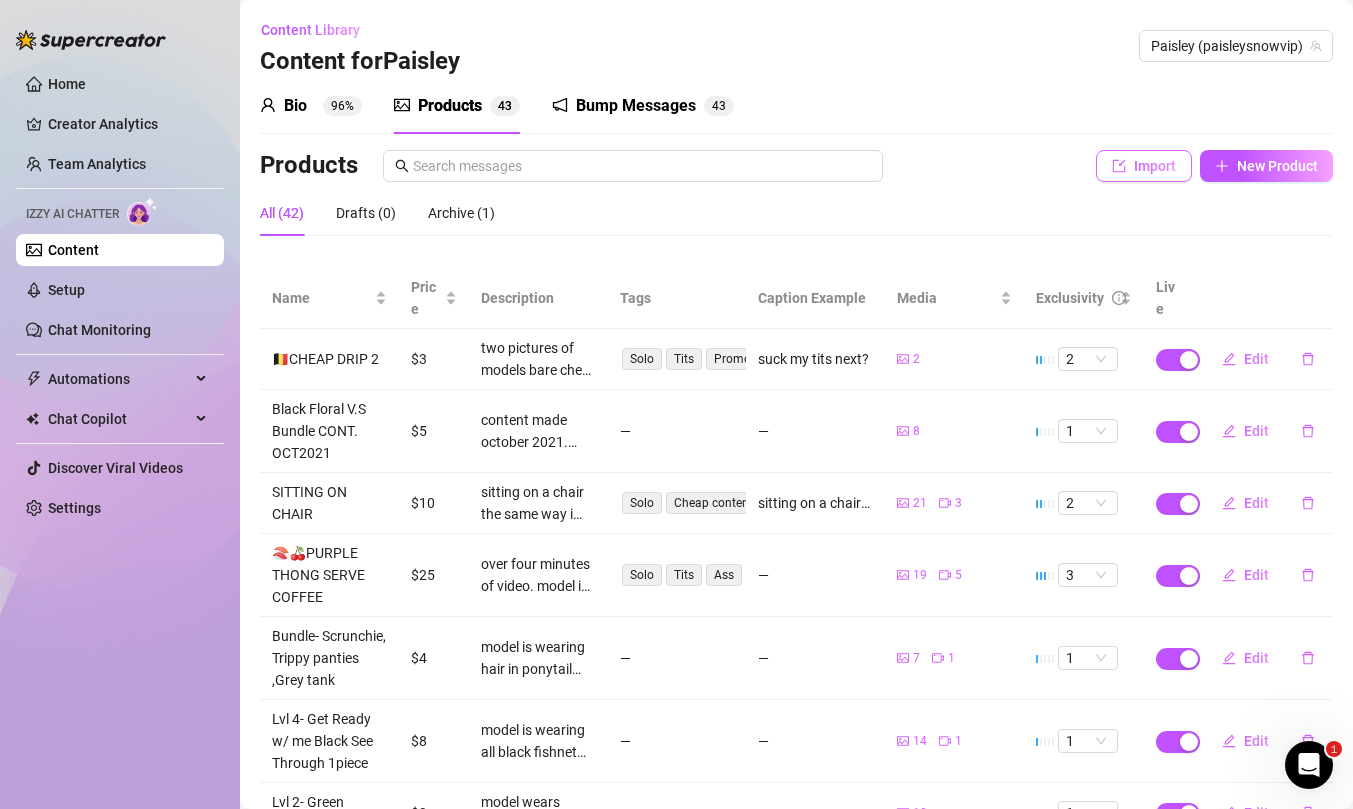 click 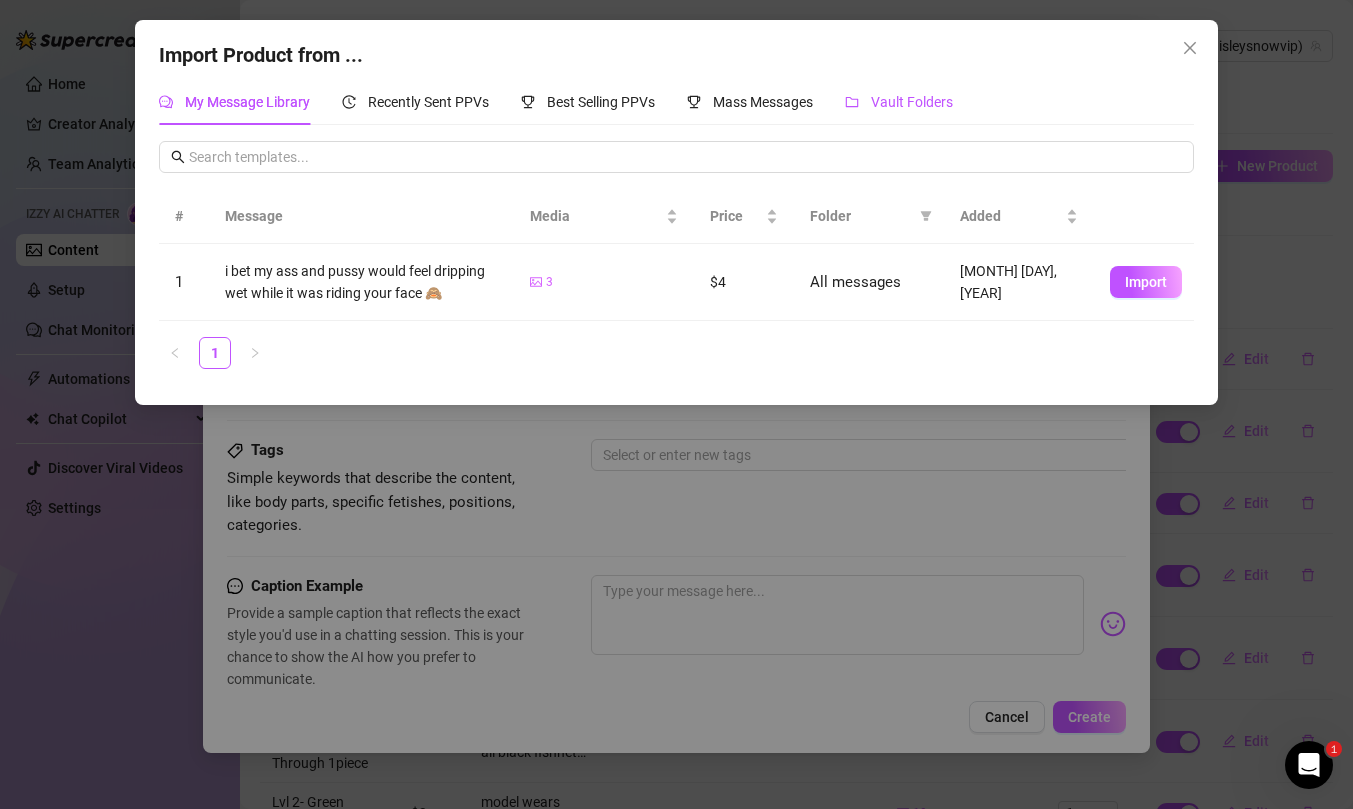 click on "Vault Folders" at bounding box center (912, 102) 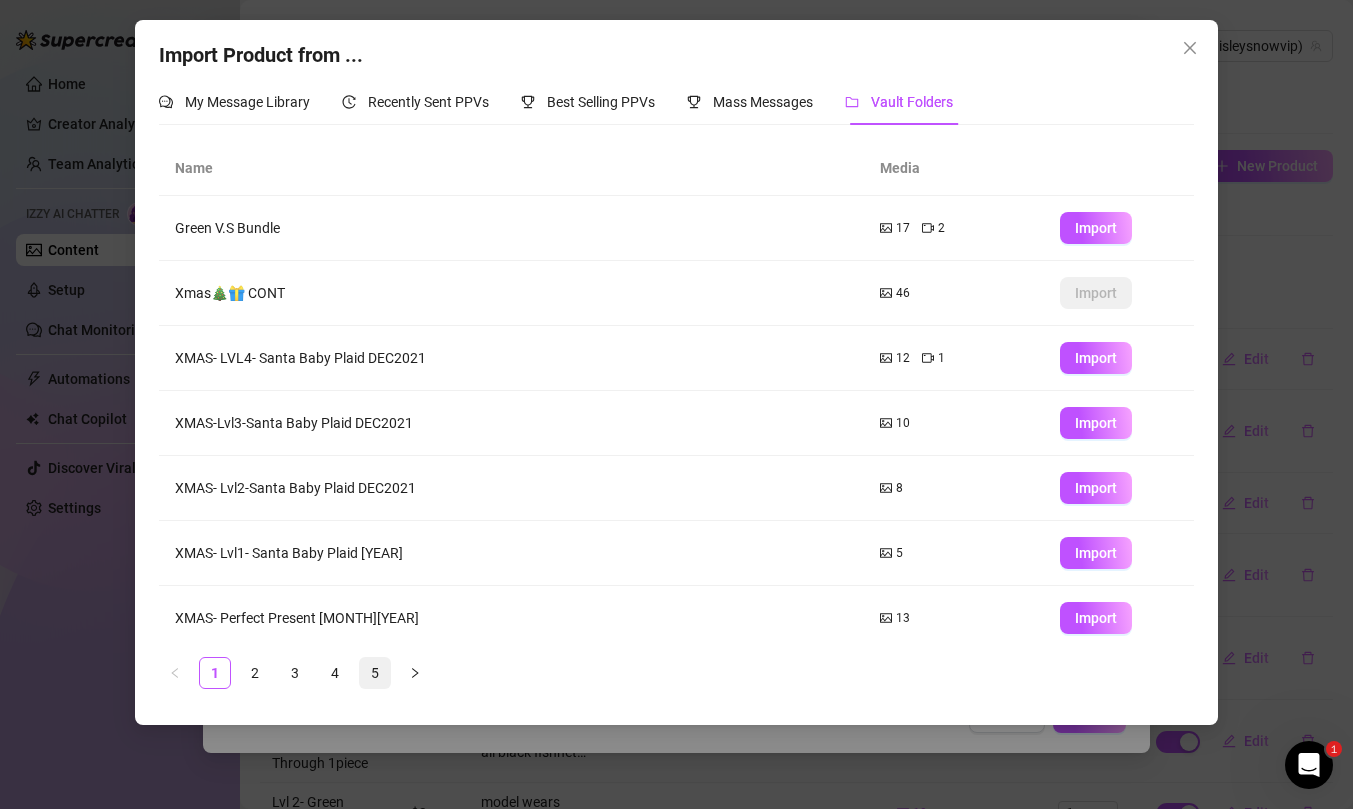 click on "5" at bounding box center [375, 673] 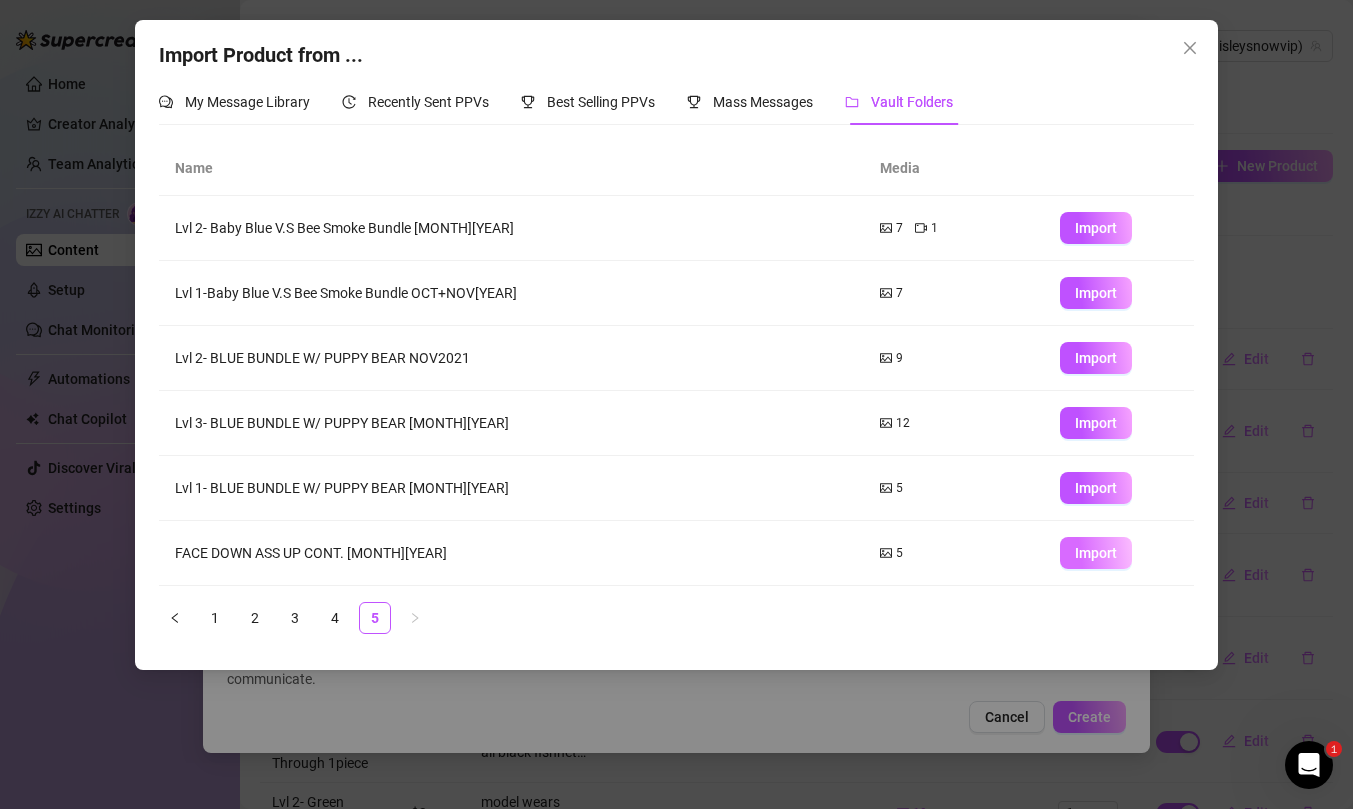 click on "Import" at bounding box center (1096, 553) 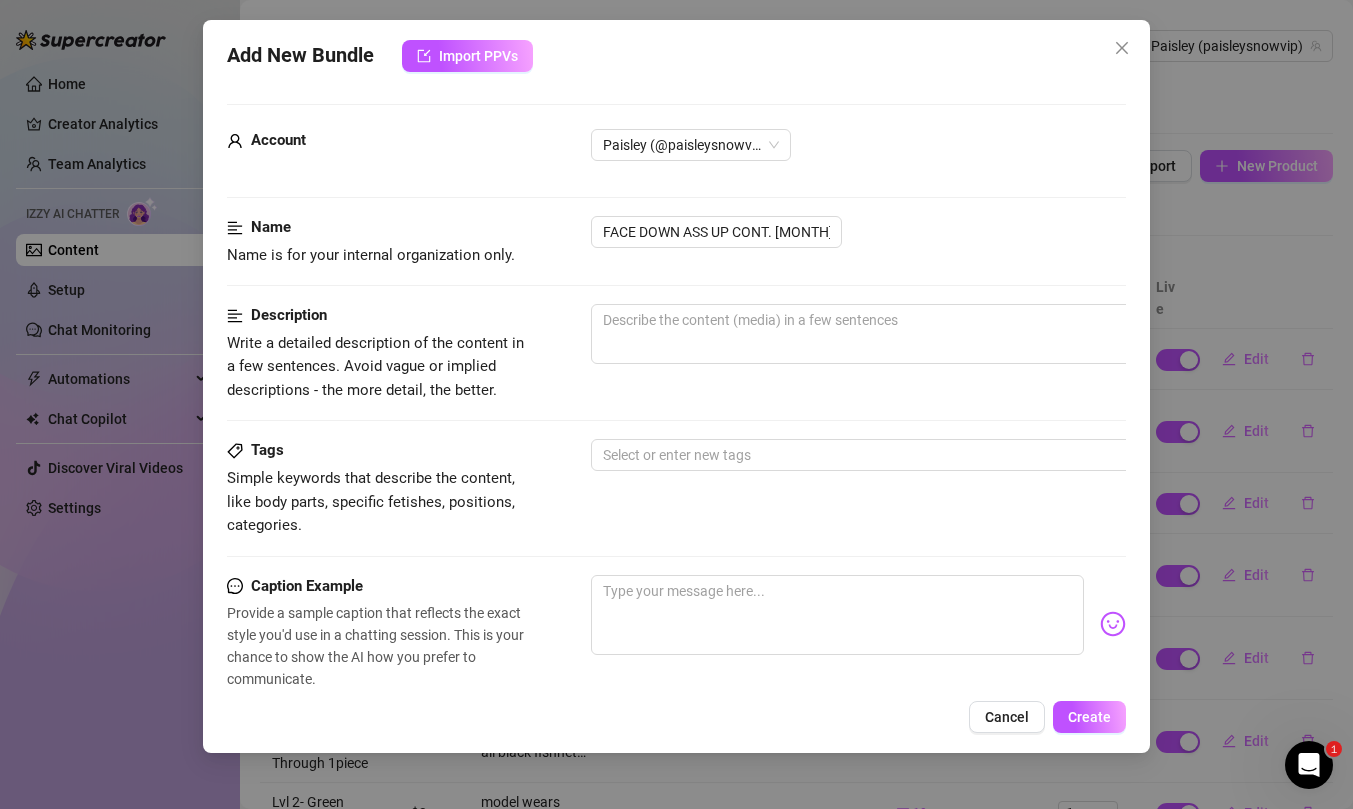 type on "Type your message here..." 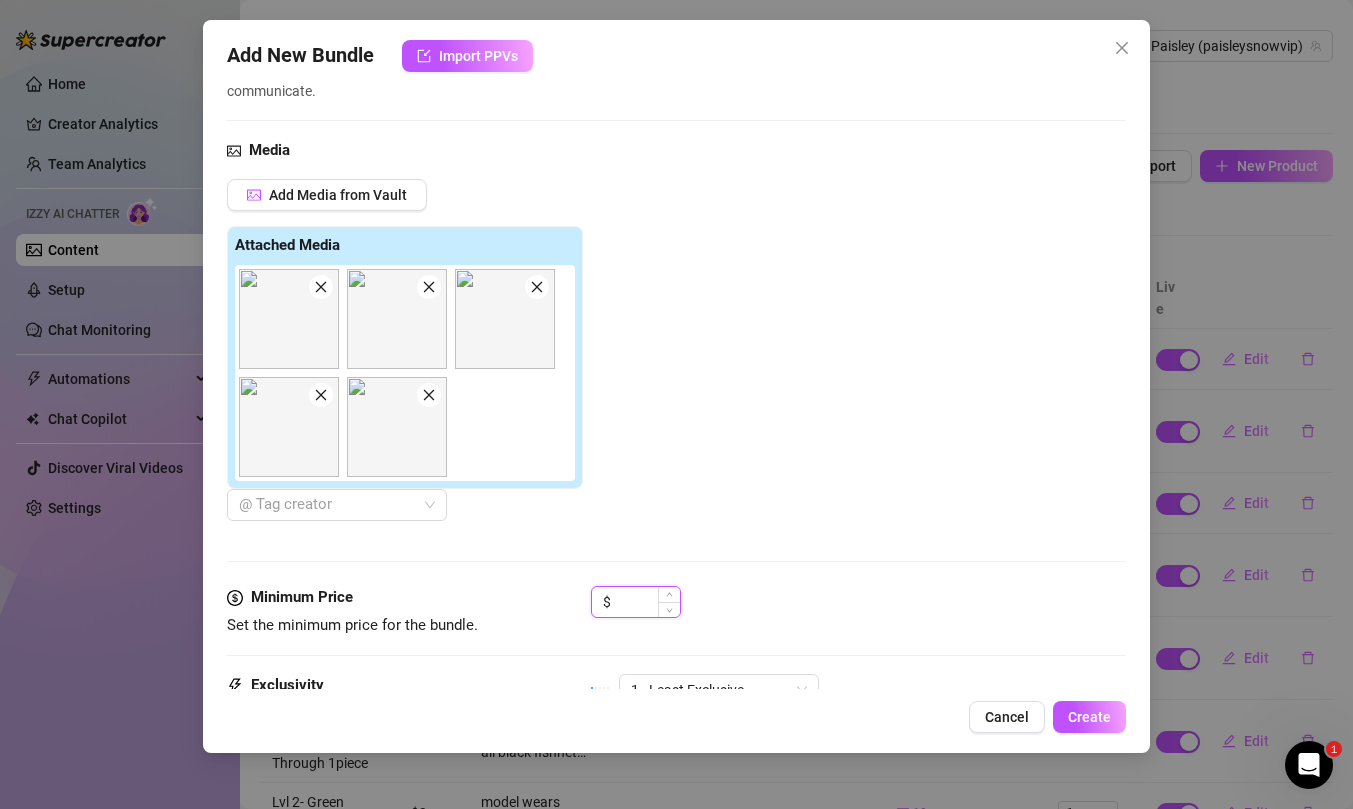 click at bounding box center [647, 602] 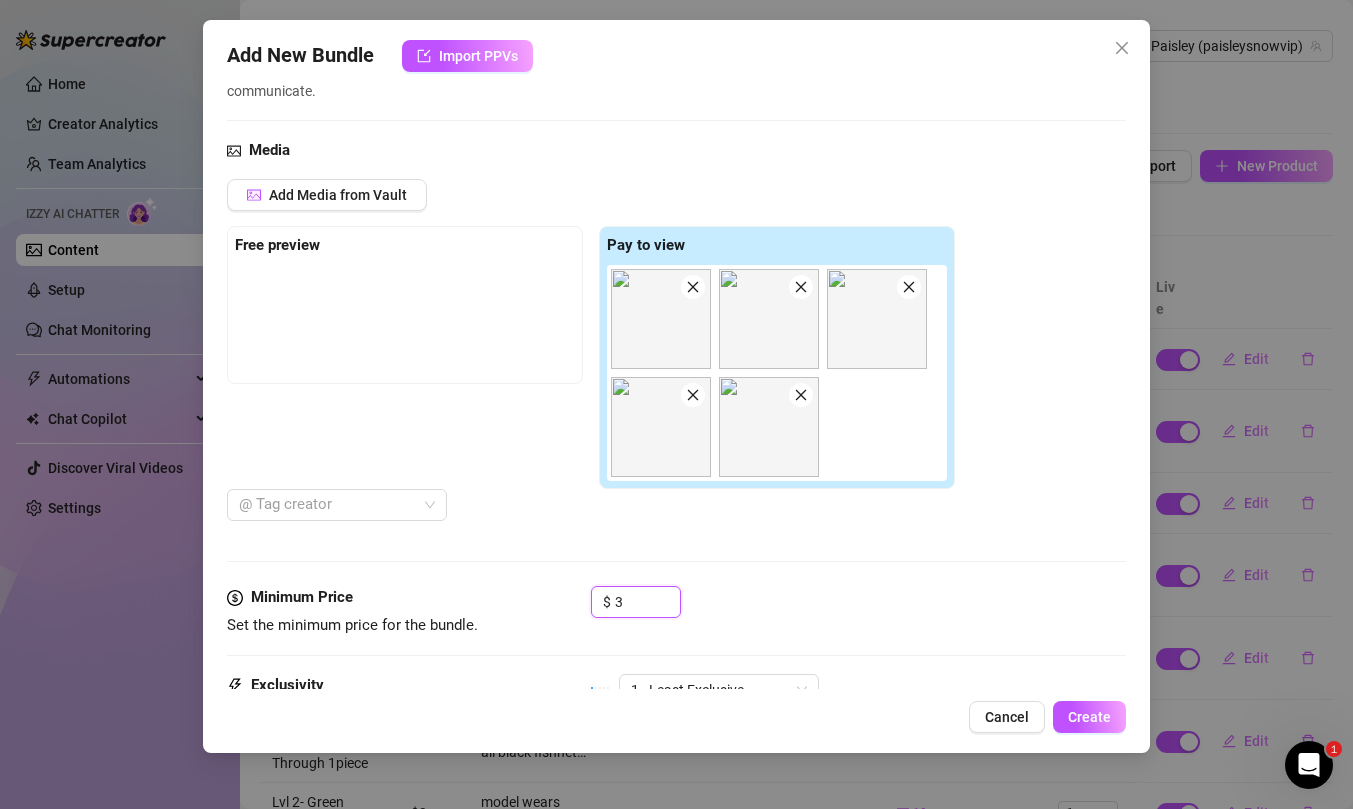 type on "3" 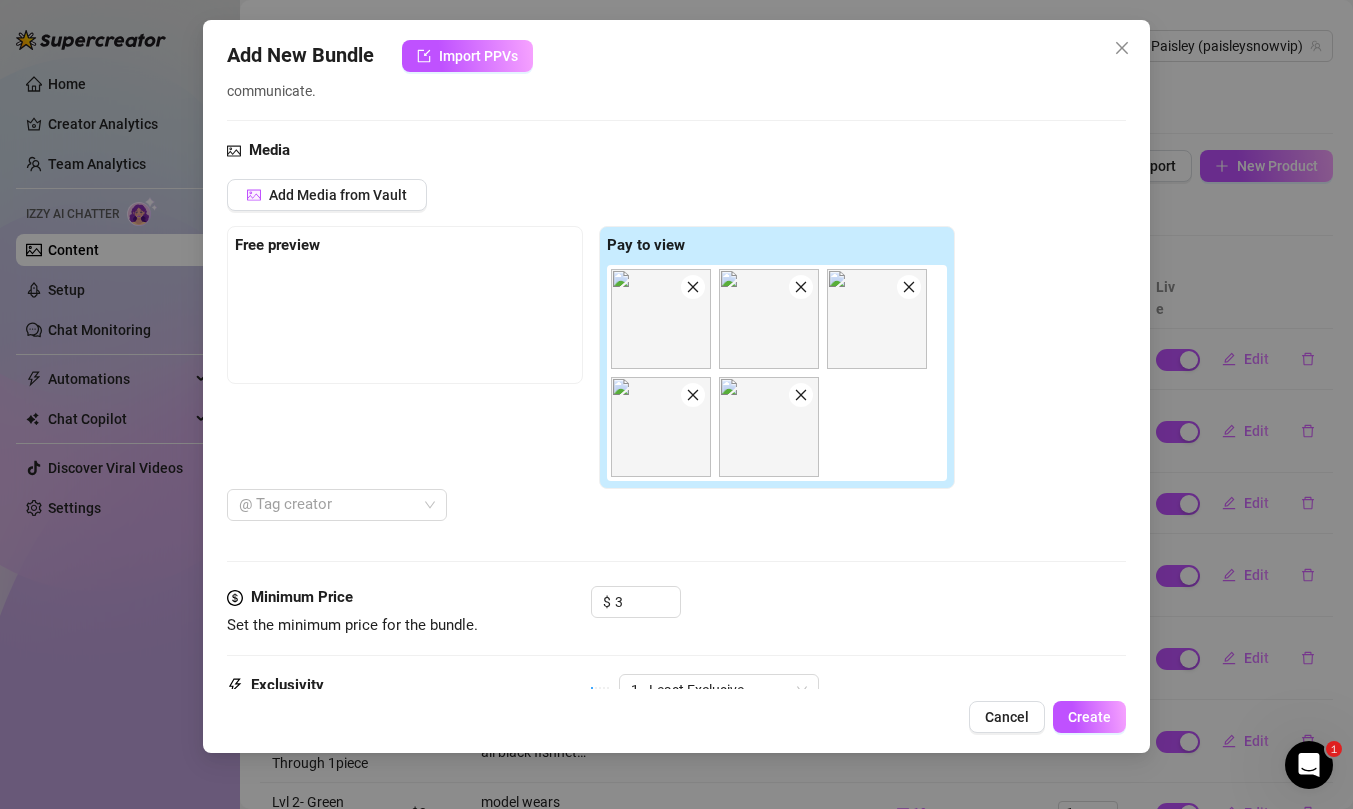 click on "Media Add Media from Vault Free preview Pay to view   @ Tag creator" at bounding box center [676, 362] 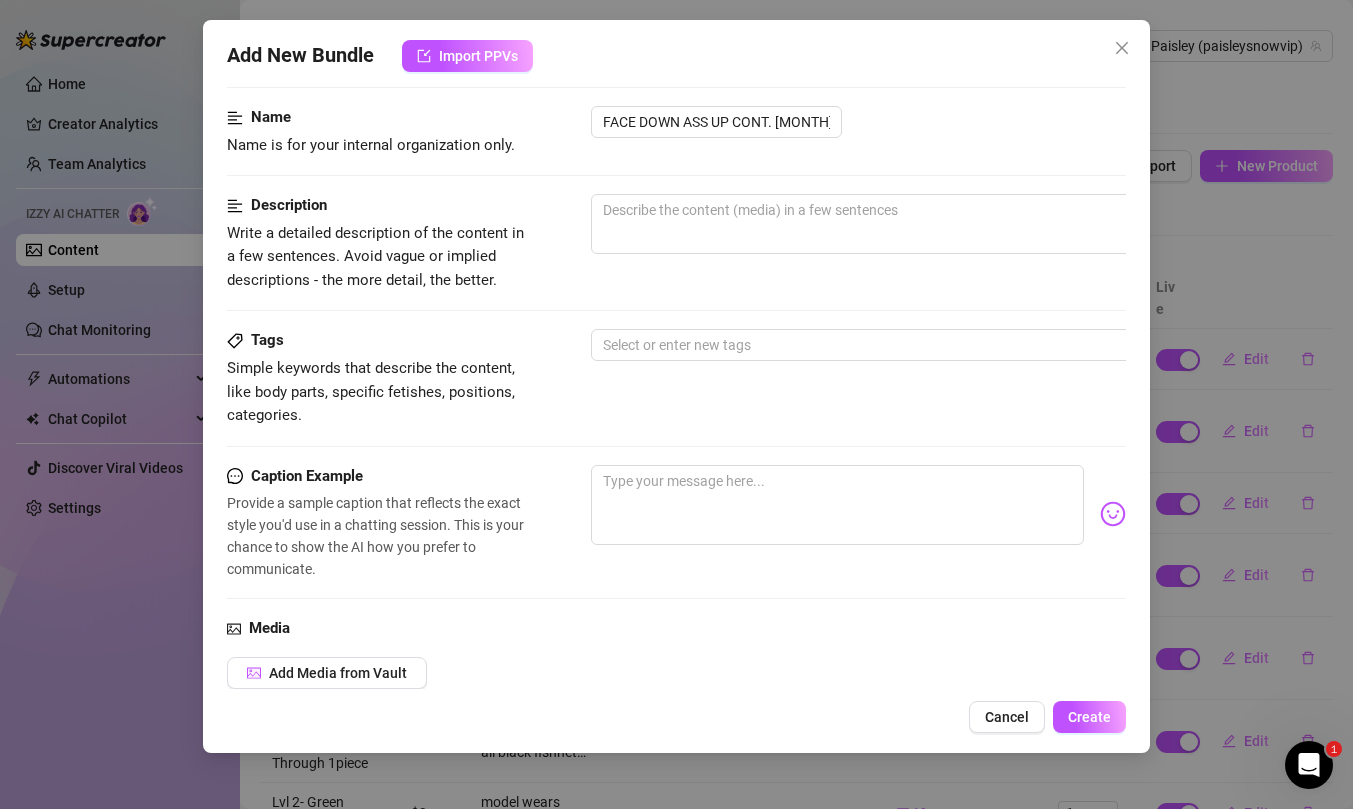 scroll, scrollTop: 102, scrollLeft: 0, axis: vertical 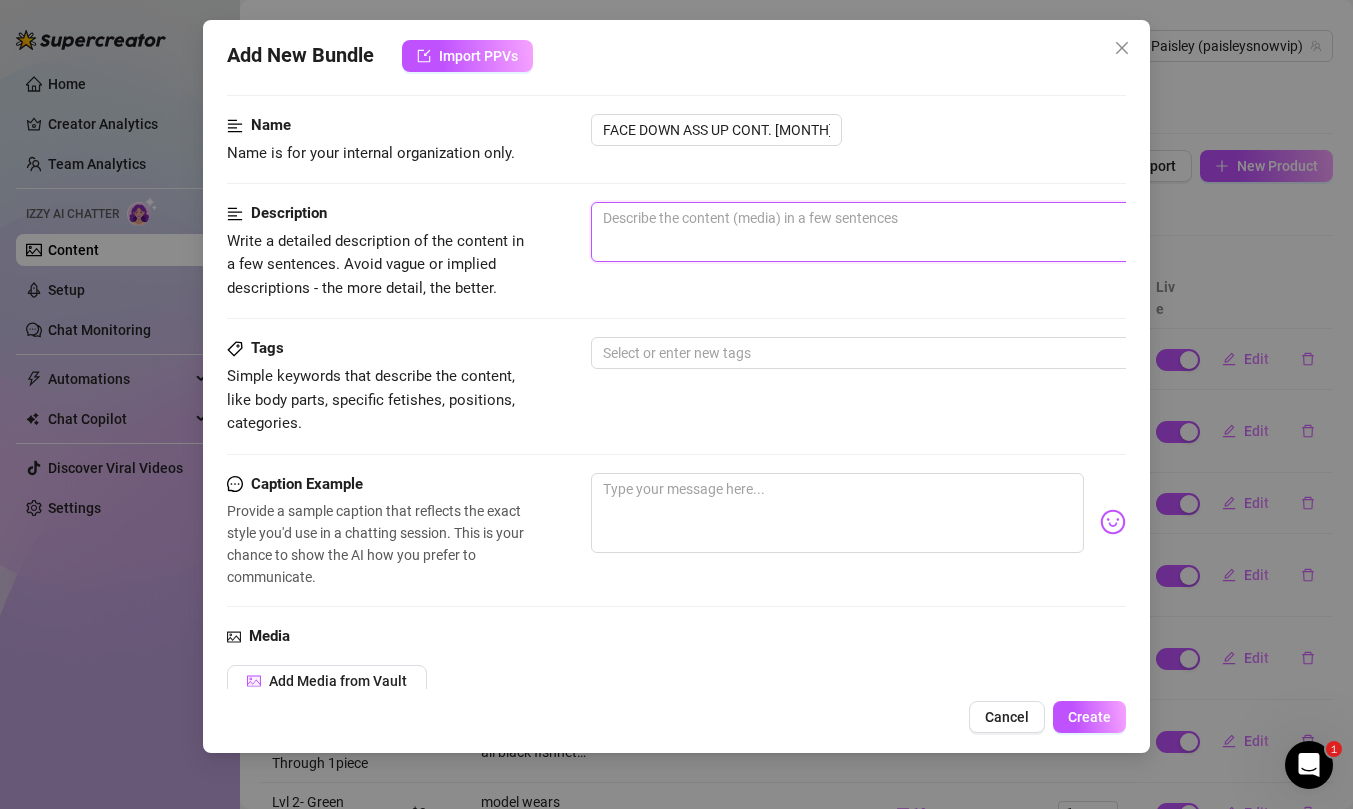 click at bounding box center [941, 232] 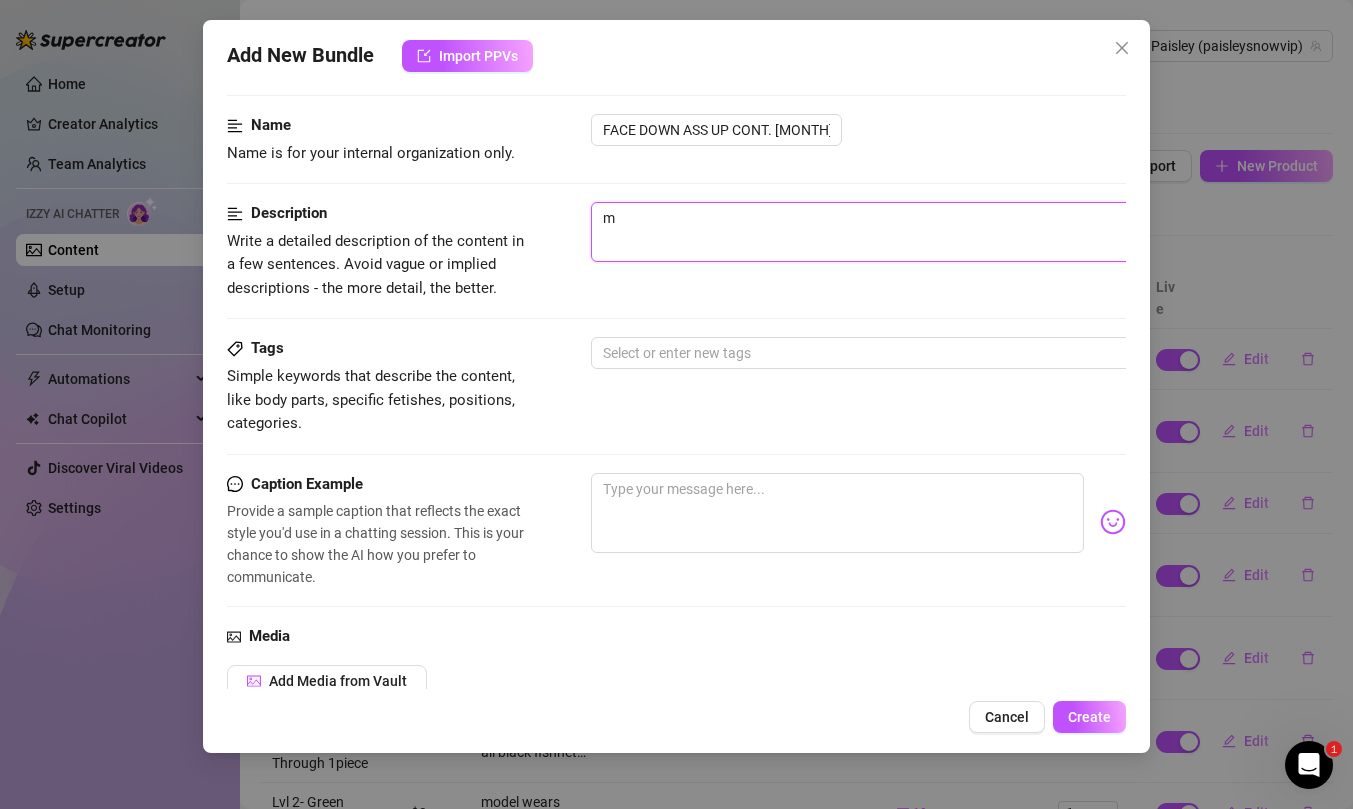 type on "mo" 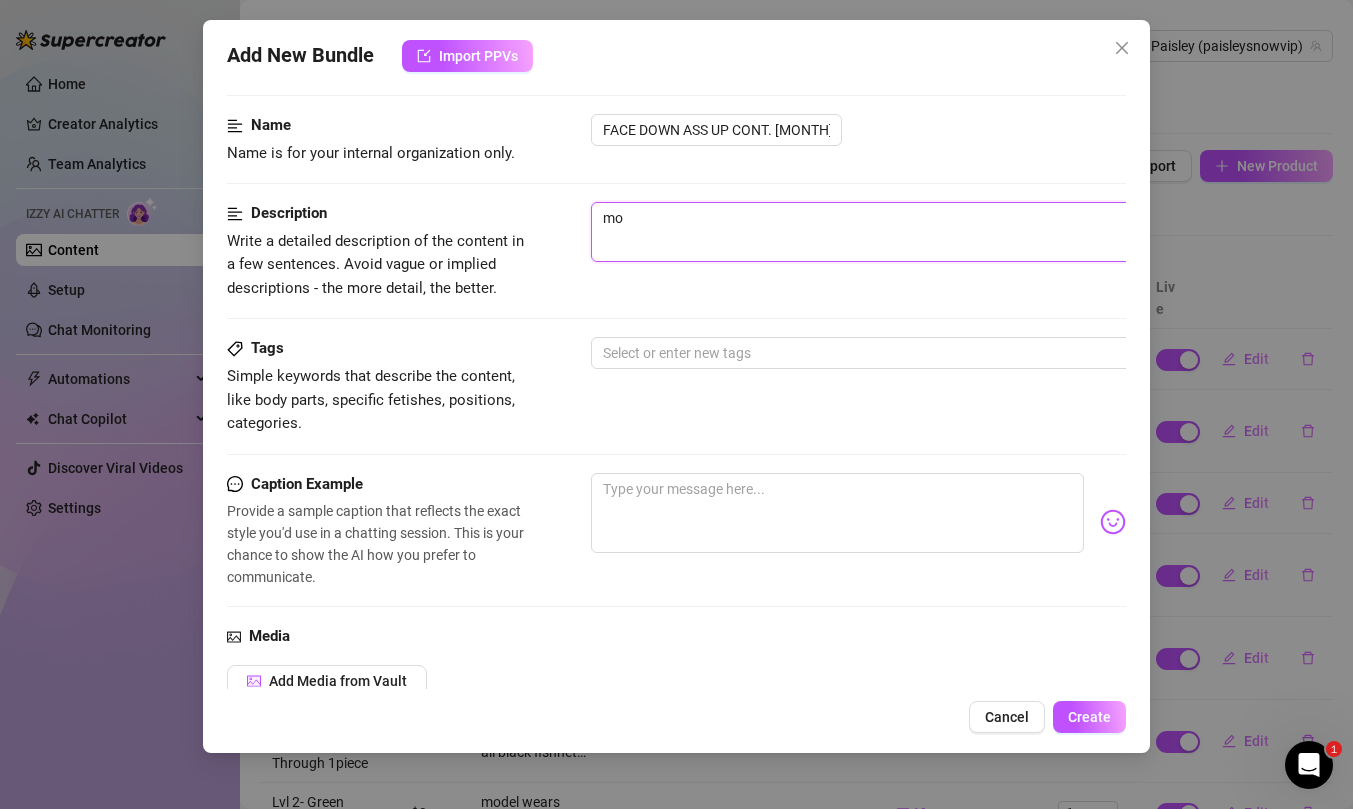 type on "mod" 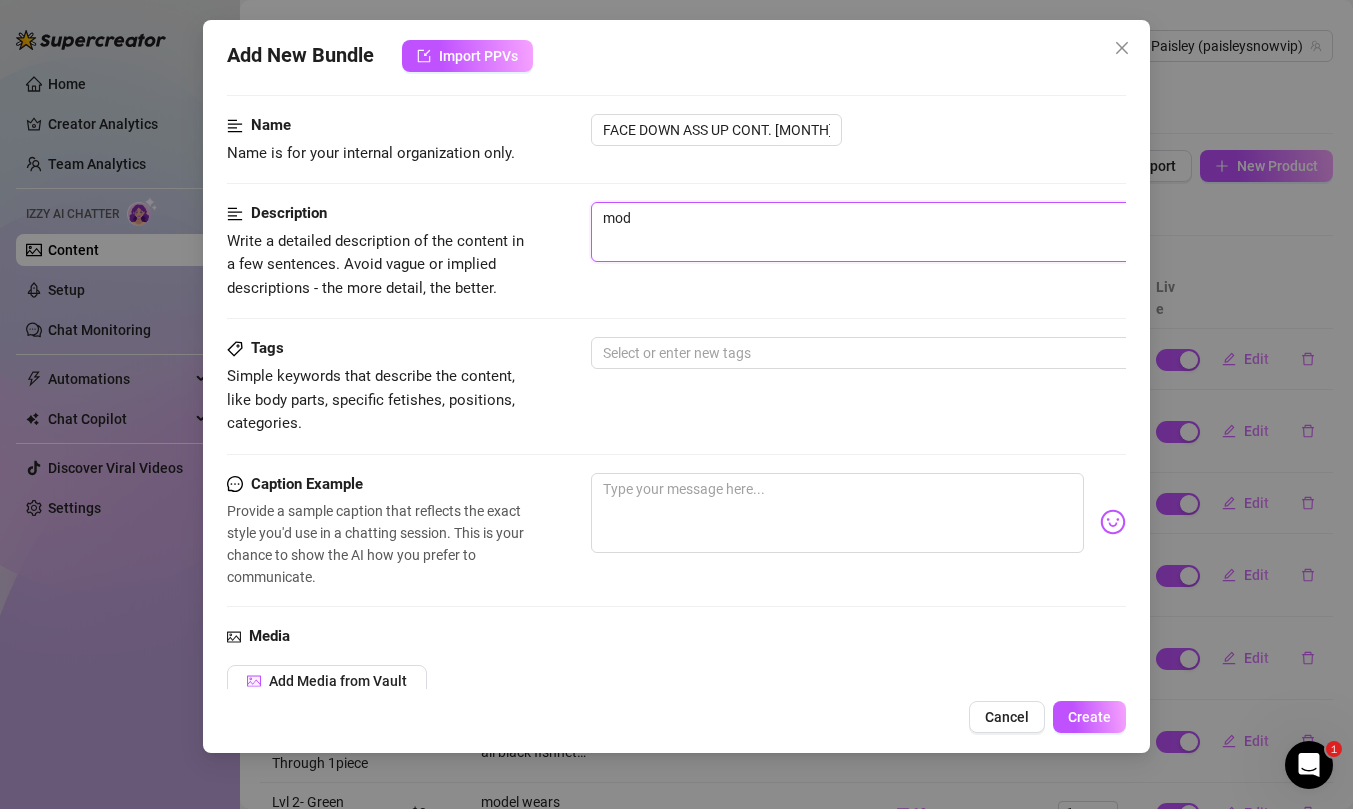 type on "mode" 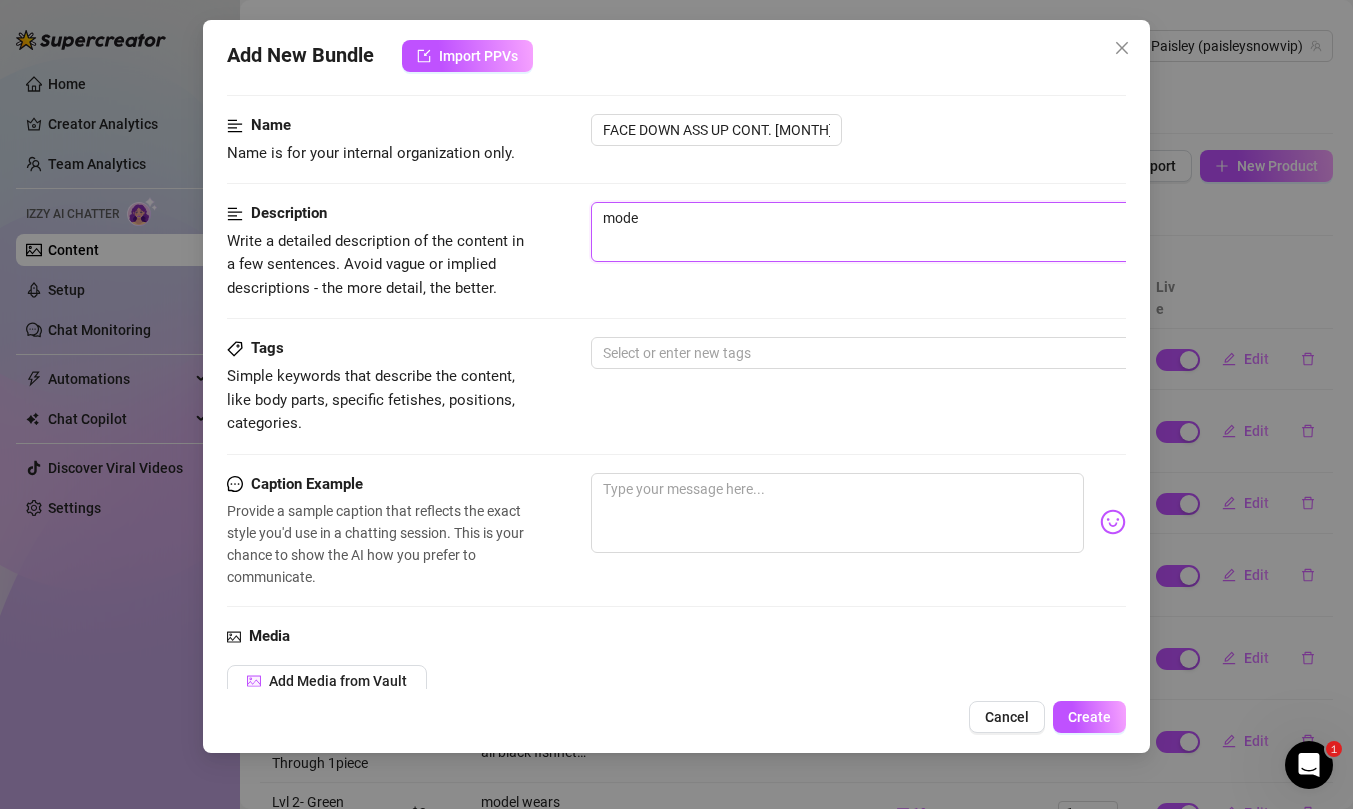 type on "model" 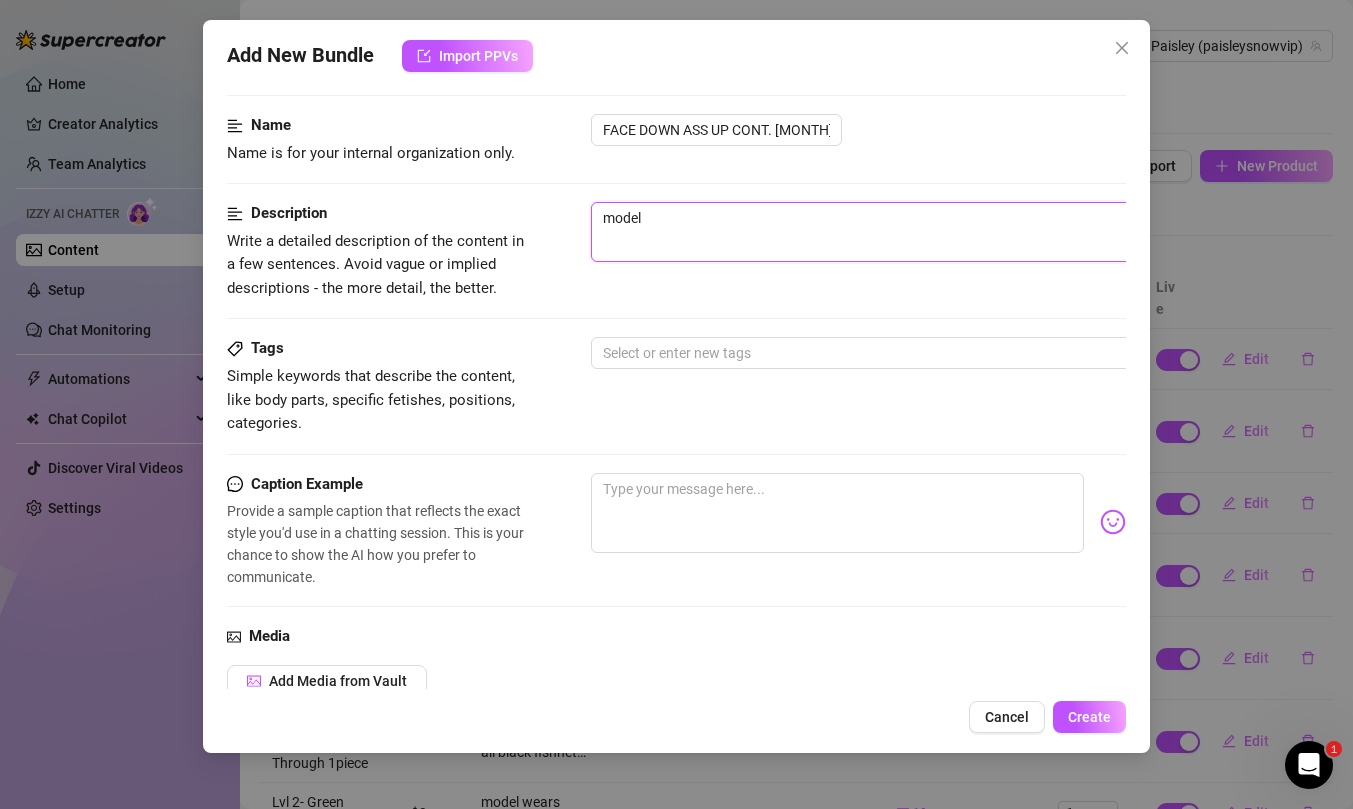 type on "model" 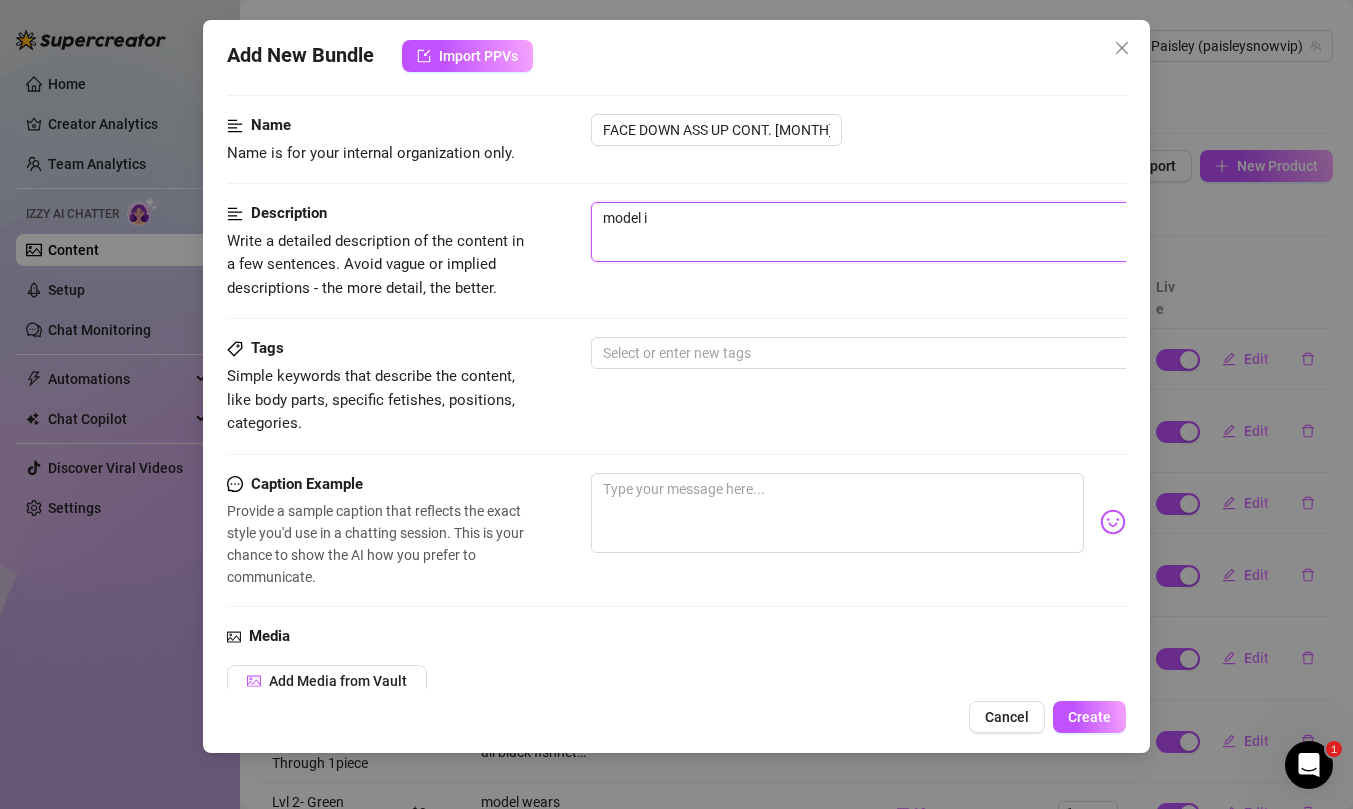 type on "model is" 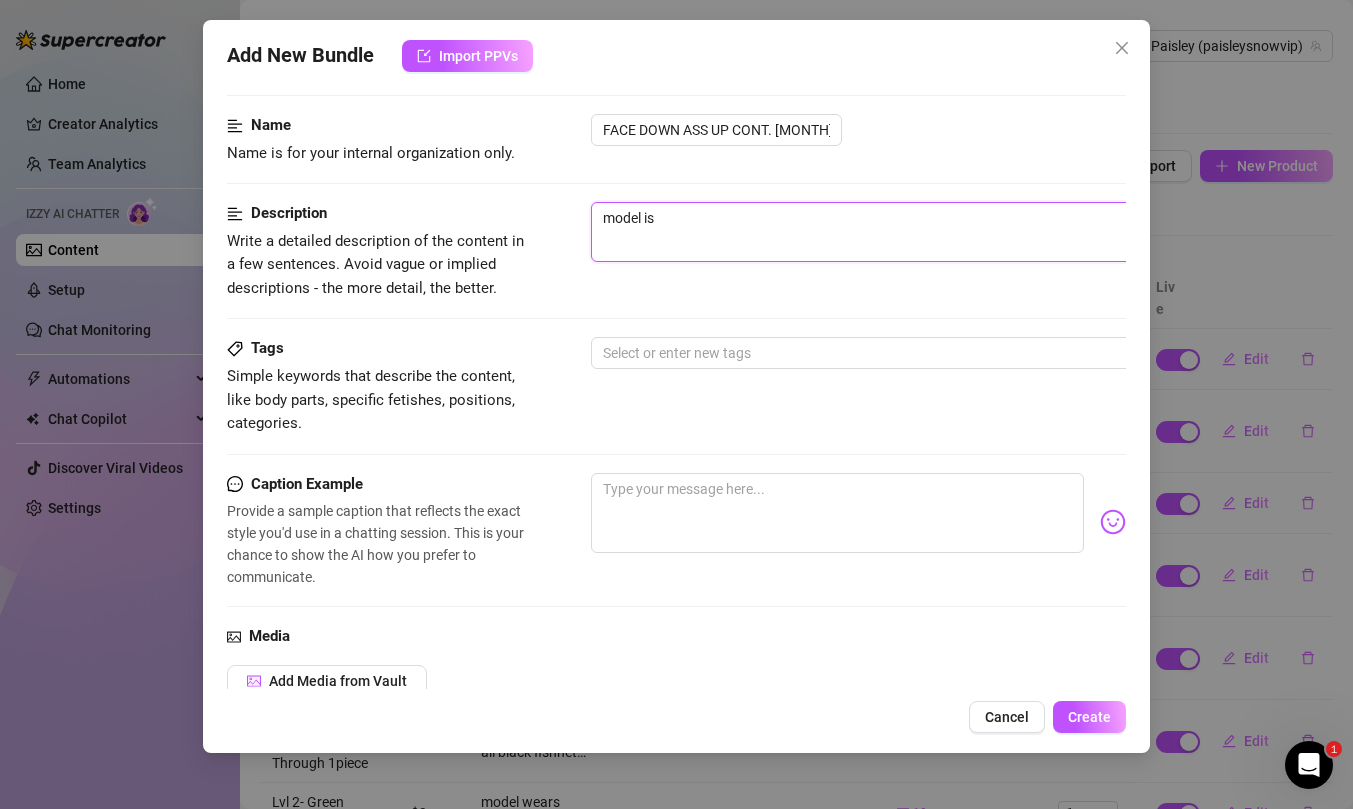 type on "model is" 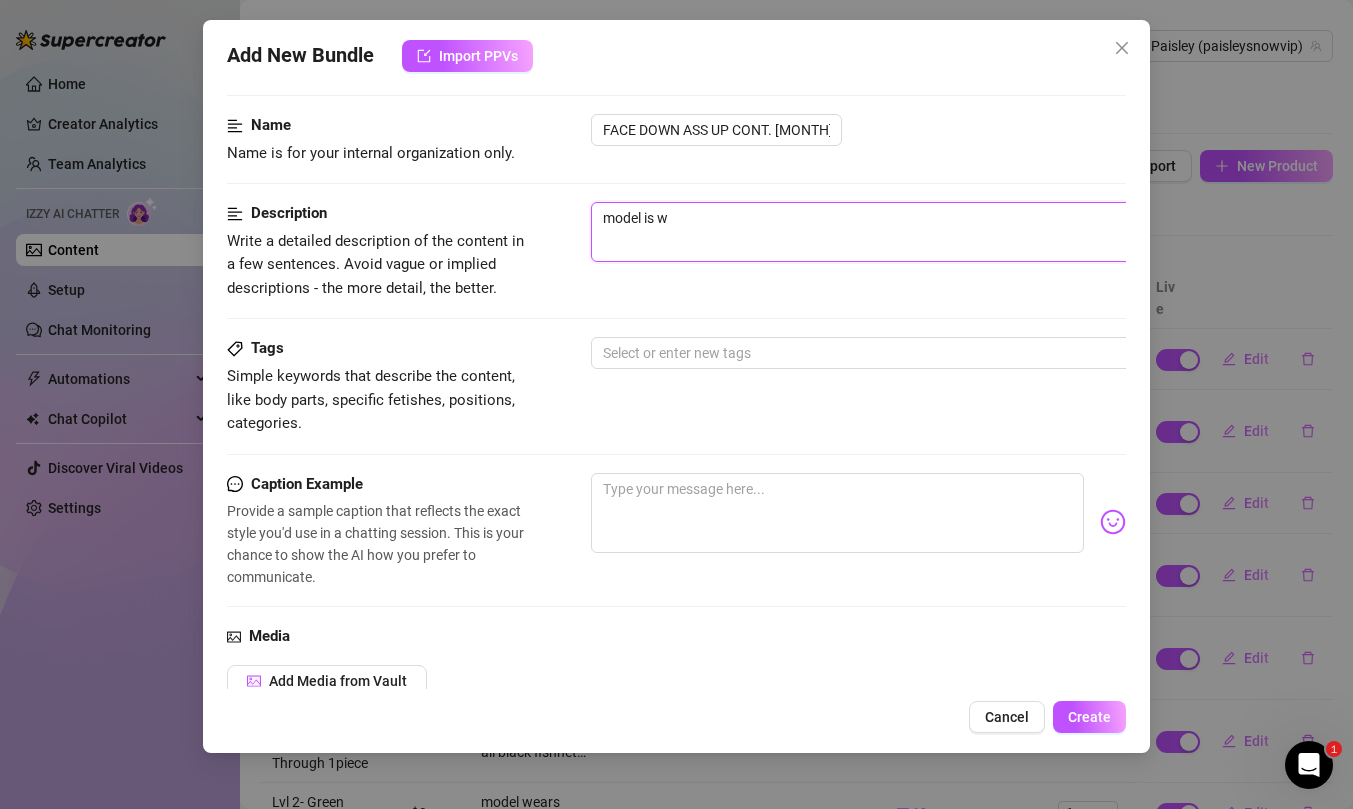 type on "model is we" 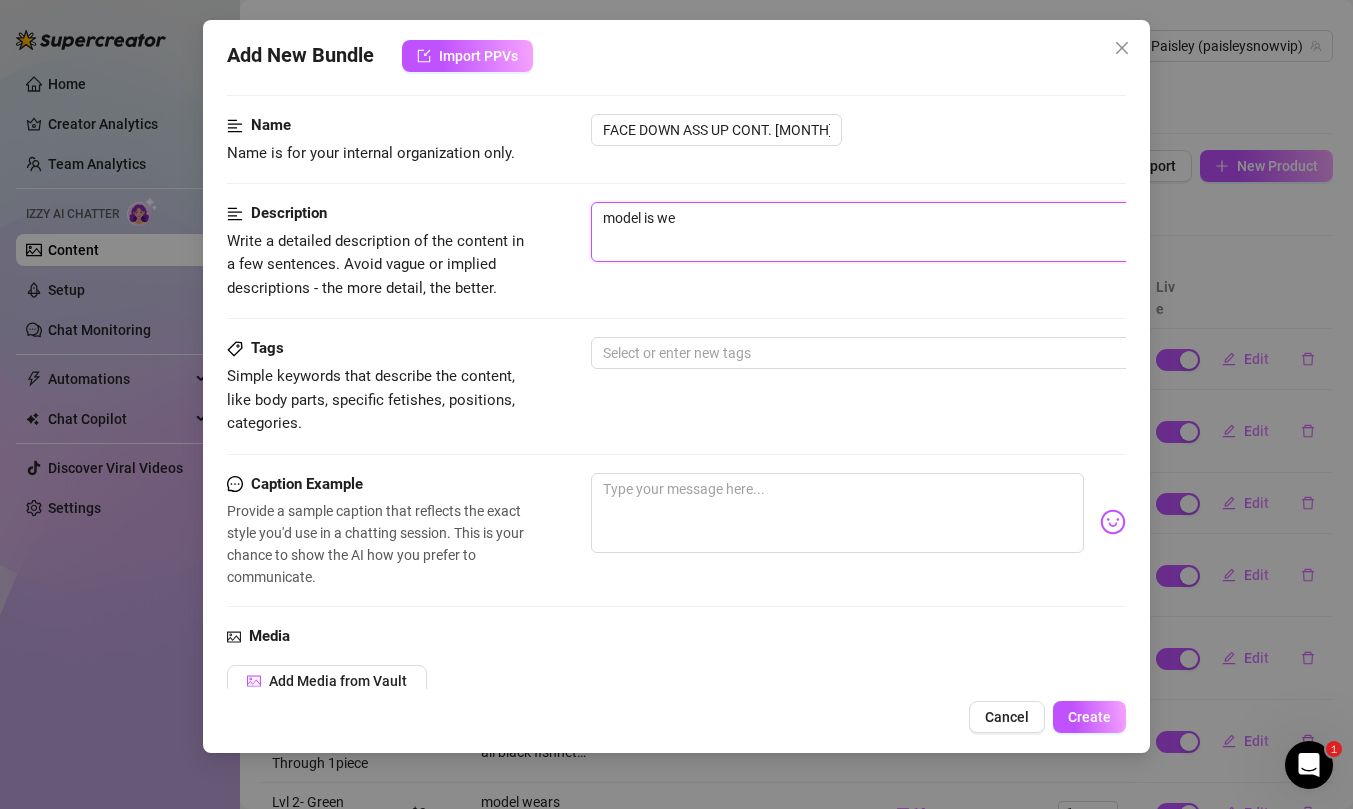 type on "model is wea" 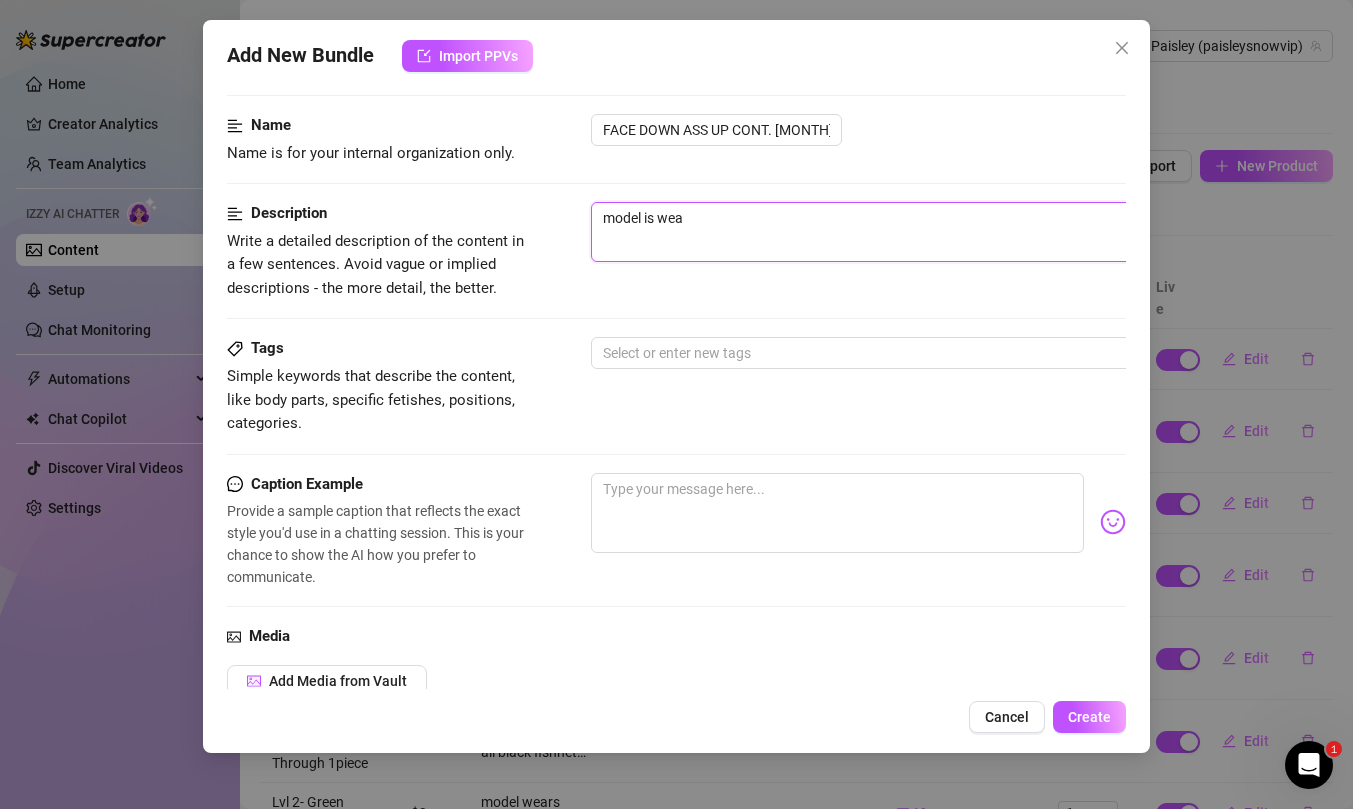 type on "model is wear" 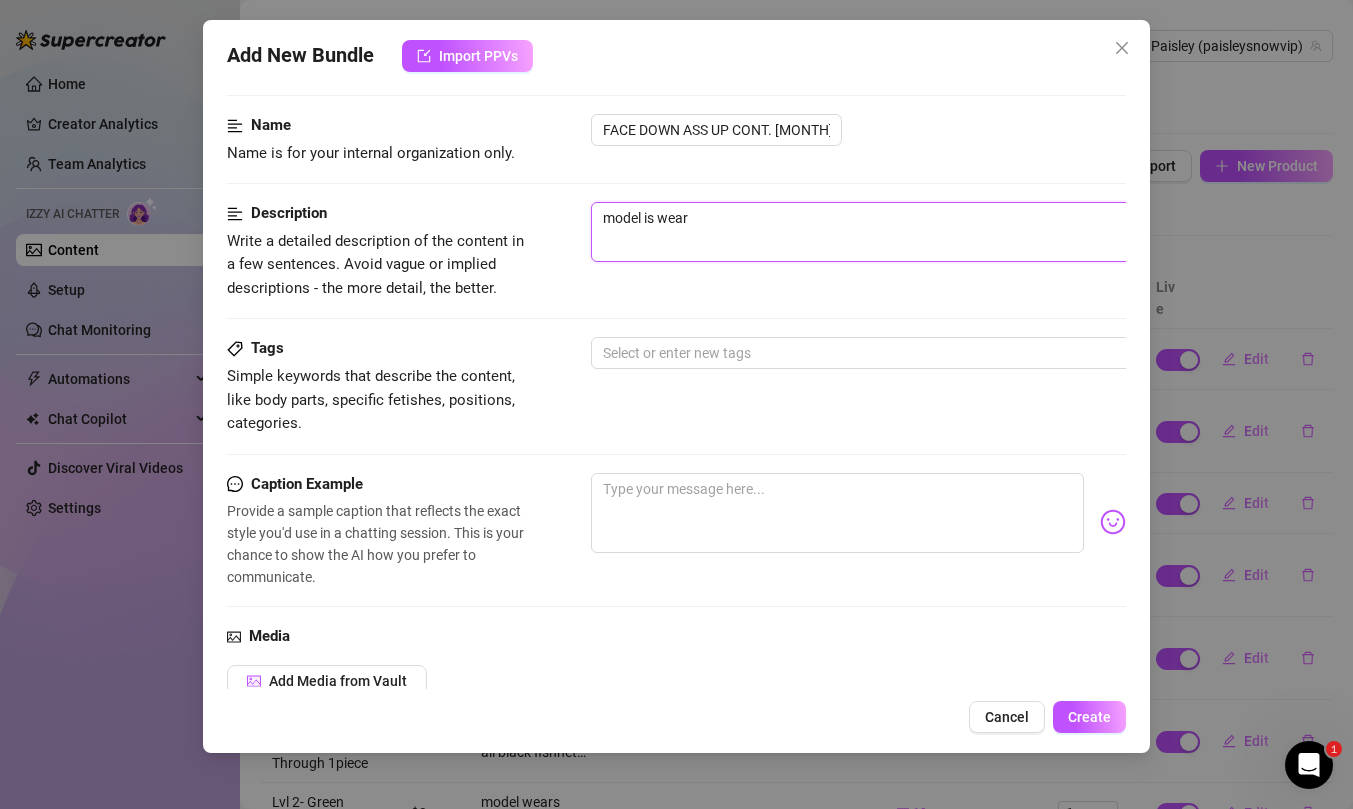 type on "model is weari" 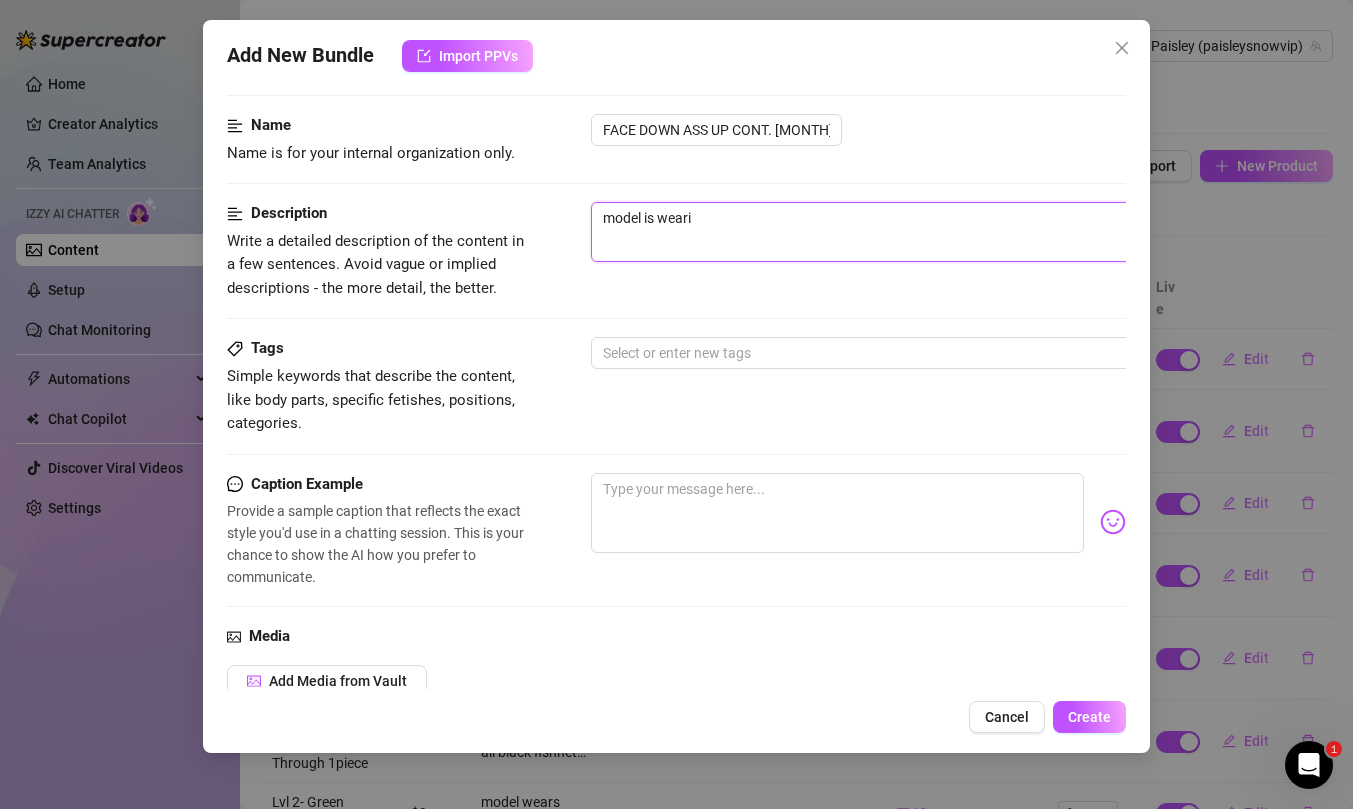 type on "model is wearin" 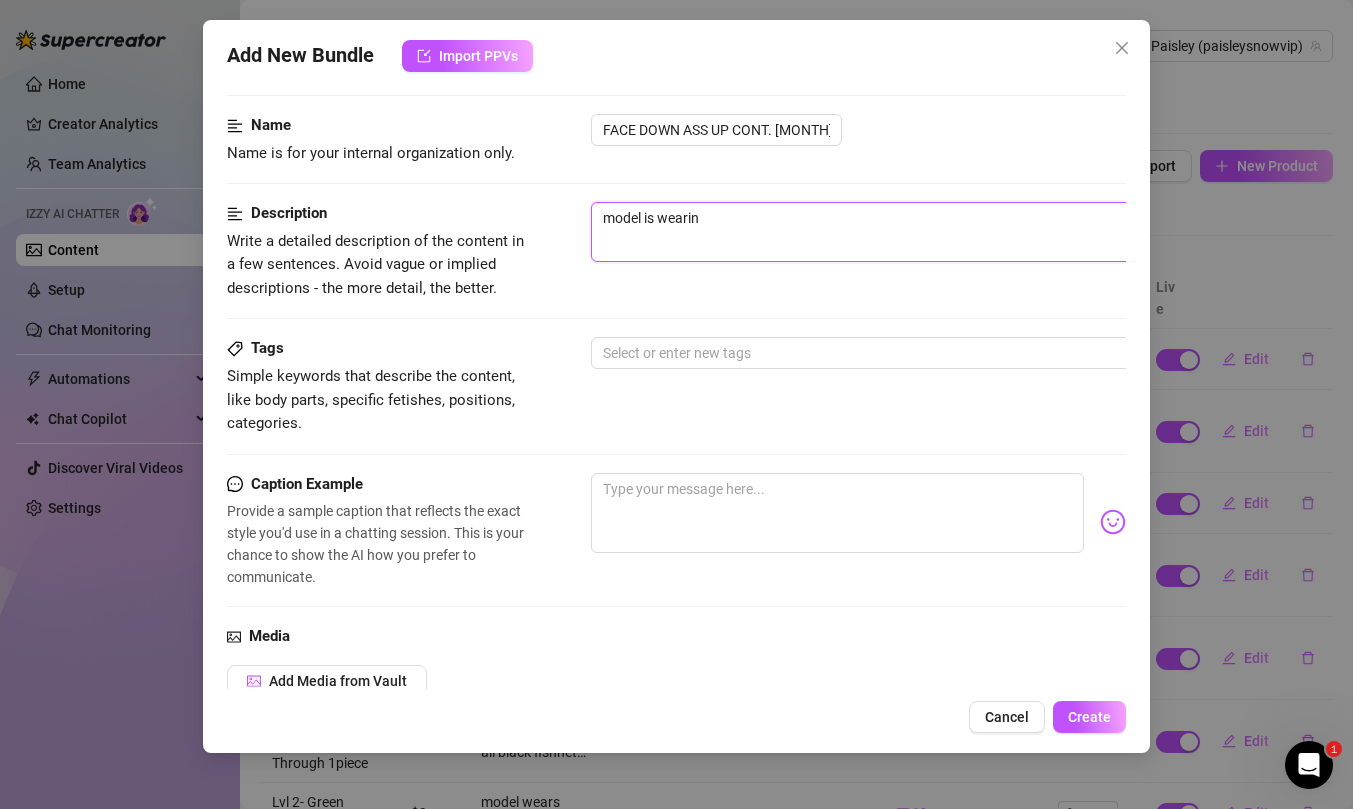 type on "model is wearing" 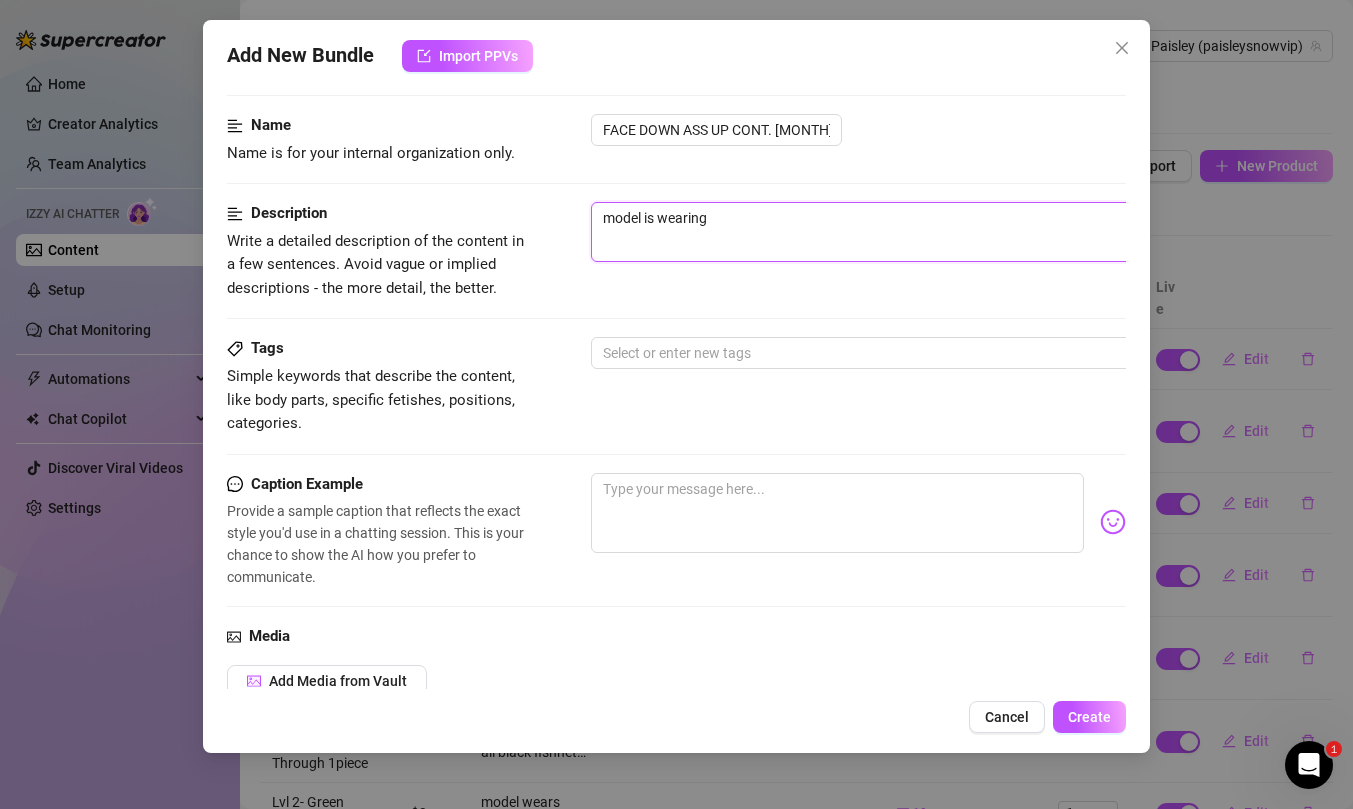 type on "model is wearing" 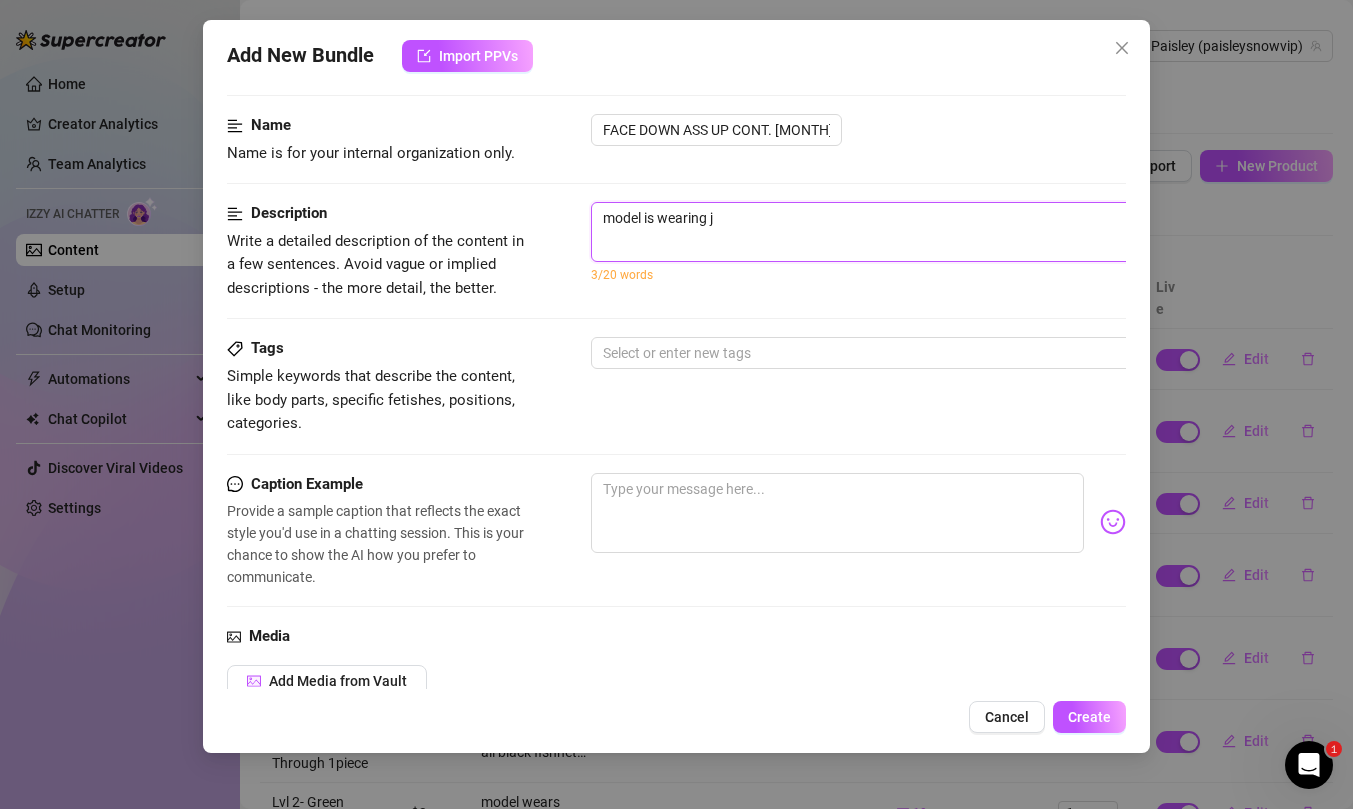 type on "model is wearing ju" 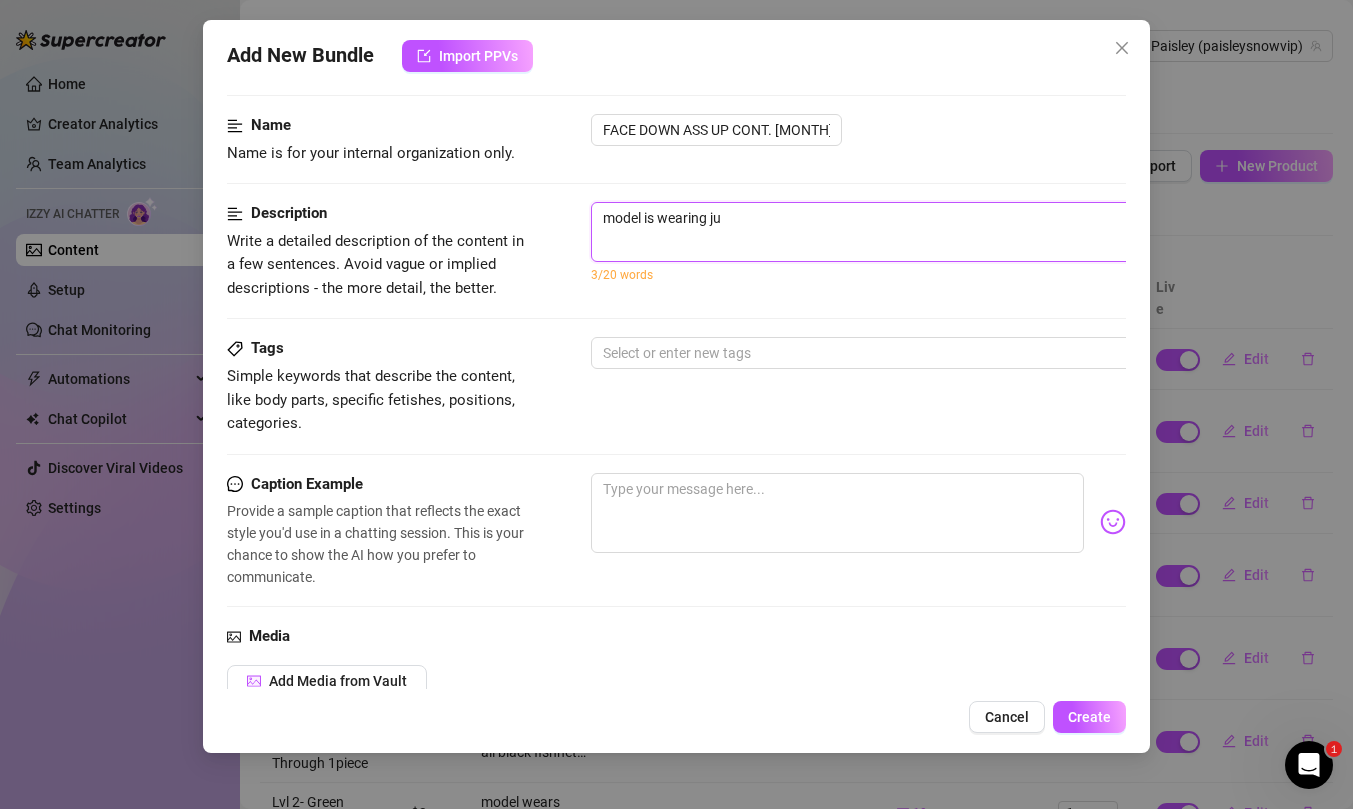 type on "model is wearing jus" 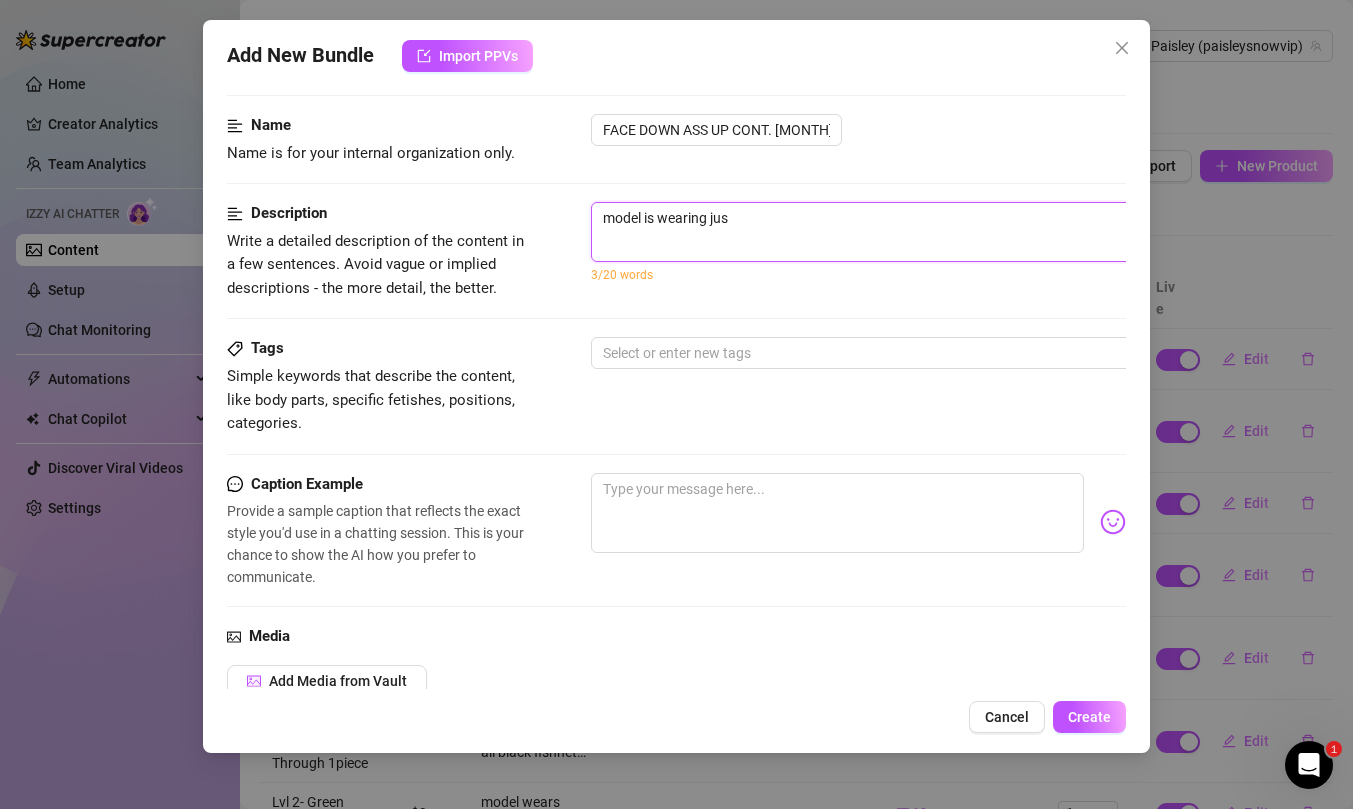 type on "model is wearing just" 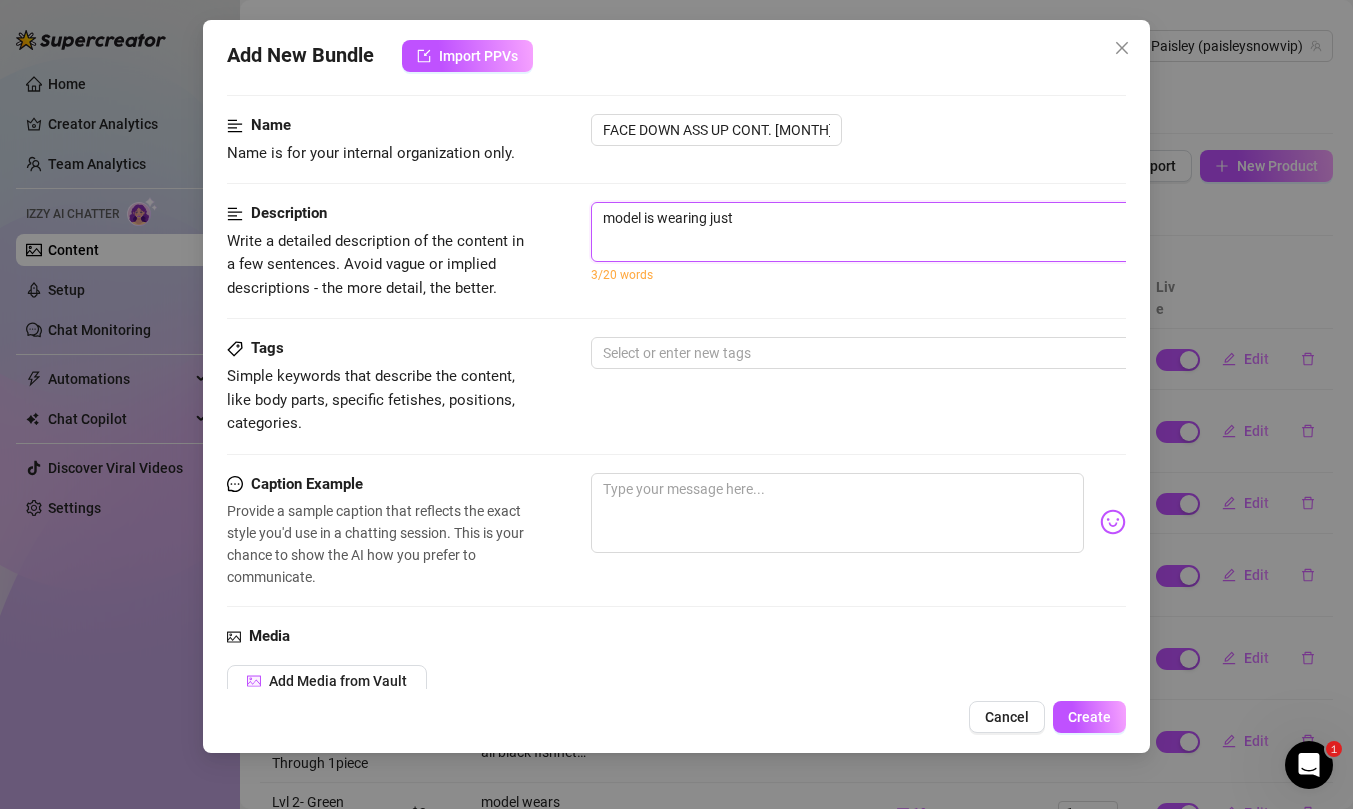 type on "model is wearing just" 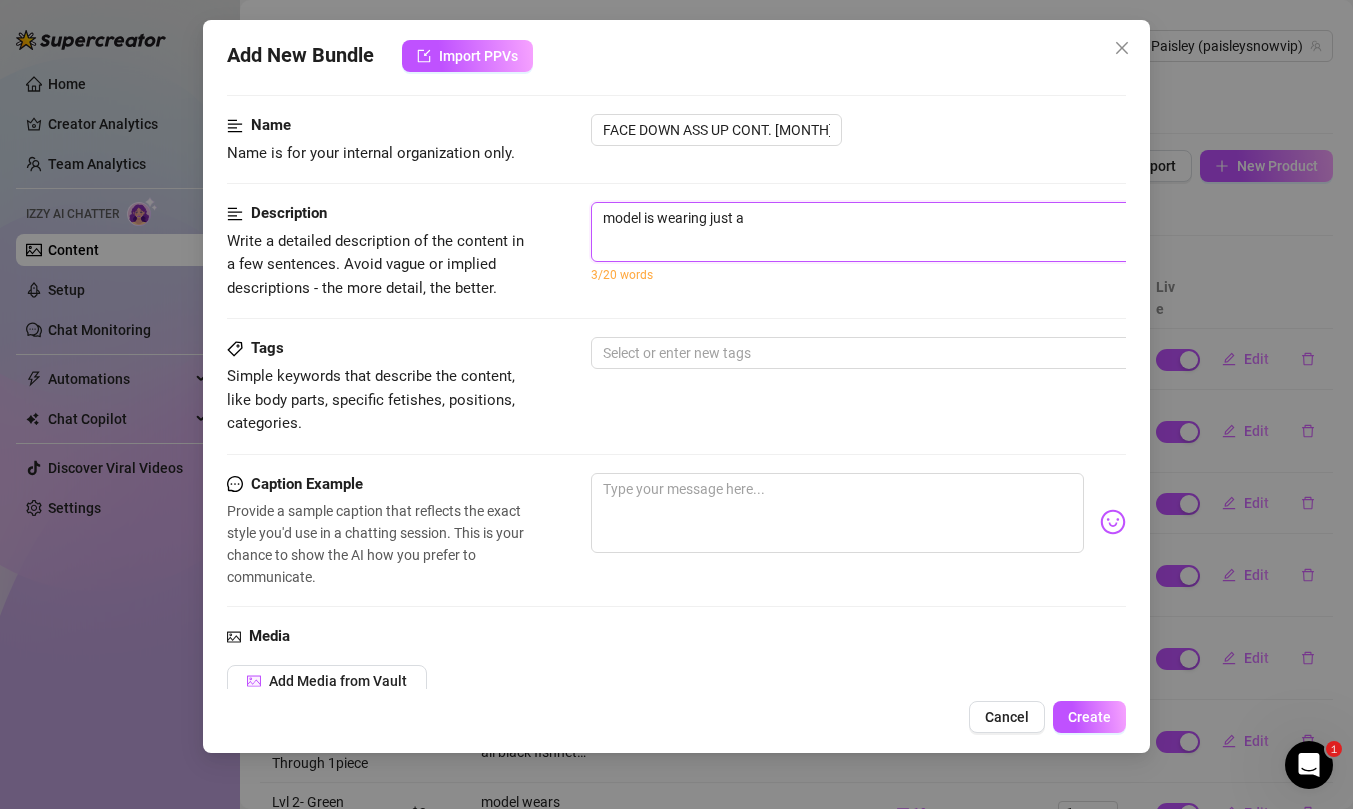type on "model is wearing just a" 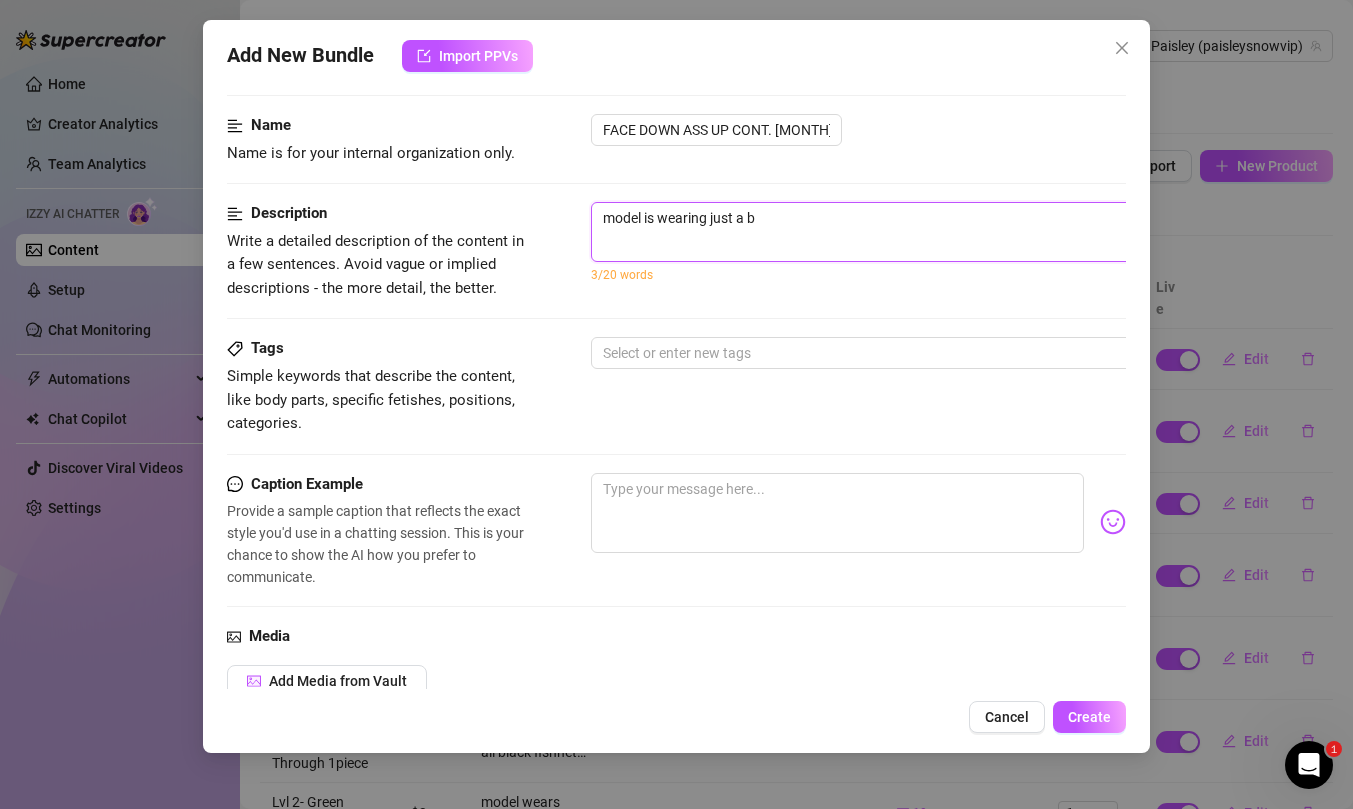 type on "model is wearing just a bl" 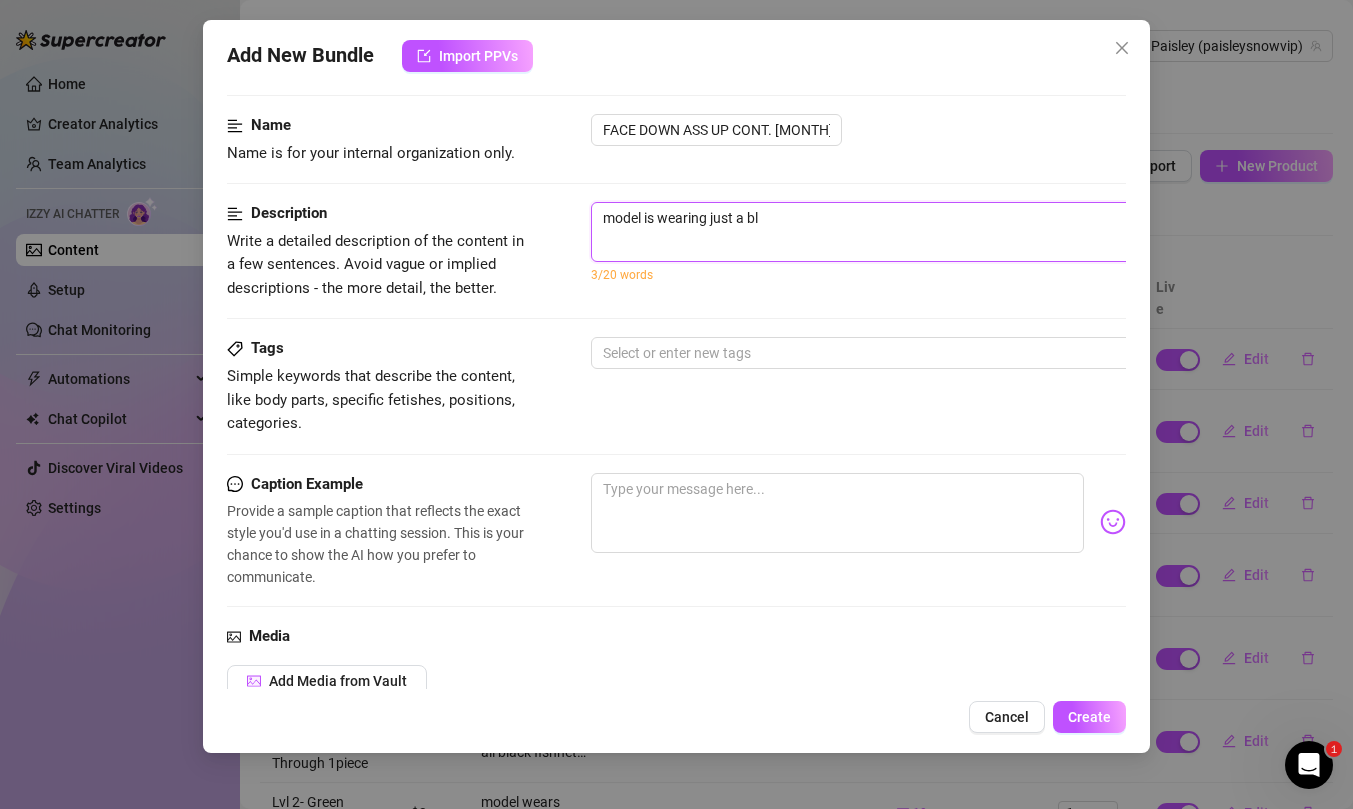 type on "model is wearing just a bla" 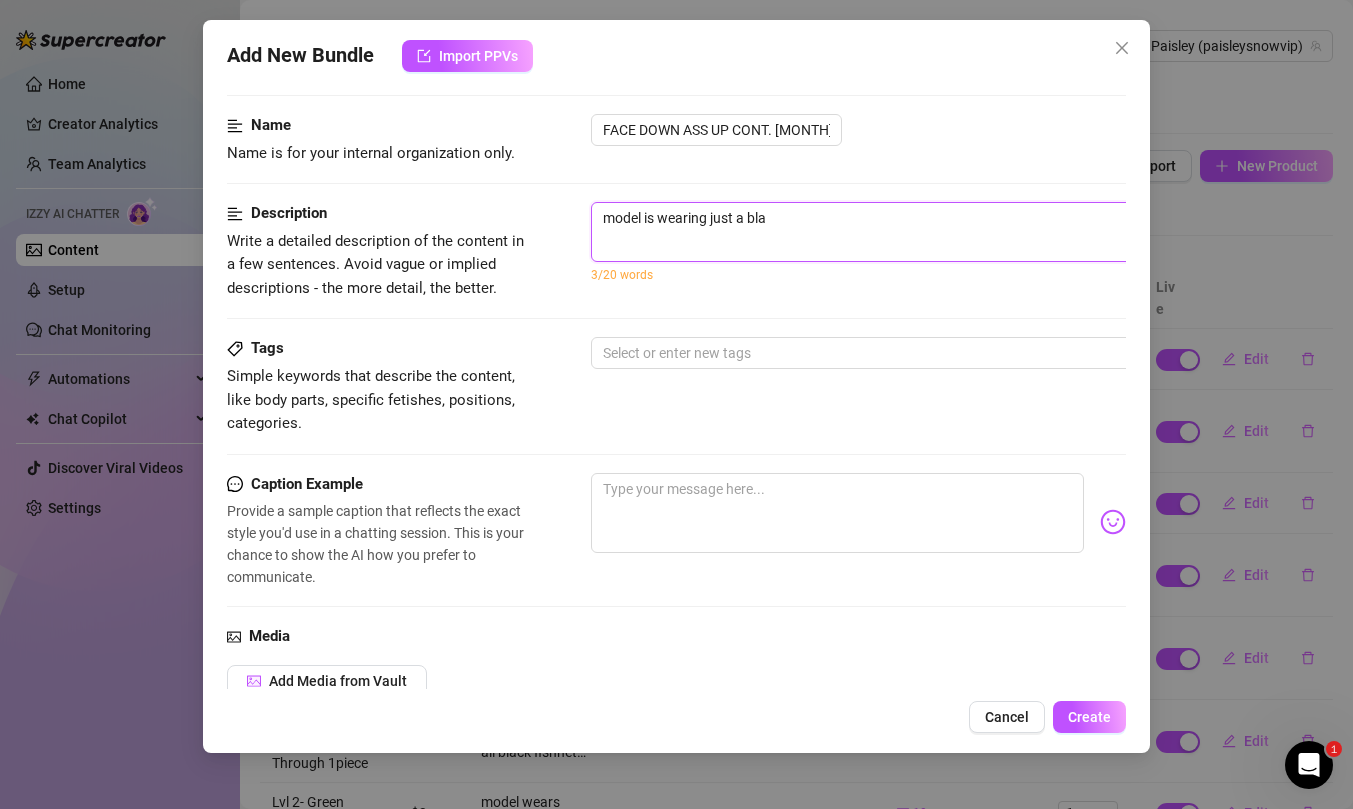 type on "model is wearing just a blac" 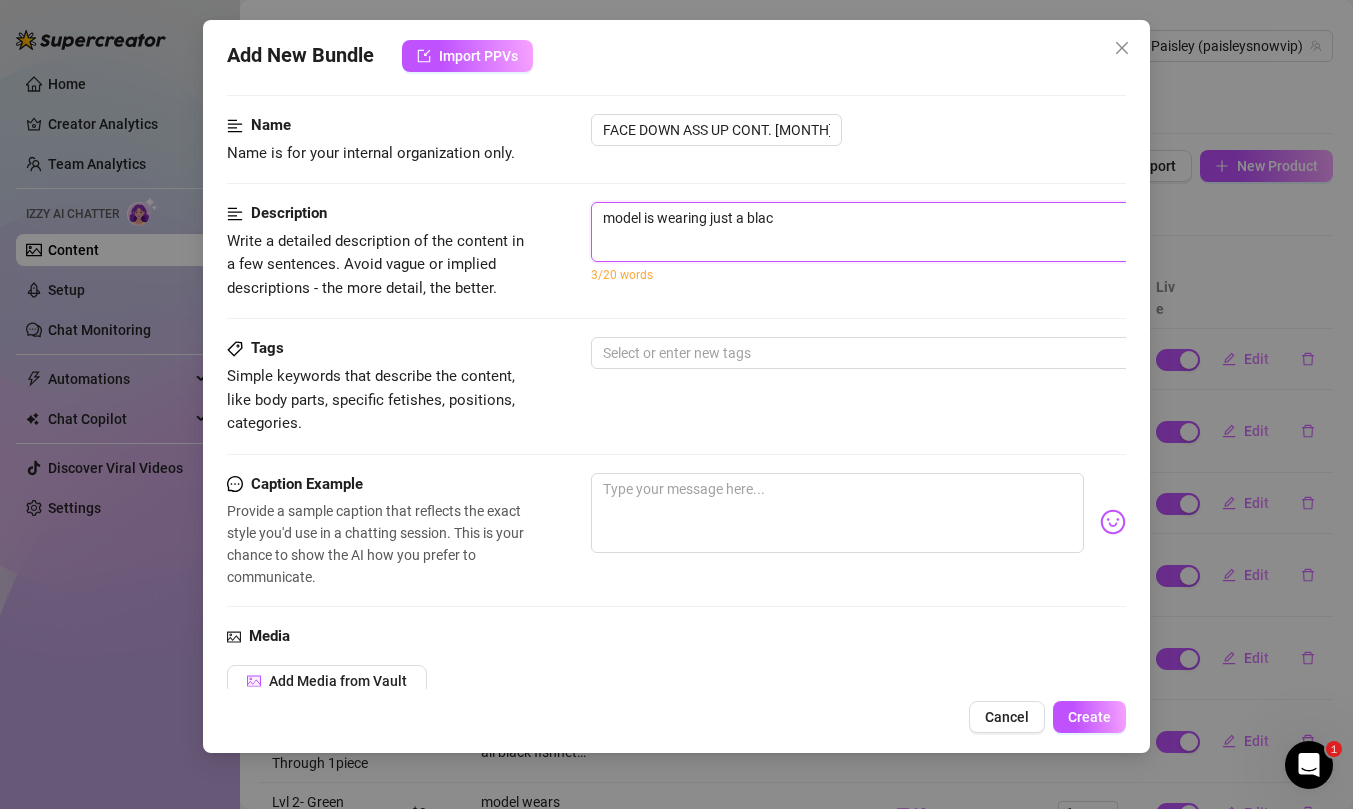 type on "model is wearing just a black" 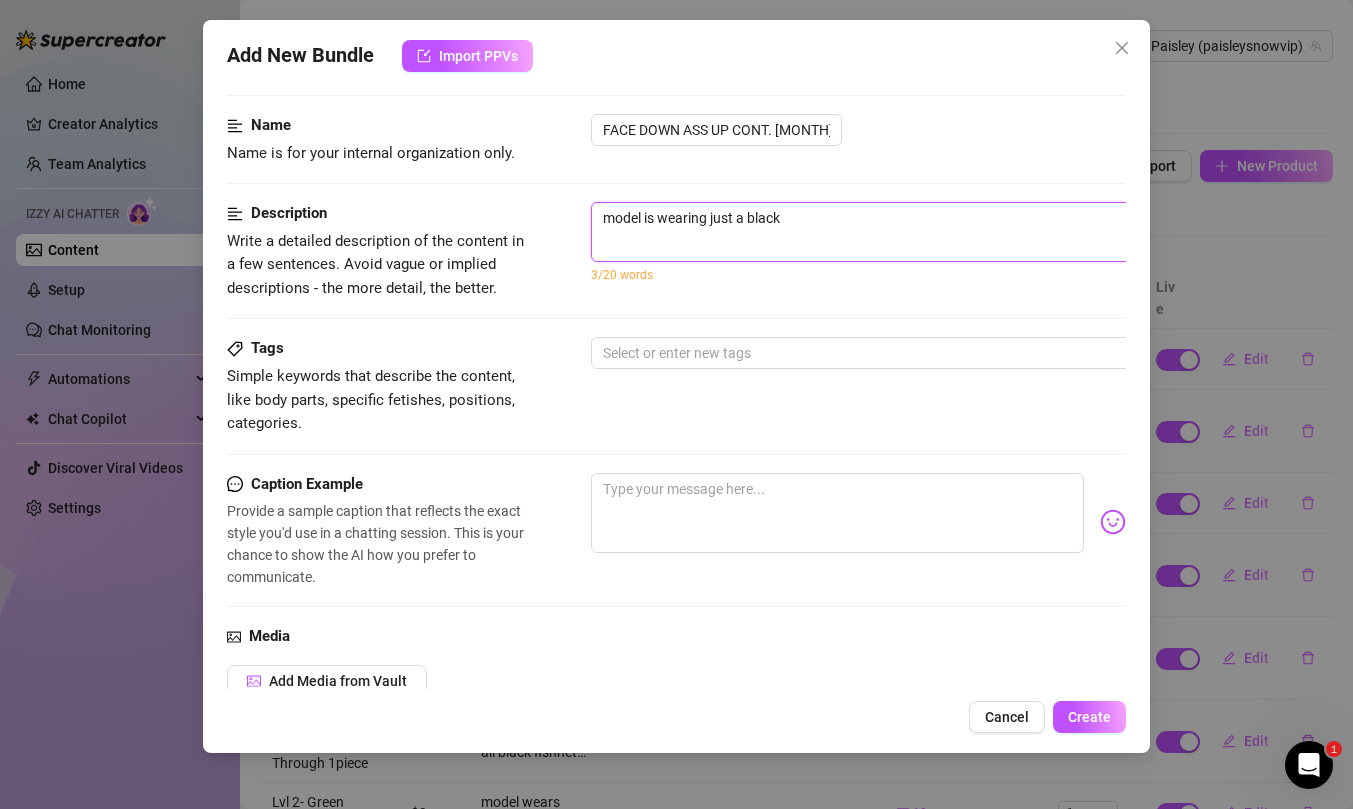 type on "model is wearing just a black" 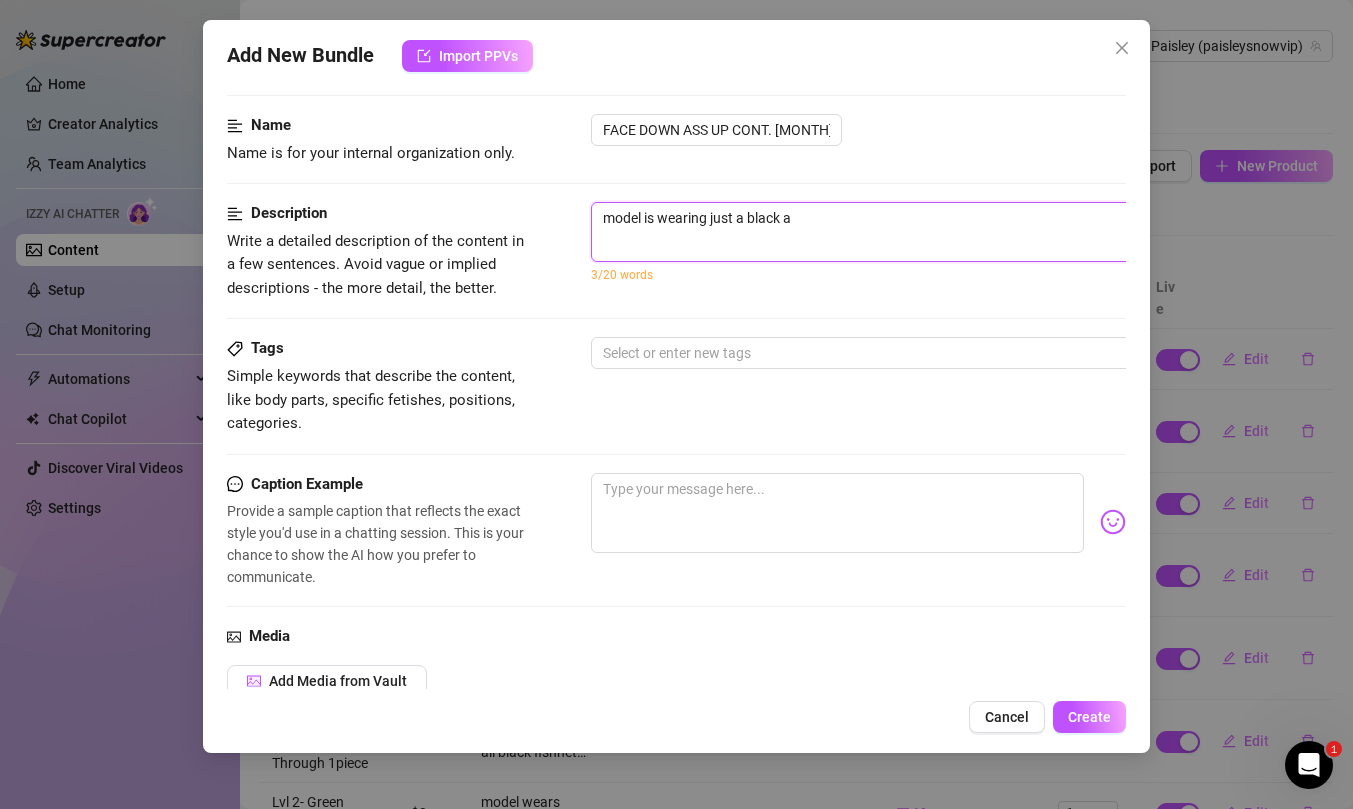 type on "model is wearing just a black an" 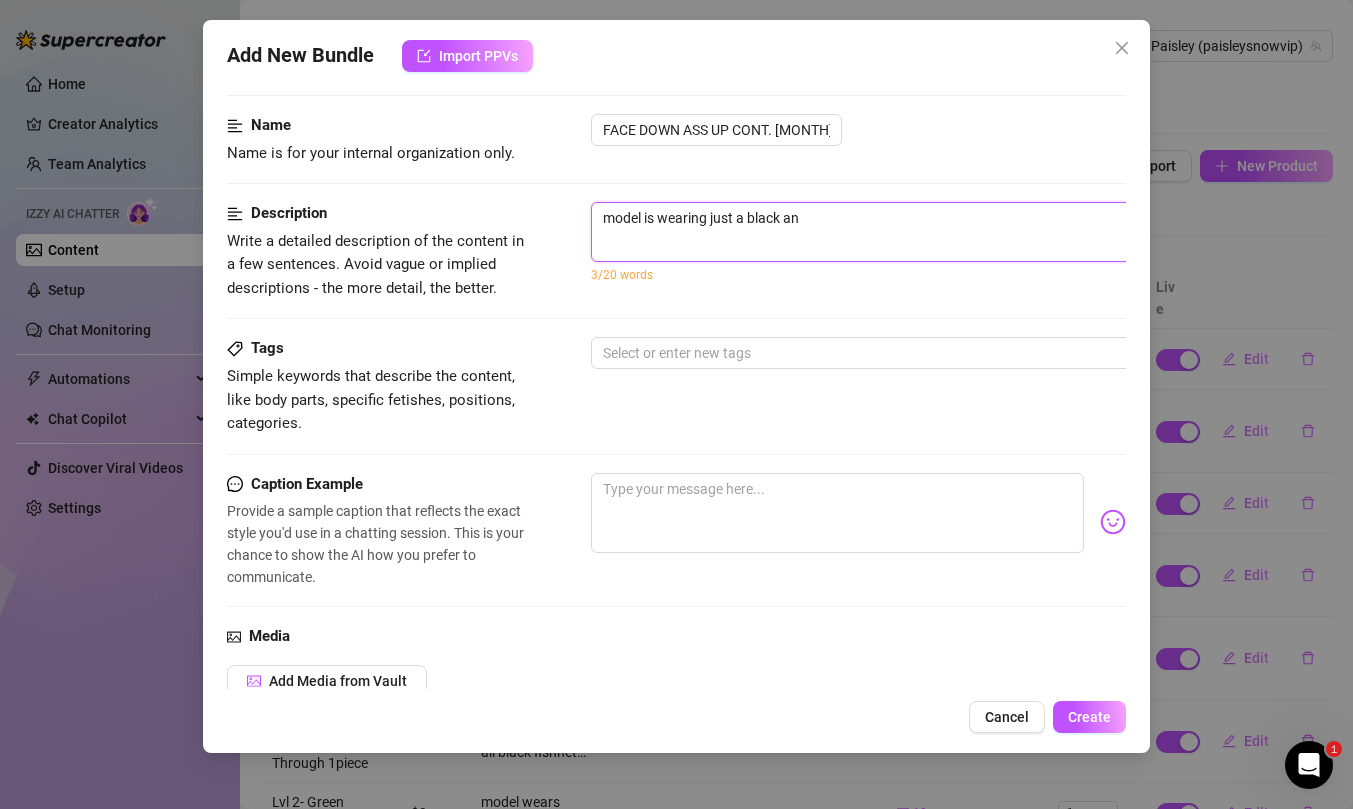 type on "model is wearing just a black and" 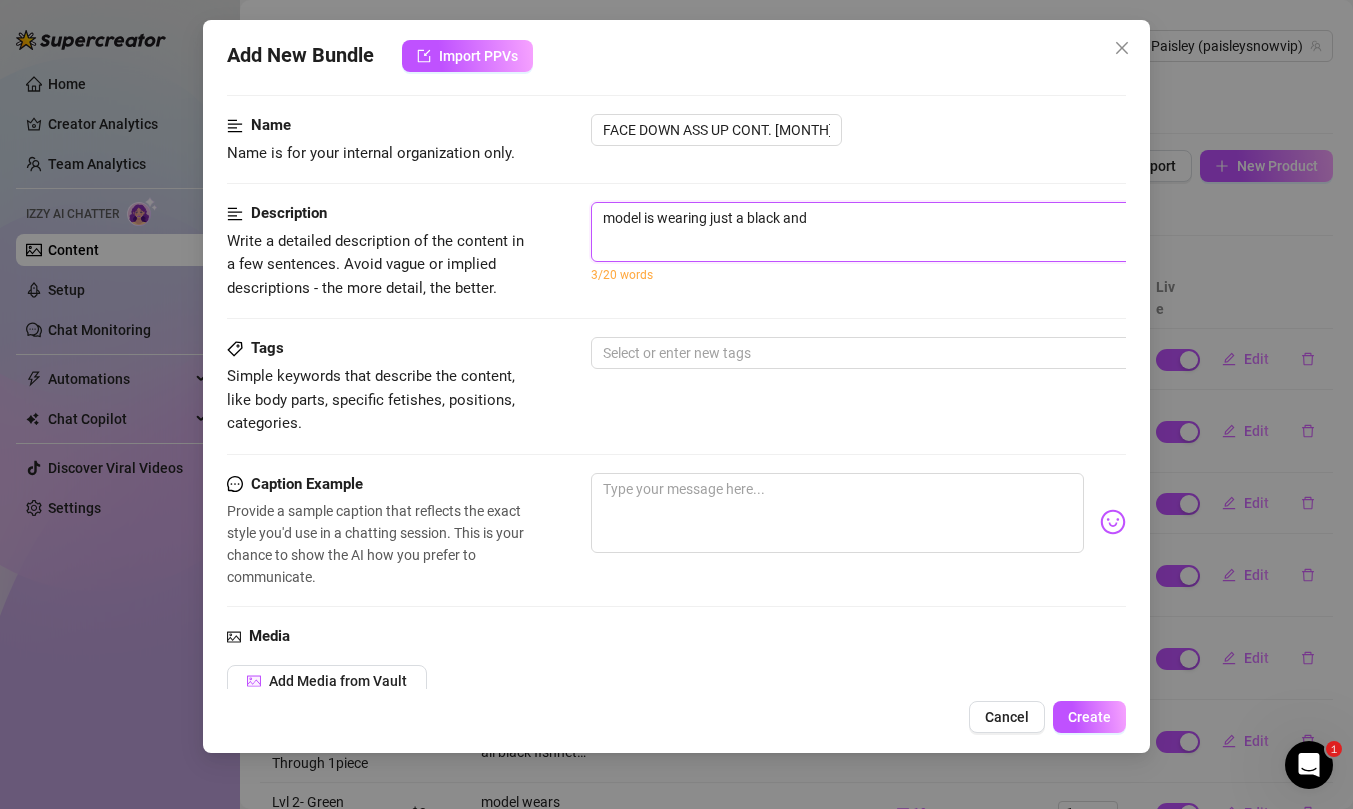 type on "model is wearing just a black and" 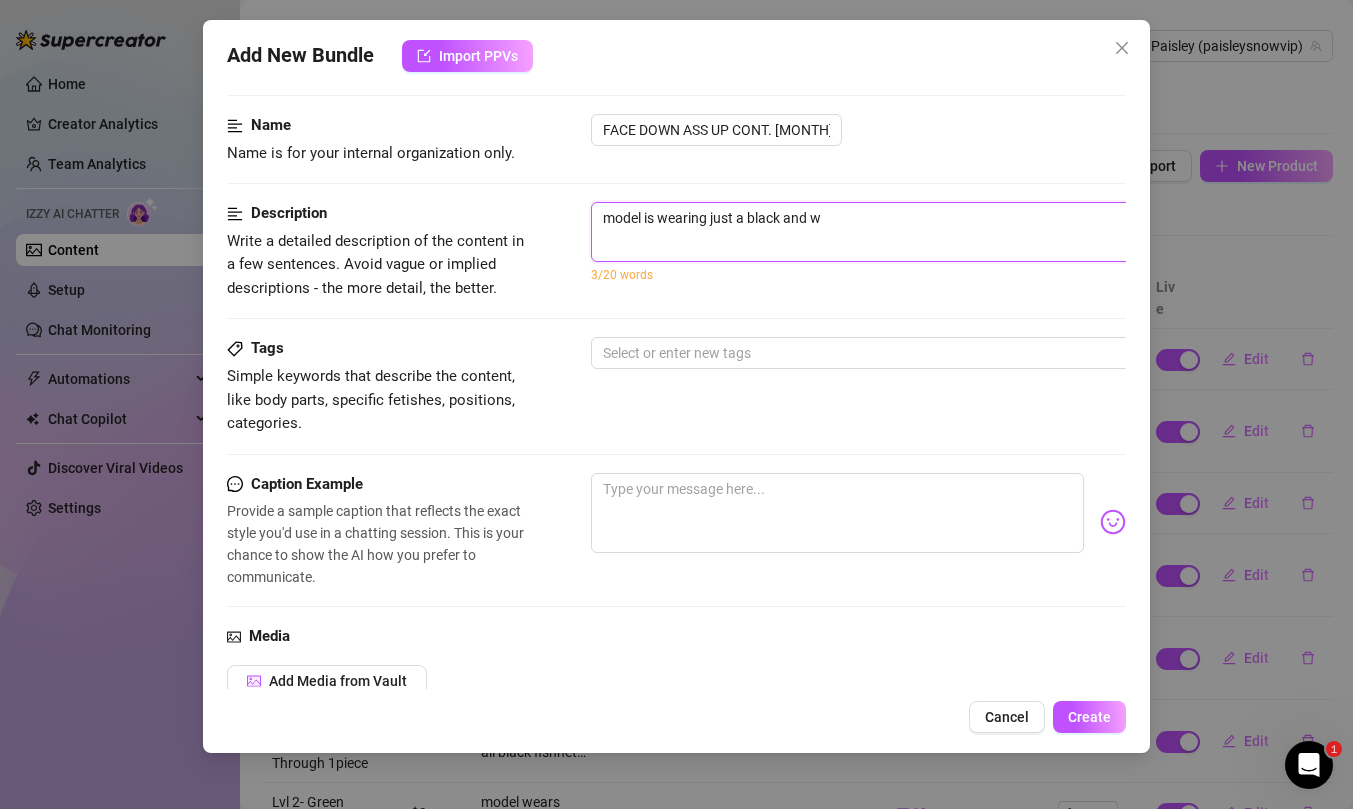 type on "model is wearing just a black and wh" 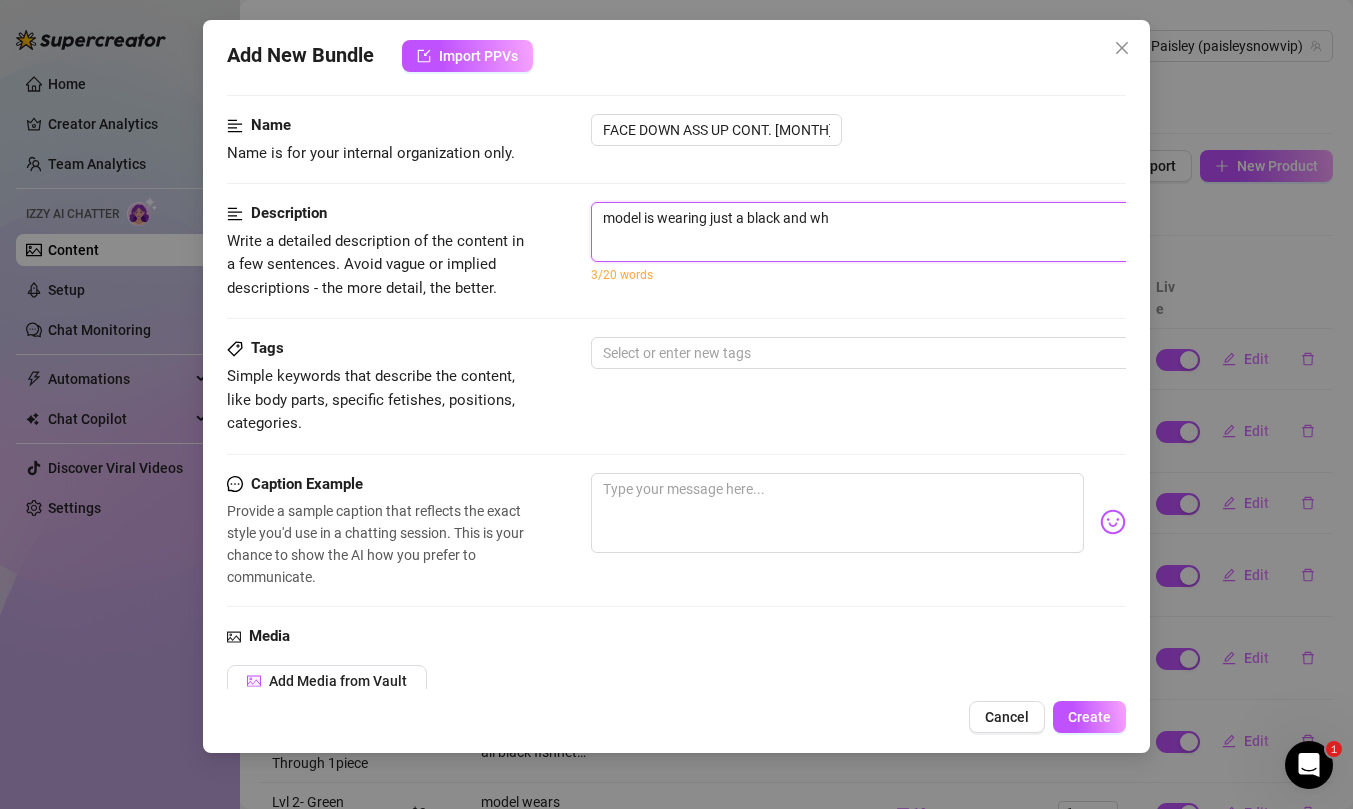 type on "model is wearing just a black and whi" 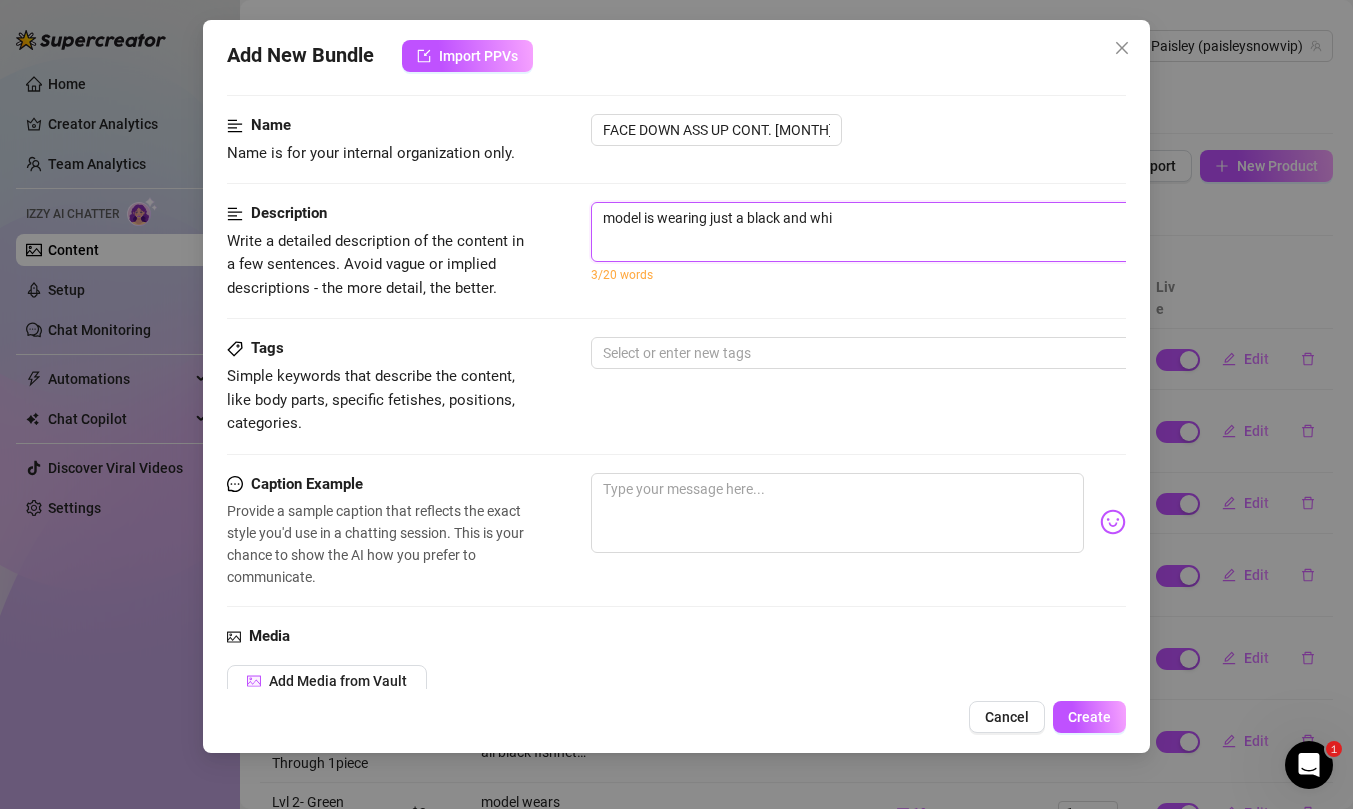 type on "model is wearing just a black and whit" 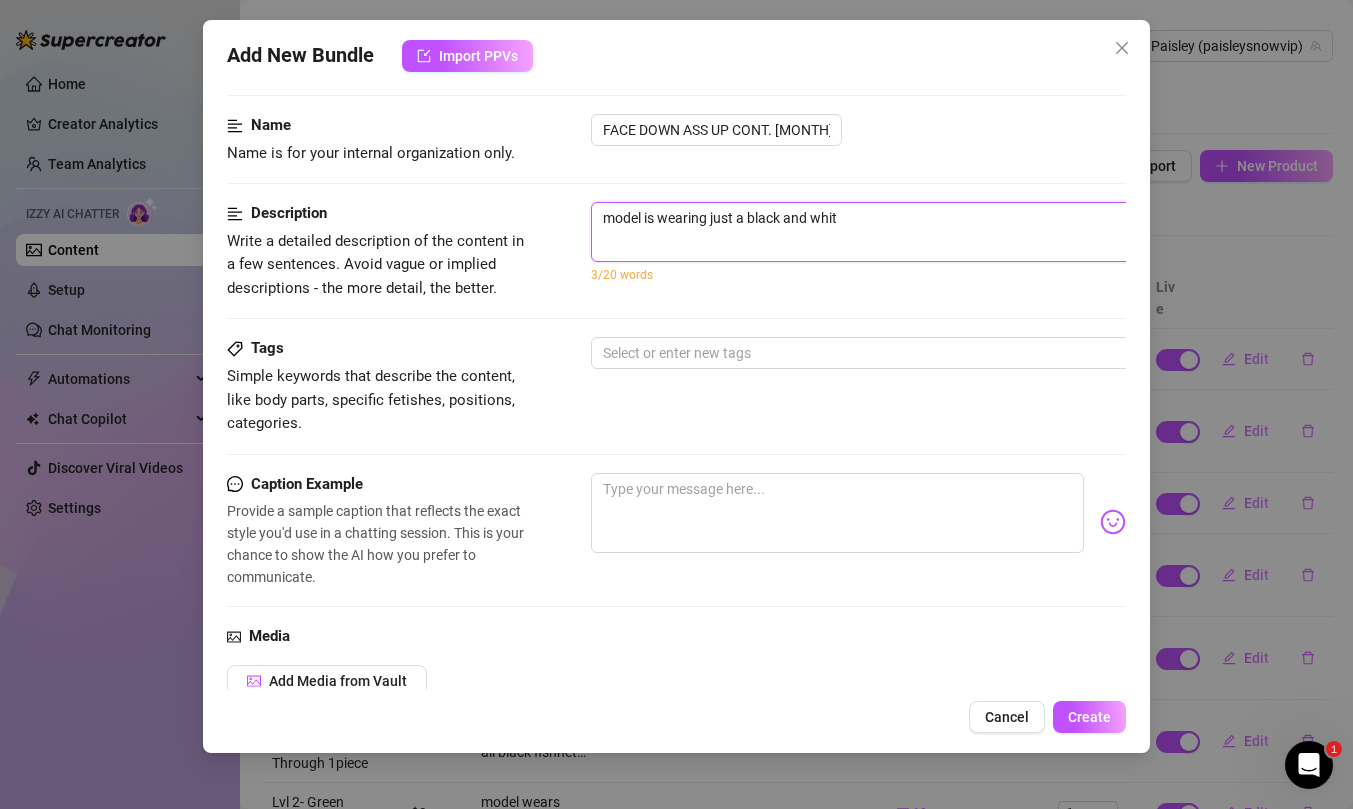 type on "model is wearing just a black and white" 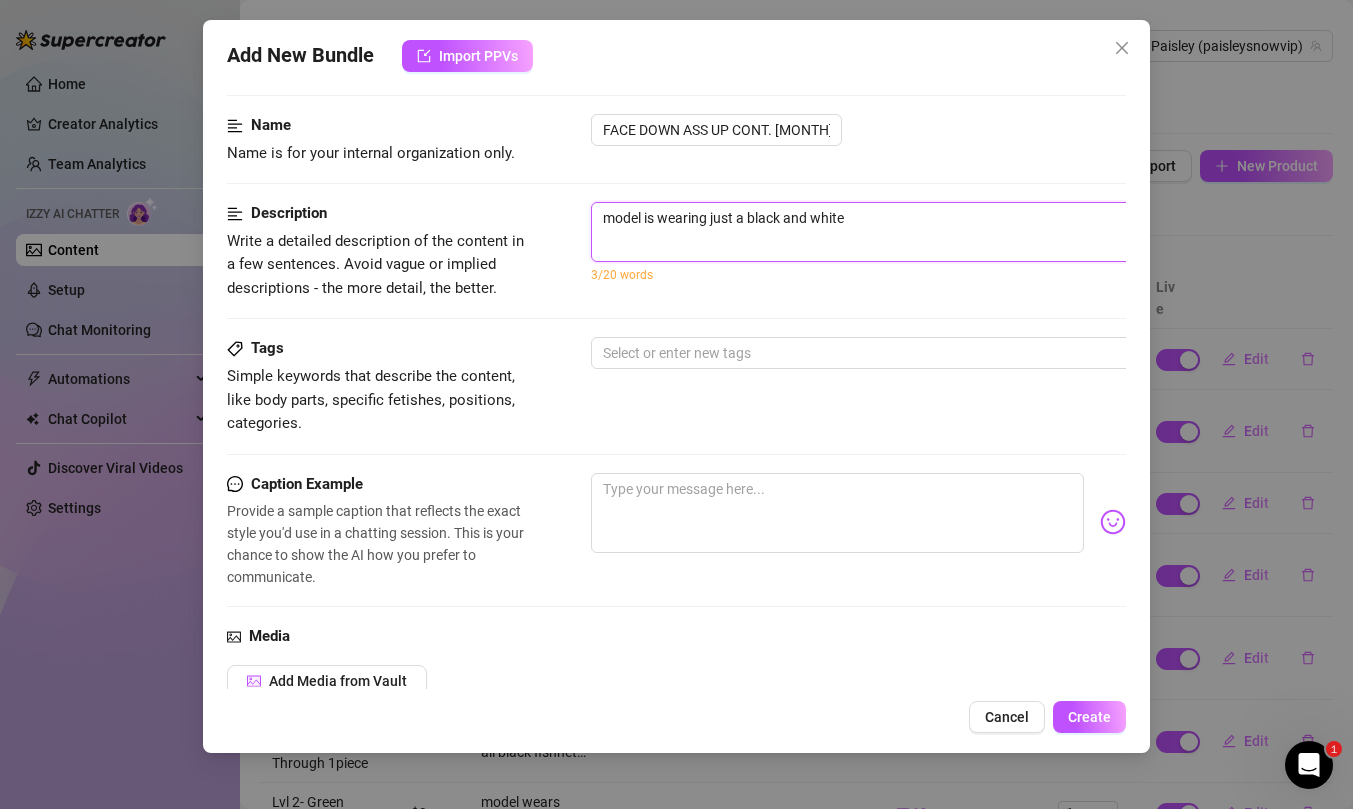 type on "model is wearing just a black and white" 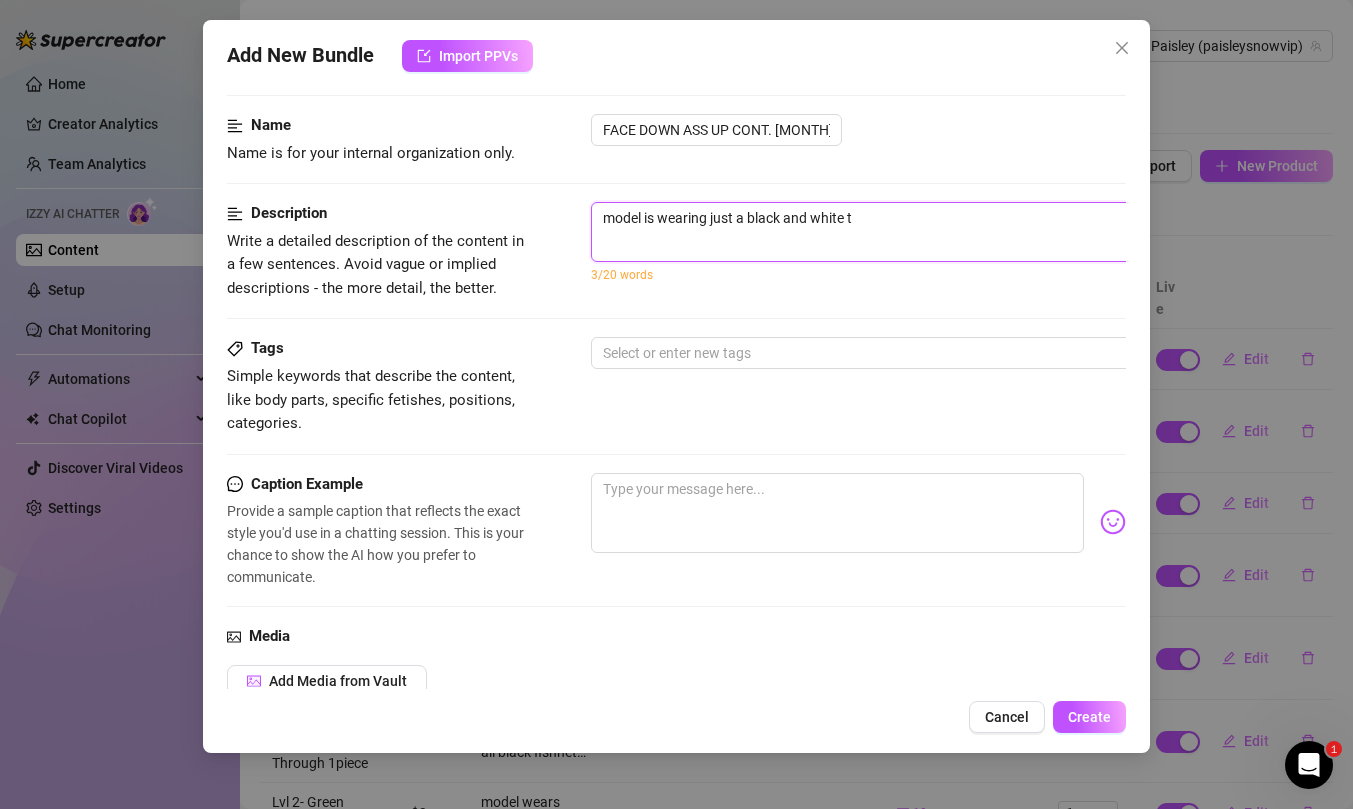 type on "model is wearing just a black and white th" 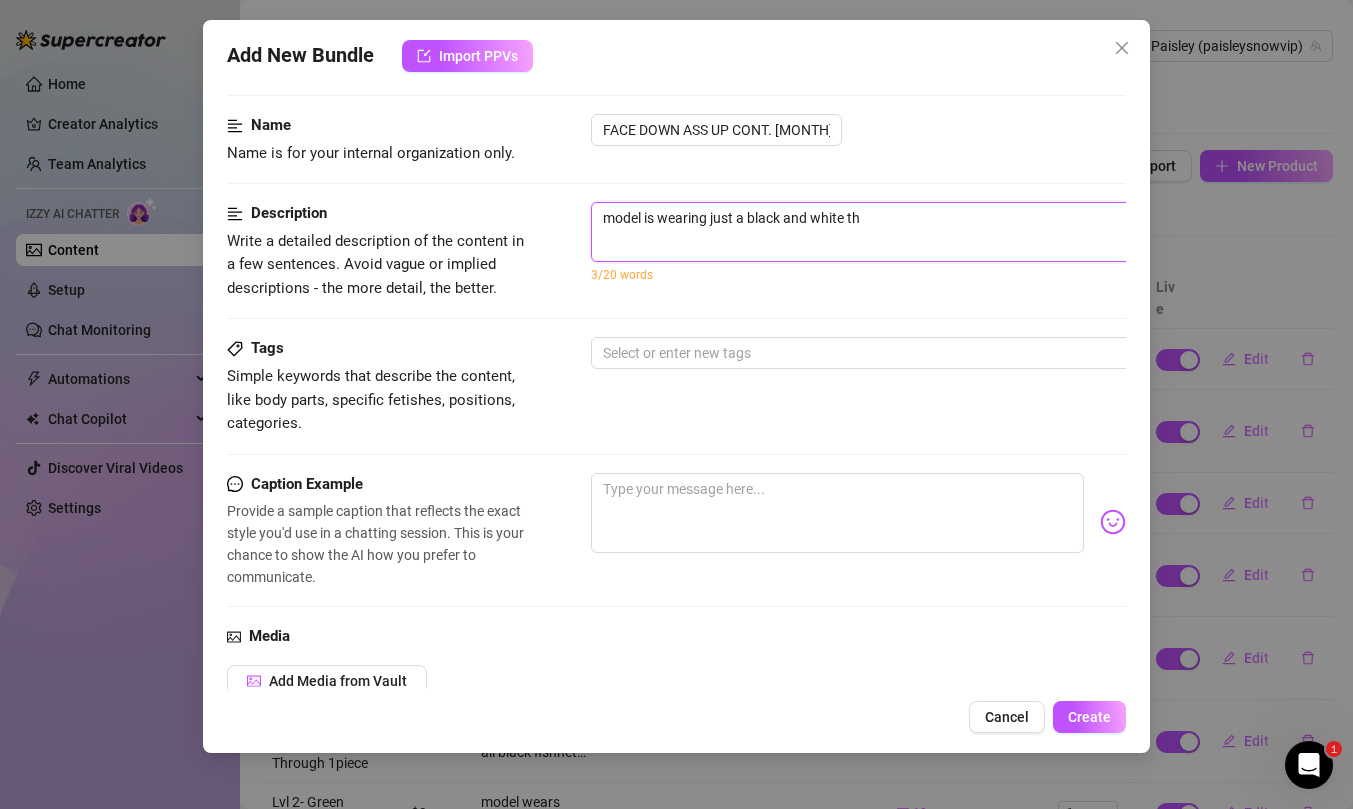 type on "model is wearing just a black and white tho" 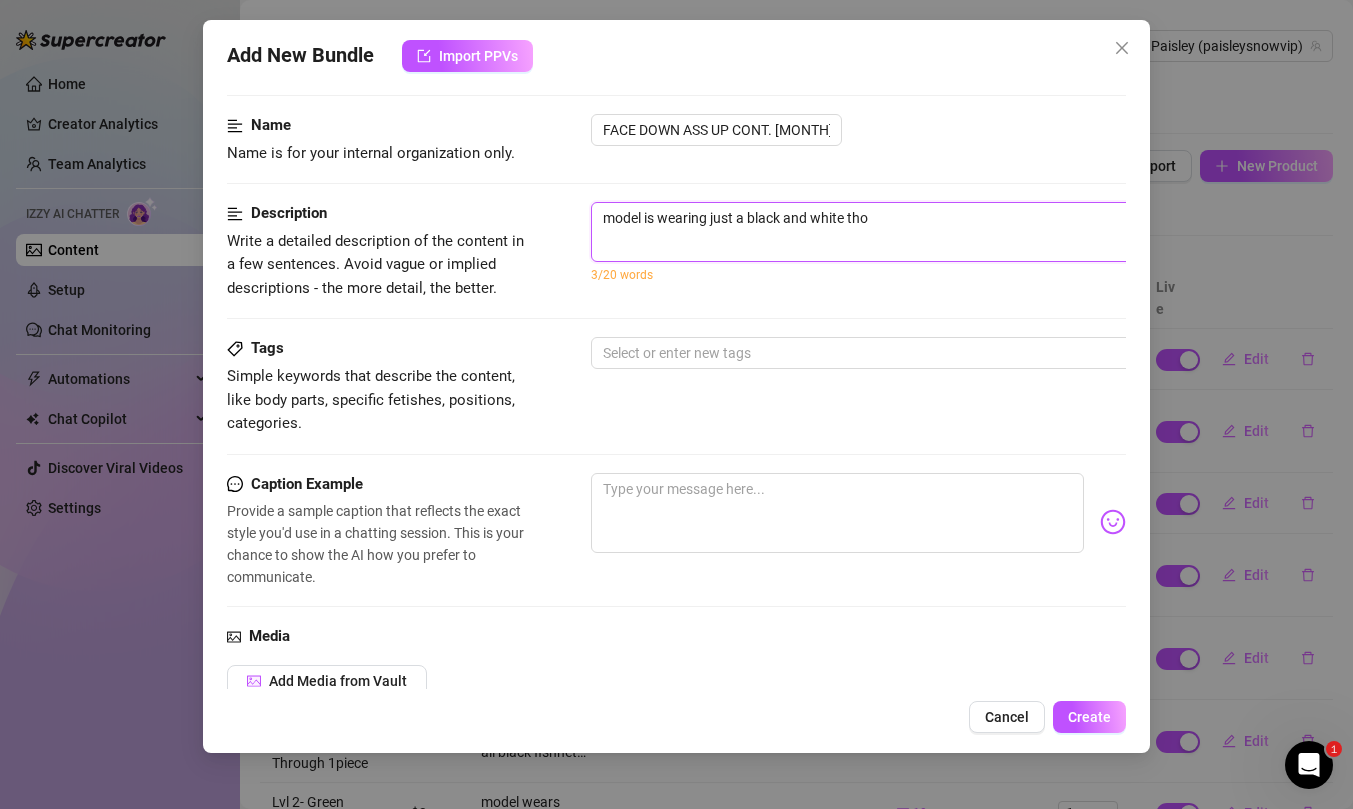 type on "model is wearing just a black and white thon" 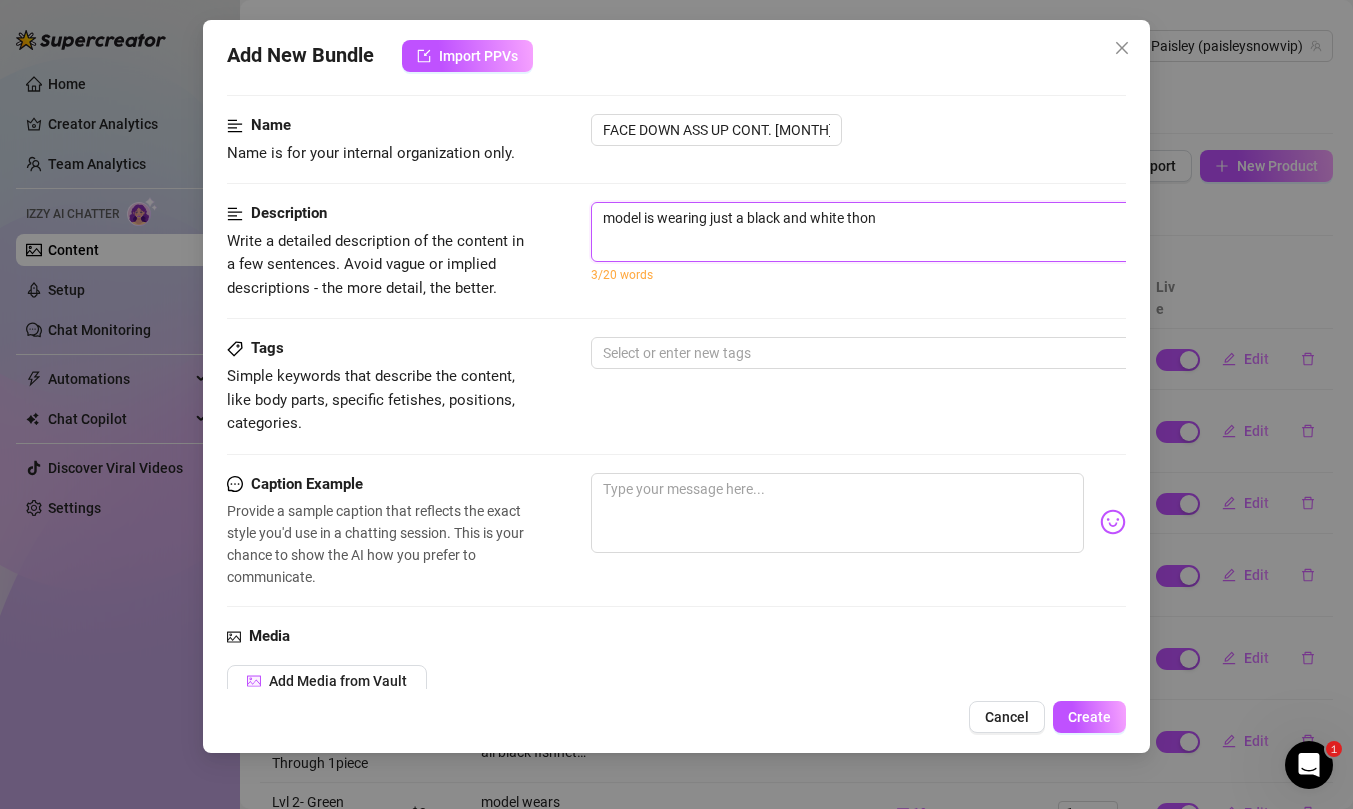 type on "model is wearing just a black and white thong" 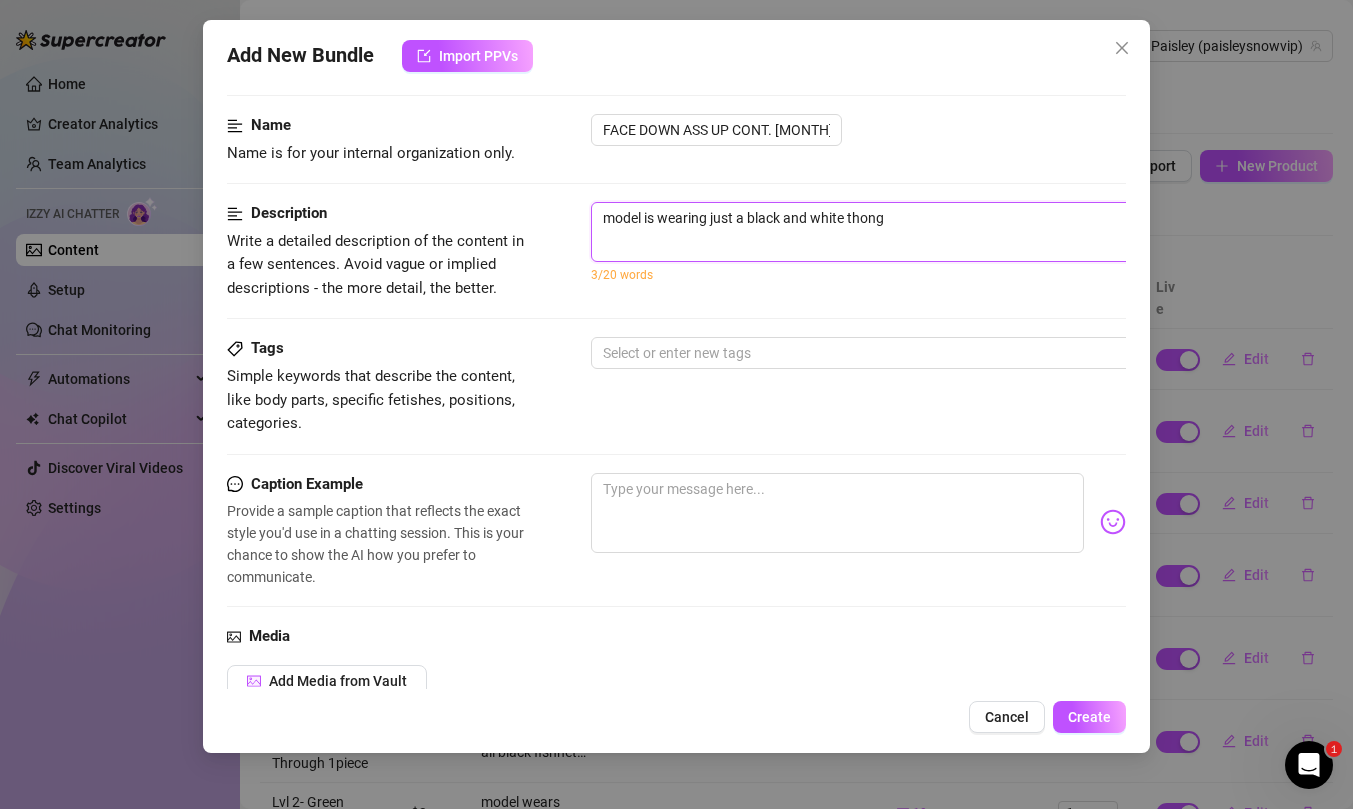 type on "model is wearing just a black and white thong" 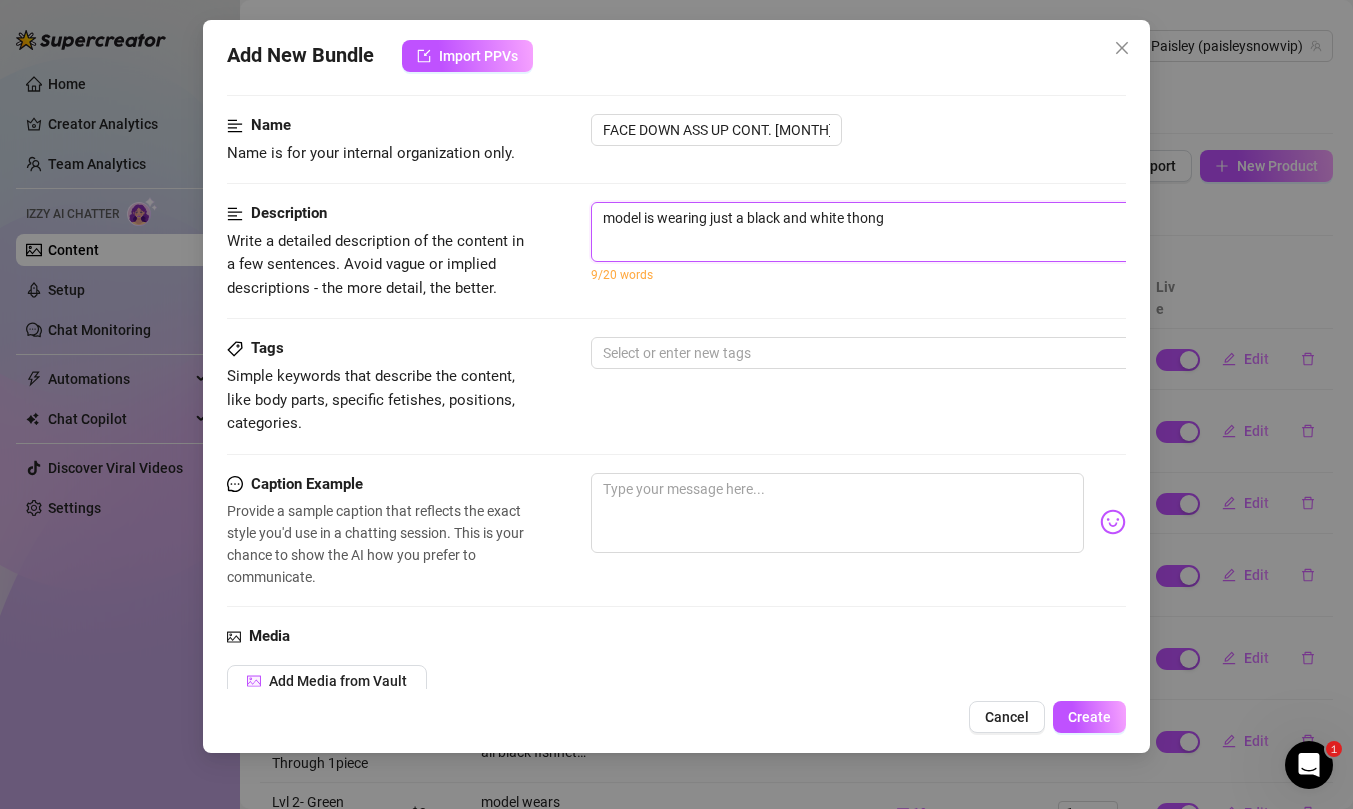 type on "model is wearing just a black and white thong" 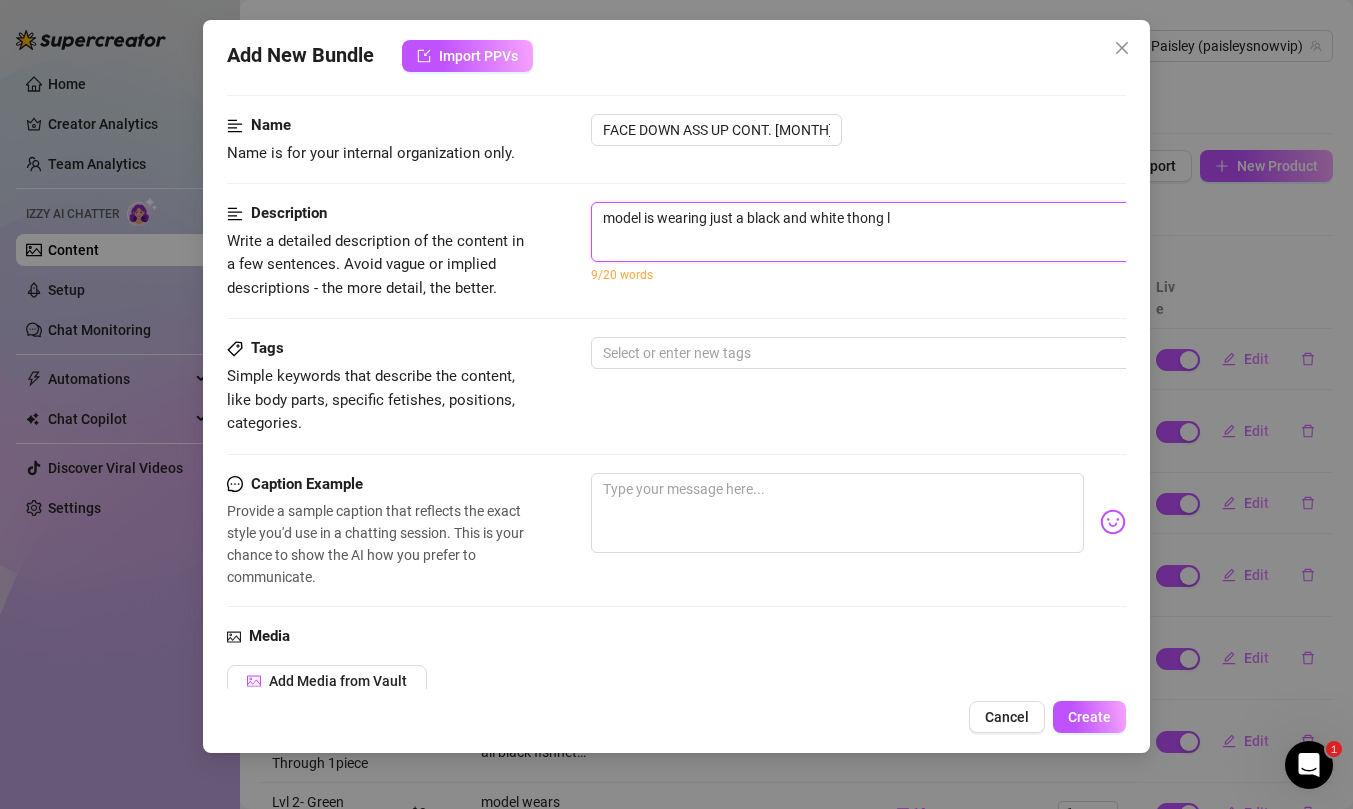 type on "model is wearing just a black and white thong la" 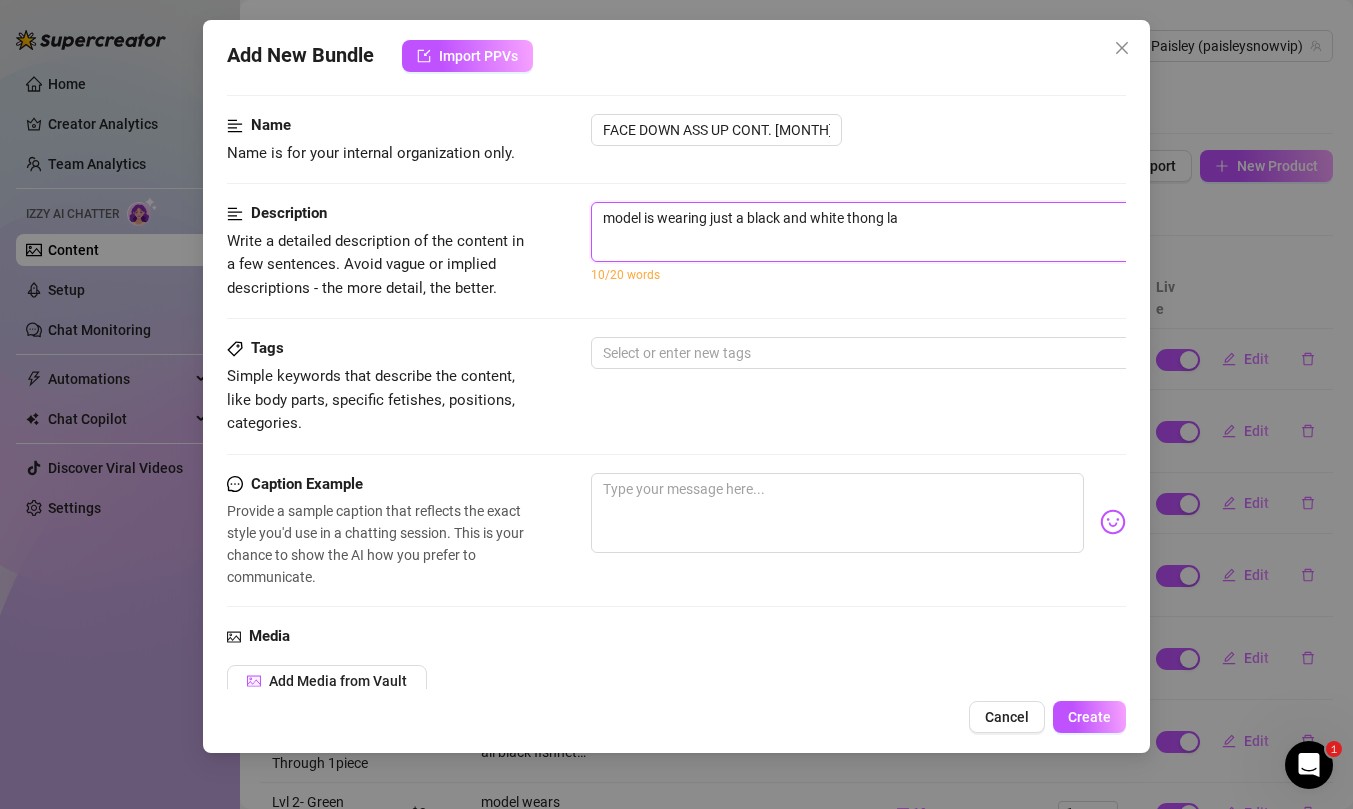 type on "model is wearing just a black and white thong lay" 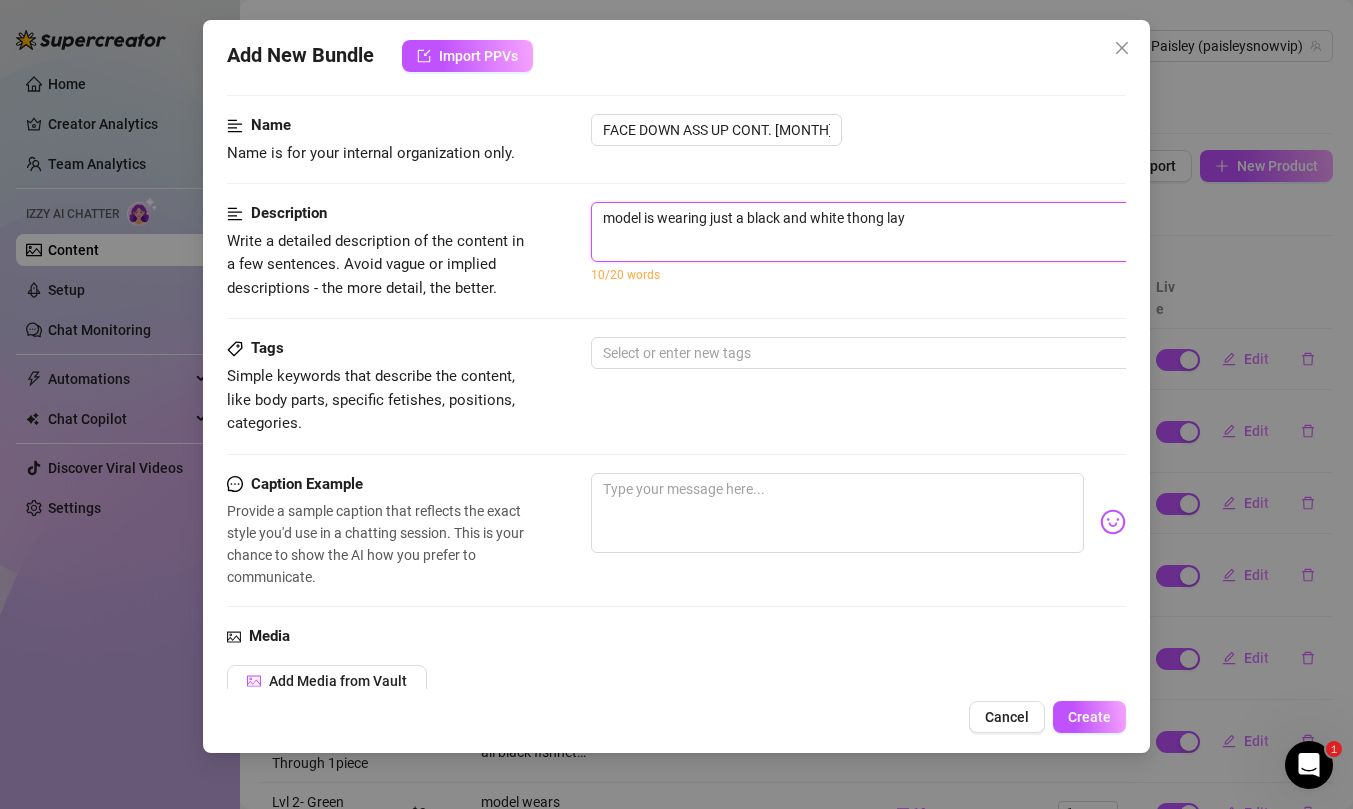 type on "model is wearing just a black and white thong layo" 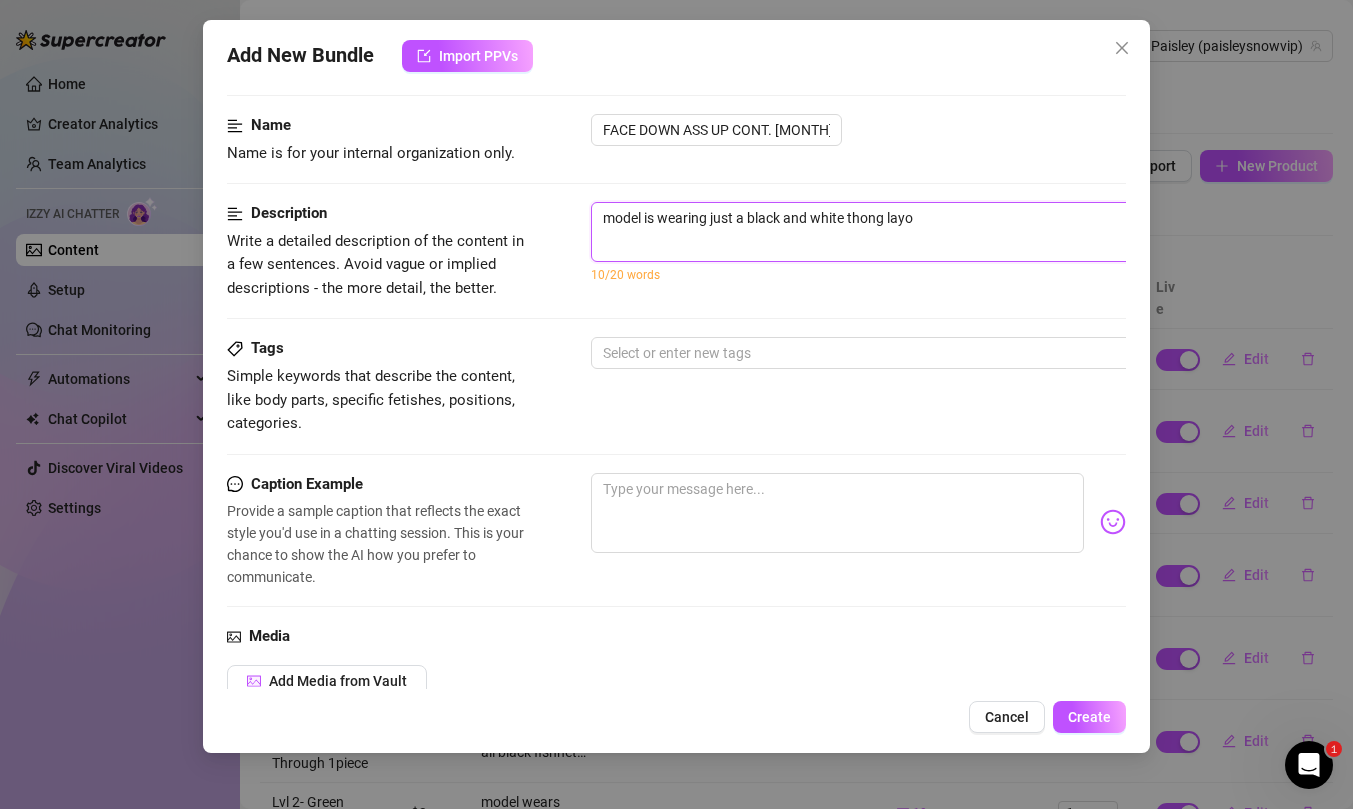 type on "model is wearing just a black and white thong layon" 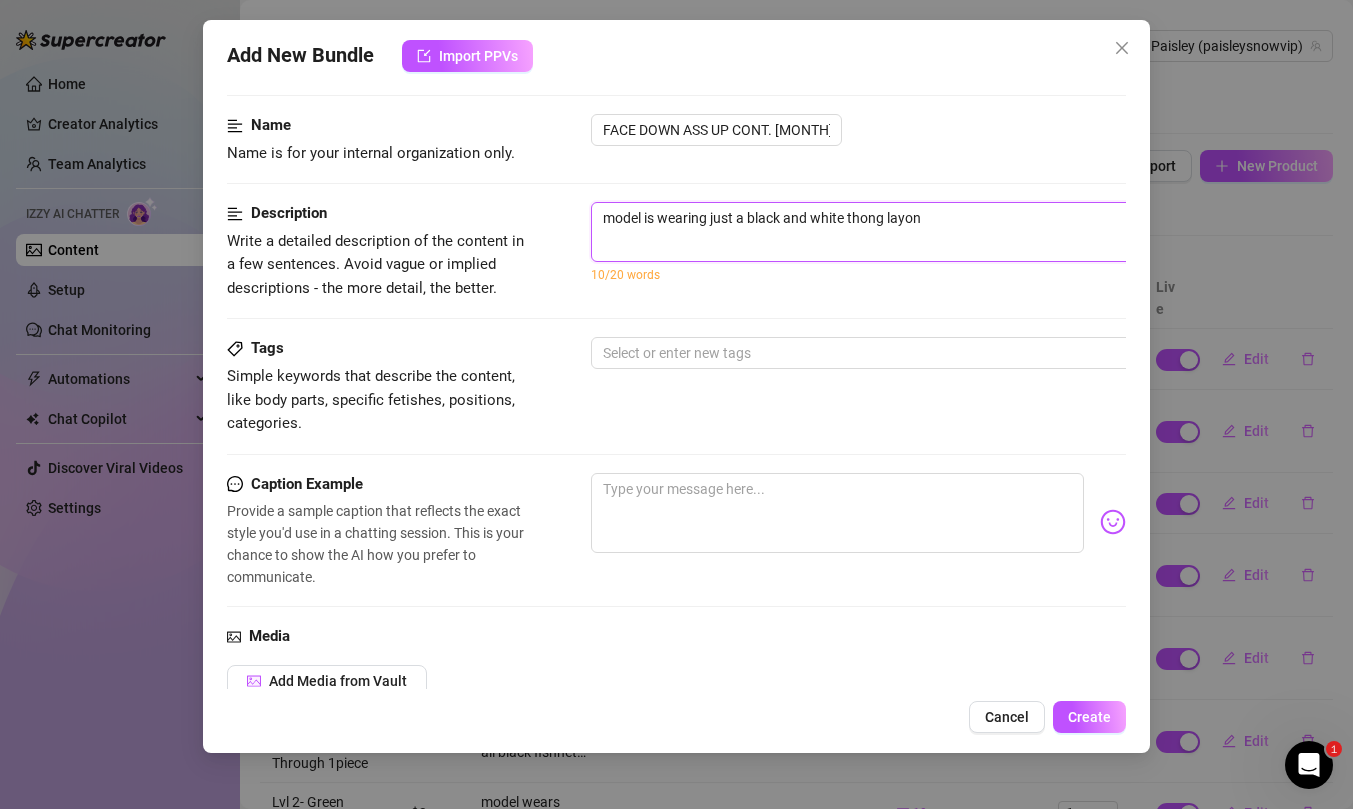 type on "model is wearing just a black and white thong layong" 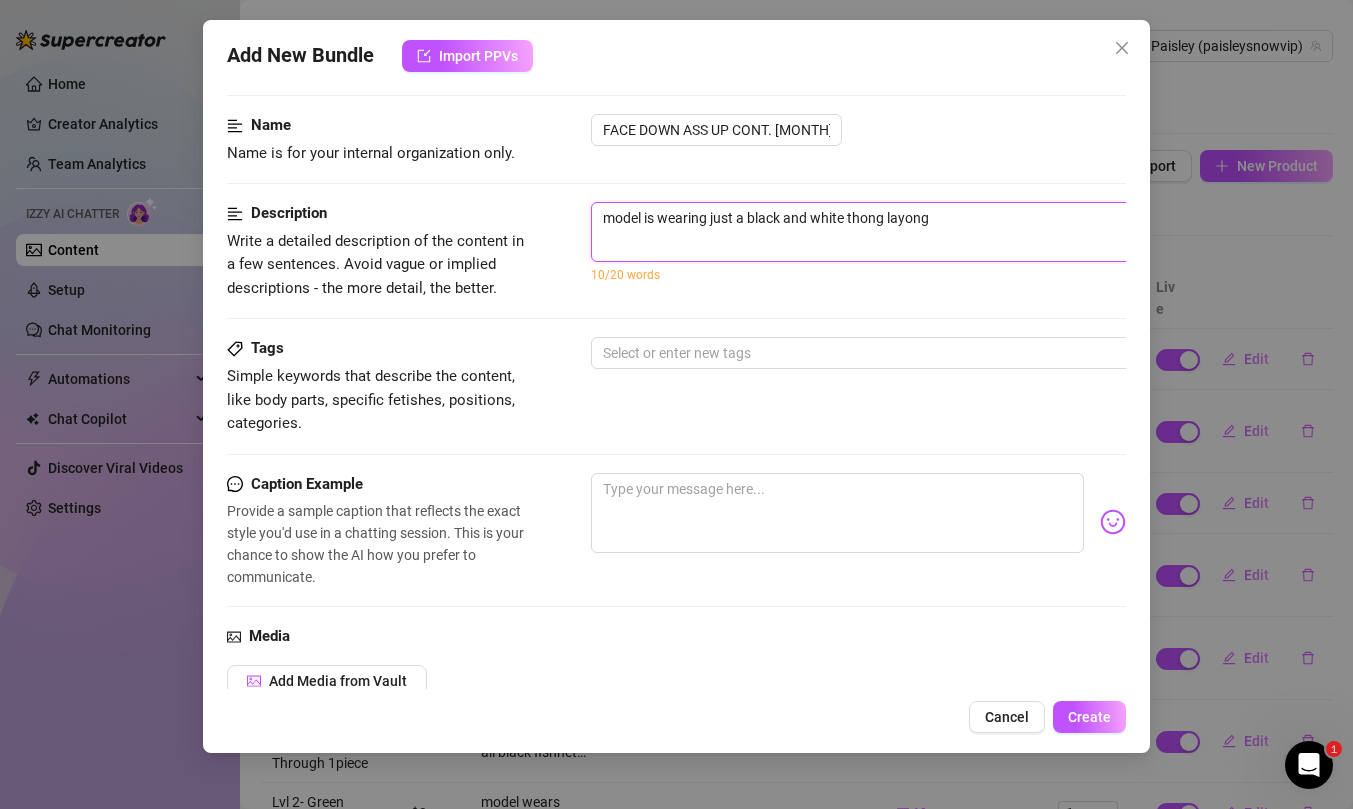 type on "model is wearing just a black and white thong layong" 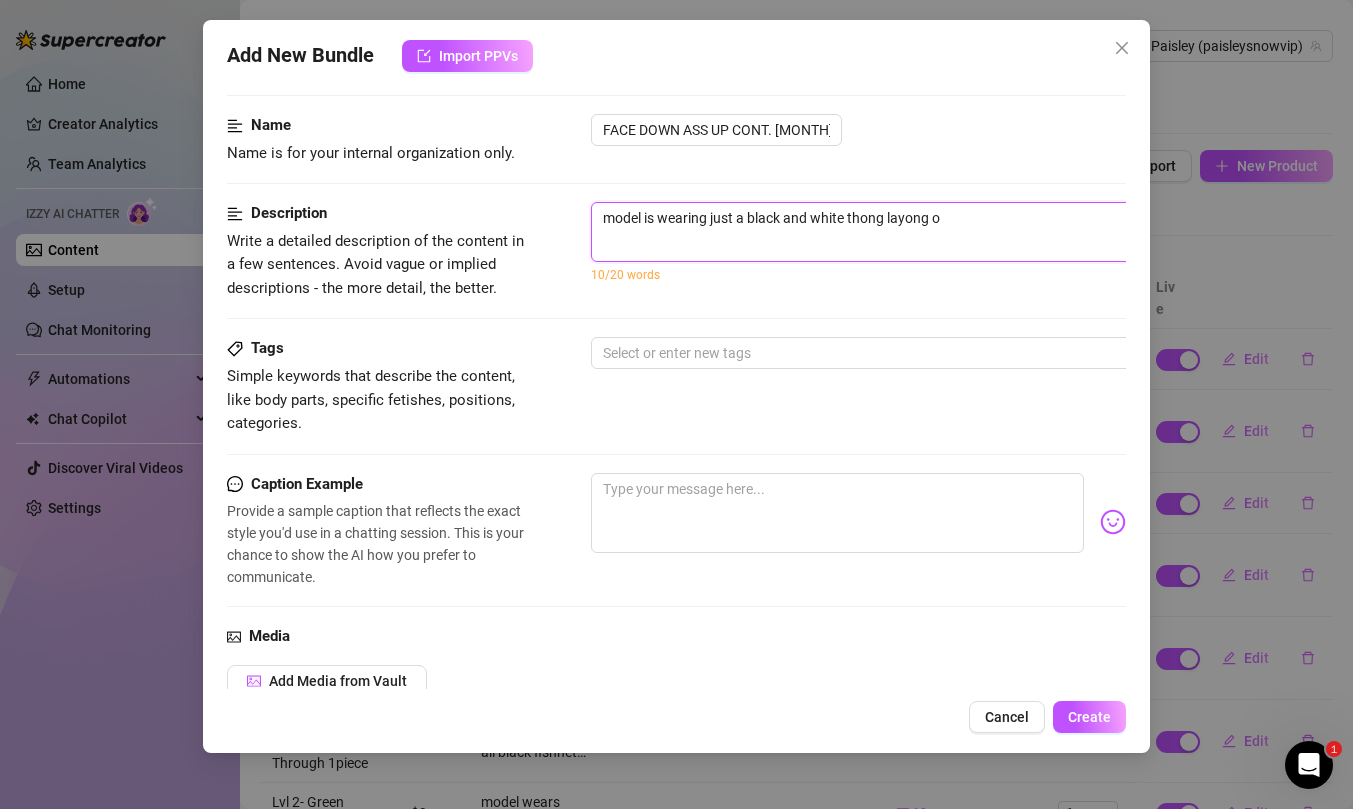 type on "model is wearing just a black and white thong layong on" 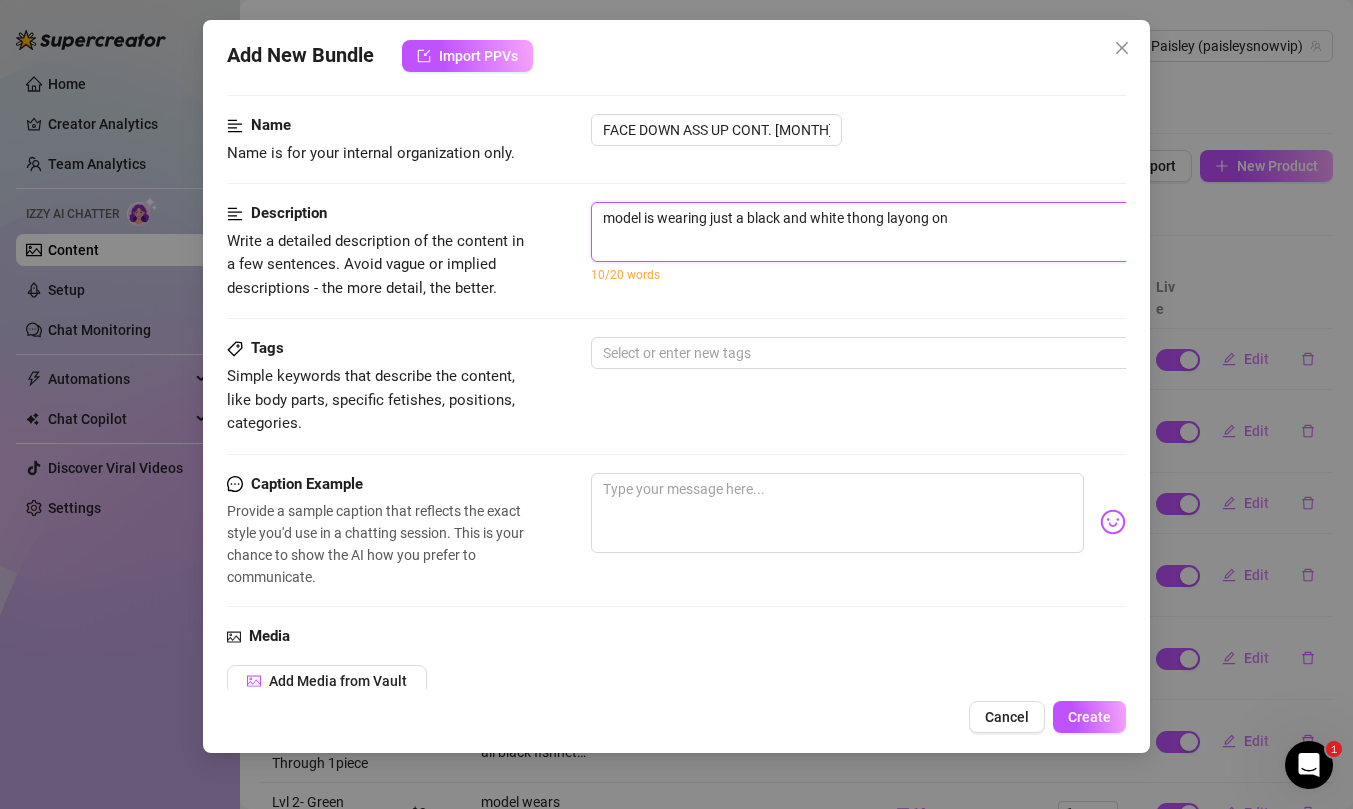type on "model is wearing just a black and white thong layong on" 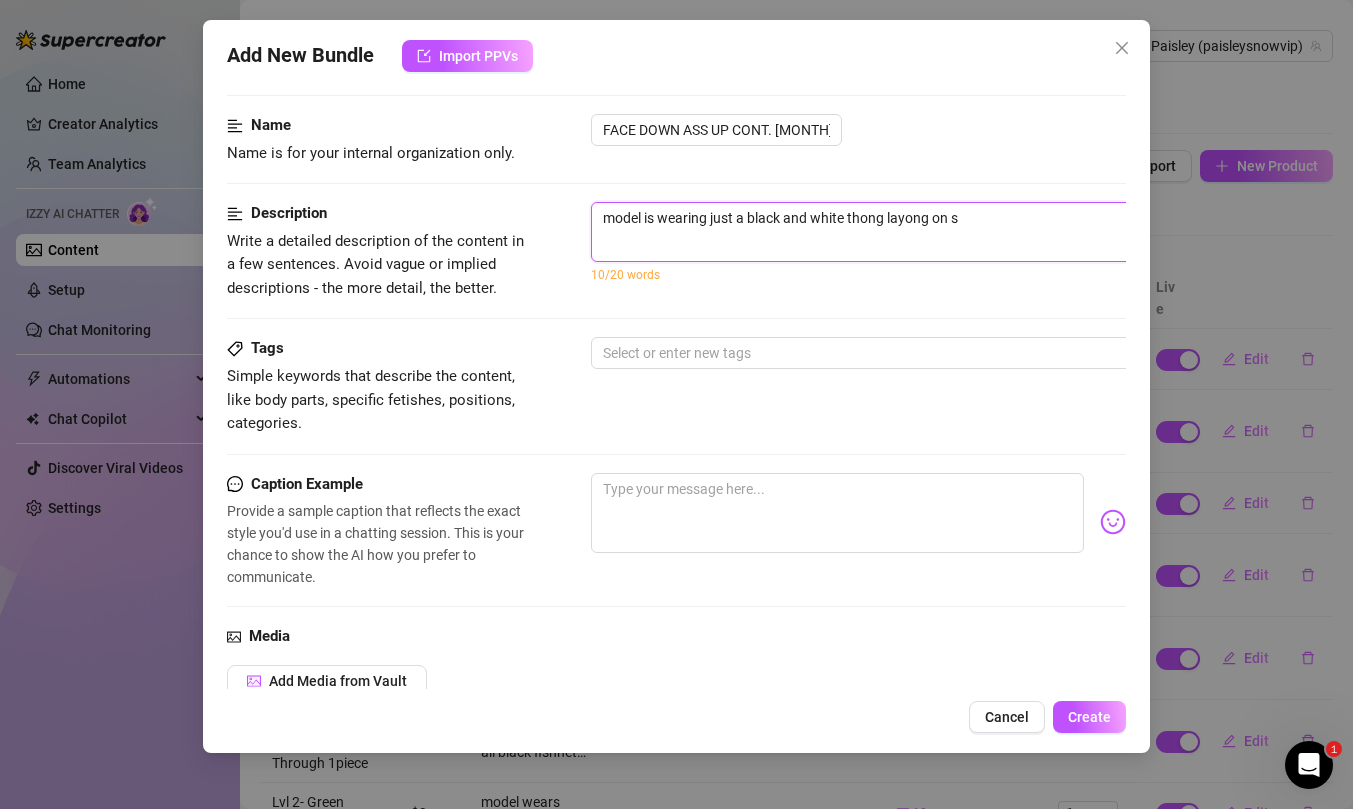 type on "model is wearing just a black and white thong layong on st" 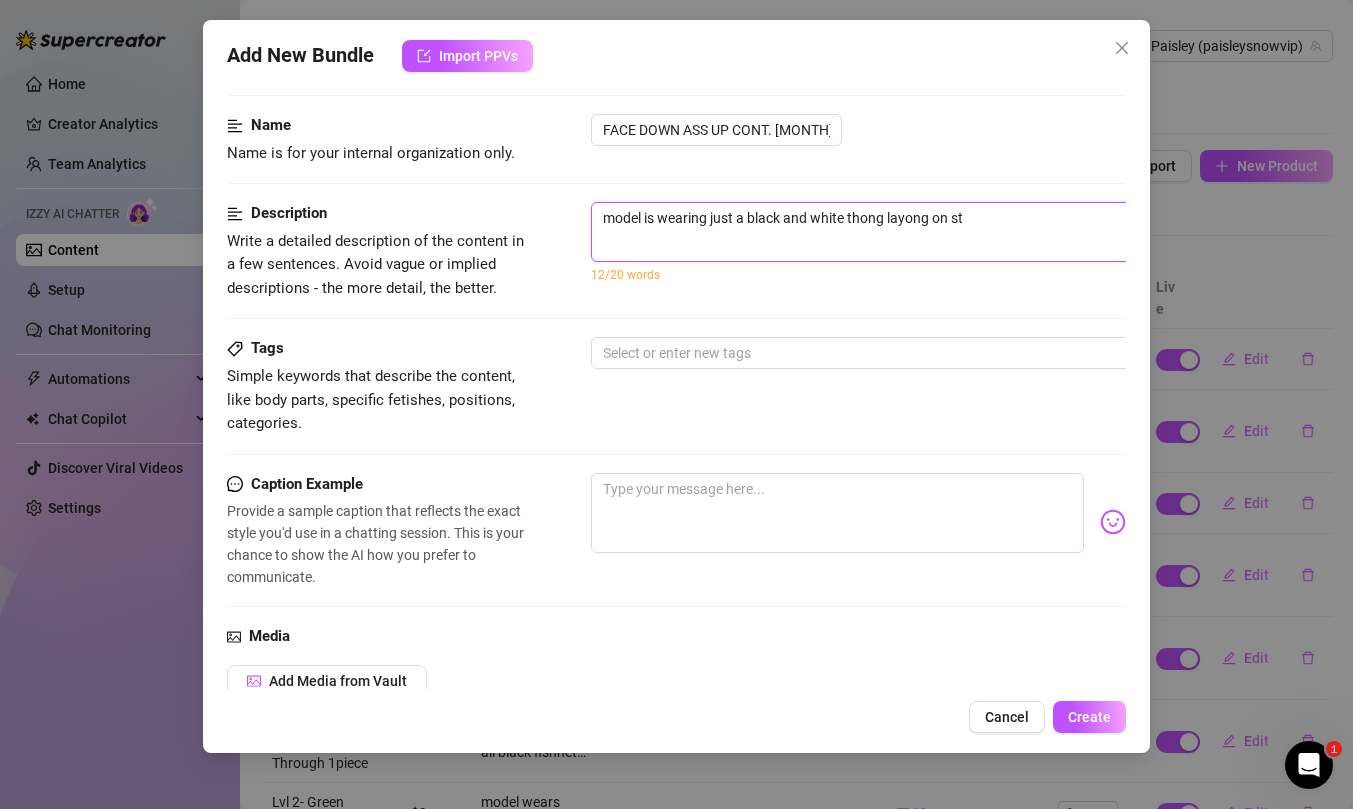 type on "model is wearing just a black and white thong layong on sto" 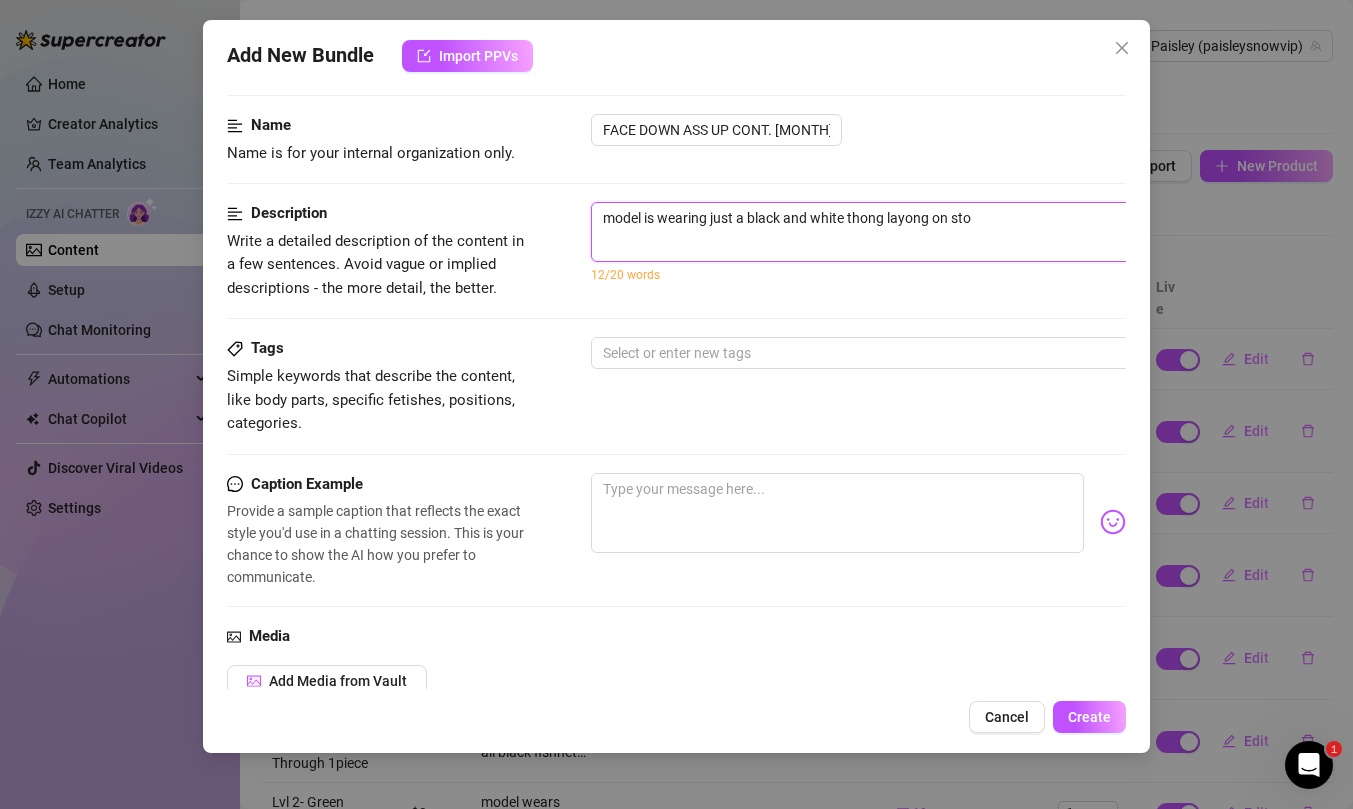type on "model is wearing just a black and white thong layong on stom" 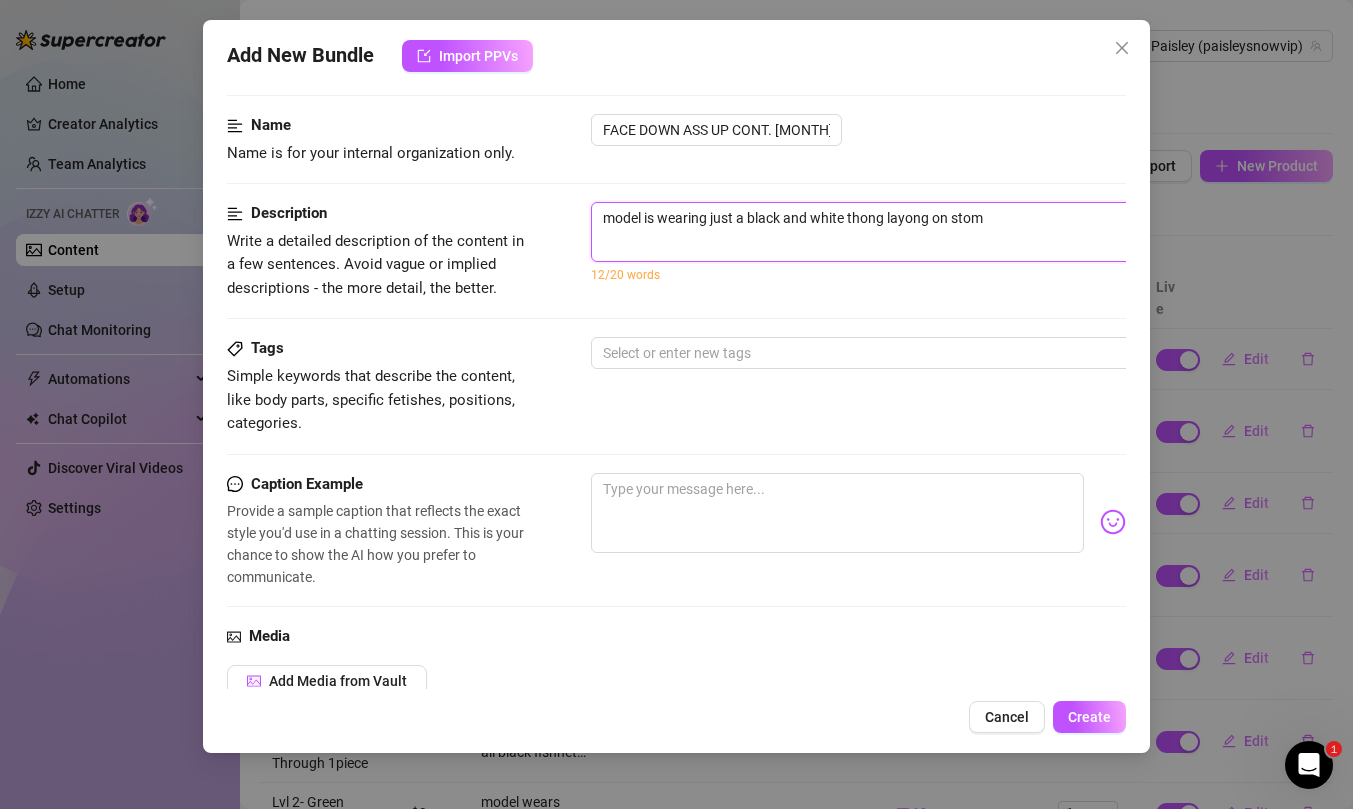 type on "model is wearing just a black and white thong layong on stoma" 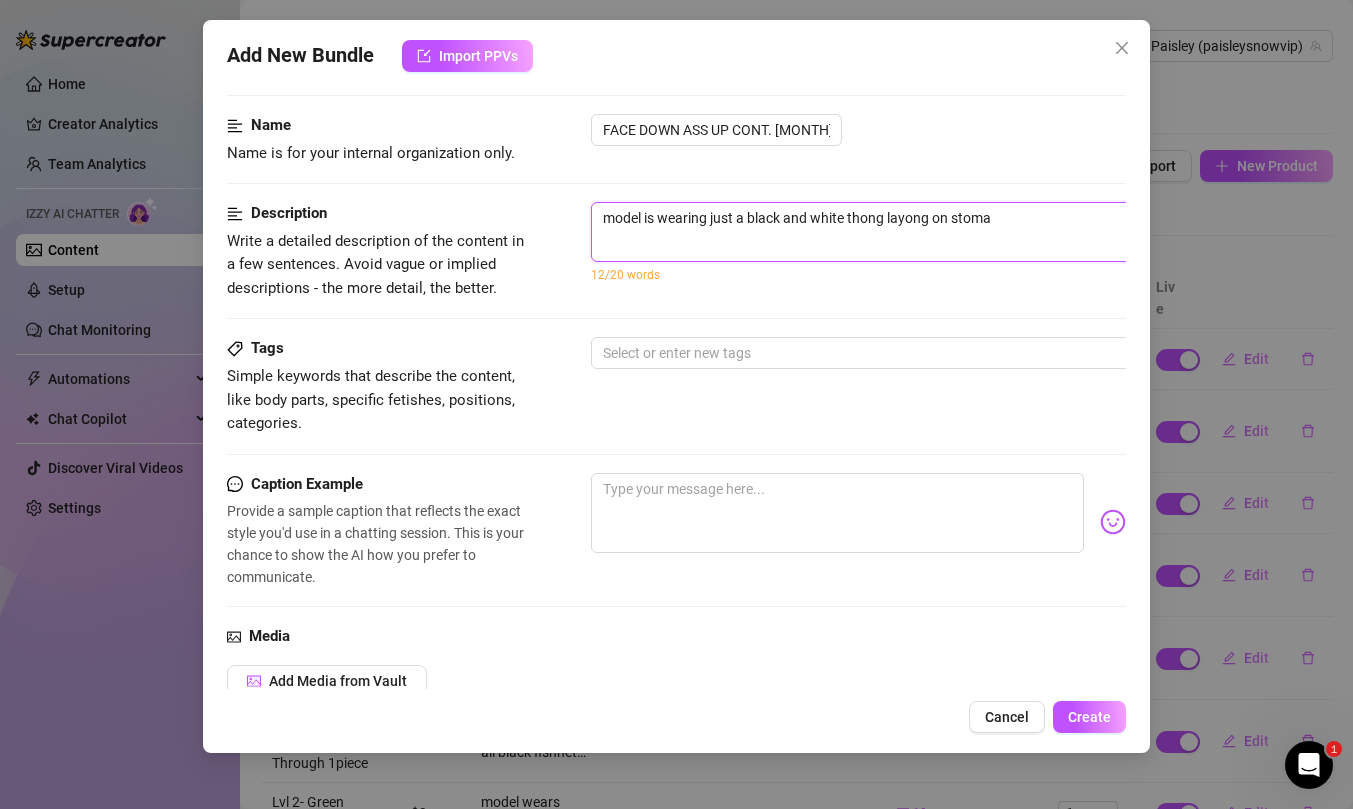 type on "model is wearing just a black and white thong layong on stomac" 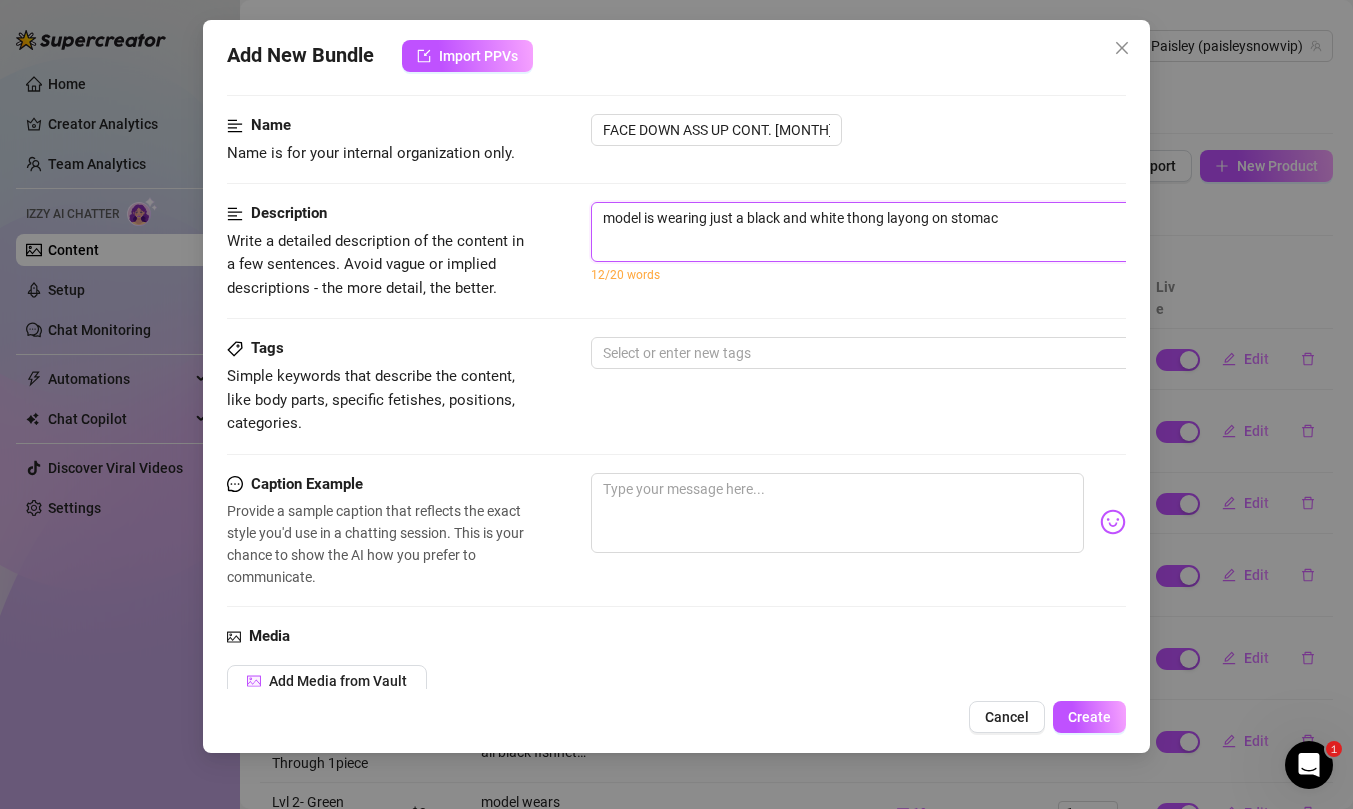 type on "model is wearing just a black and white thong layong on stomach" 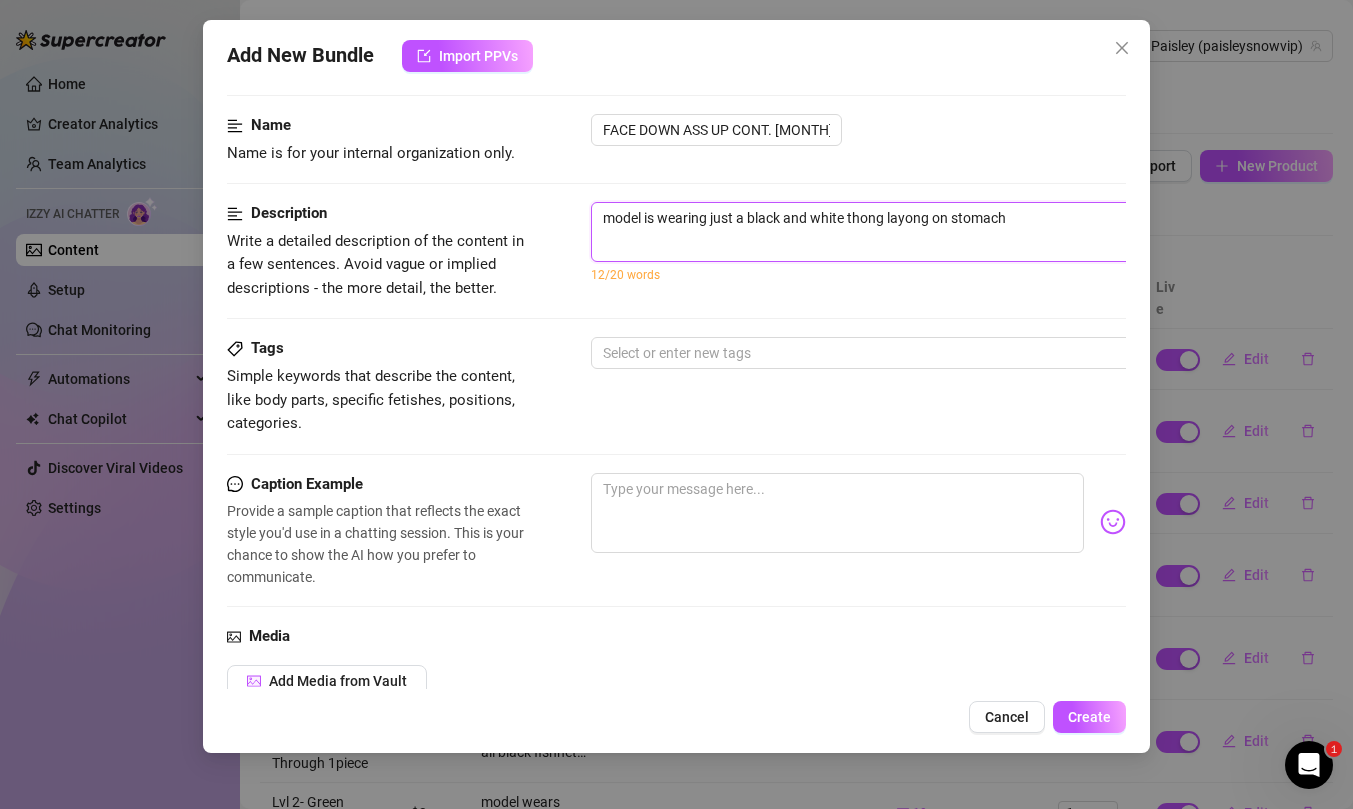type on "model is wearing just a black and white thong layong on stomach" 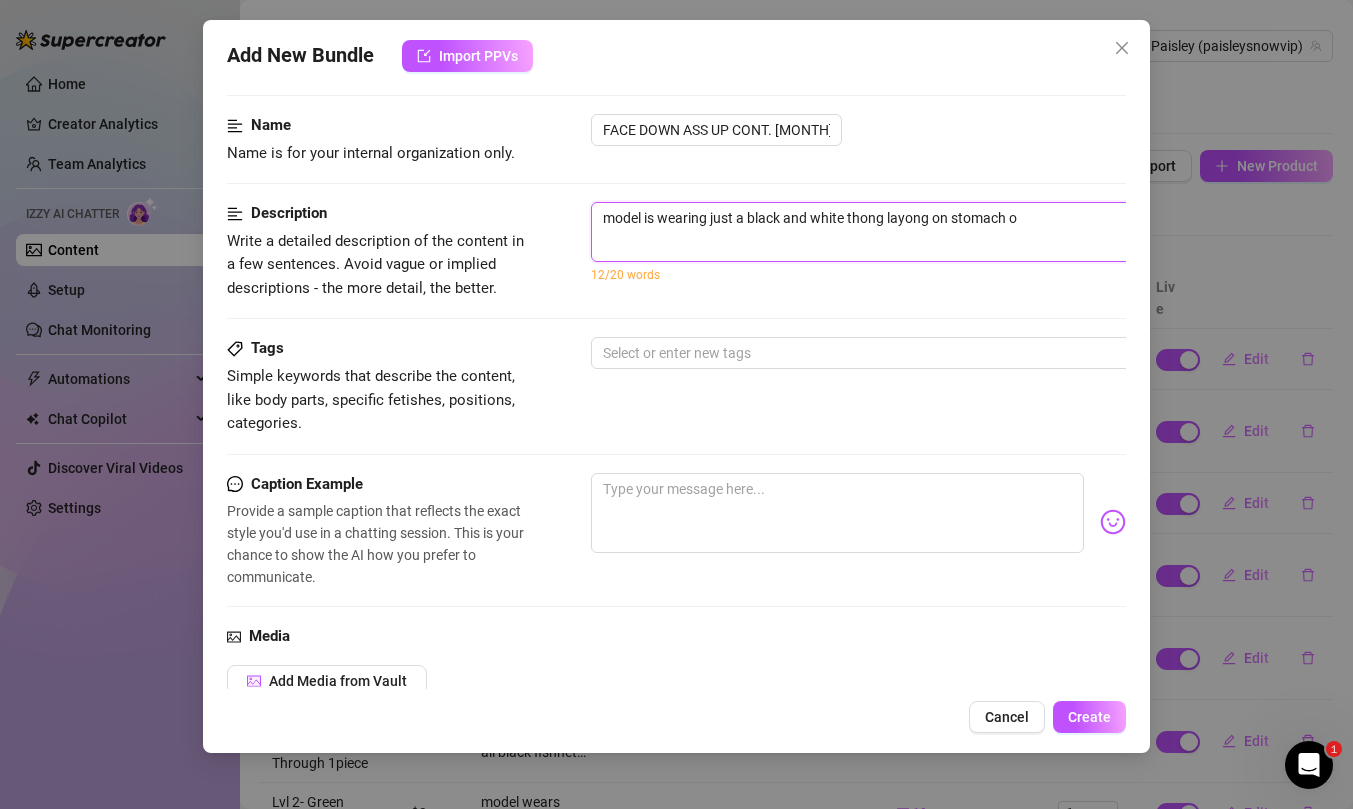 type on "model is wearing just a black and white thong layong on stomach on" 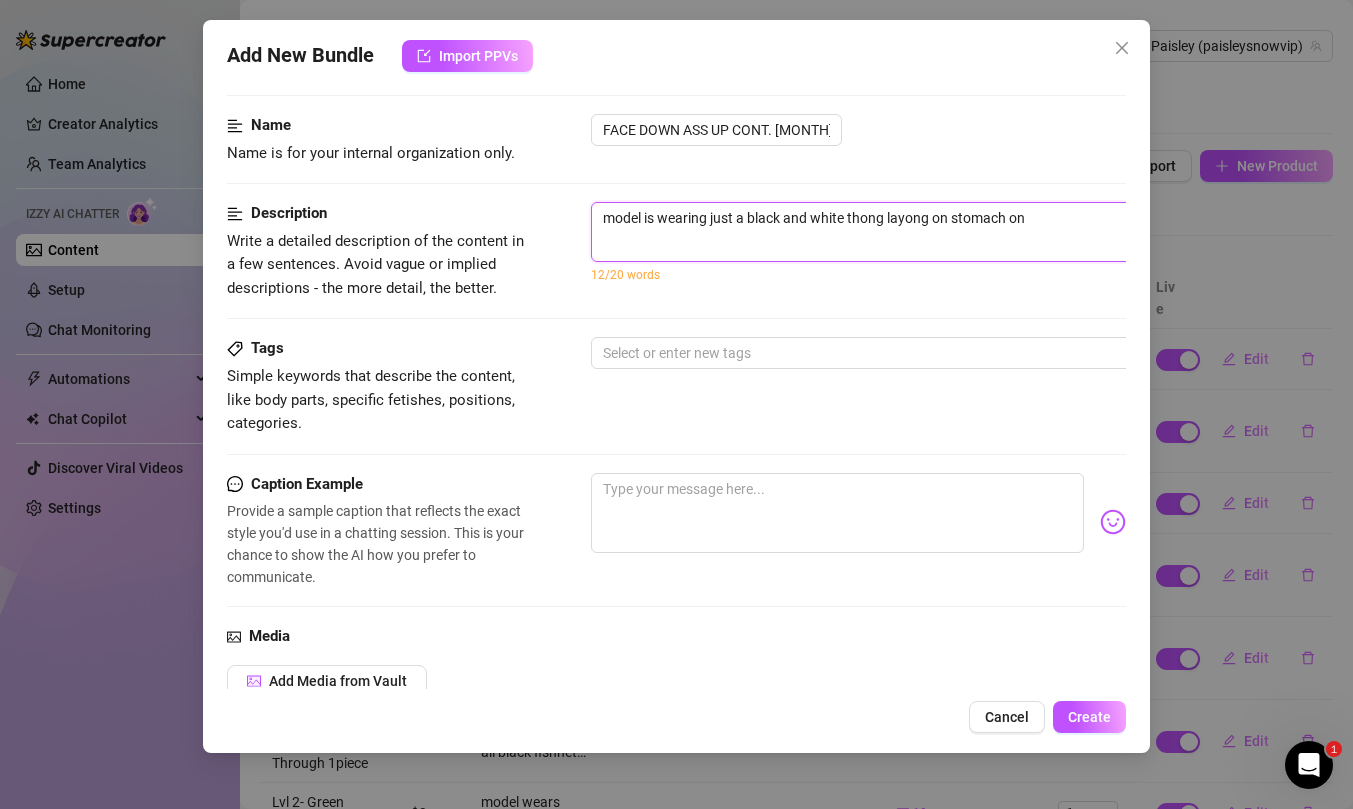 type on "model is wearing just a black and white thong layong on stomach on" 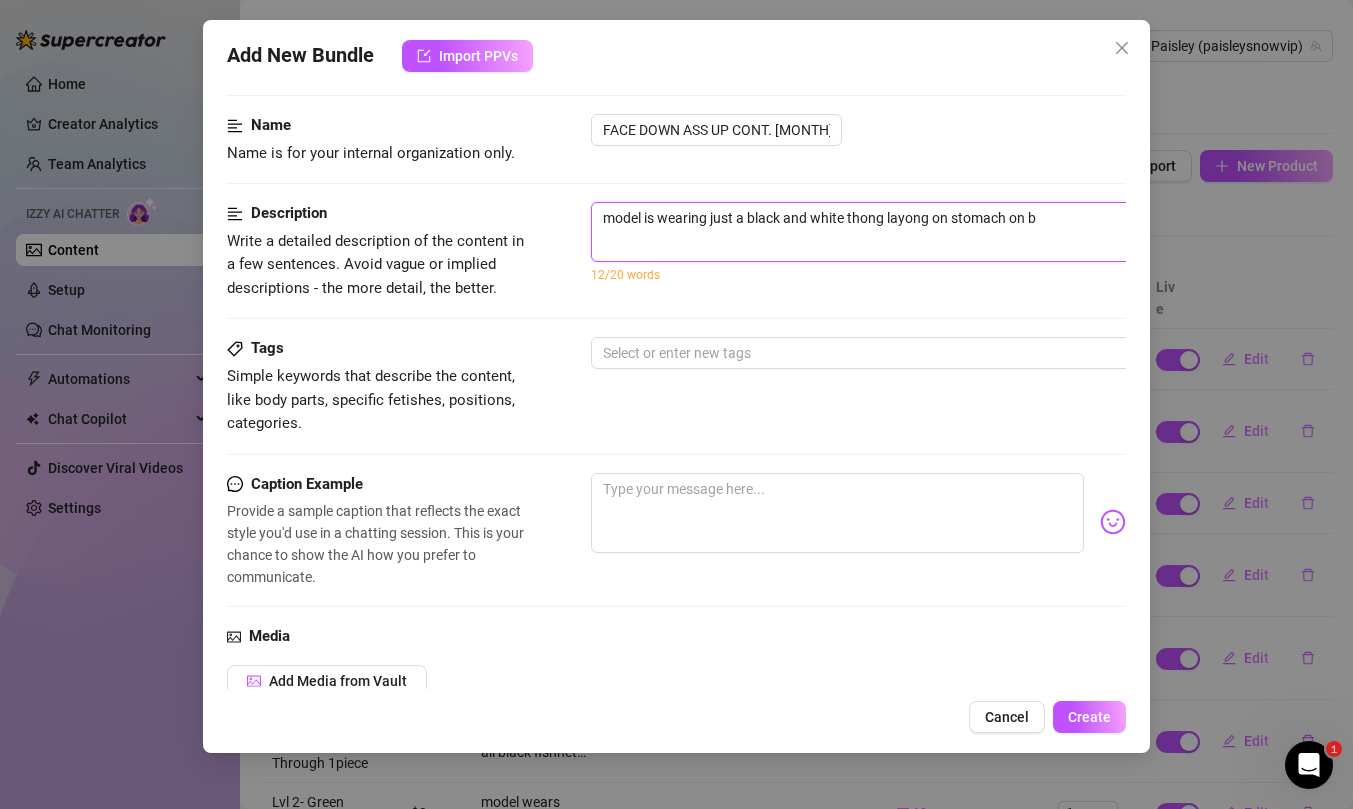 type on "model is wearing just a black and white thong layong on stomach on be" 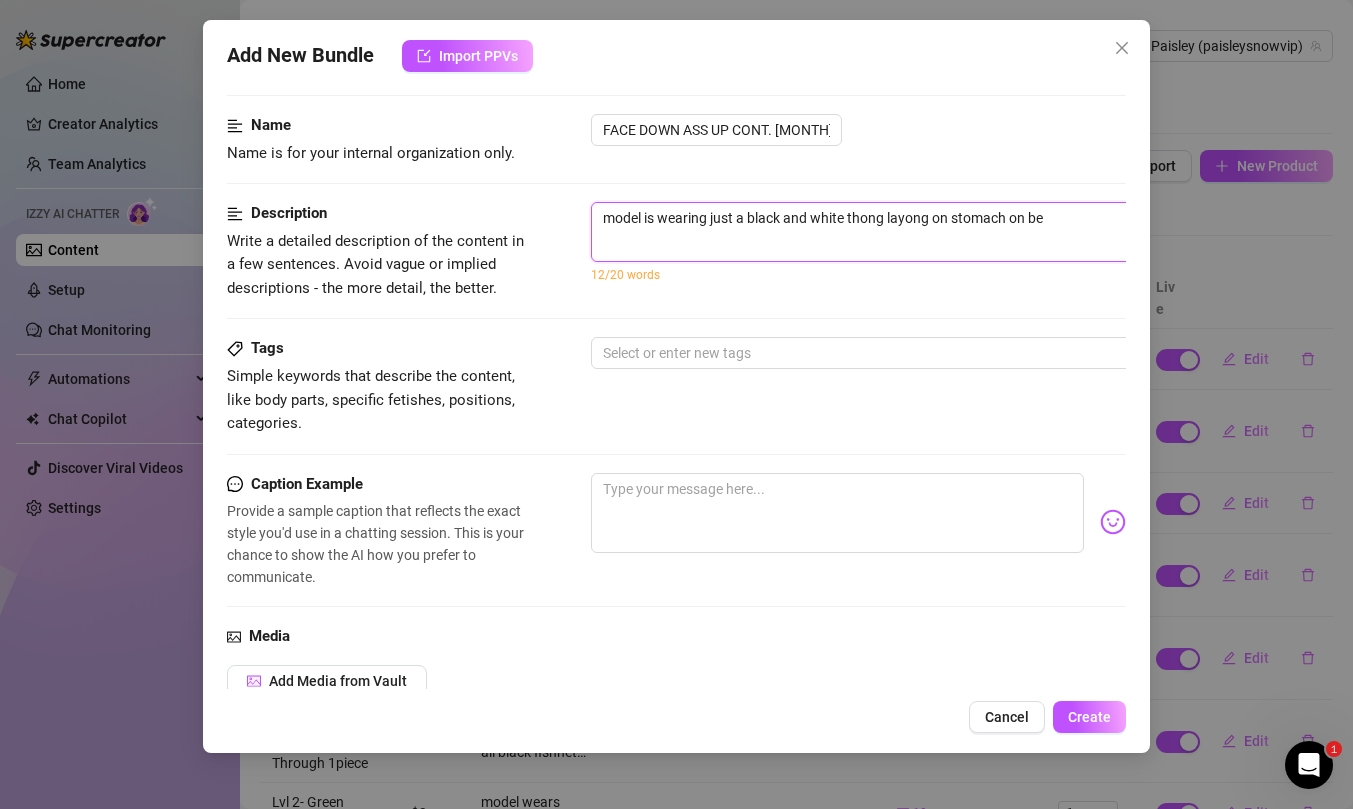 type on "model is wearing just a black and white thong layong on stomach on bed" 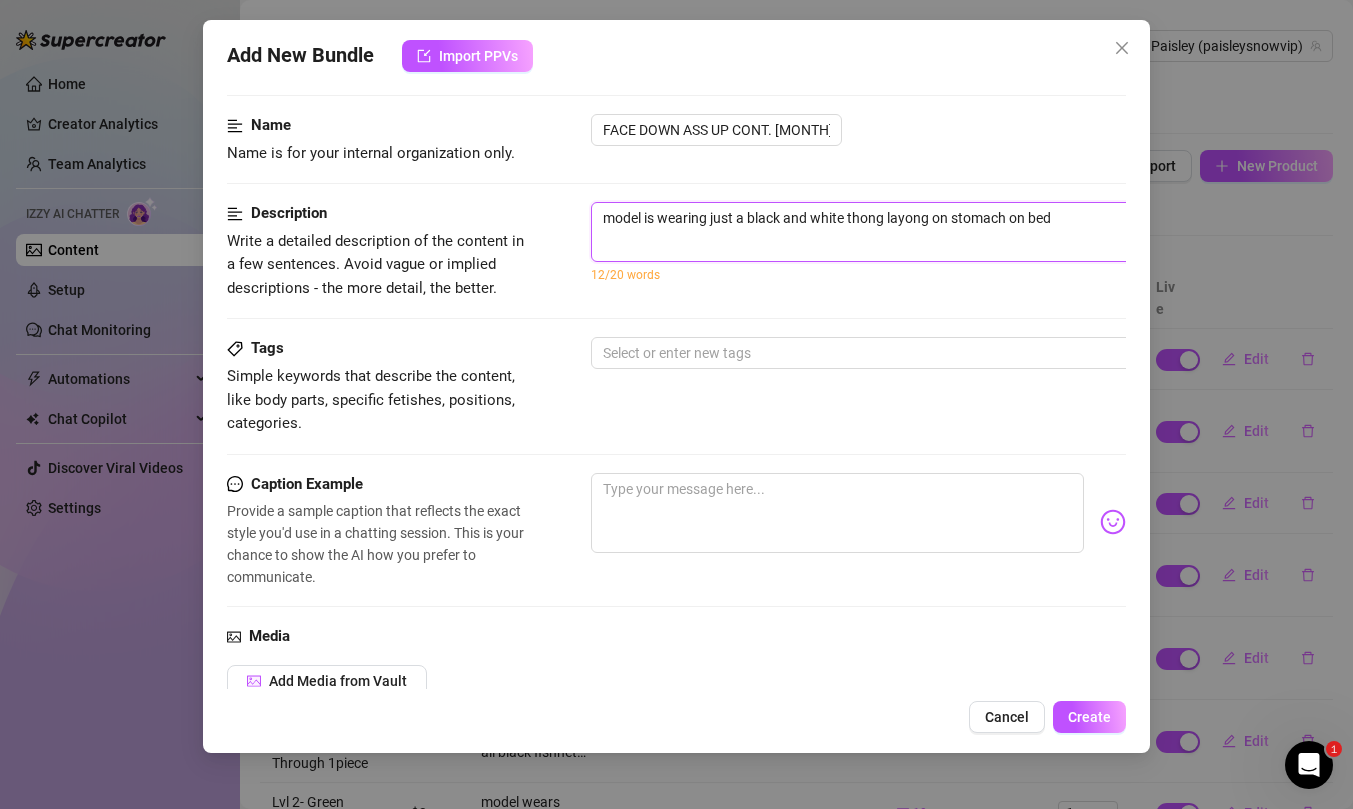type on "model is wearing just a black and white thong layong on stomach on bed." 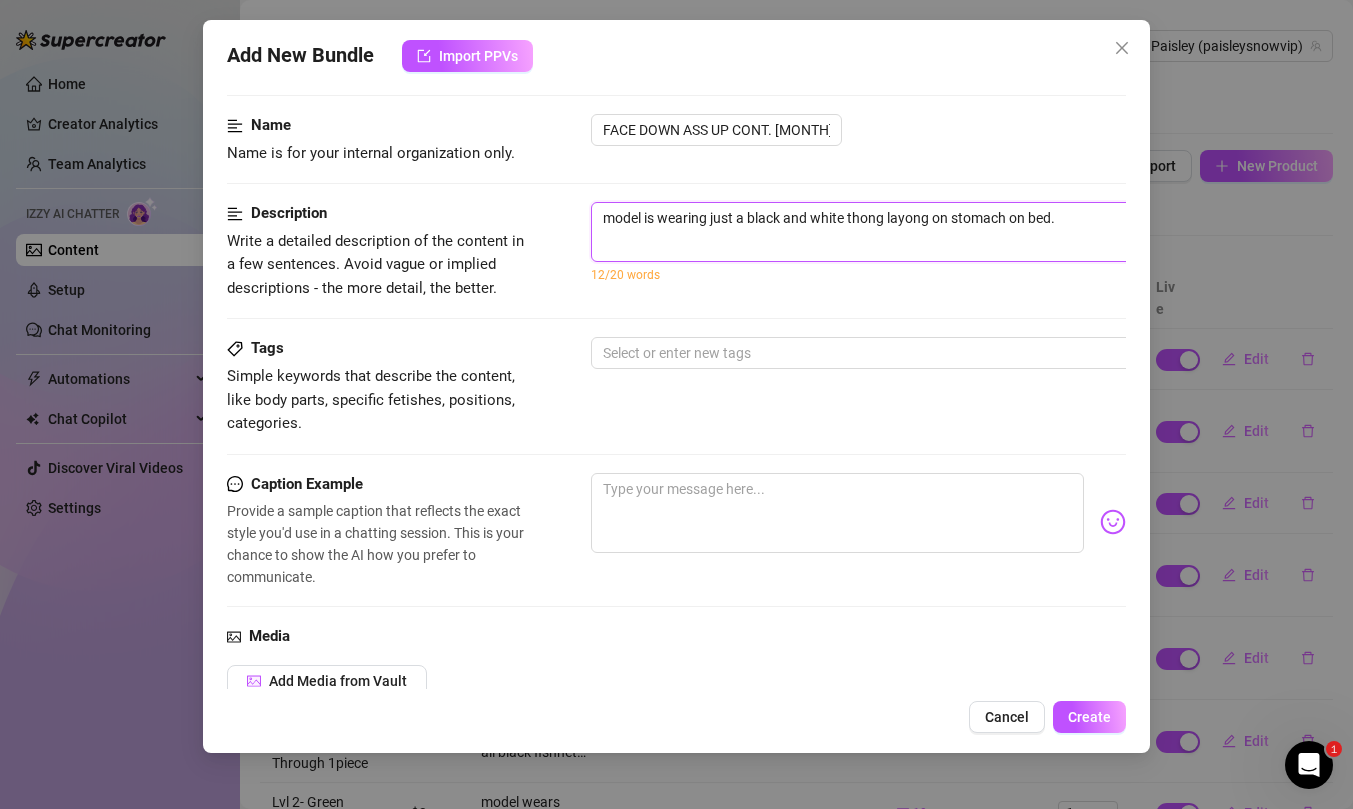 type on "model is wearing just a black and white thong layong on stomach on bed." 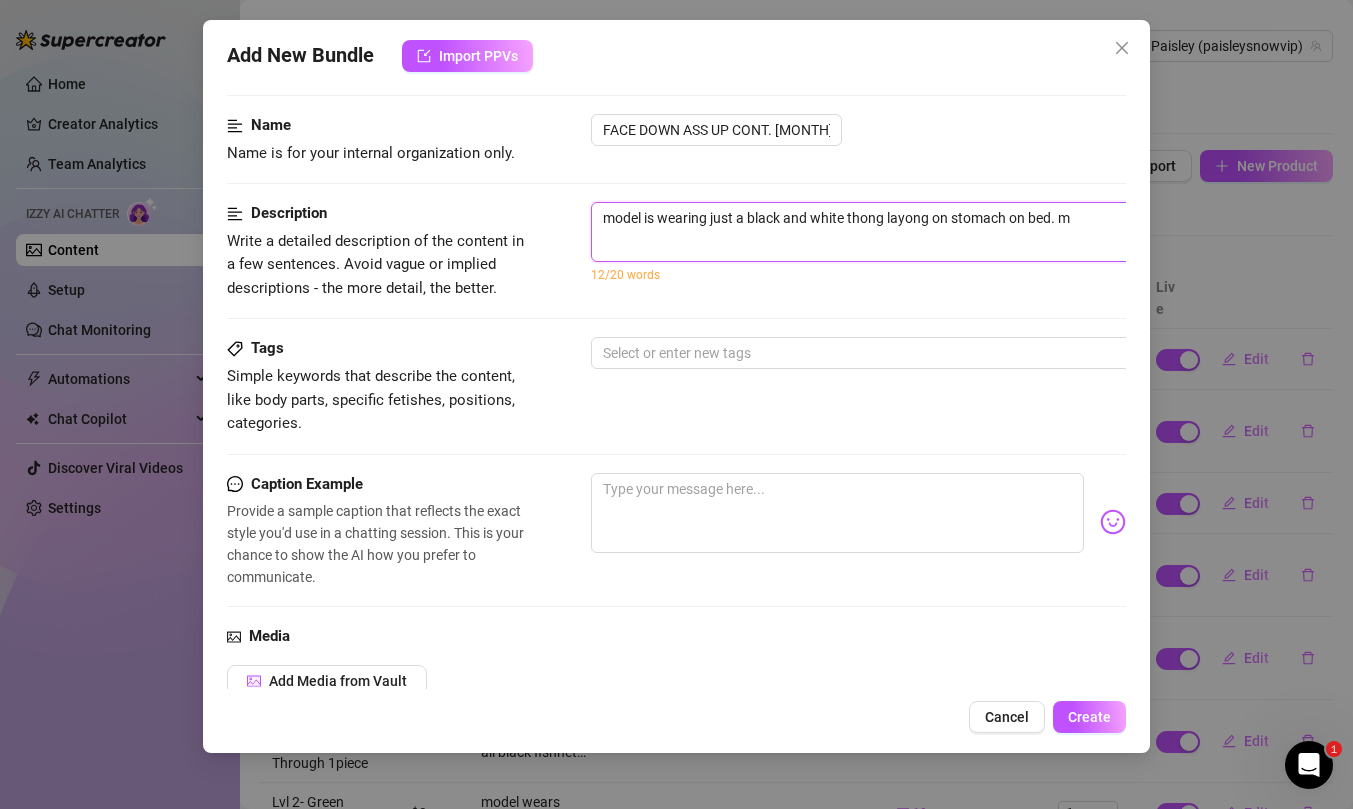 type on "model is wearing just a black and white thong layong on stomach on bed. md" 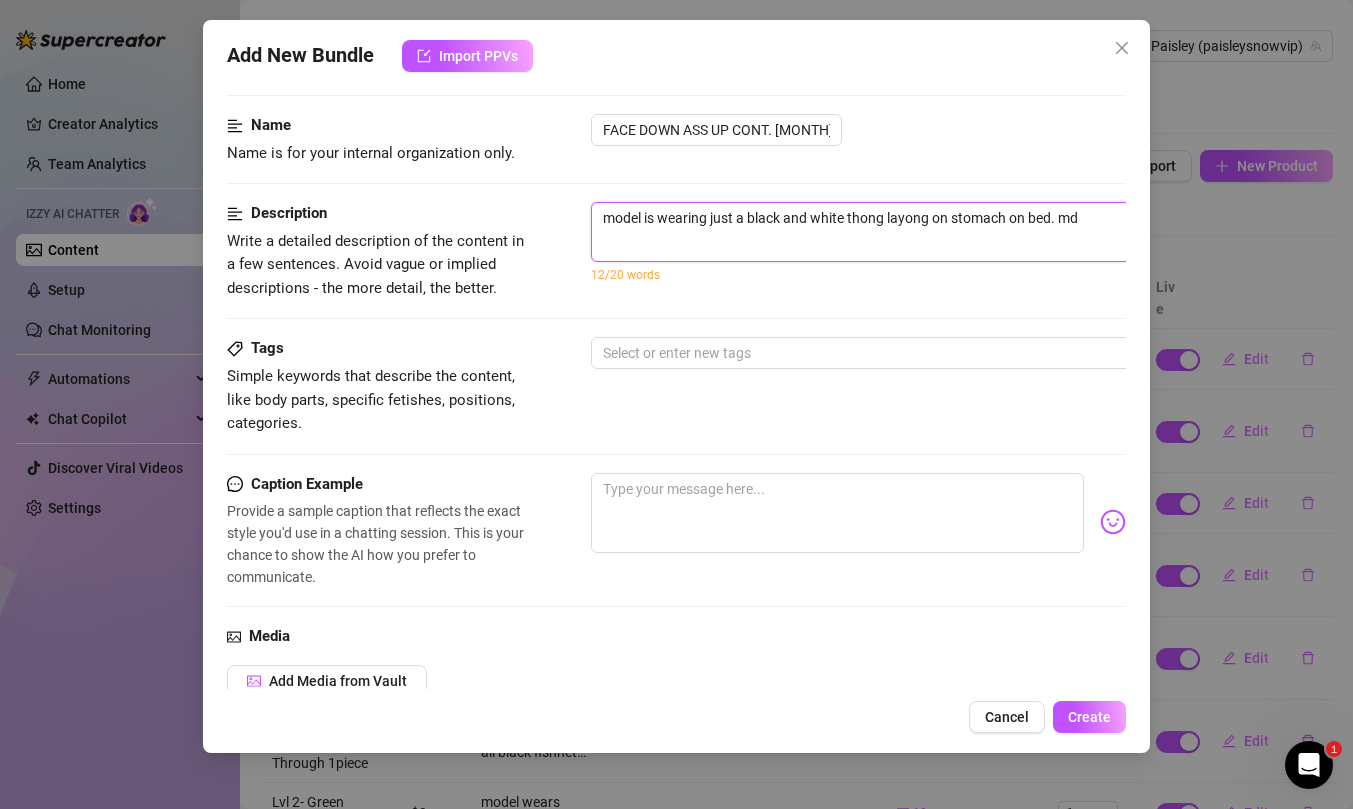 type on "model is wearing just a black and white thong layong on stomach on bed. m" 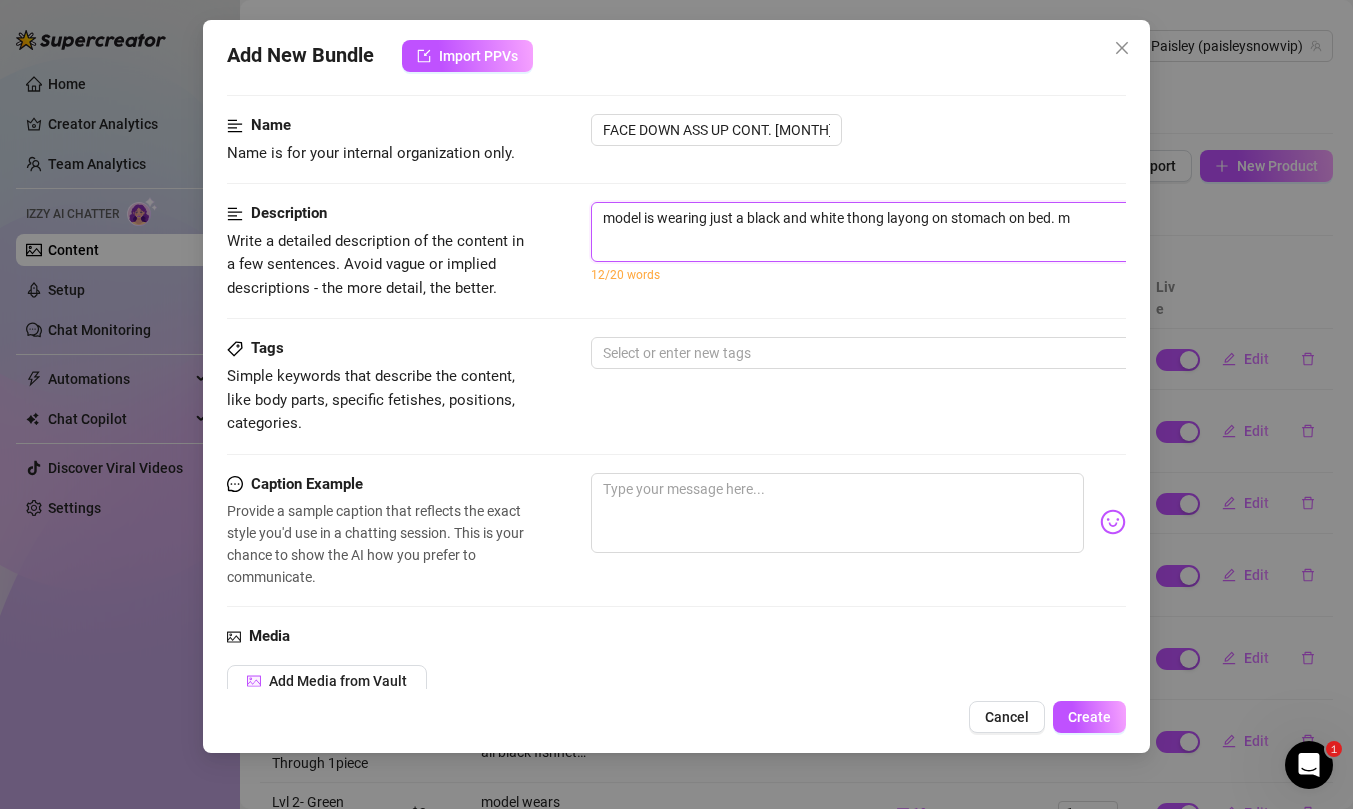 type on "model is wearing just a black and white thong layong on stomach on bed. mo" 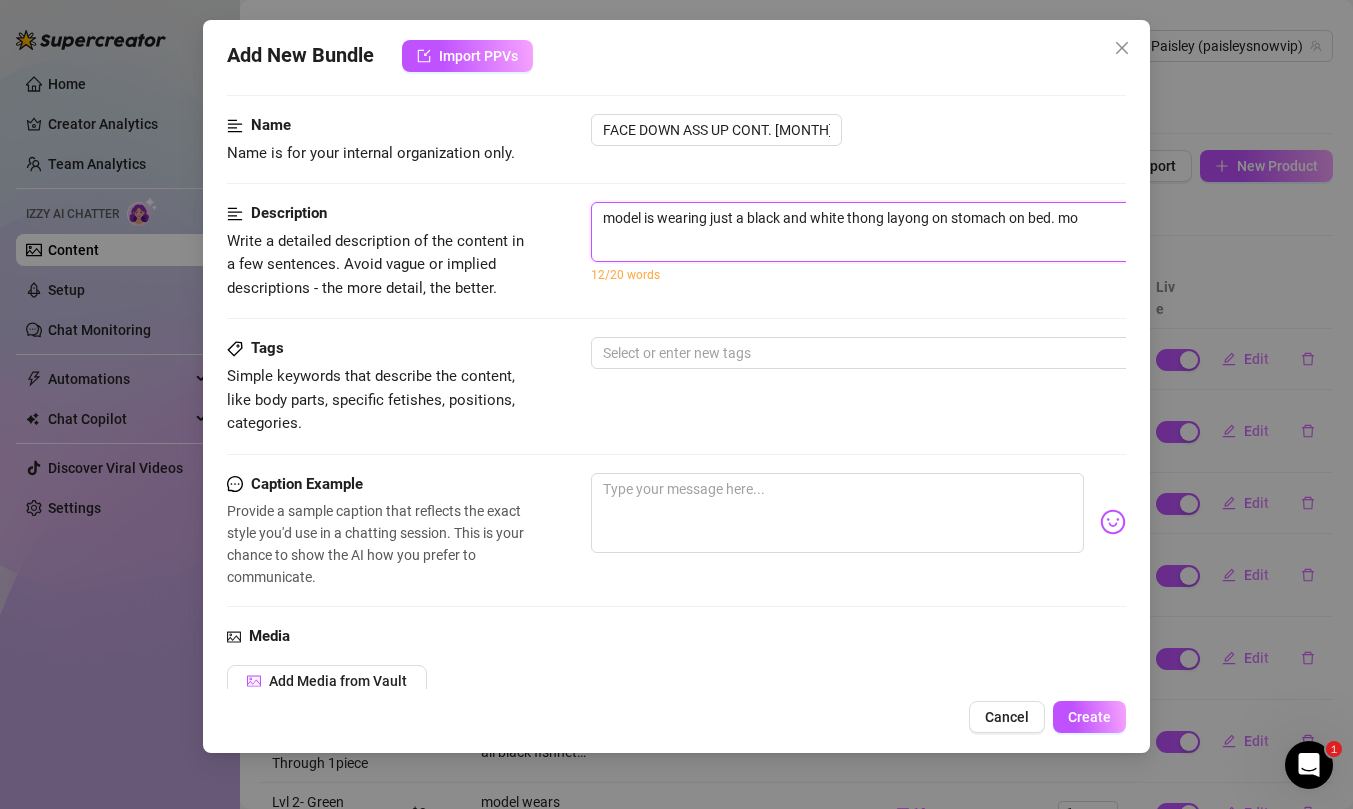 type on "model is wearing just a black and white thong layong on stomach on bed. mod" 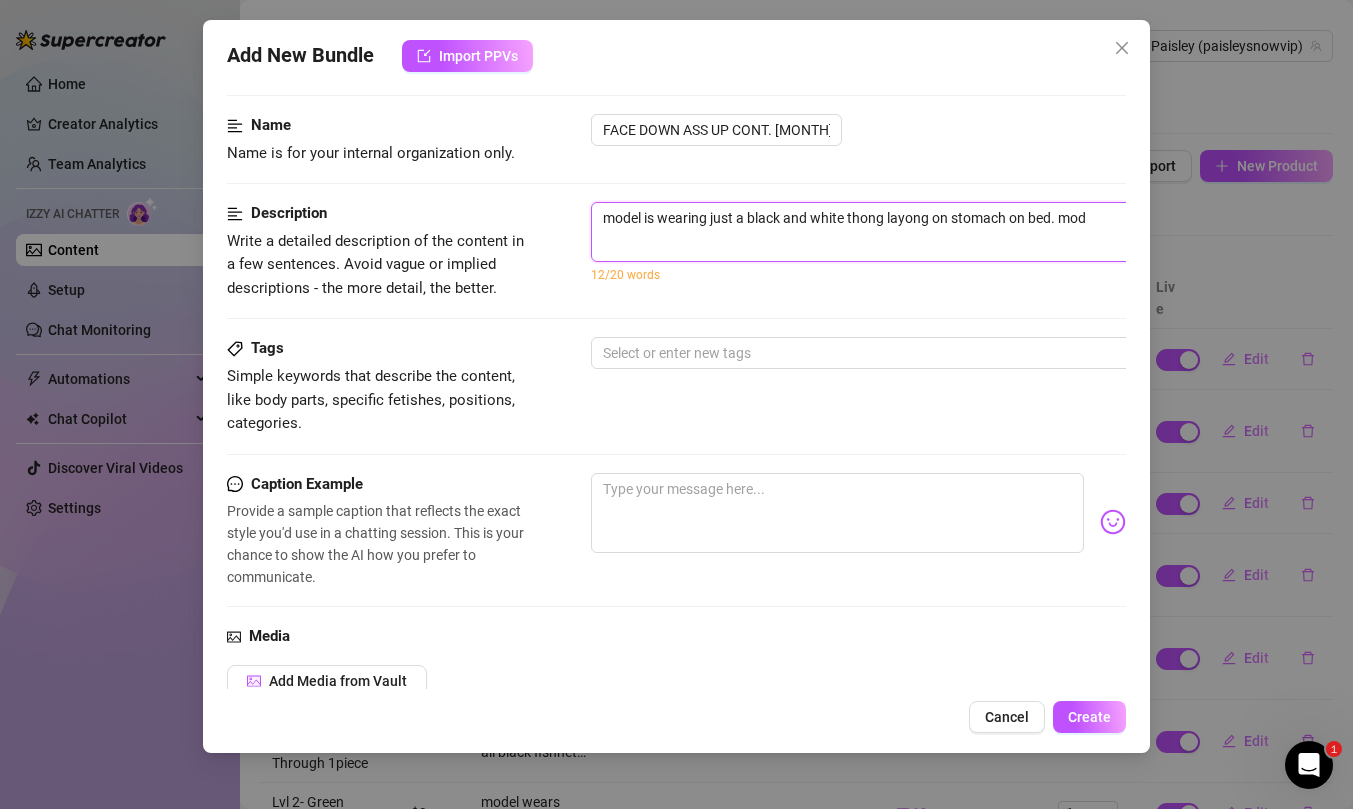 type on "model is wearing just a black and white thong layong on stomach on bed. mode" 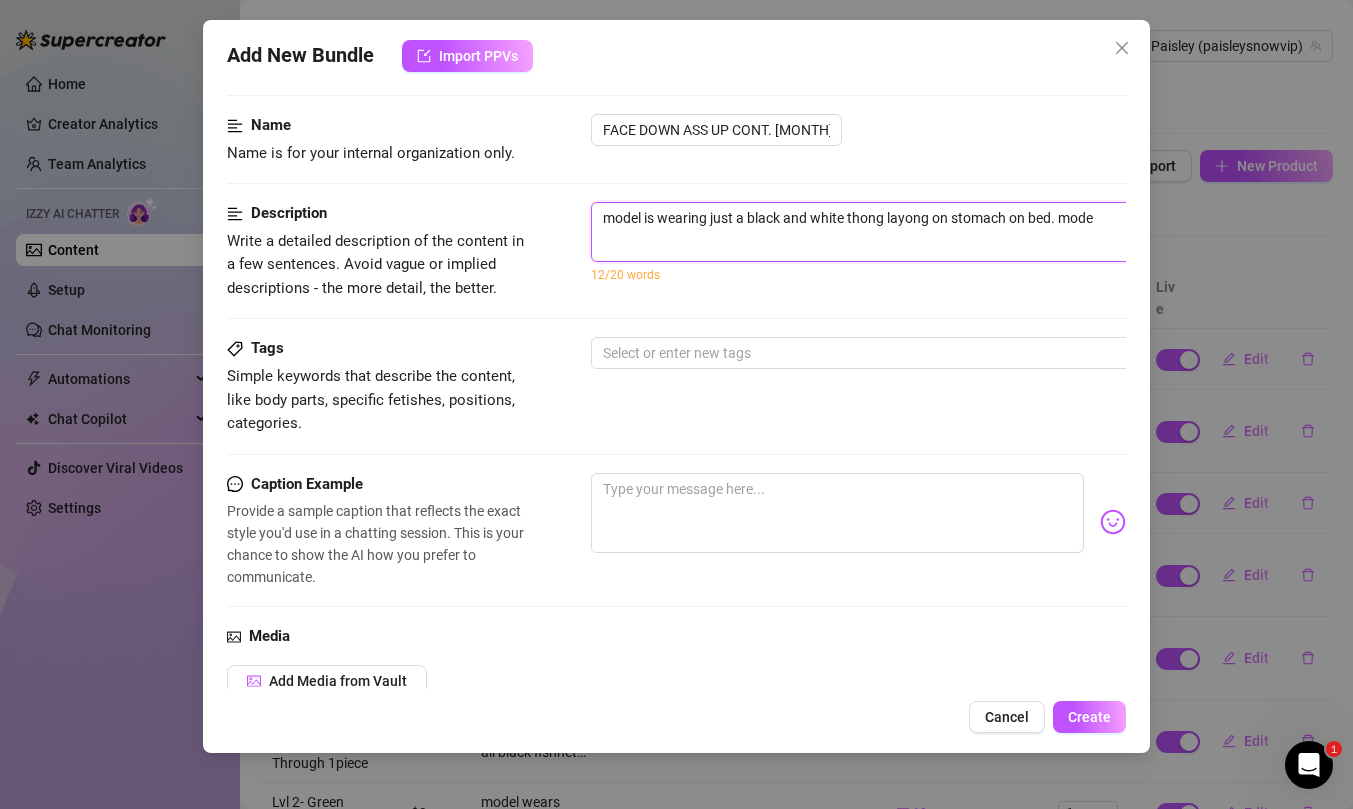 type on "model is wearing just a black and white thong layong on stomach on bed. model" 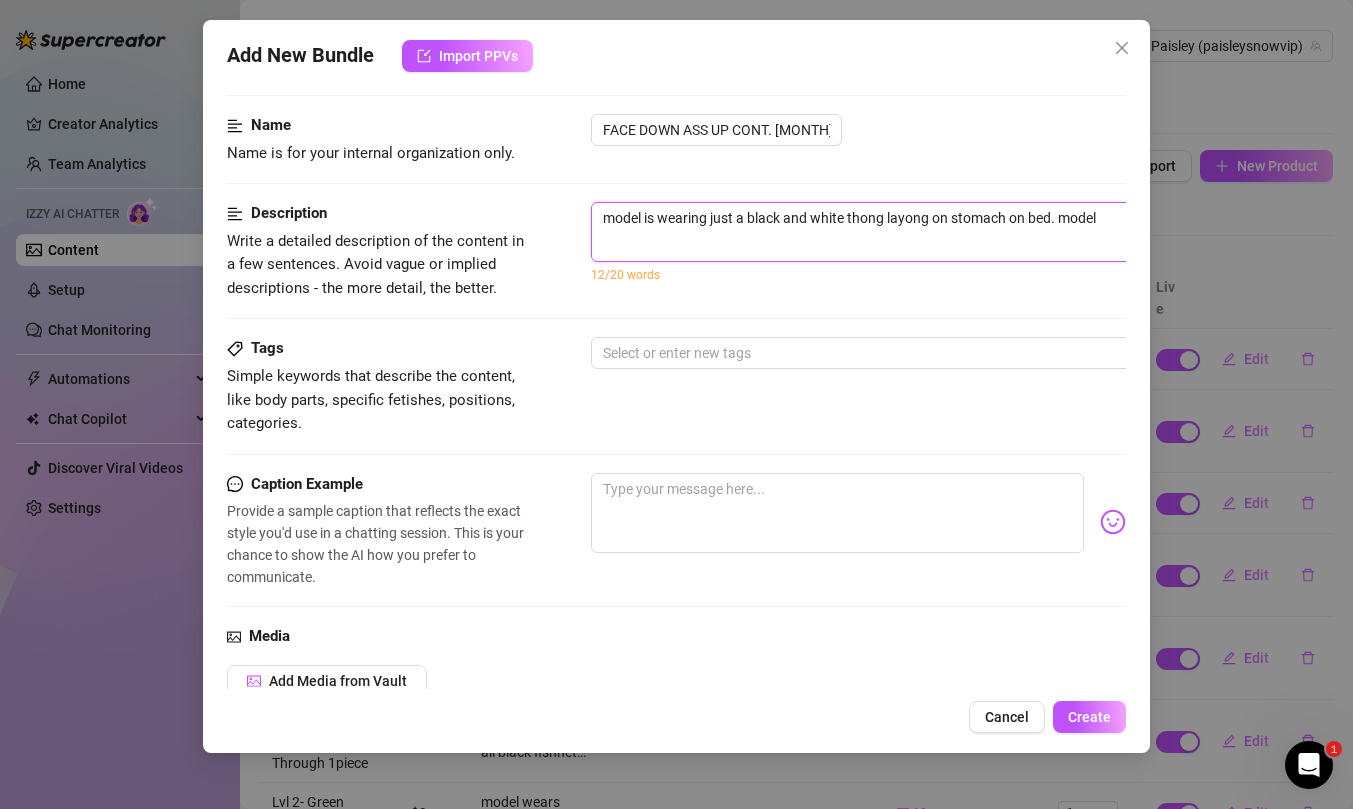 type on "model is wearing just a black and white thong layong on stomach on bed. model" 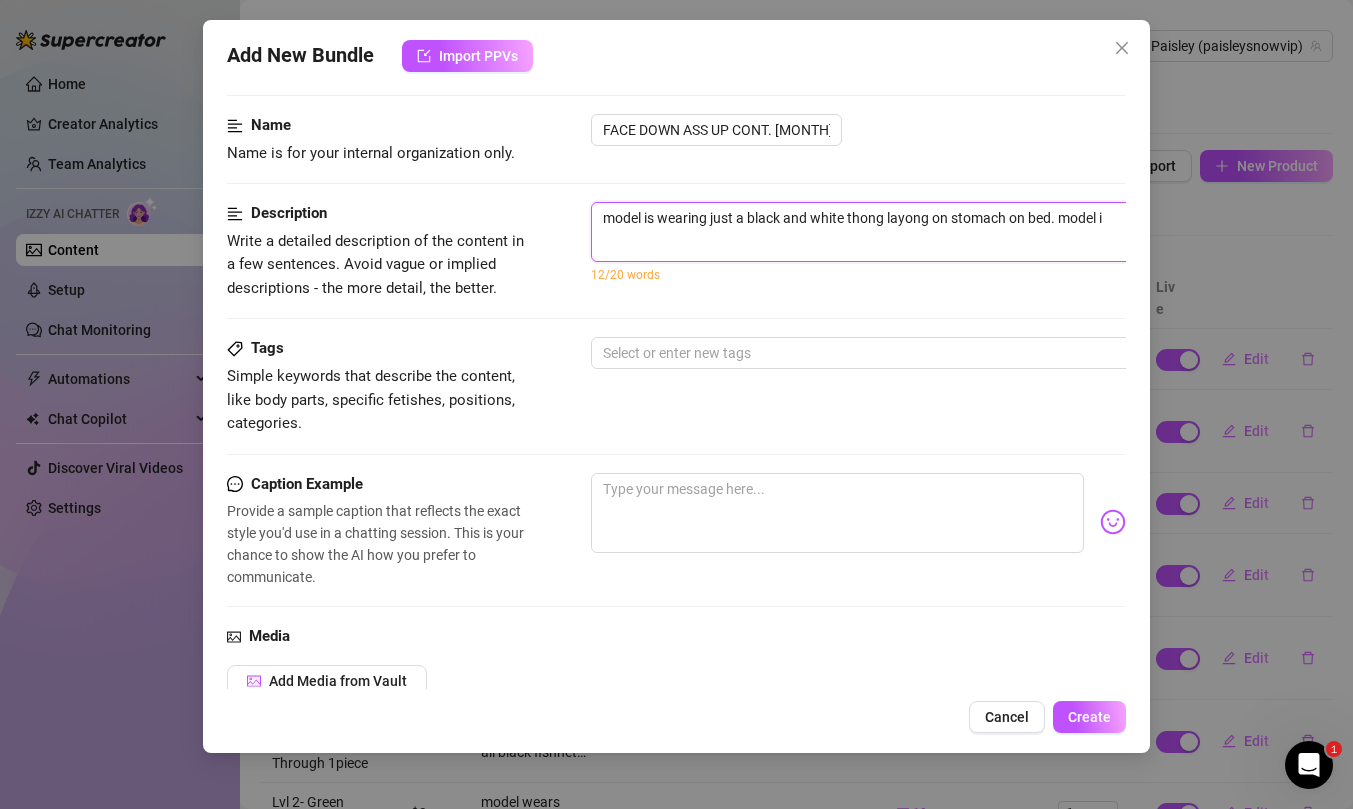 type on "model is wearing just a black and white thong layong on stomach on bed. model is" 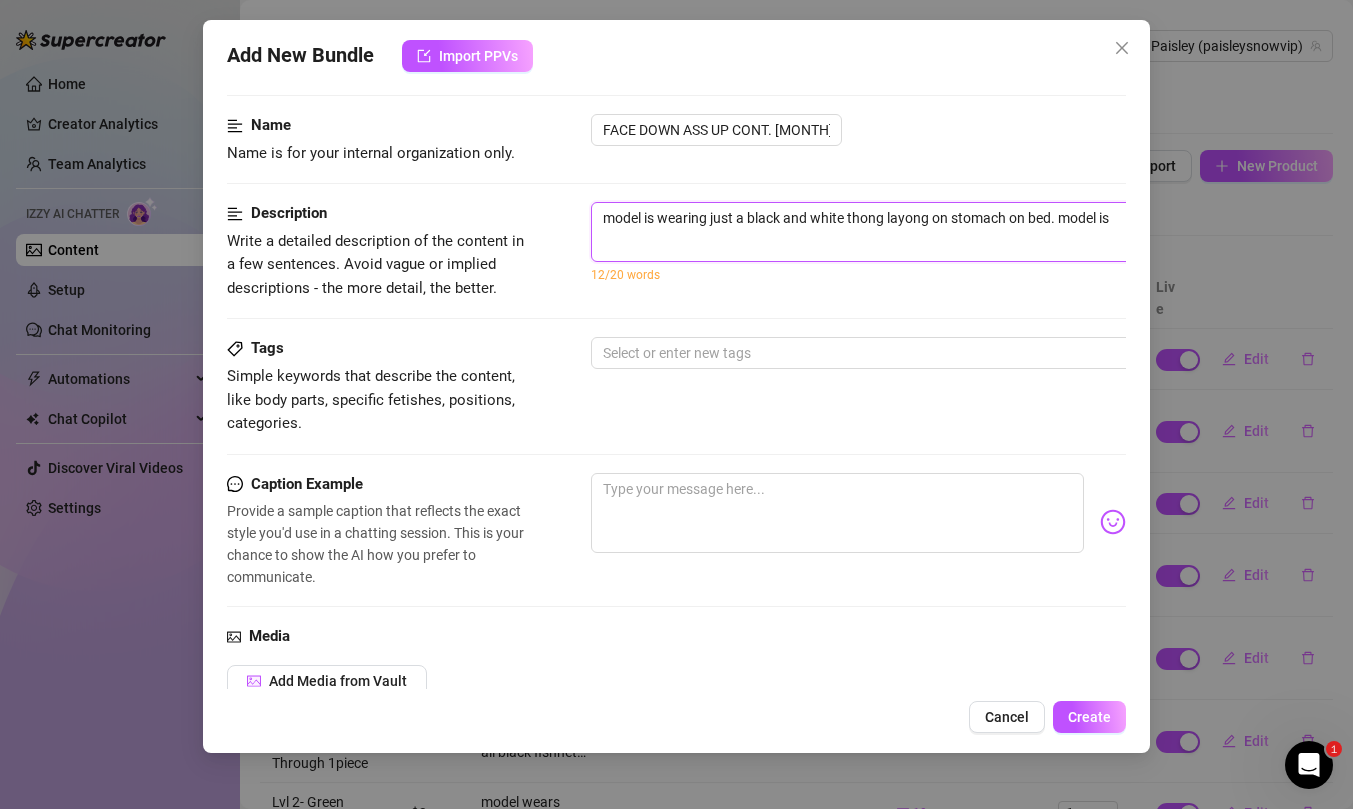 type on "model is wearing just a black and white thong layong on stomach on bed. model is" 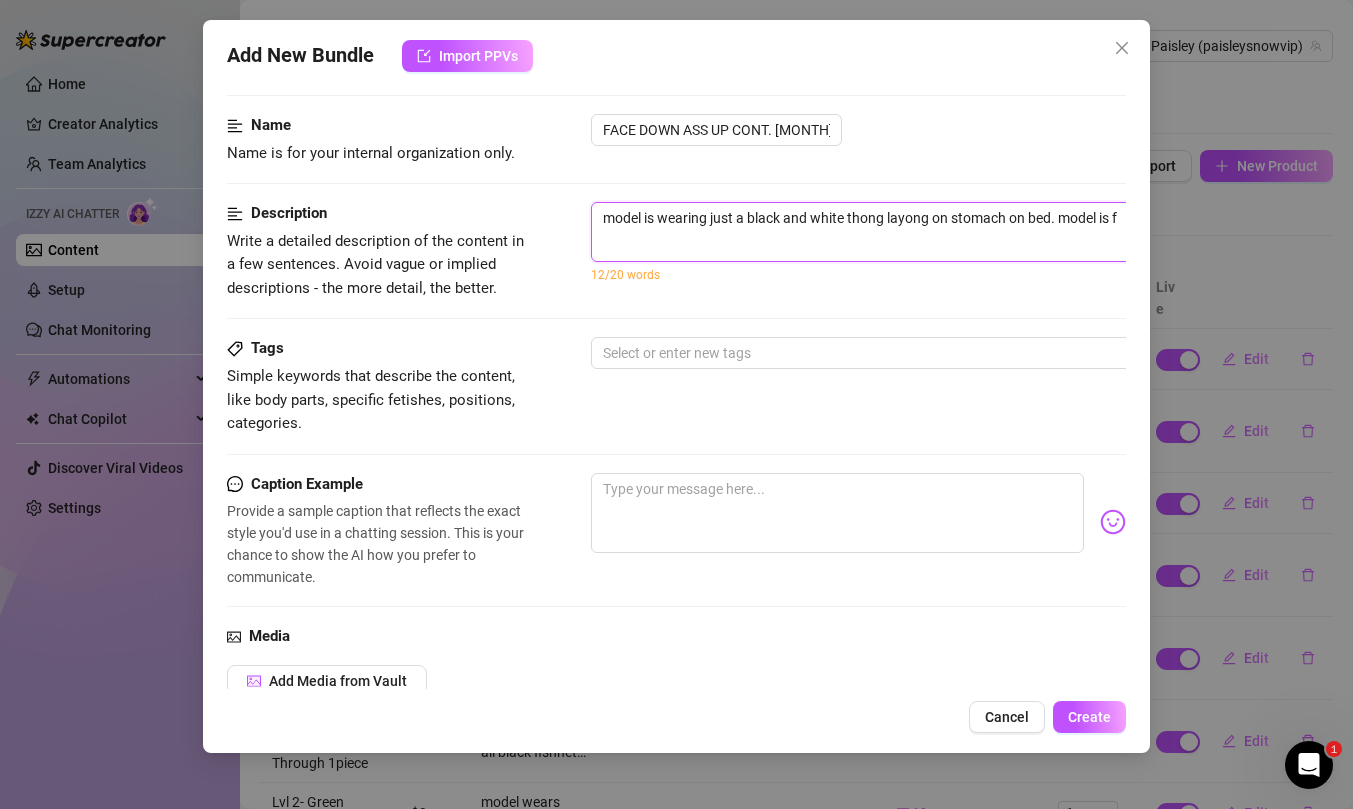 type on "model is wearing just a black and white thong layong on stomach on bed. model is fa" 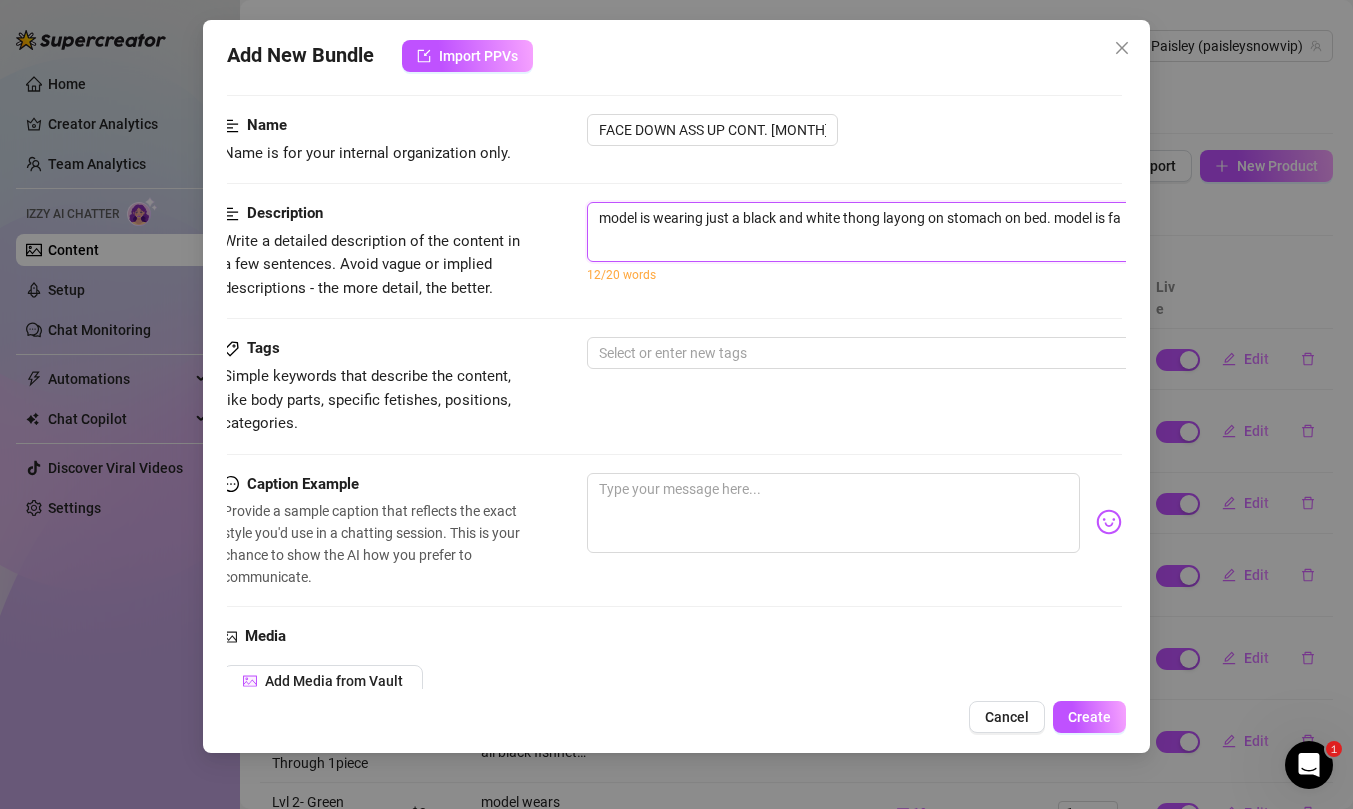 type on "model is wearing just a black and white thong layong on stomach on bed. model is fac" 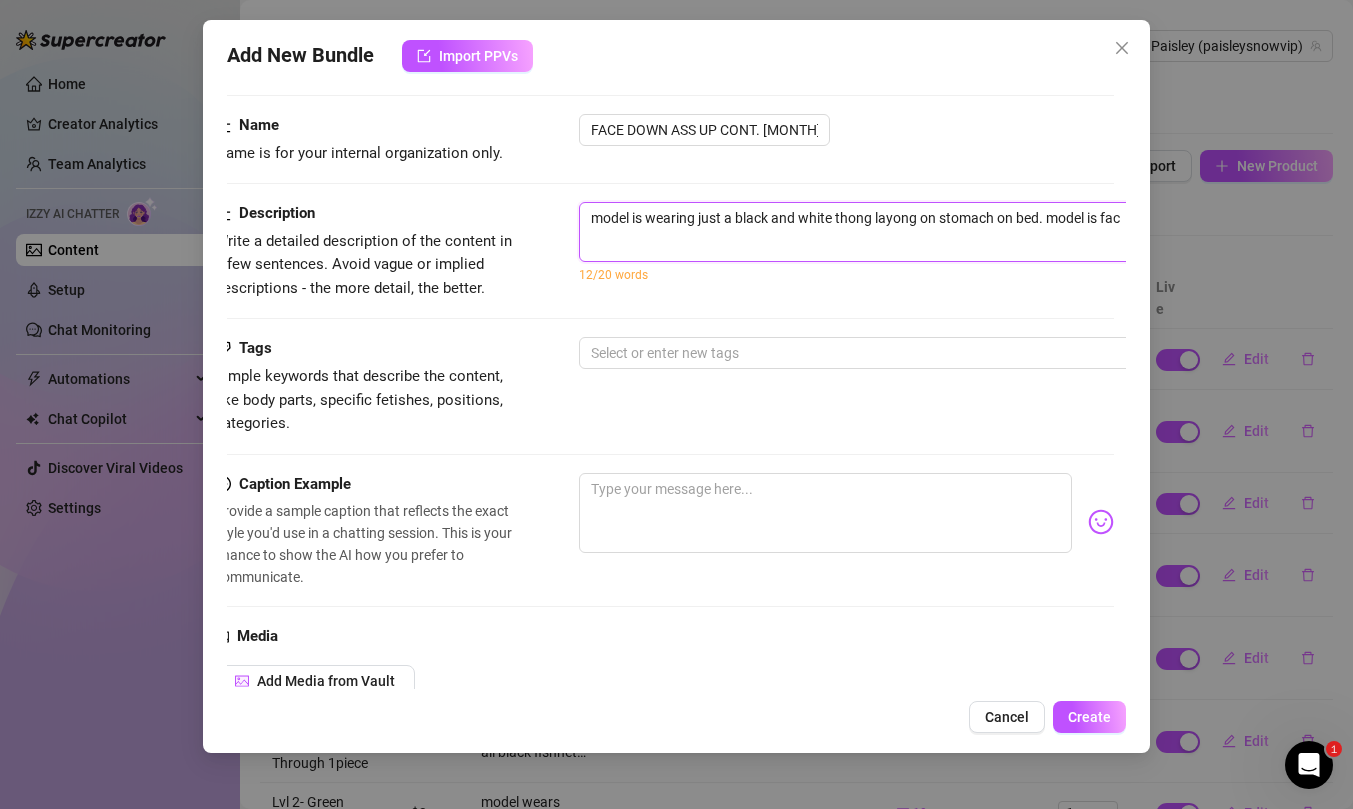 type on "model is wearing just a black and white thong layong on stomach on bed. model is faci" 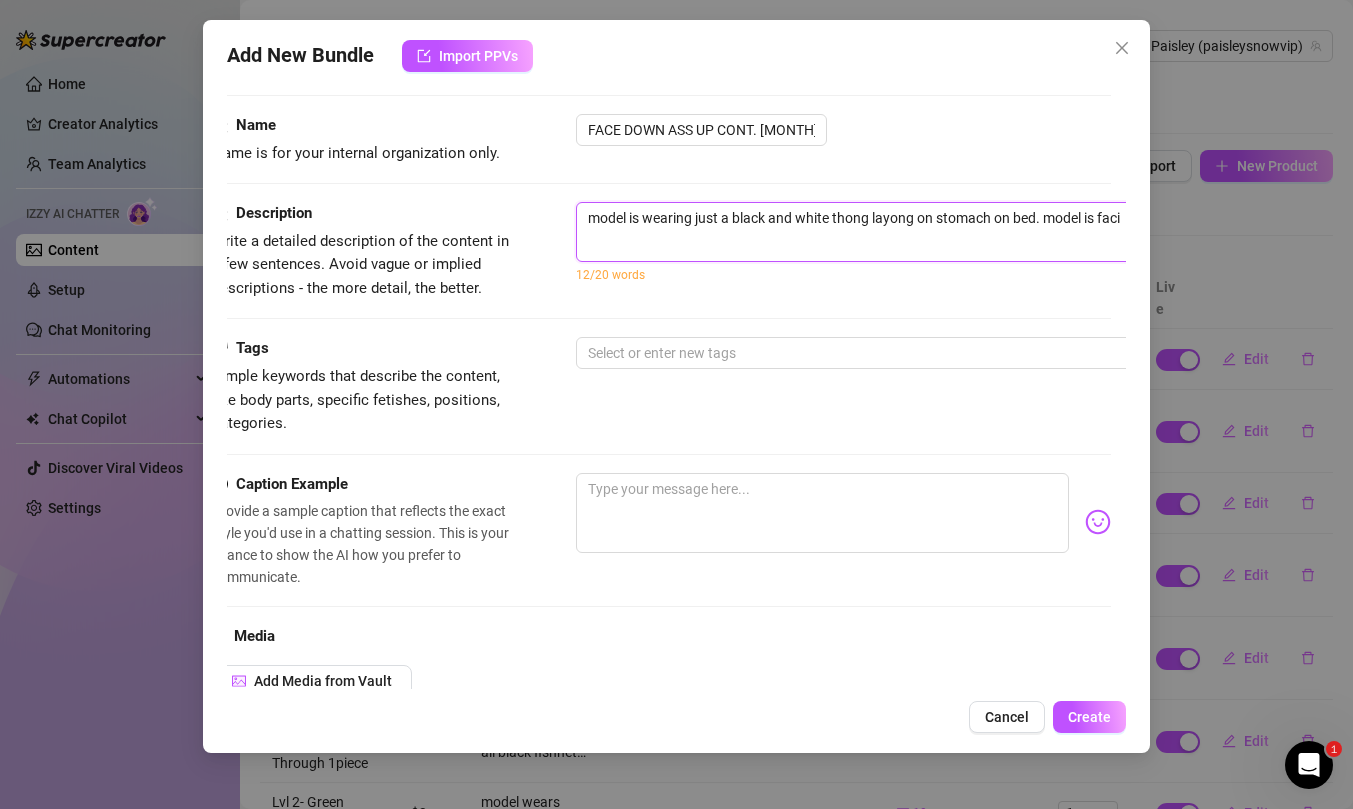 type on "model is wearing just a black and white thong layong on stomach on bed. model is facin" 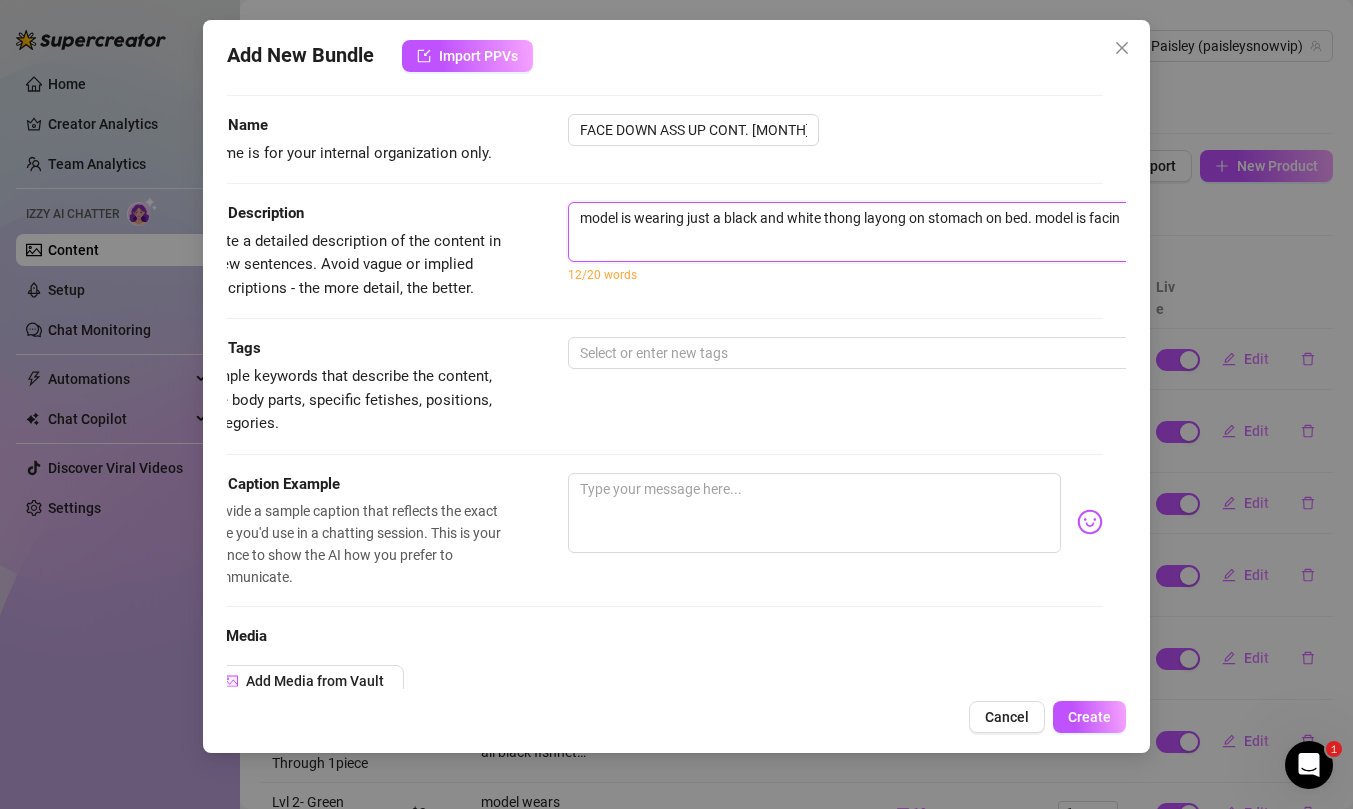 type on "model is wearing just a black and white thong layong on stomach on bed. model is facing" 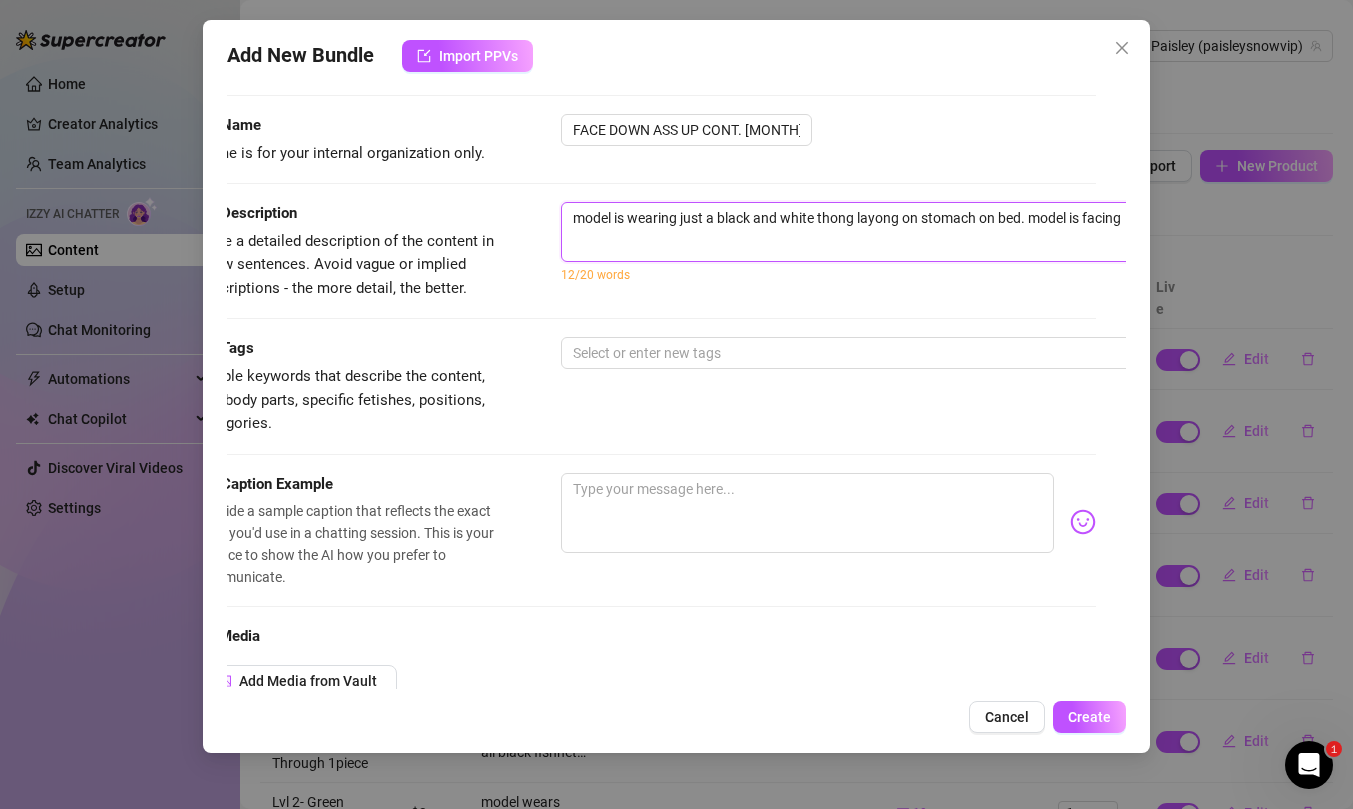 type on "model is wearing just a black and white thong layong on stomach on bed. model is facing" 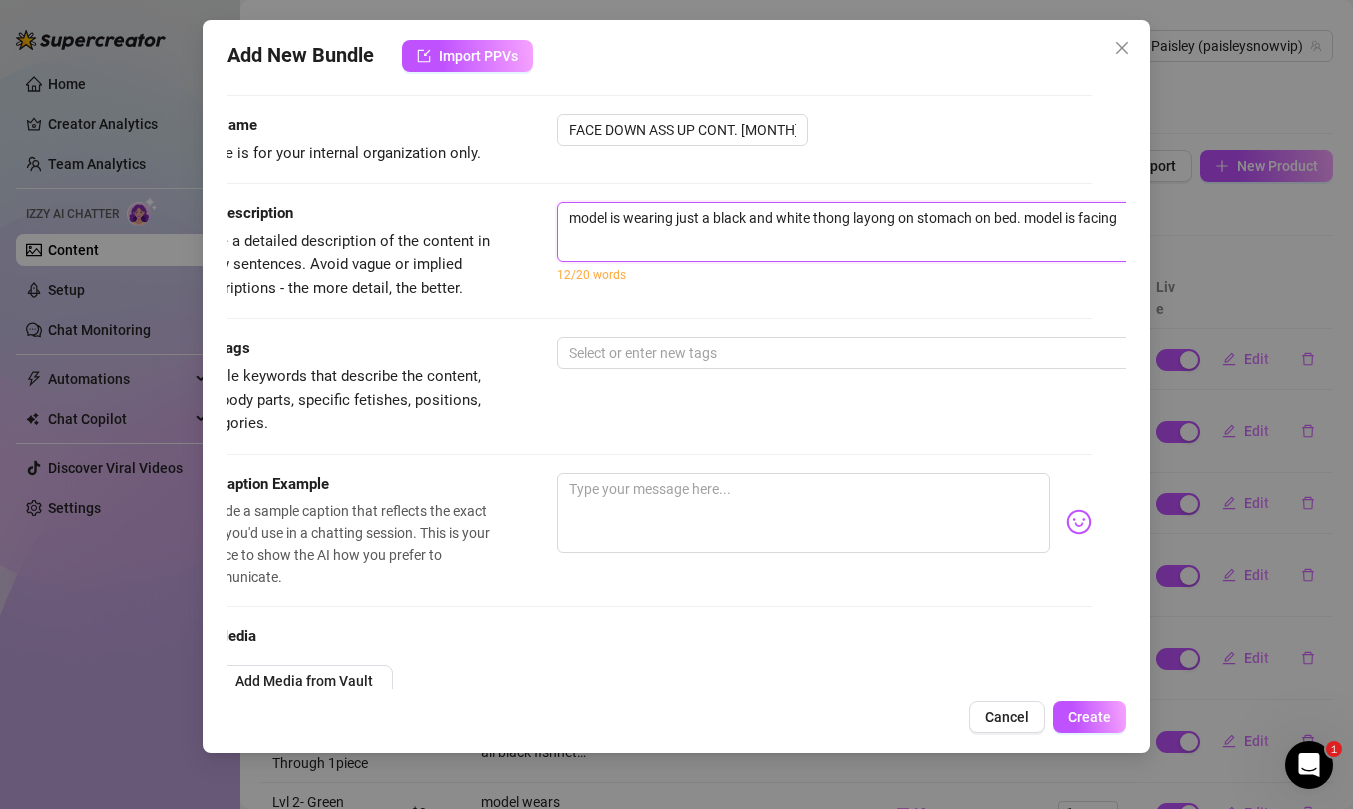type on "model is wearing just a black and white thong layong on stomach on bed. model is facing c" 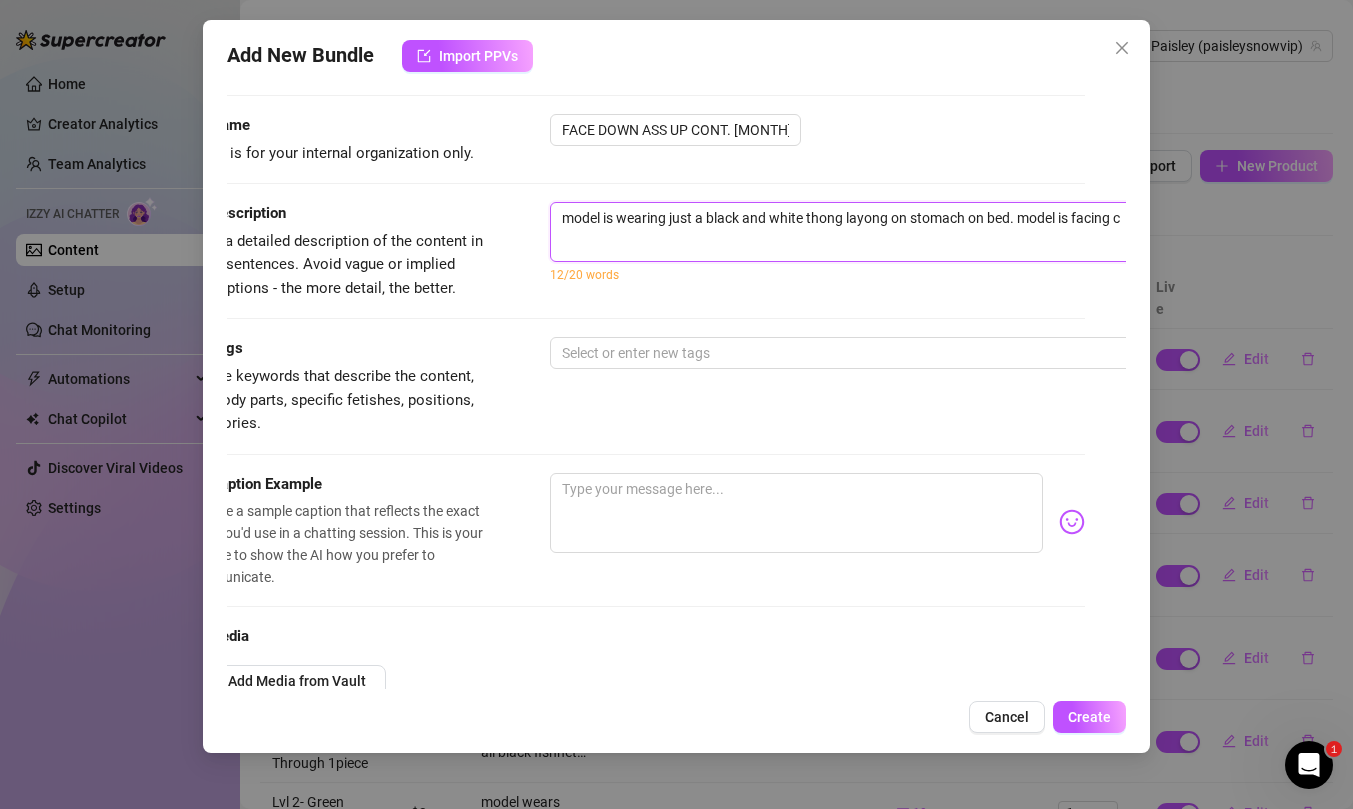 type on "model is wearing just a black and white thong layong on stomach on bed. model is facing ca" 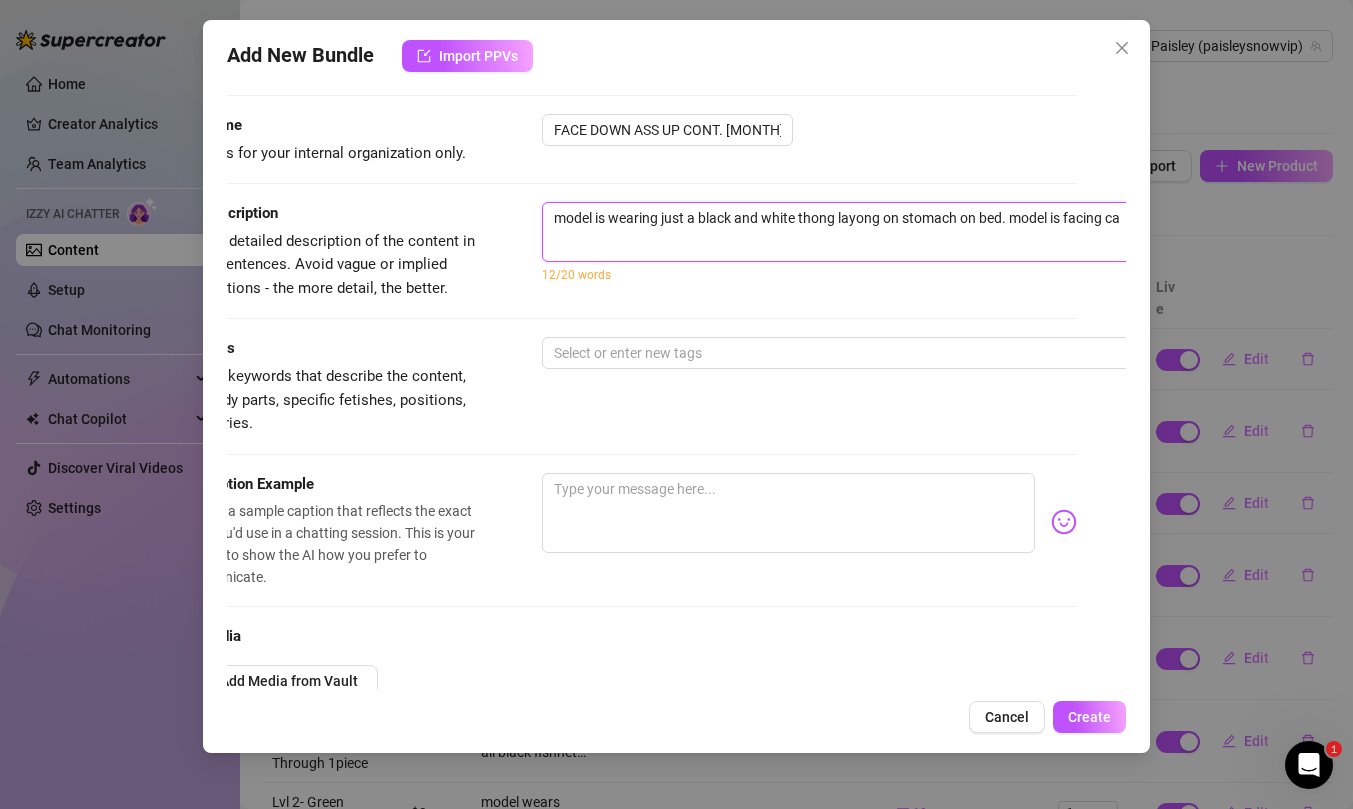 type on "model is wearing just a black and white thong layong on stomach on bed. model is facing cam" 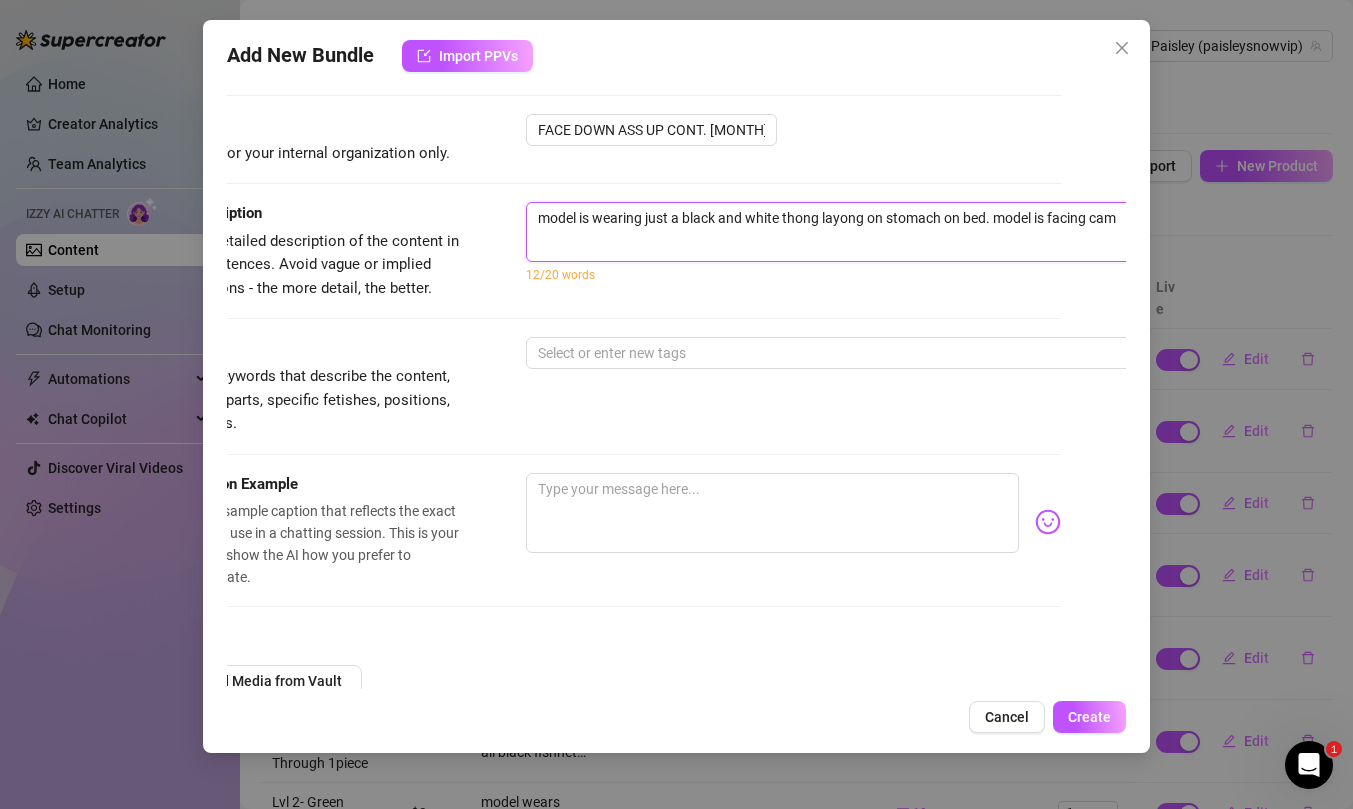 type on "model is wearing just a black and white thong layong on stomach on bed. model is facing came" 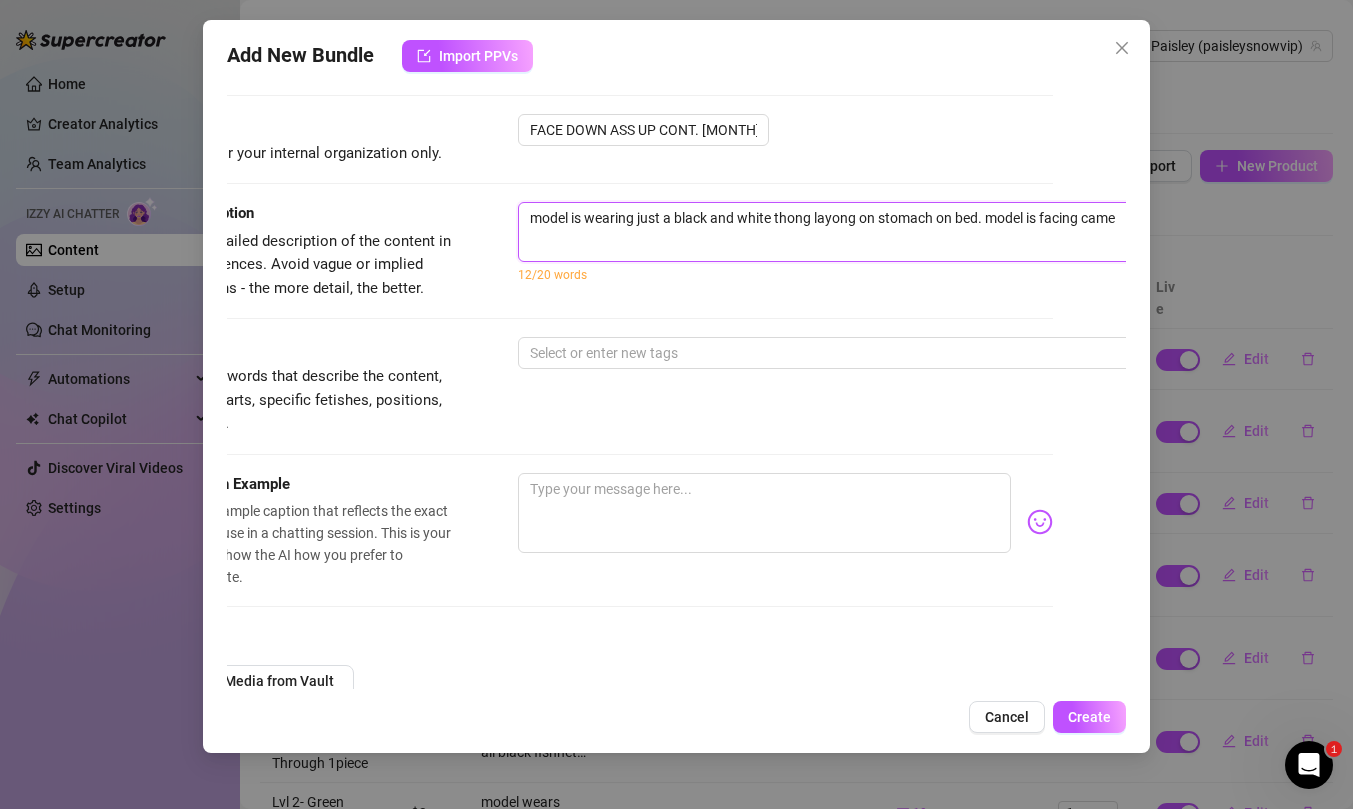 type on "model is wearing just a black and white thong layong on stomach on bed. model is facing camer" 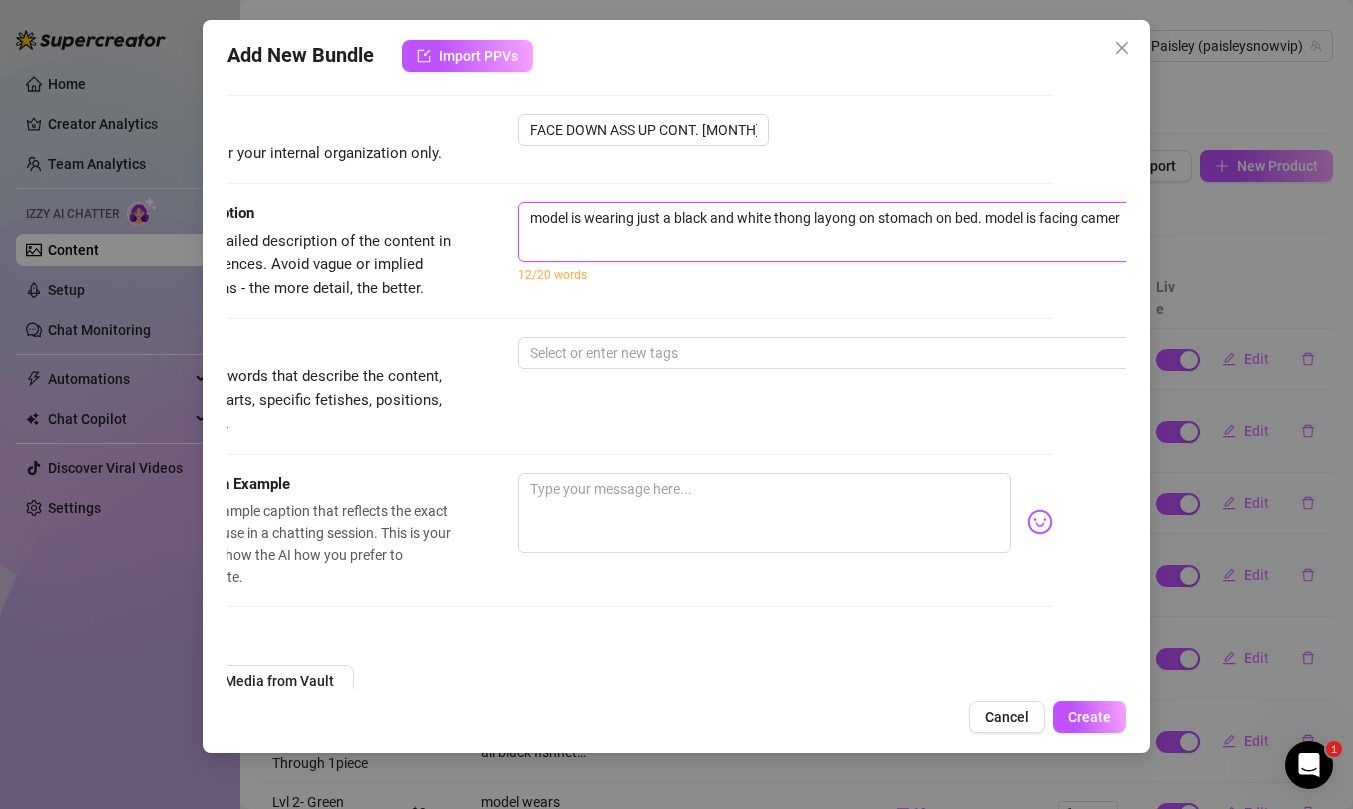 type on "model is wearing just a black and white thong layong on stomach on bed. model is facing camera" 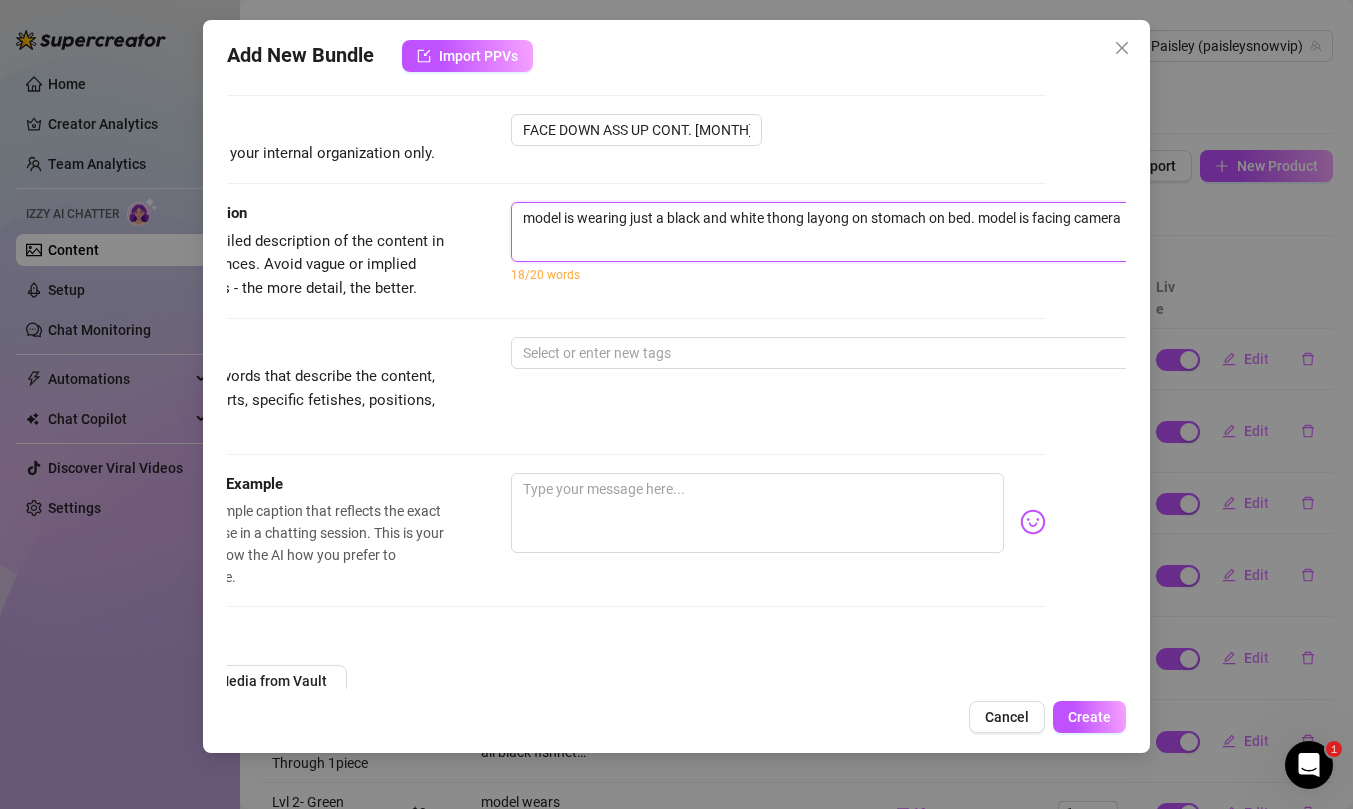 type on "model is wearing just a black and white thong layong on stomach on bed. model is facing camera." 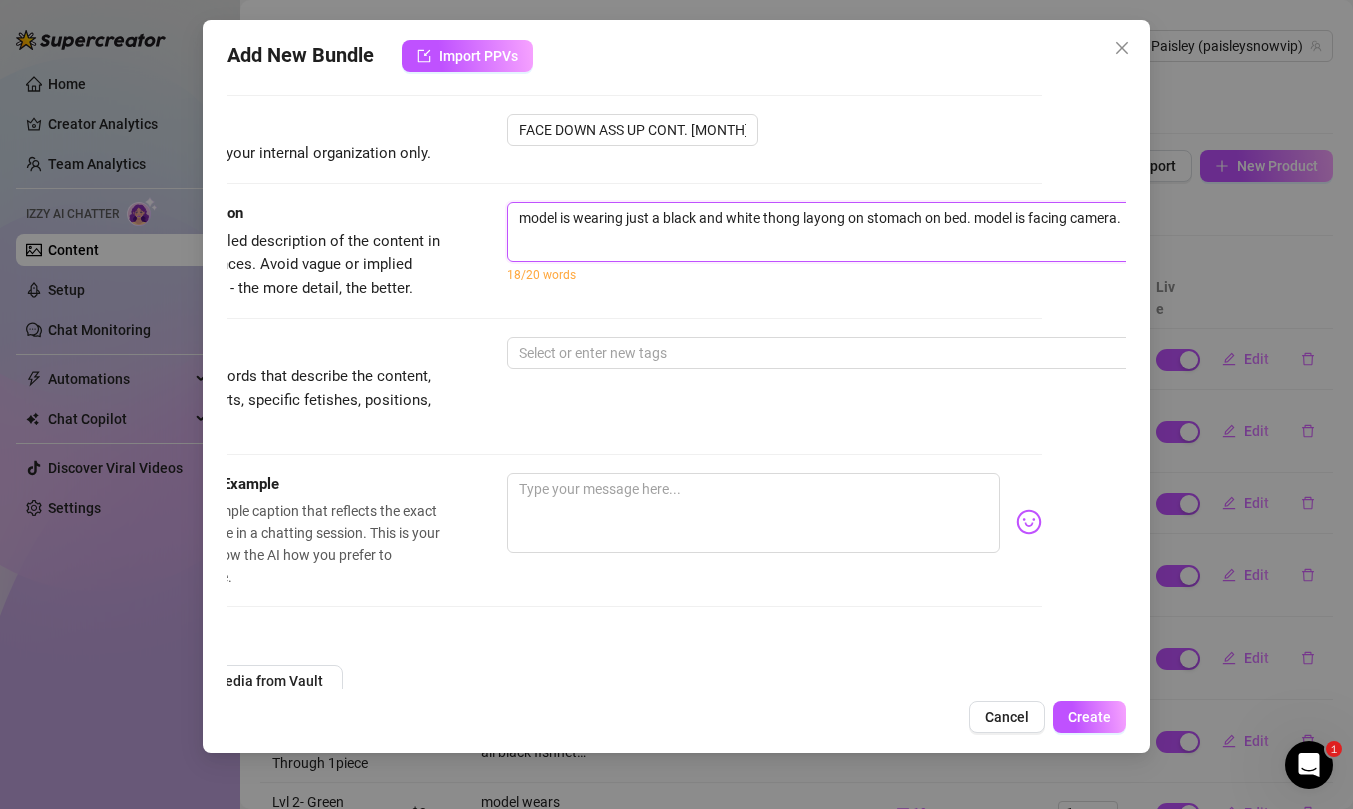 type on "model is wearing just a black and white thong layong on stomach on bed. model is facing camera." 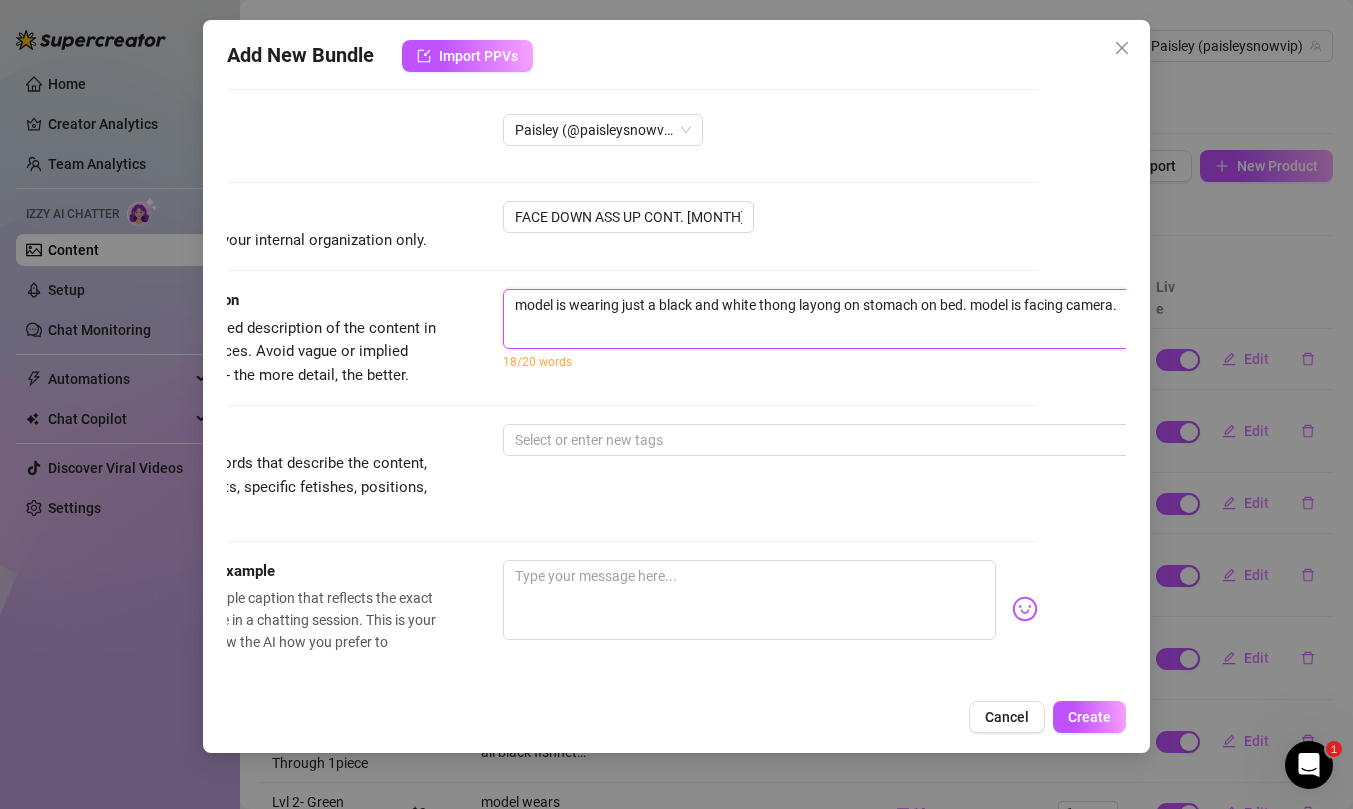 scroll, scrollTop: 12, scrollLeft: 88, axis: both 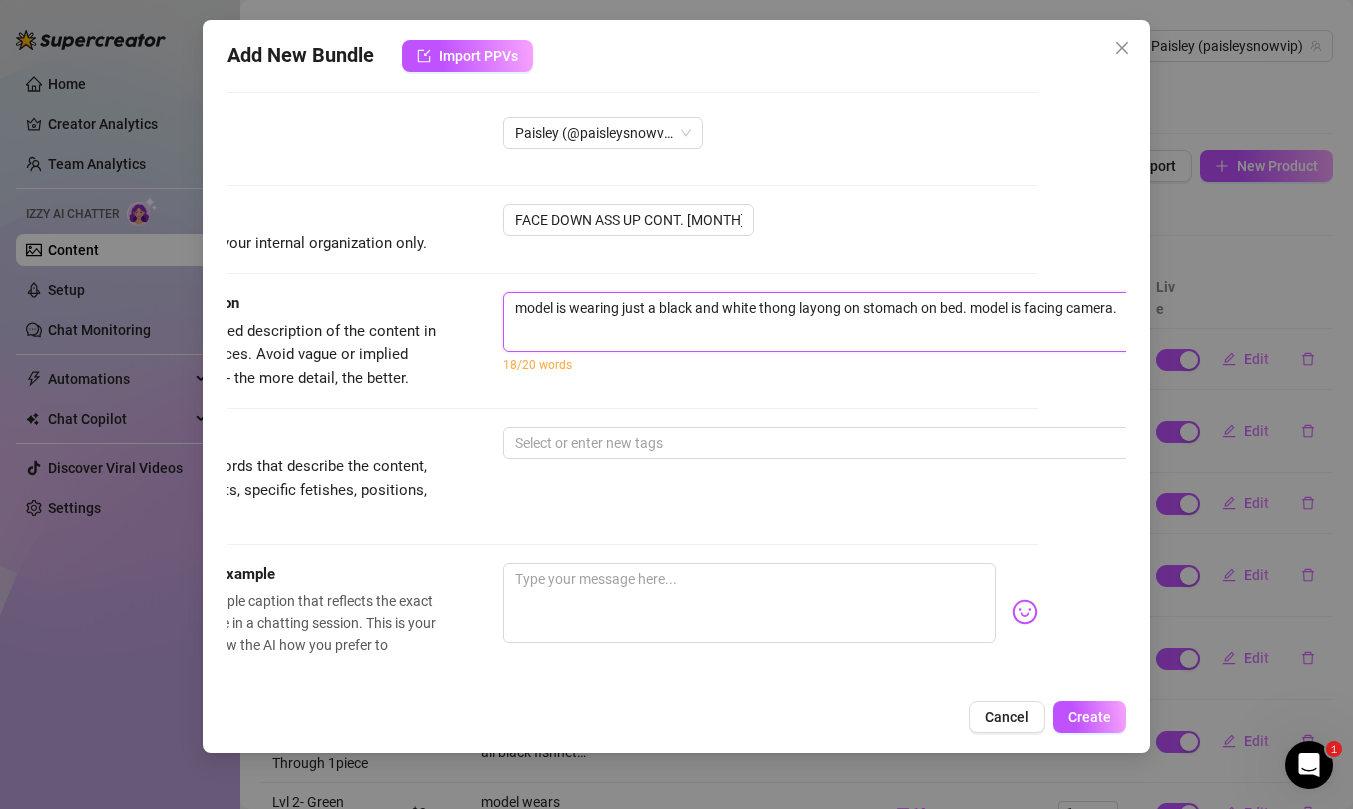 type on "model is wearing just a black and white thong layong on stomach on bed. model is facing camera. m" 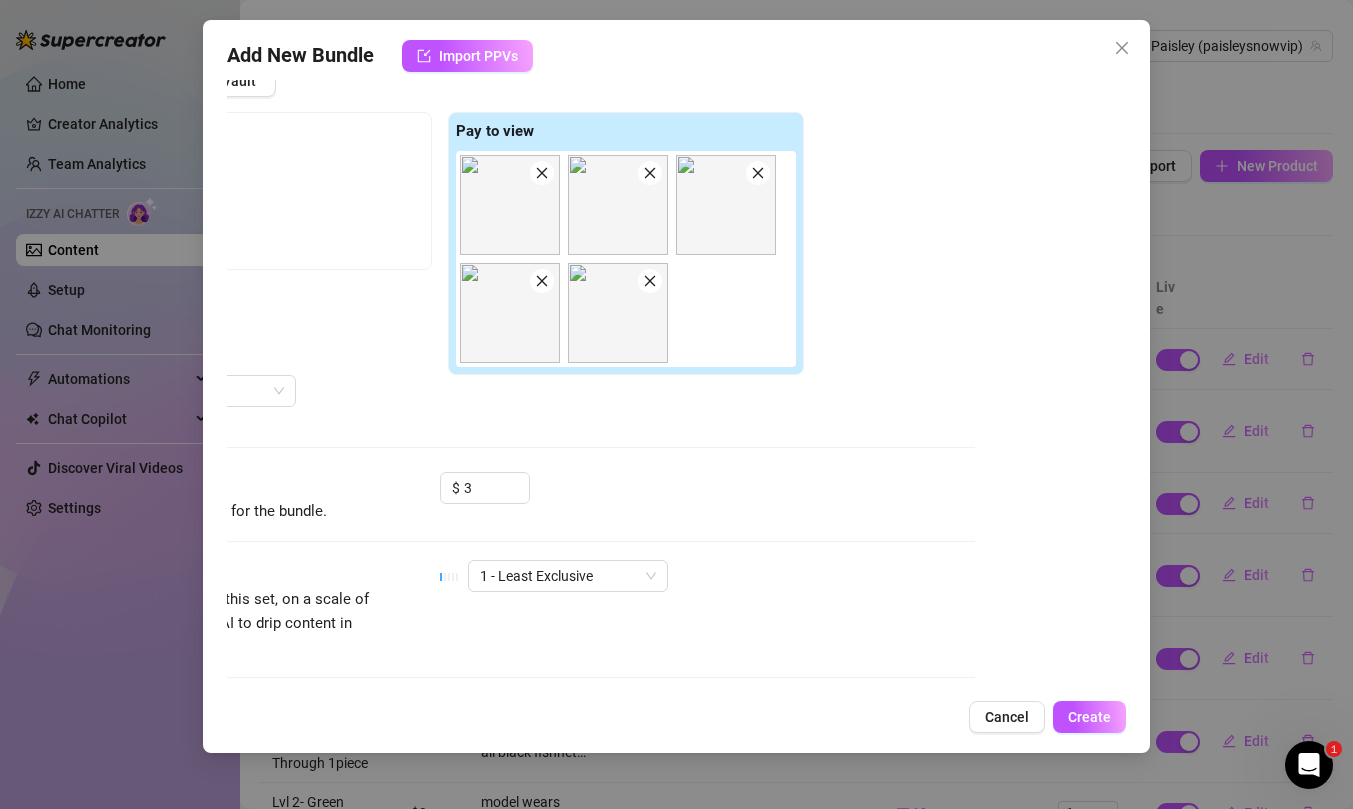 scroll, scrollTop: 694, scrollLeft: 151, axis: both 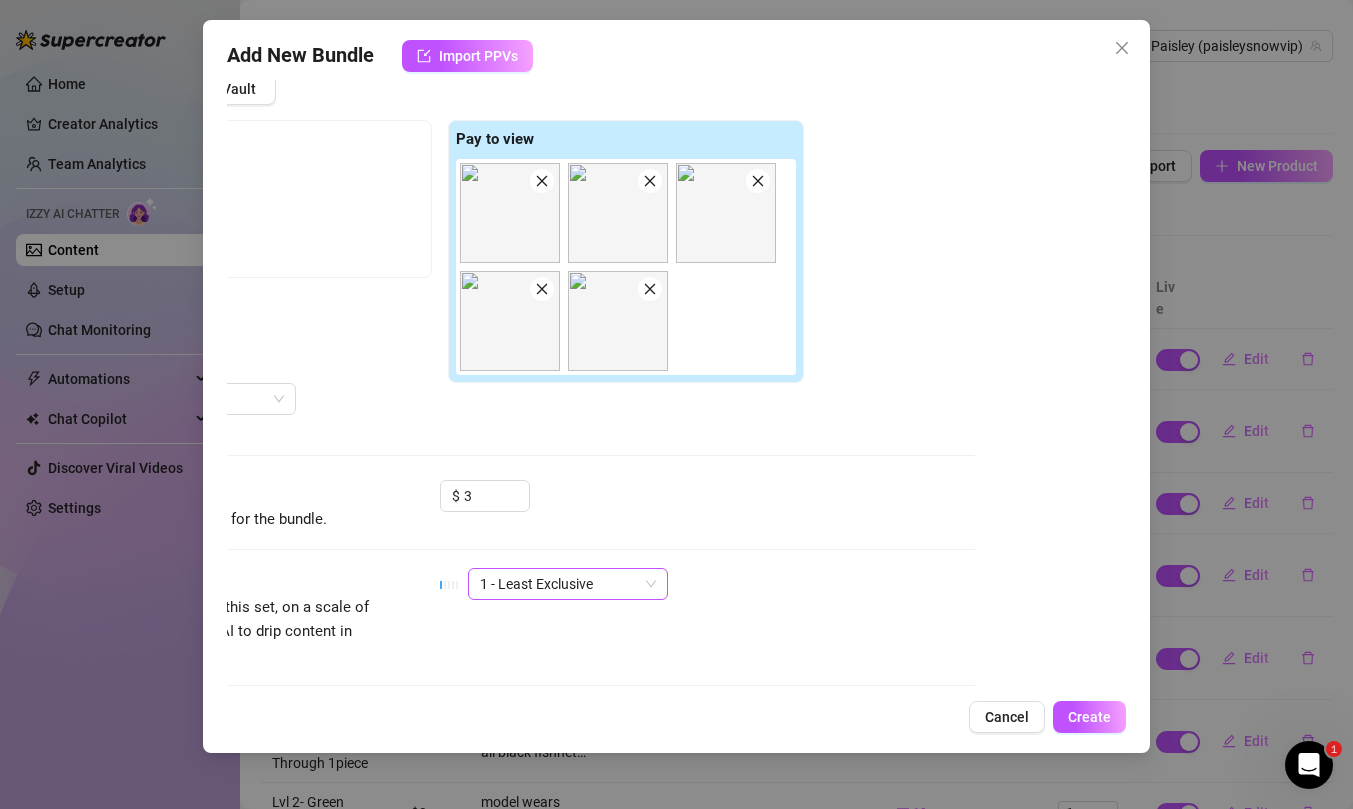 click on "1 - Least Exclusive" at bounding box center (568, 584) 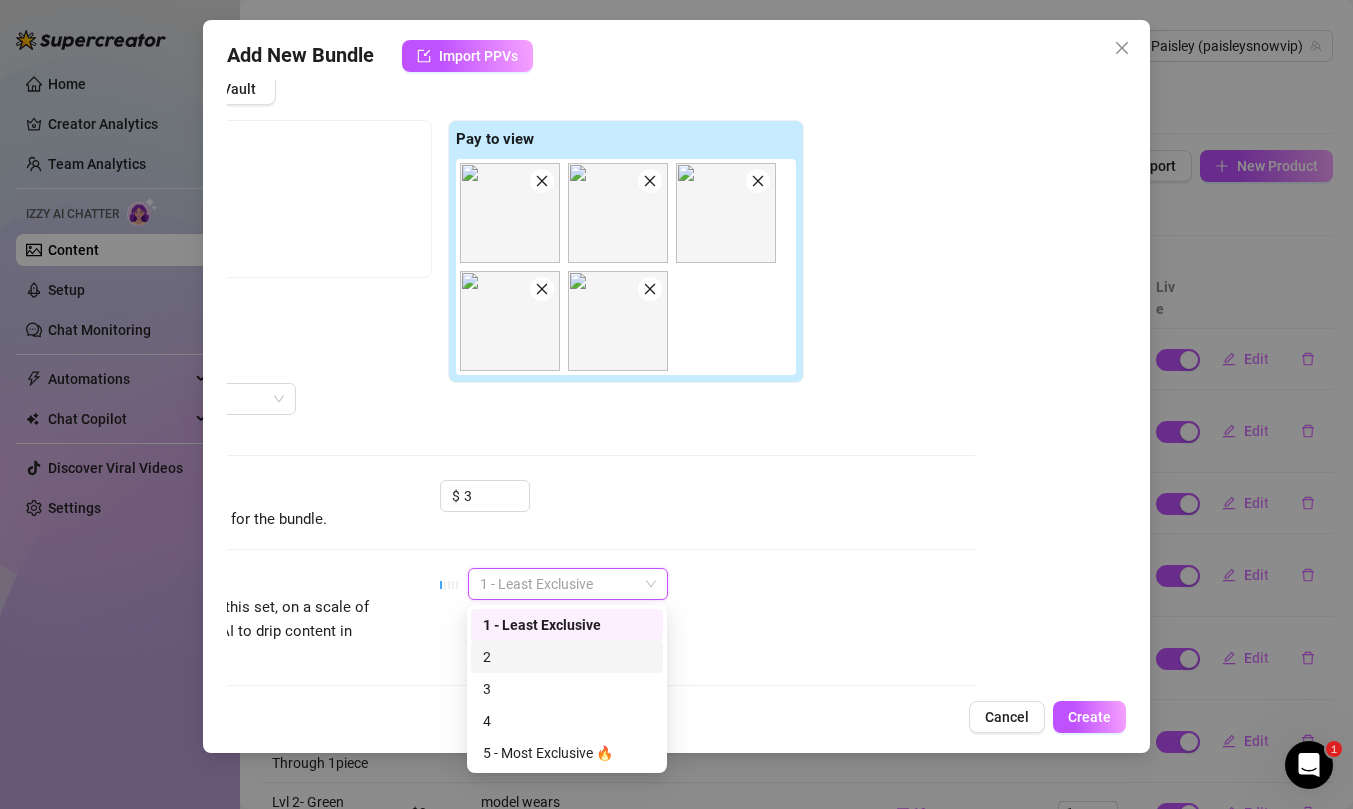 click on "2" at bounding box center (567, 657) 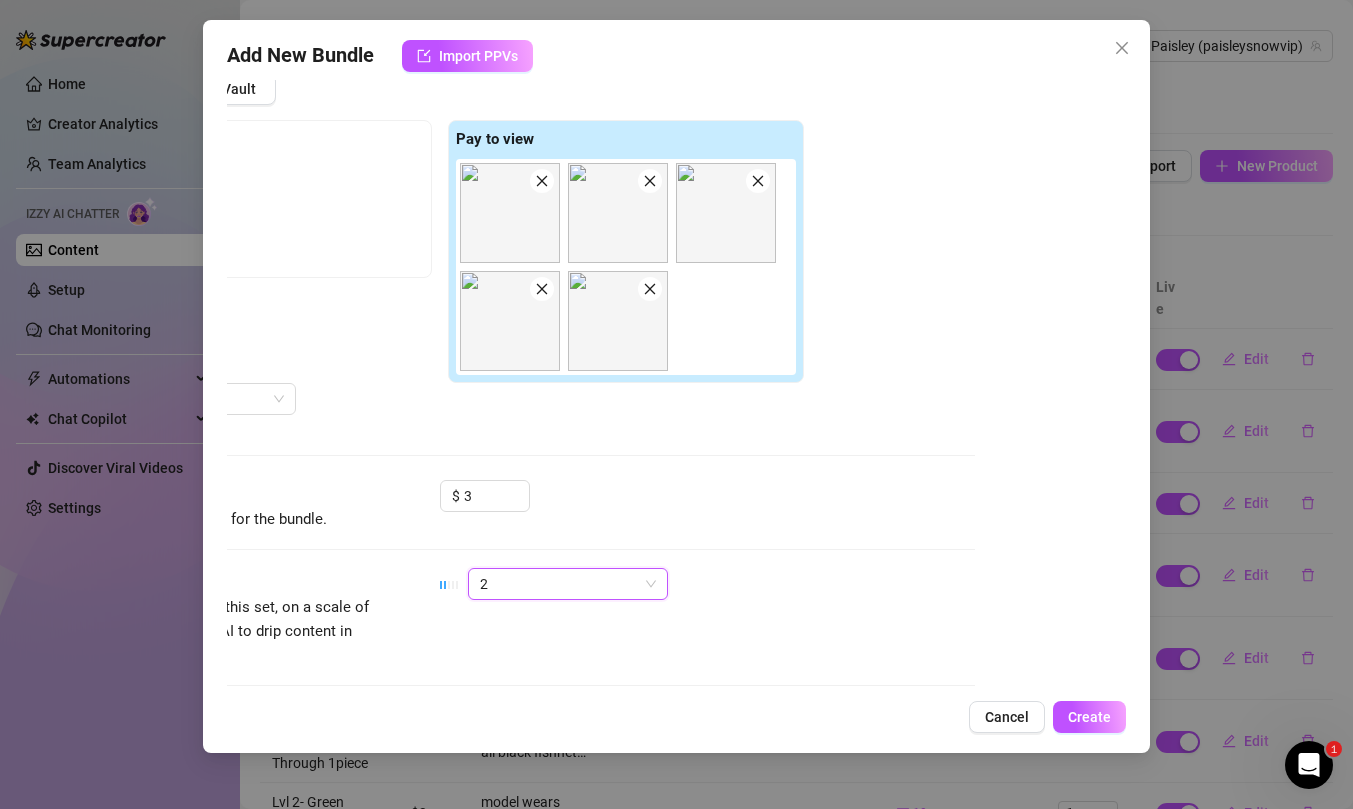 click on "$ 3" at bounding box center (707, 505) 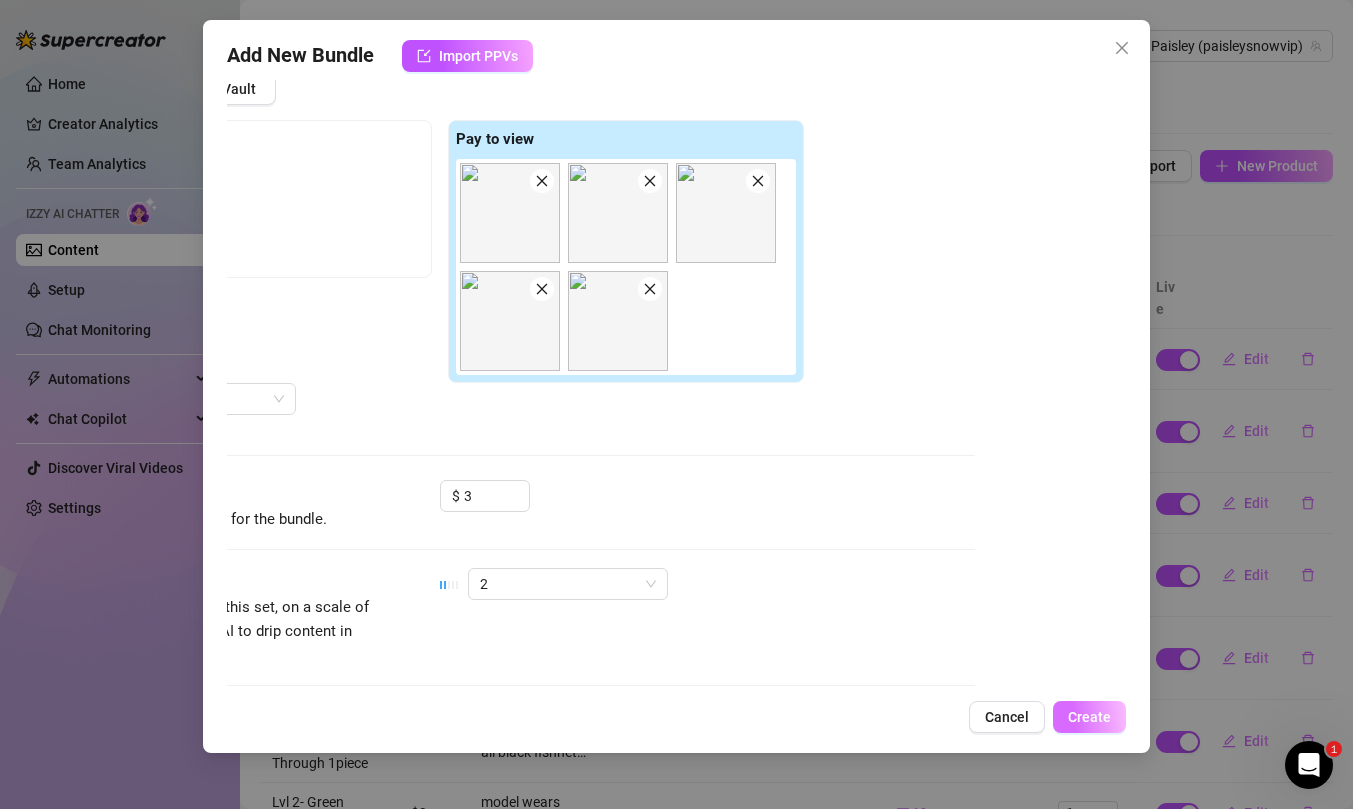 click on "Create" at bounding box center [1089, 717] 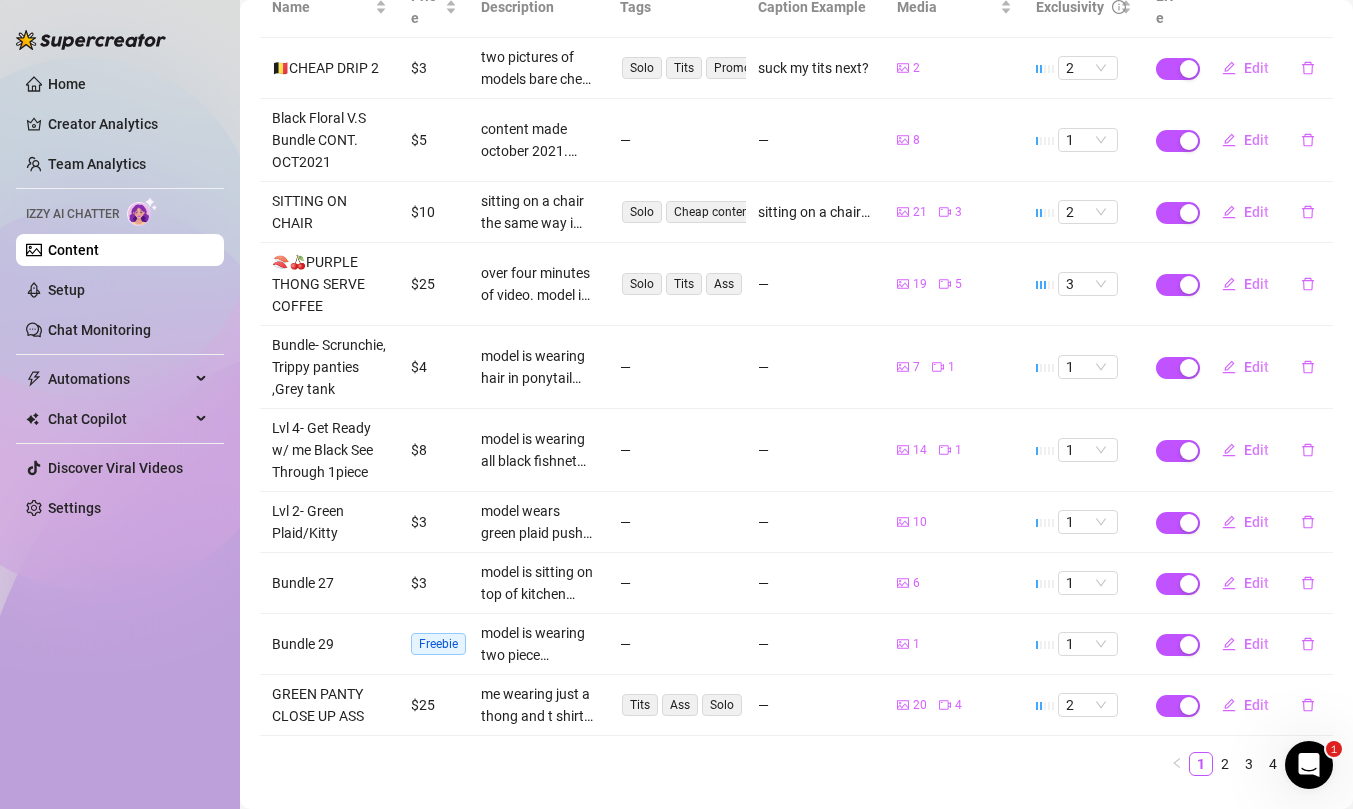 scroll, scrollTop: 334, scrollLeft: 0, axis: vertical 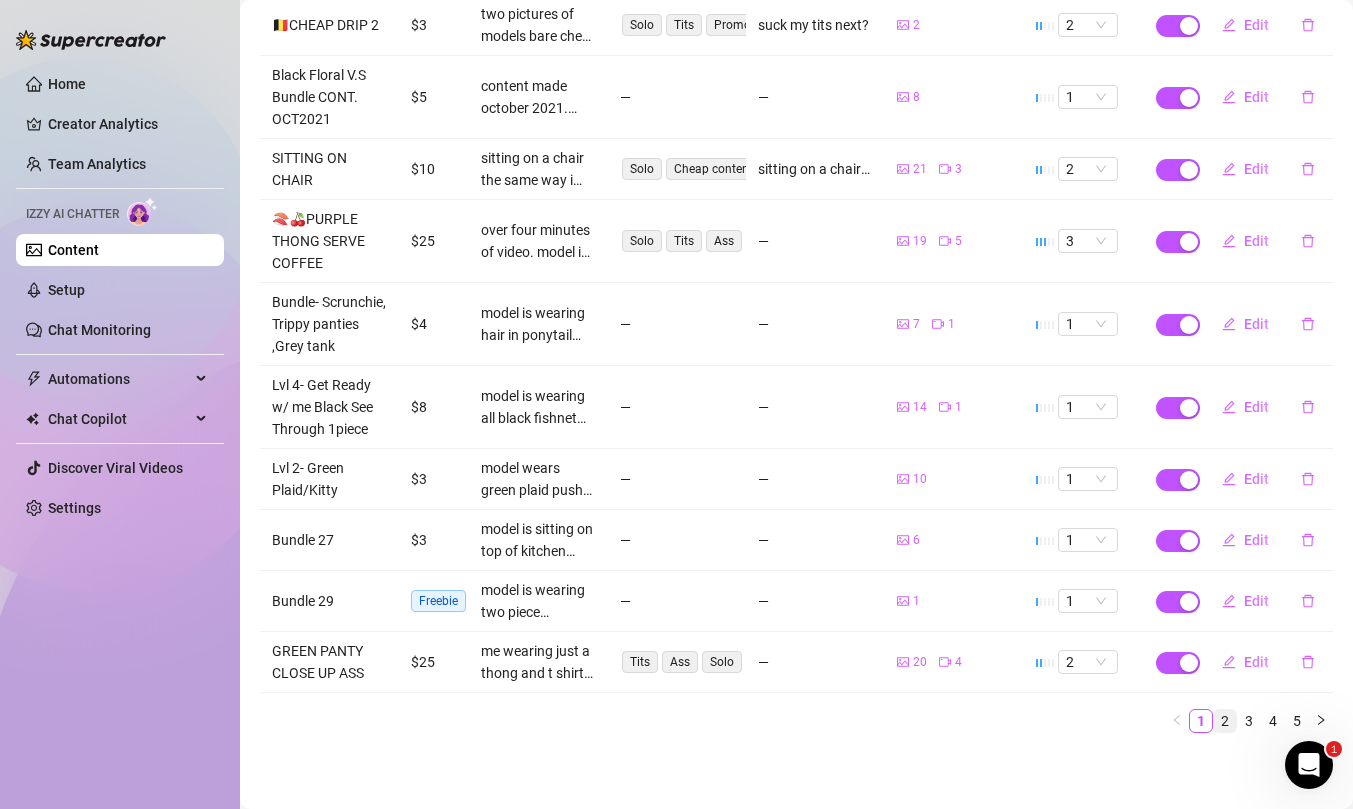 click on "2" at bounding box center [1225, 721] 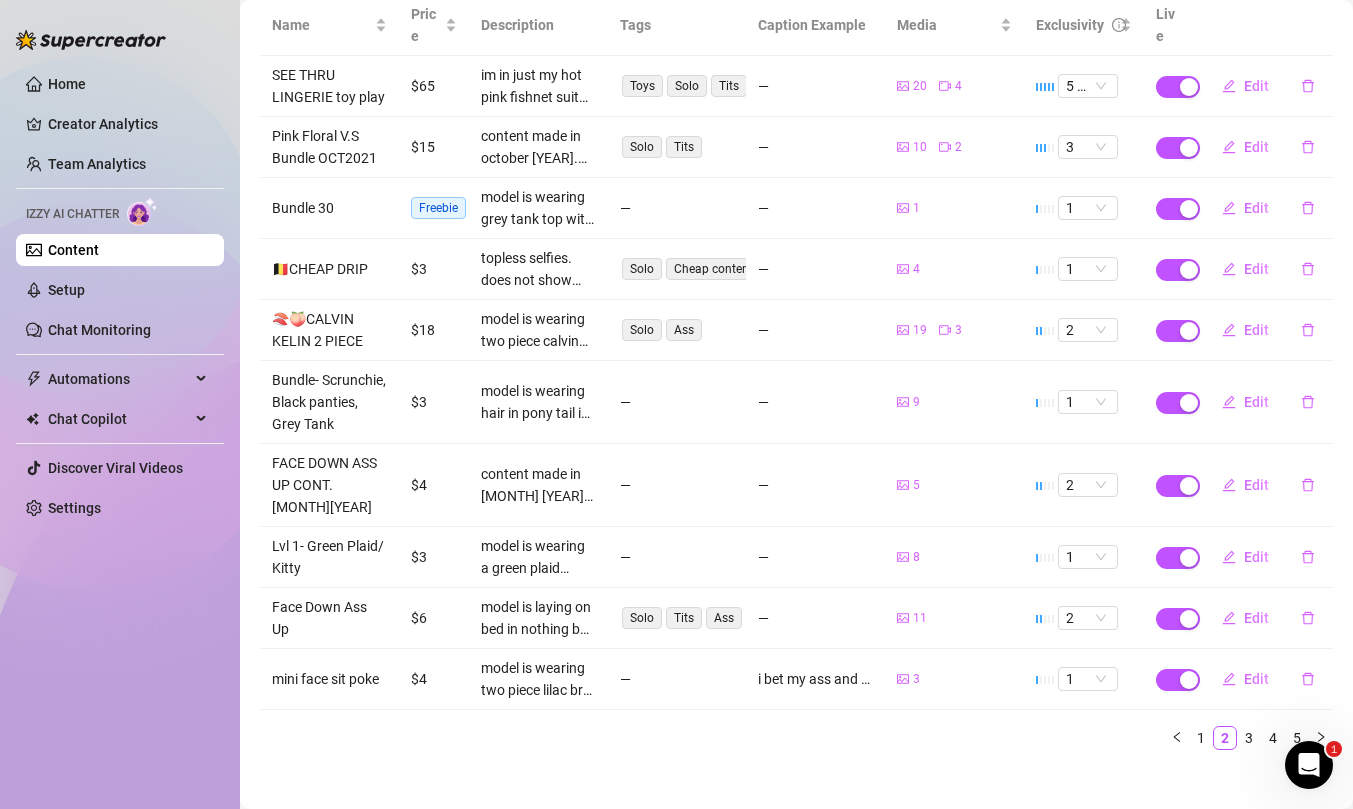 scroll, scrollTop: 277, scrollLeft: 0, axis: vertical 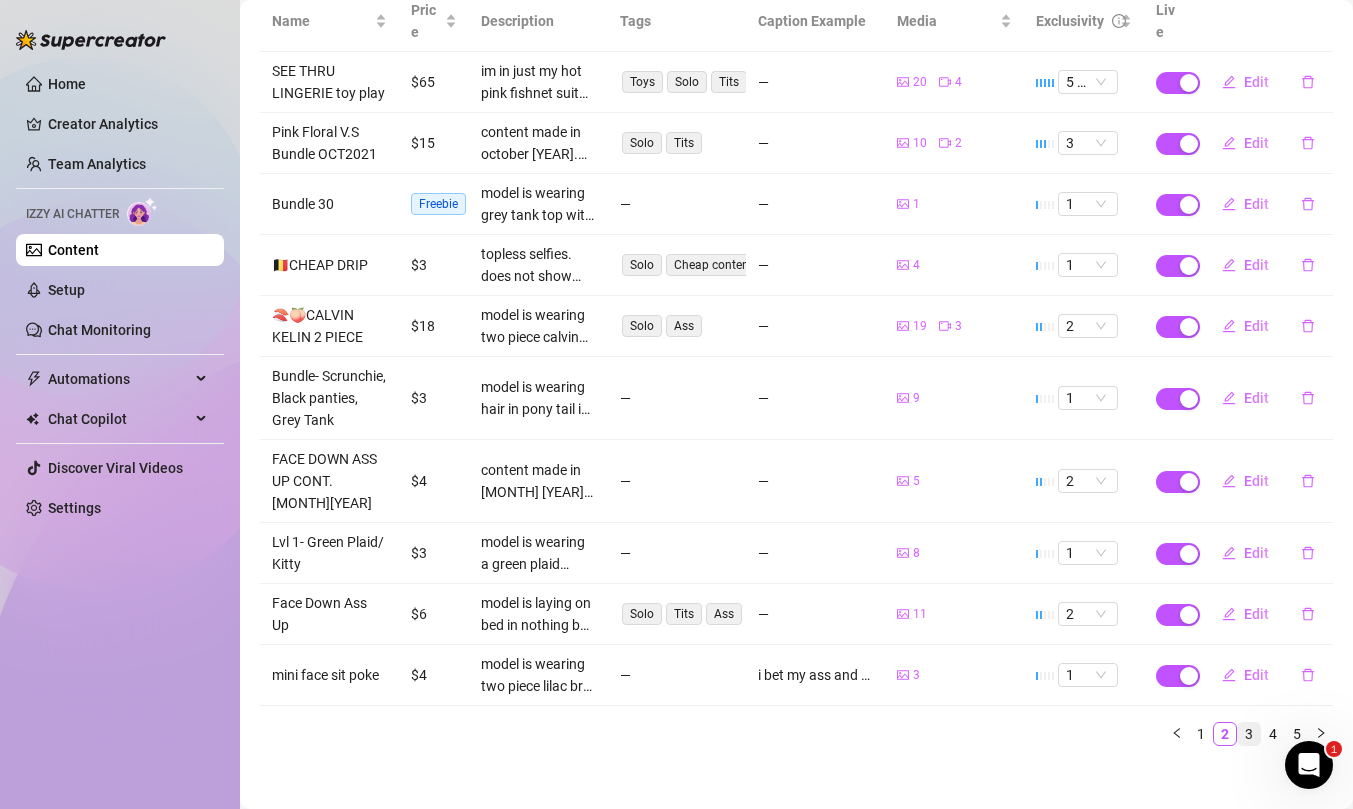 click on "3" at bounding box center (1249, 734) 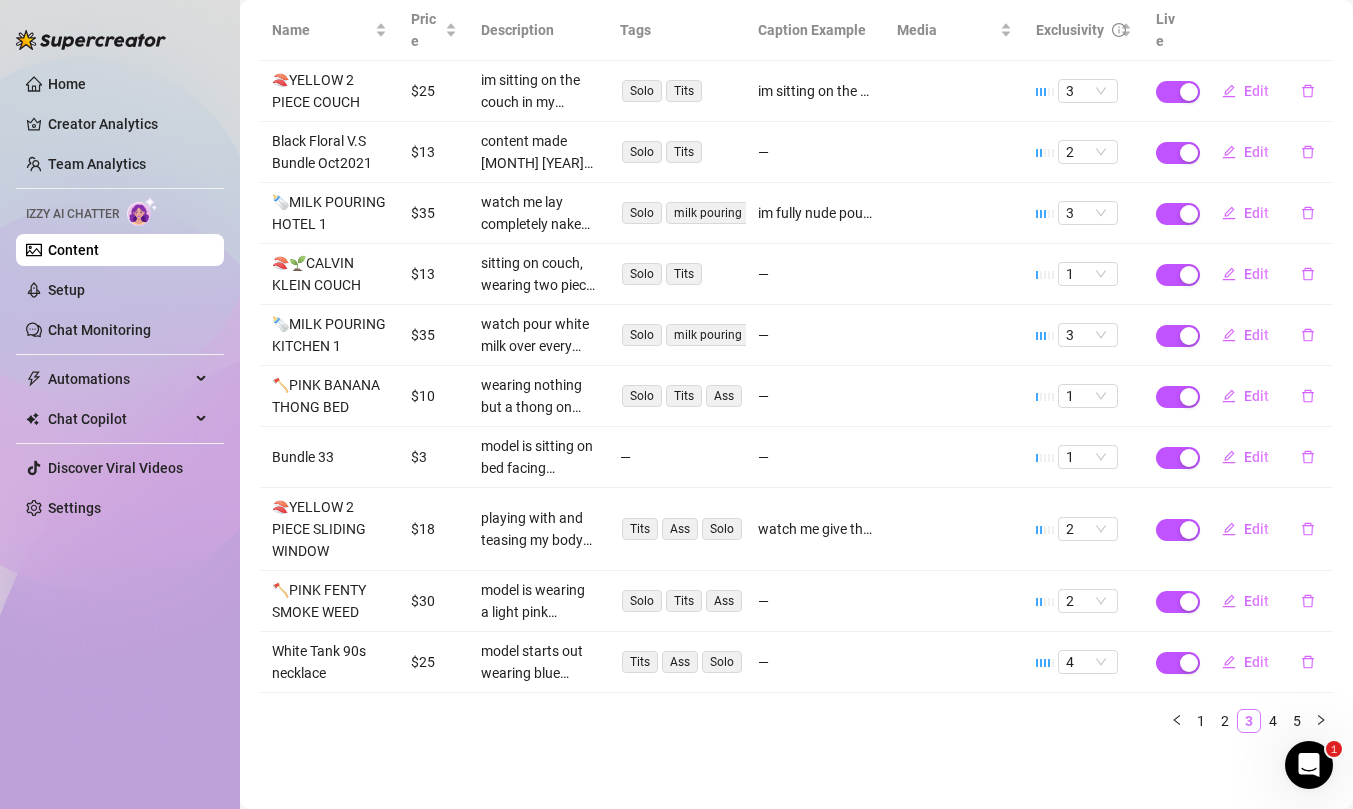 scroll, scrollTop: 268, scrollLeft: 0, axis: vertical 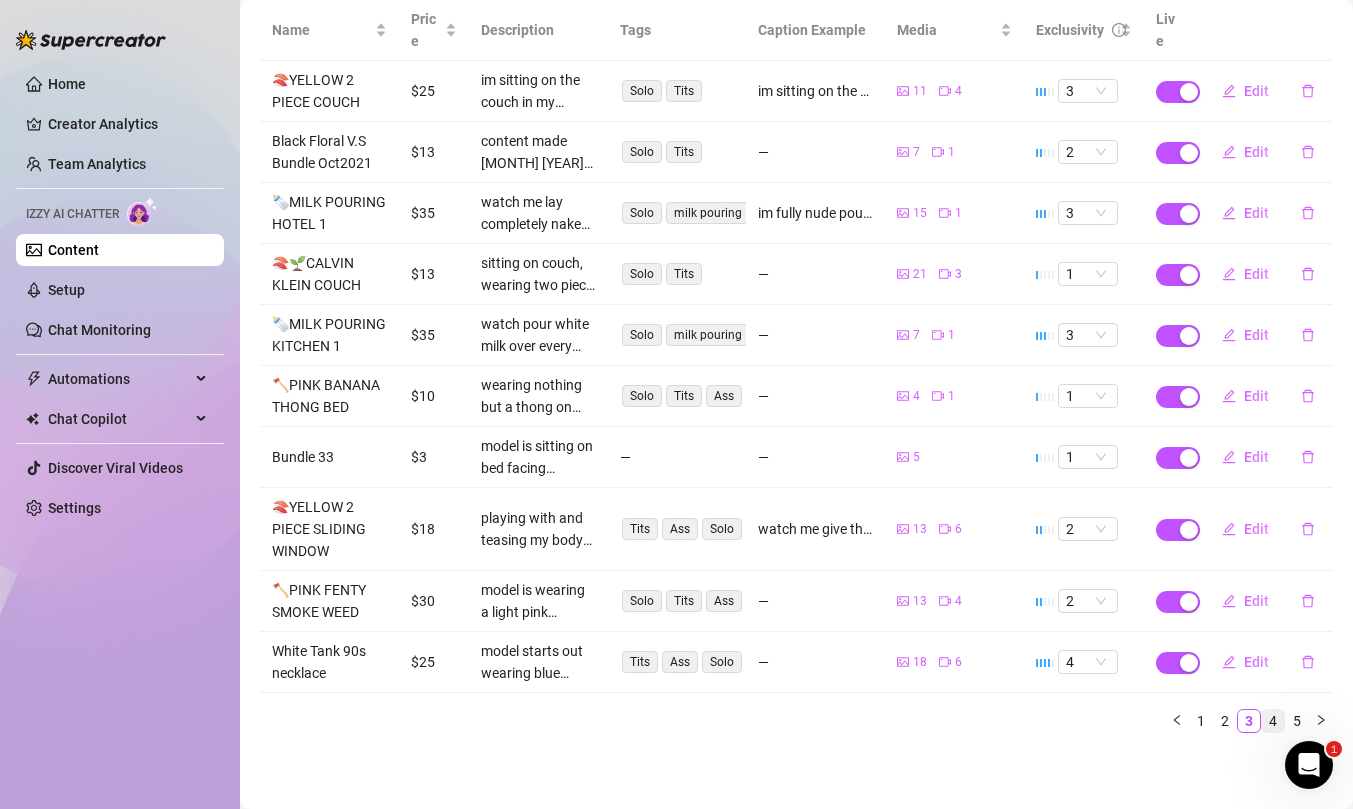 click on "4" at bounding box center [1273, 721] 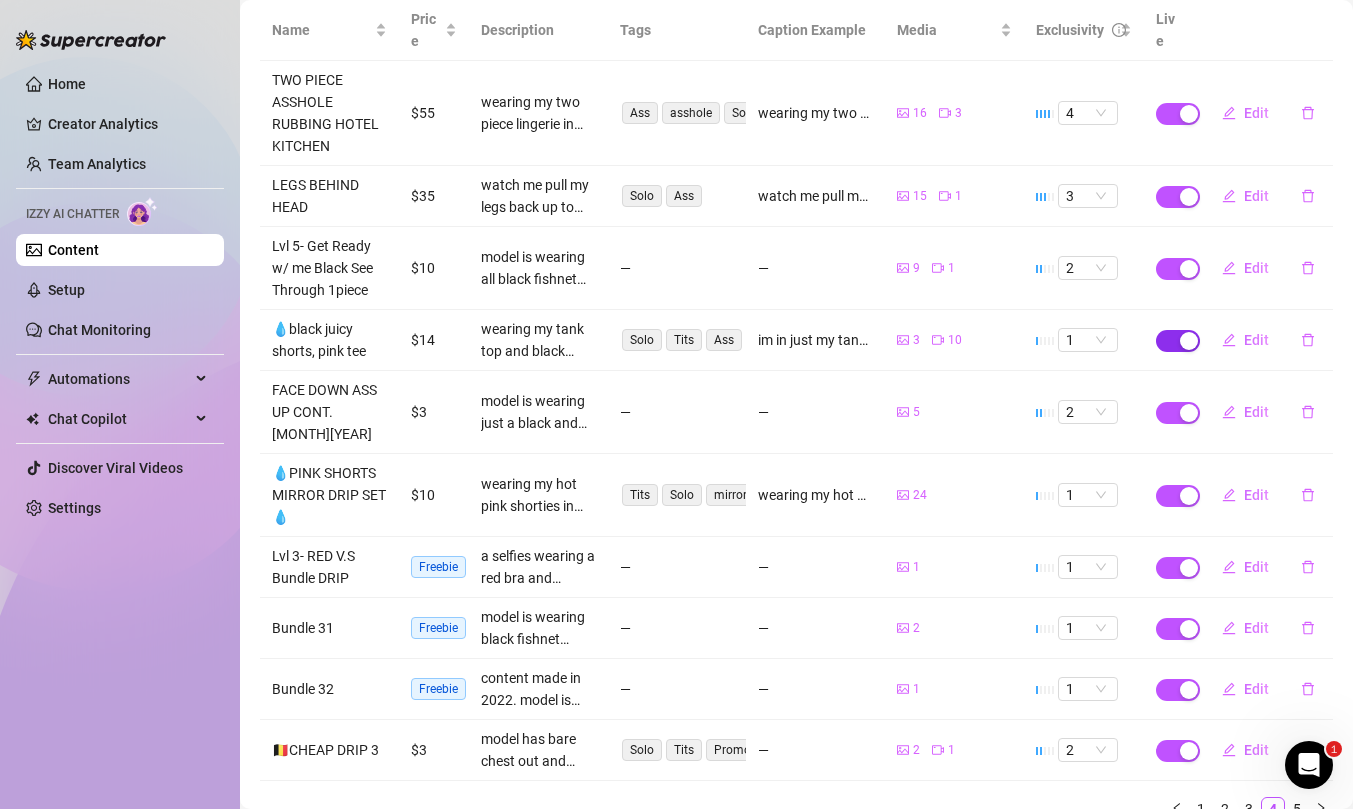 click at bounding box center (1178, 341) 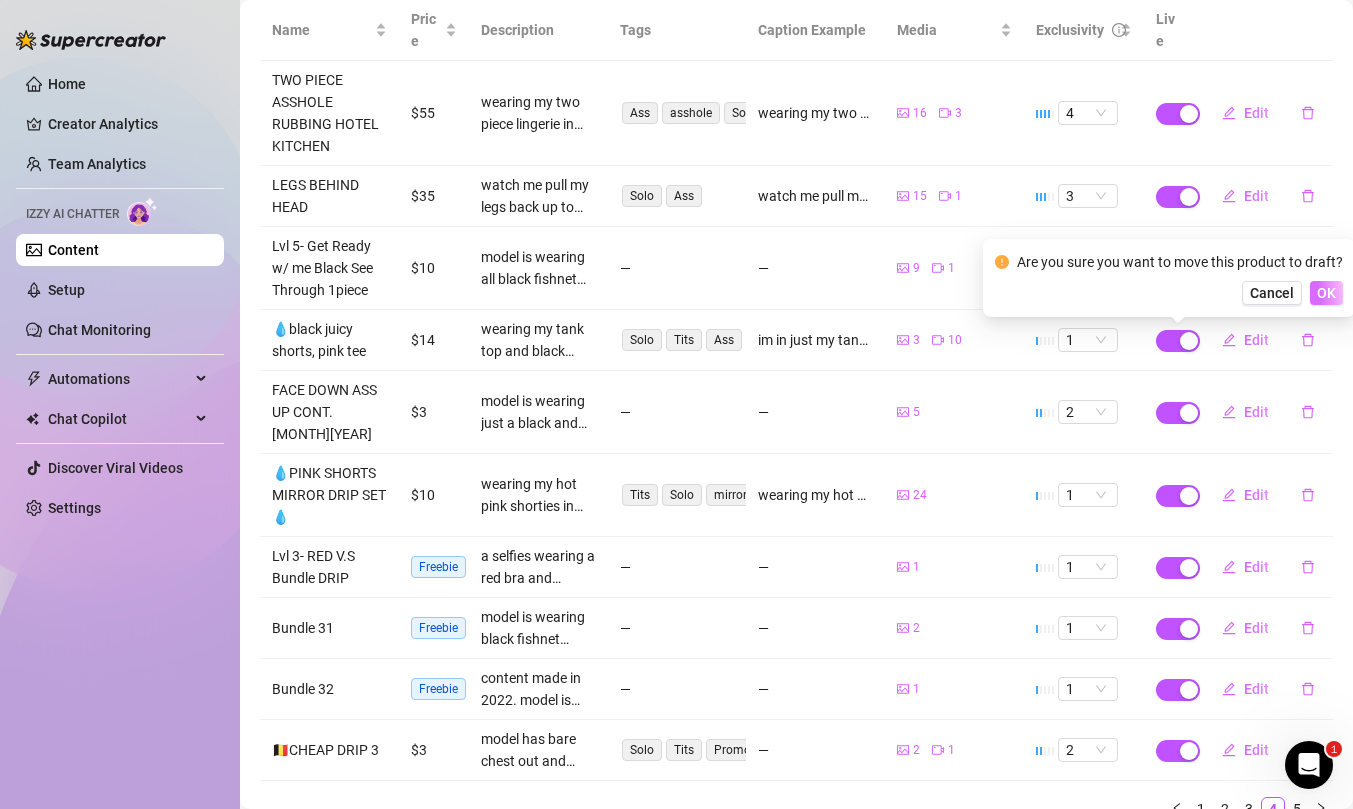 click on "OK" at bounding box center (1326, 293) 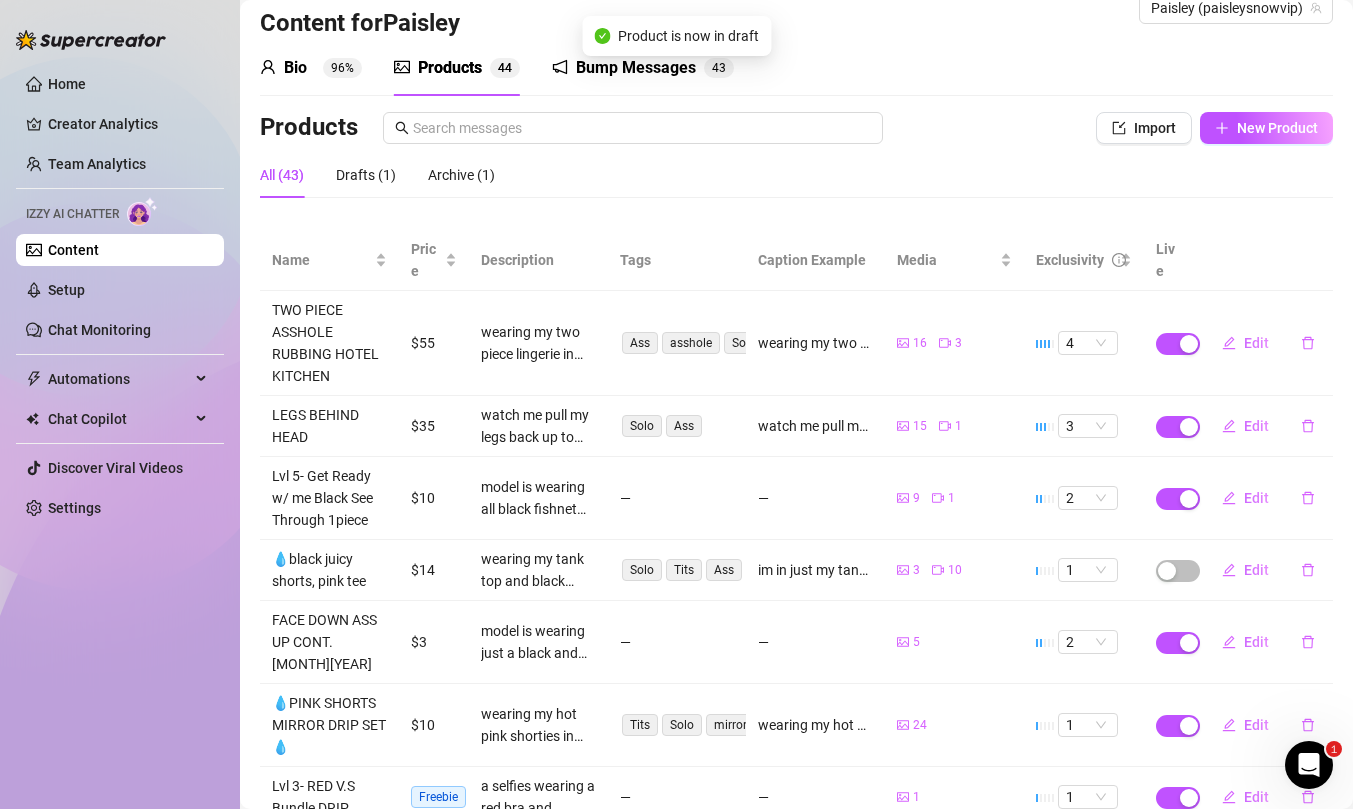 scroll, scrollTop: 30, scrollLeft: 0, axis: vertical 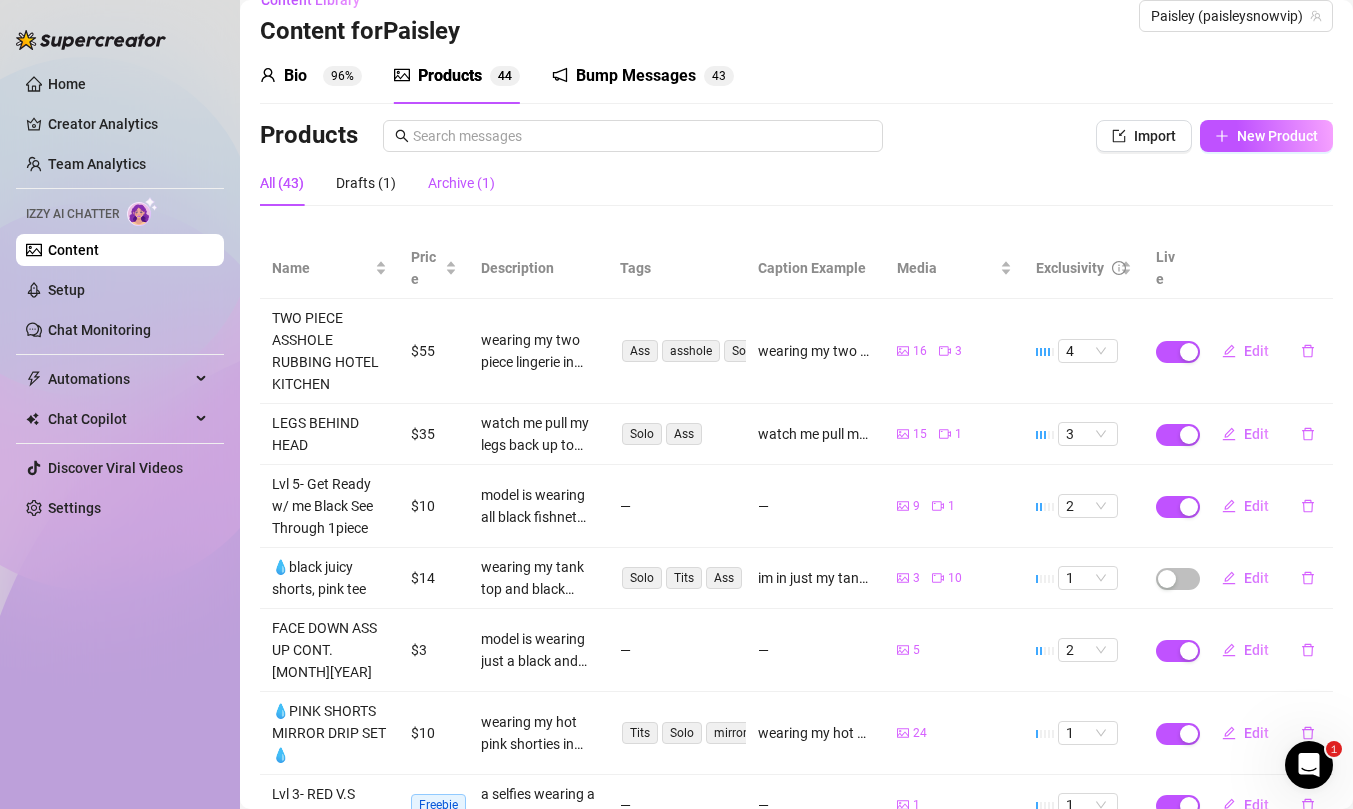 click on "Archive (1)" at bounding box center (461, 183) 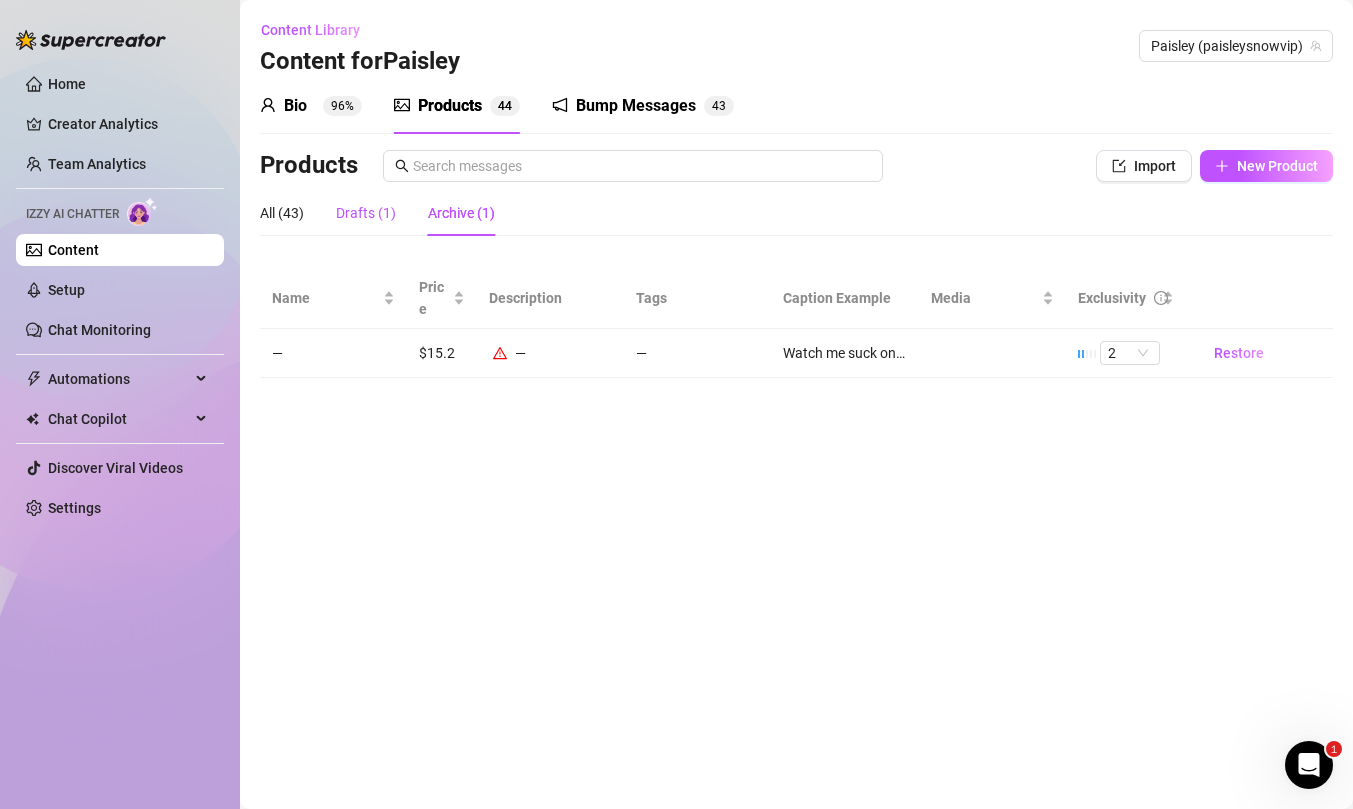 click on "Drafts (1)" at bounding box center [366, 213] 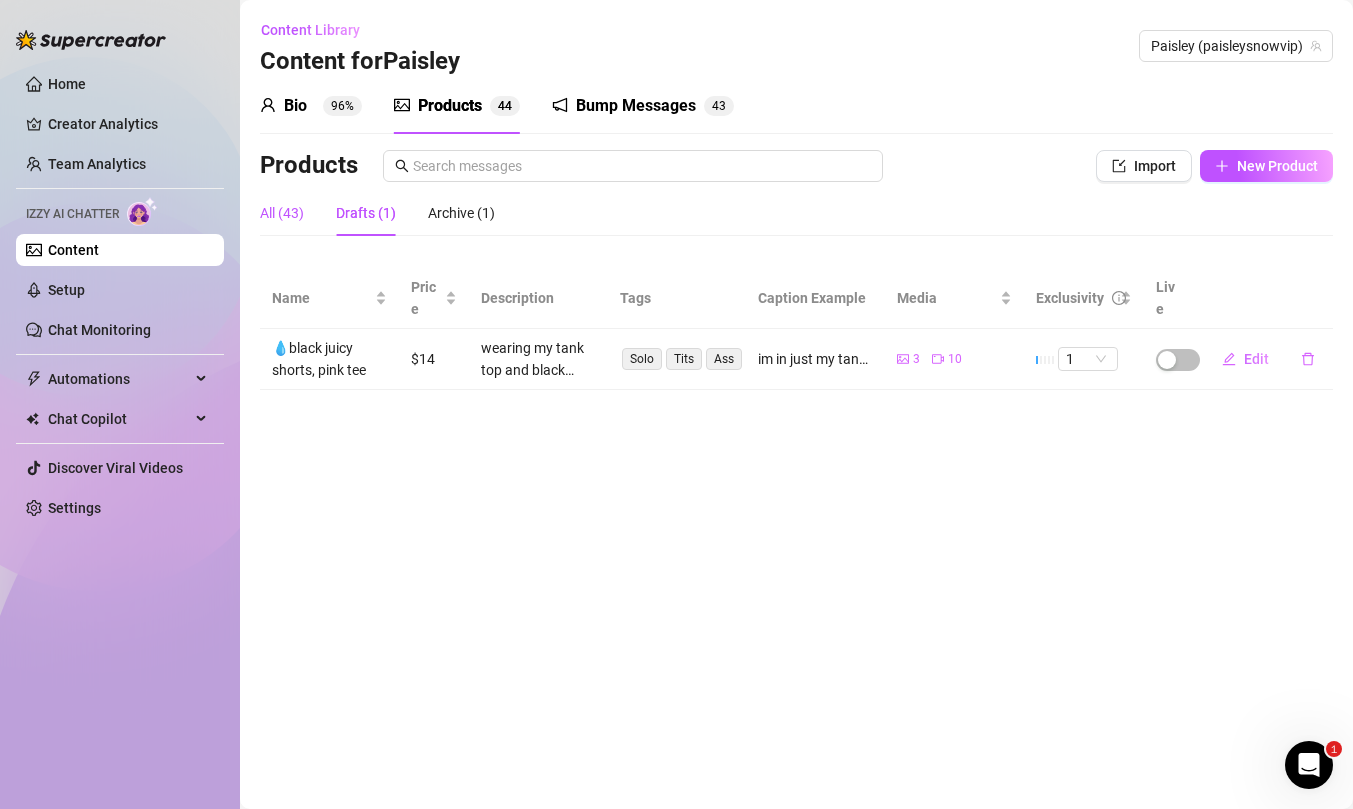 click on "All (43)" at bounding box center (282, 213) 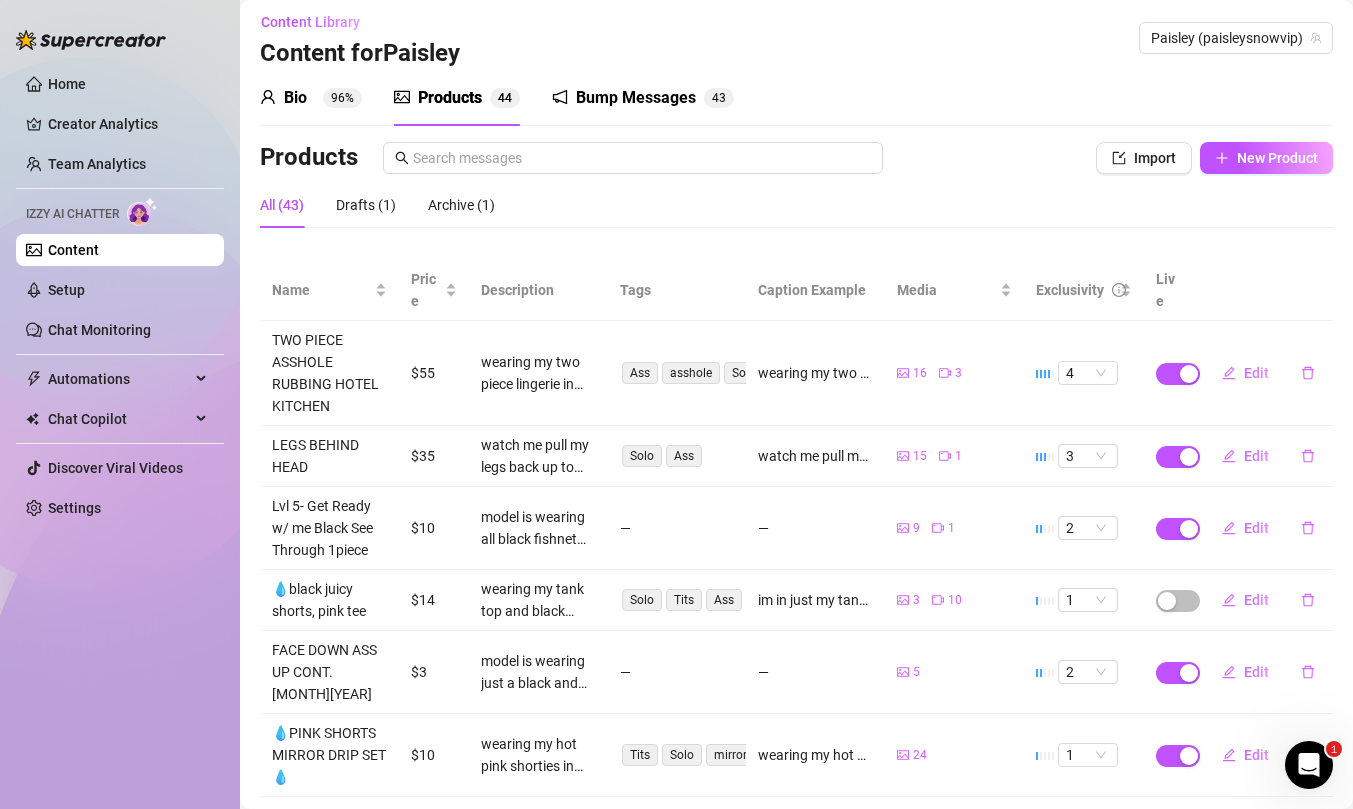 scroll, scrollTop: 0, scrollLeft: 0, axis: both 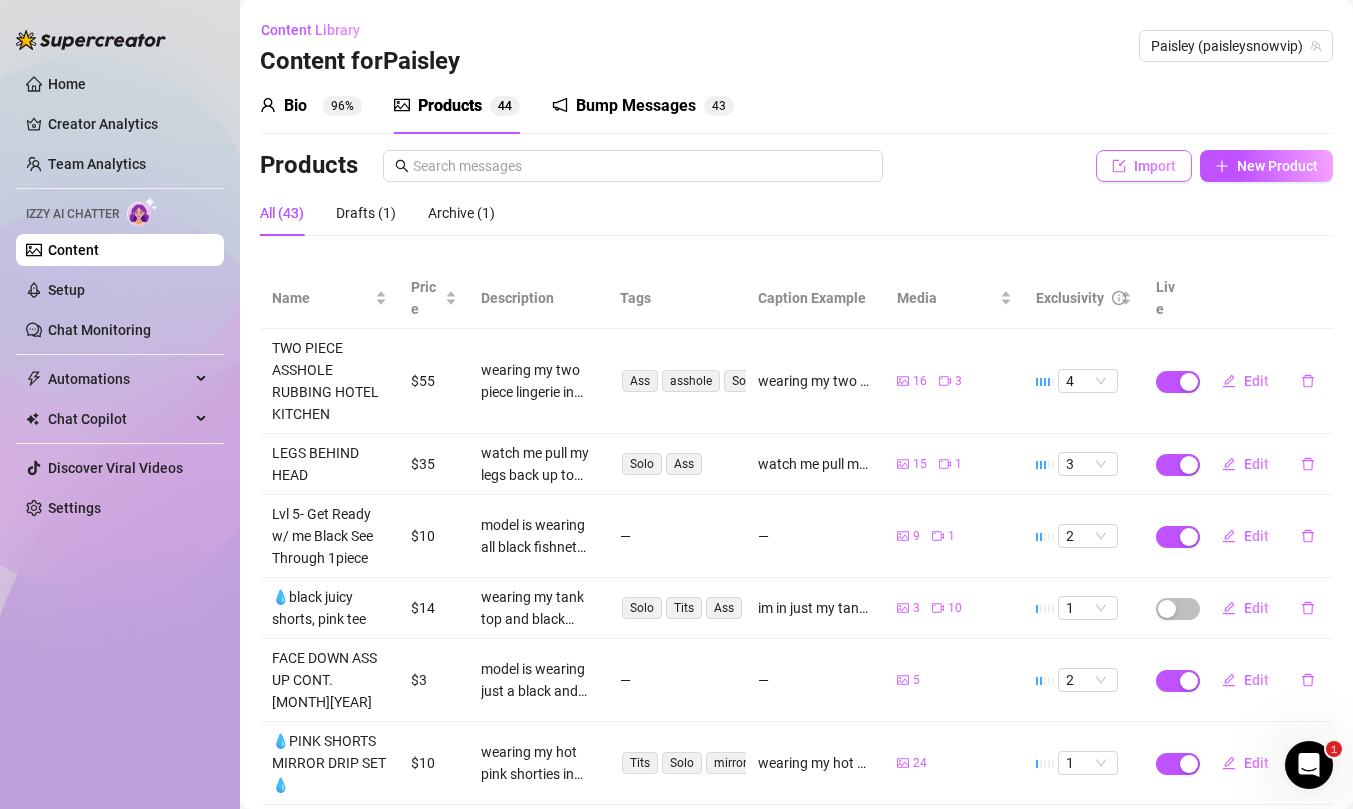 click on "Import" at bounding box center (1155, 166) 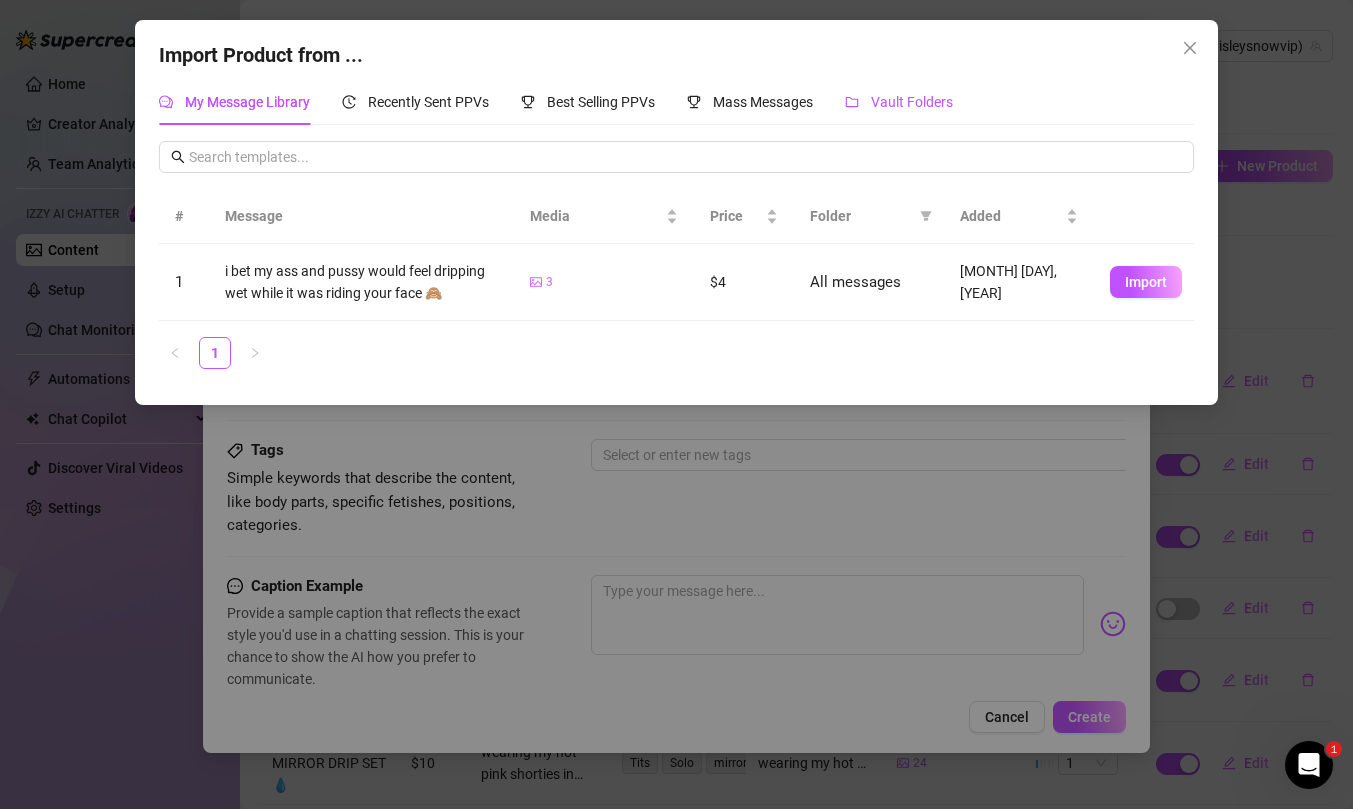 click on "Vault Folders" at bounding box center (899, 102) 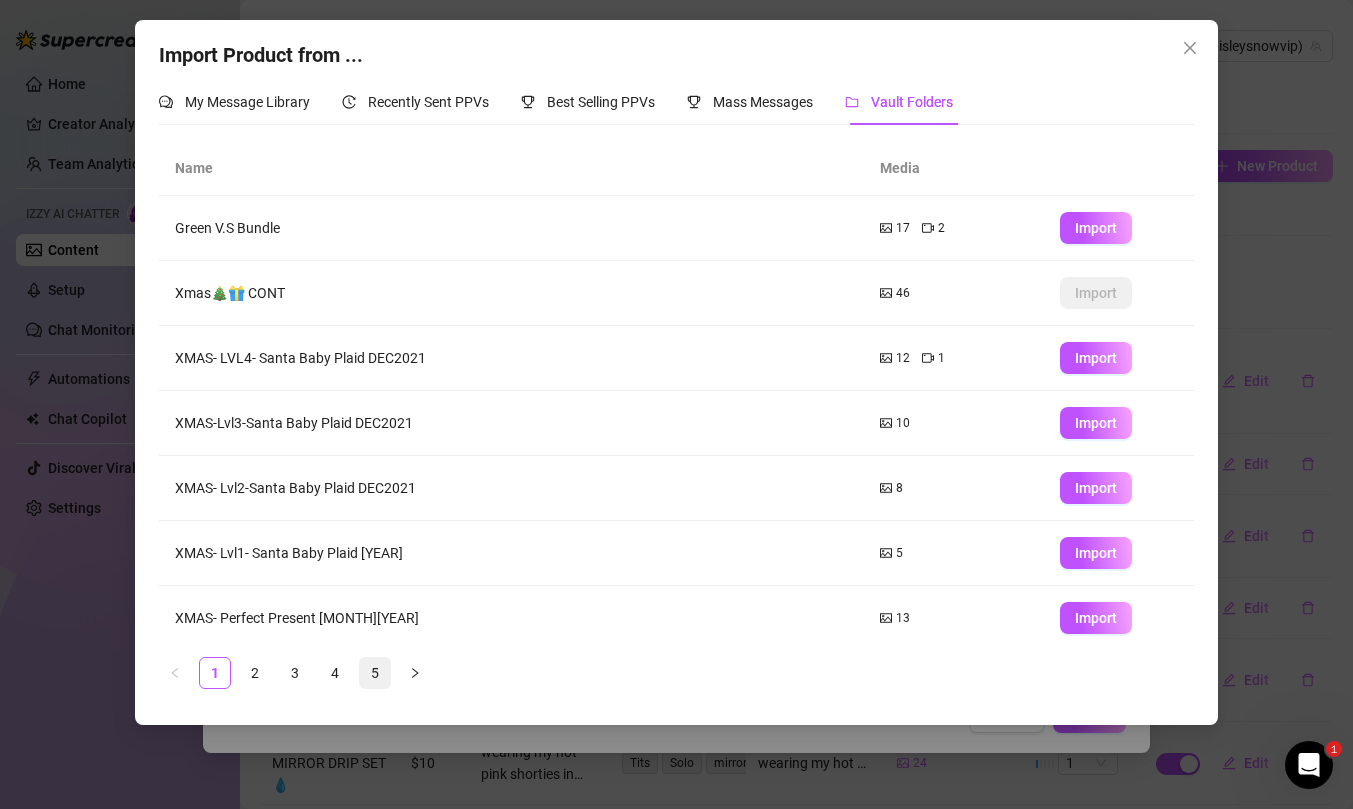 click on "5" at bounding box center (375, 673) 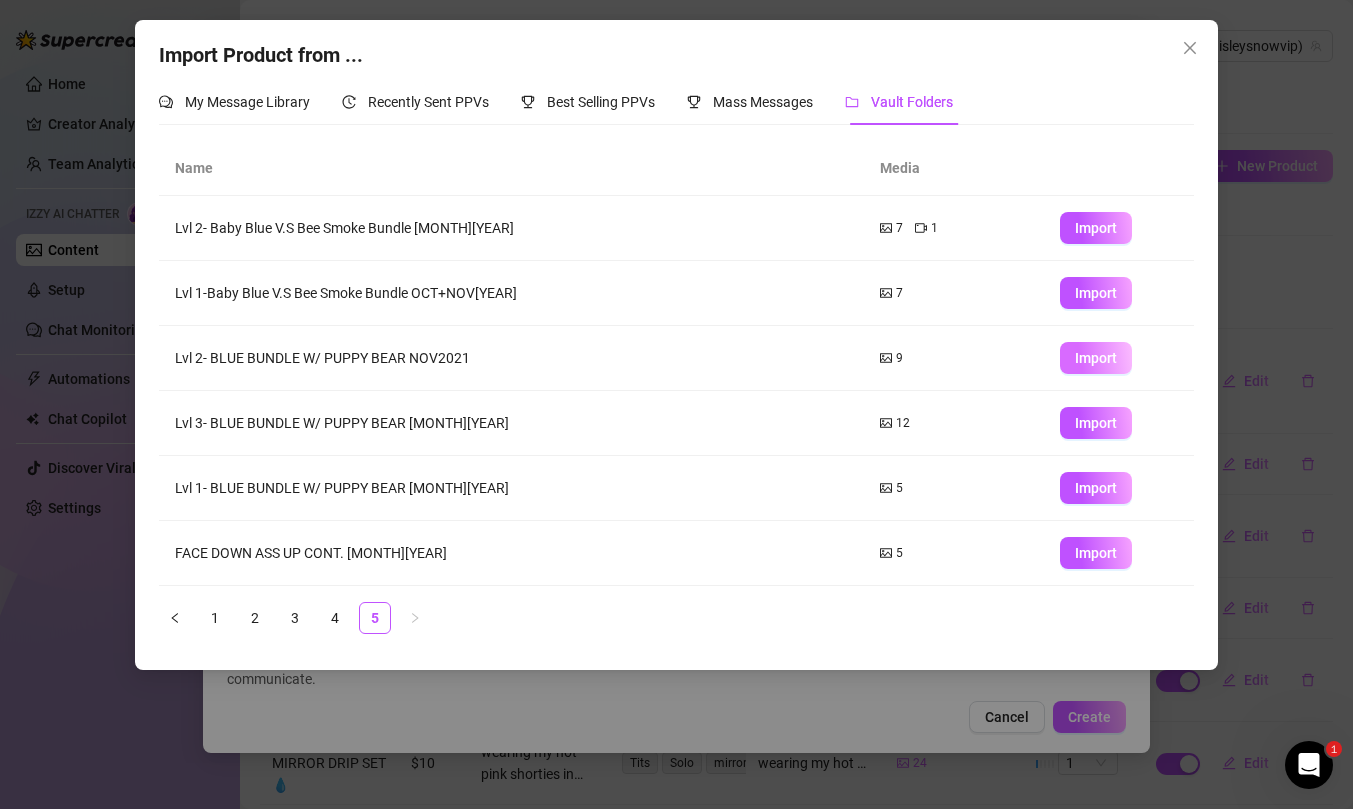 click on "Import" at bounding box center [1096, 358] 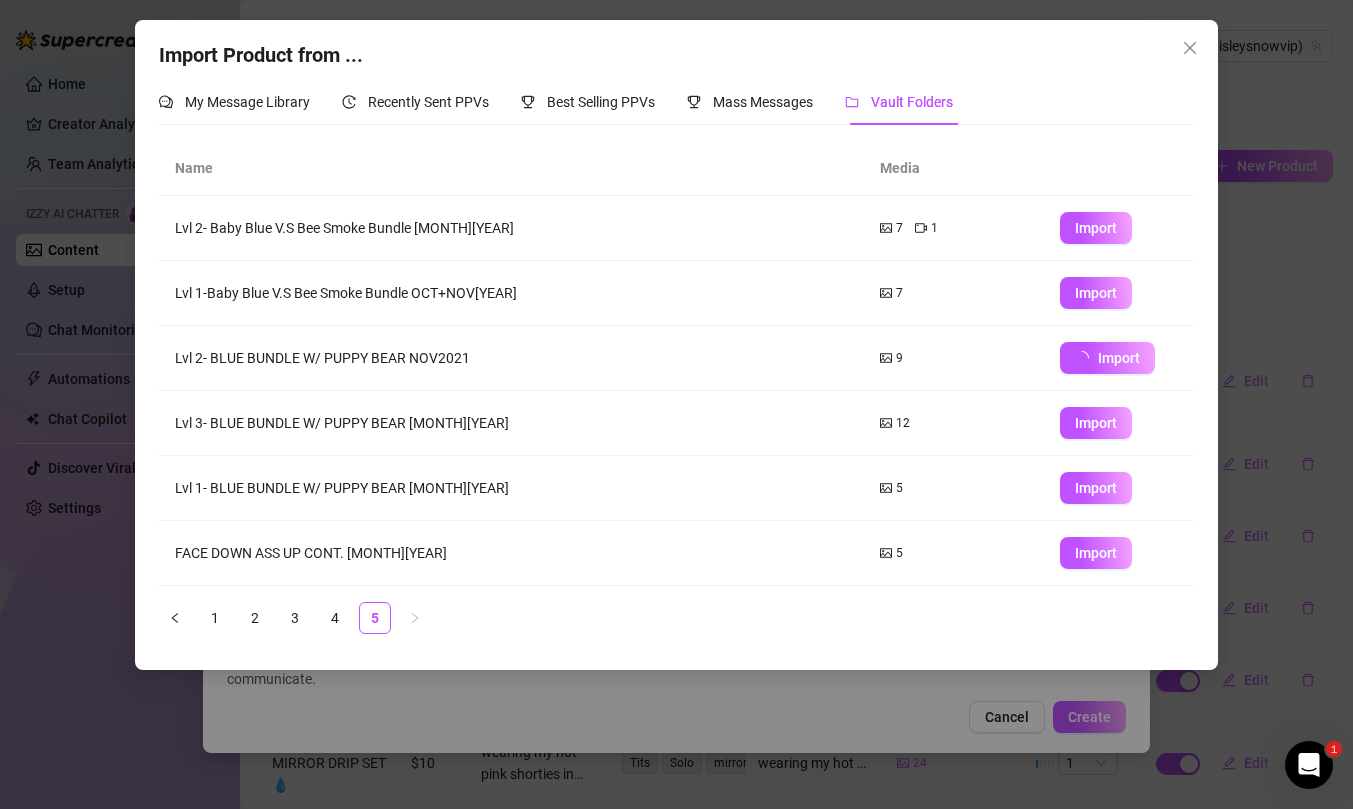 scroll, scrollTop: 588, scrollLeft: 0, axis: vertical 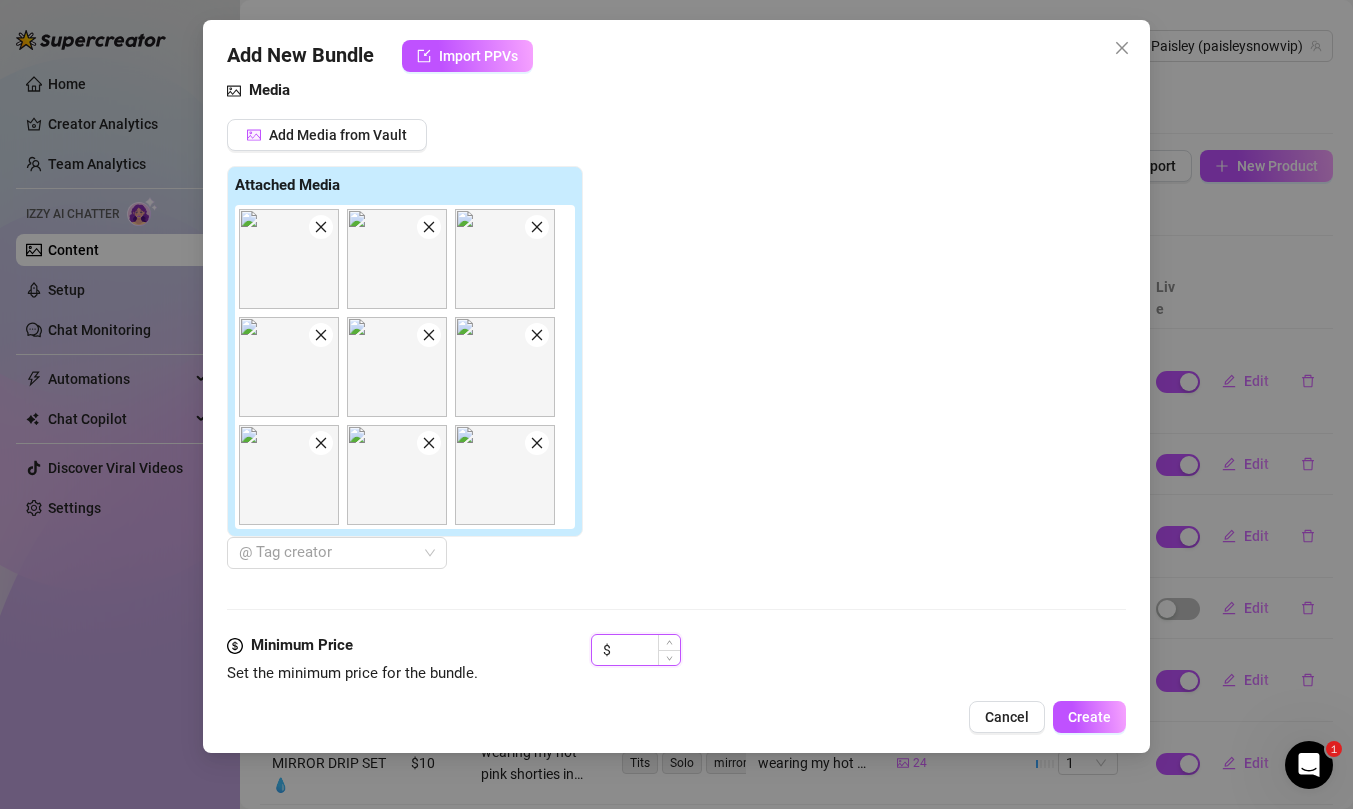 click at bounding box center (647, 650) 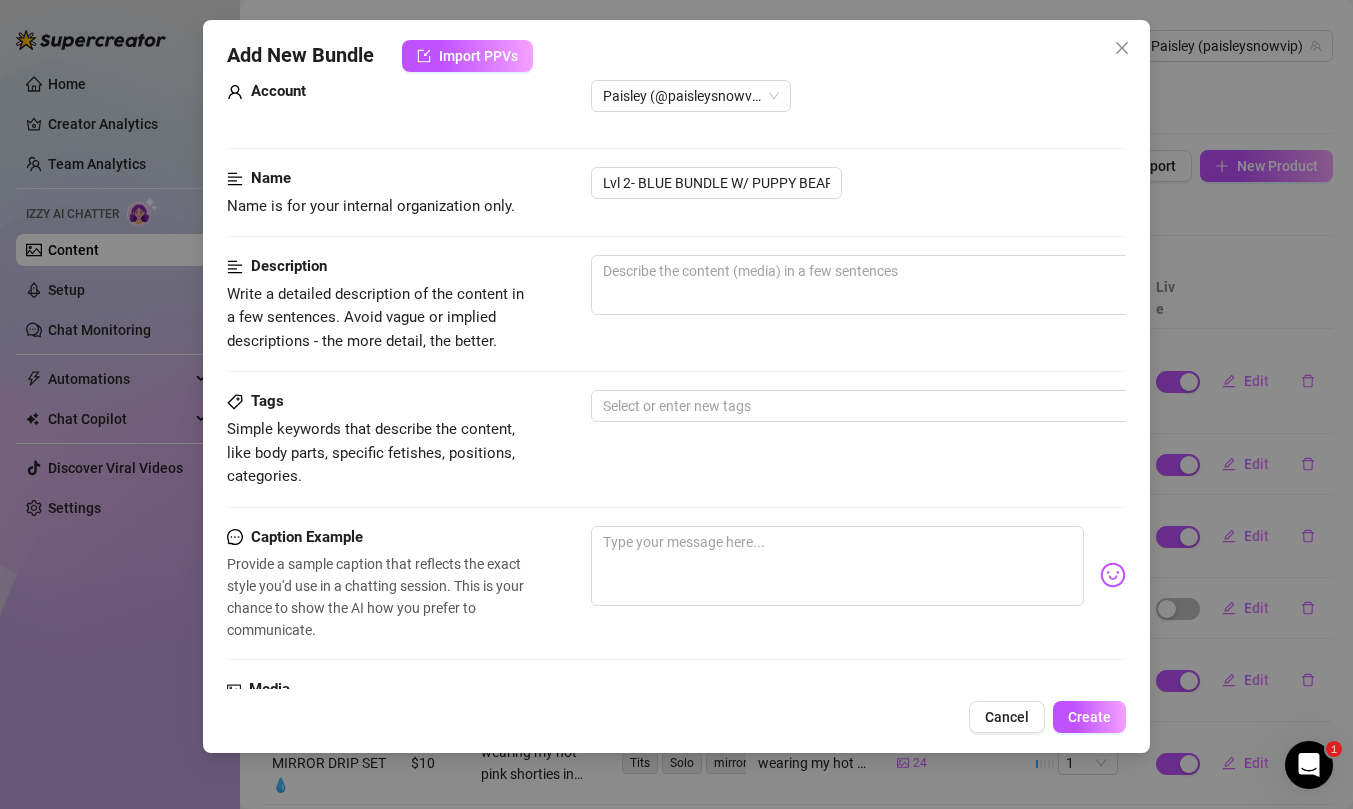 scroll, scrollTop: 0, scrollLeft: 0, axis: both 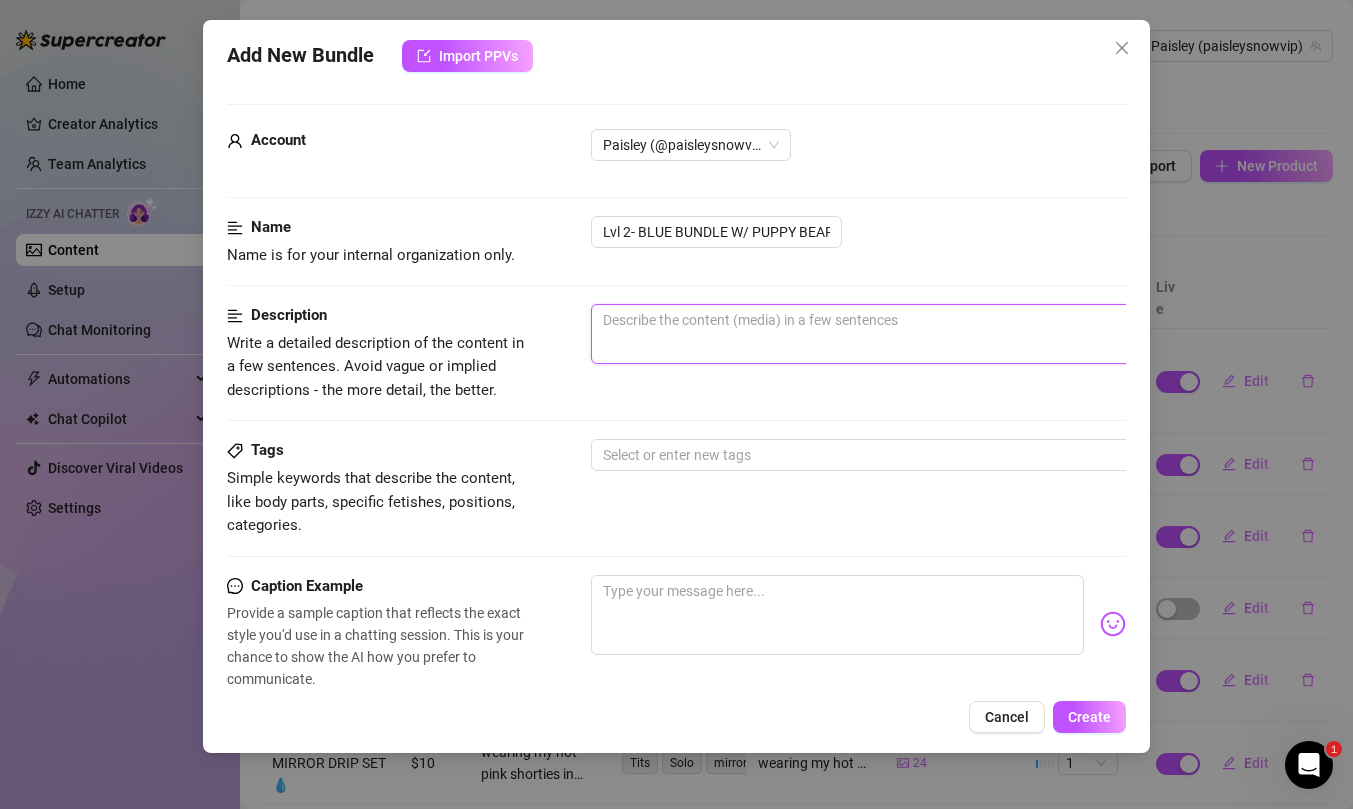 click at bounding box center (941, 334) 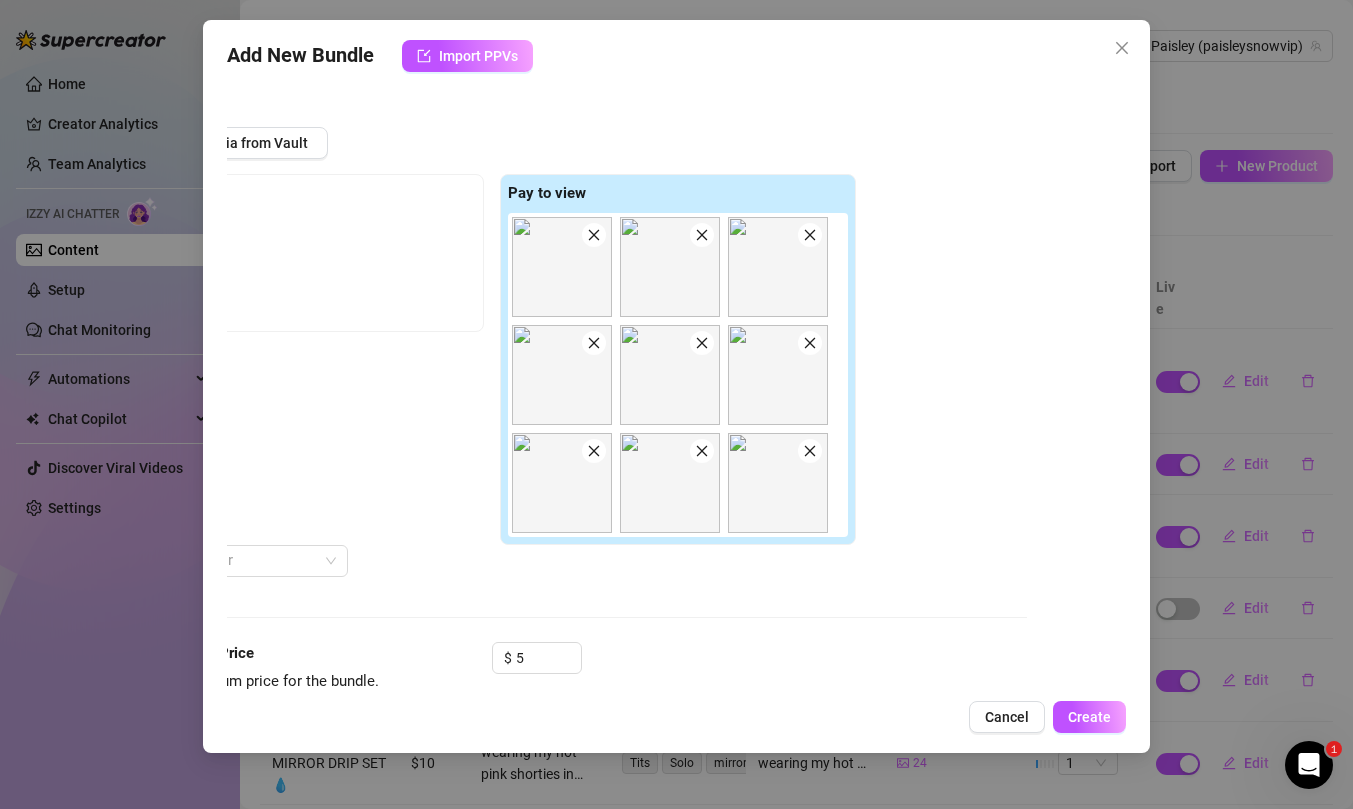 scroll, scrollTop: 645, scrollLeft: 99, axis: both 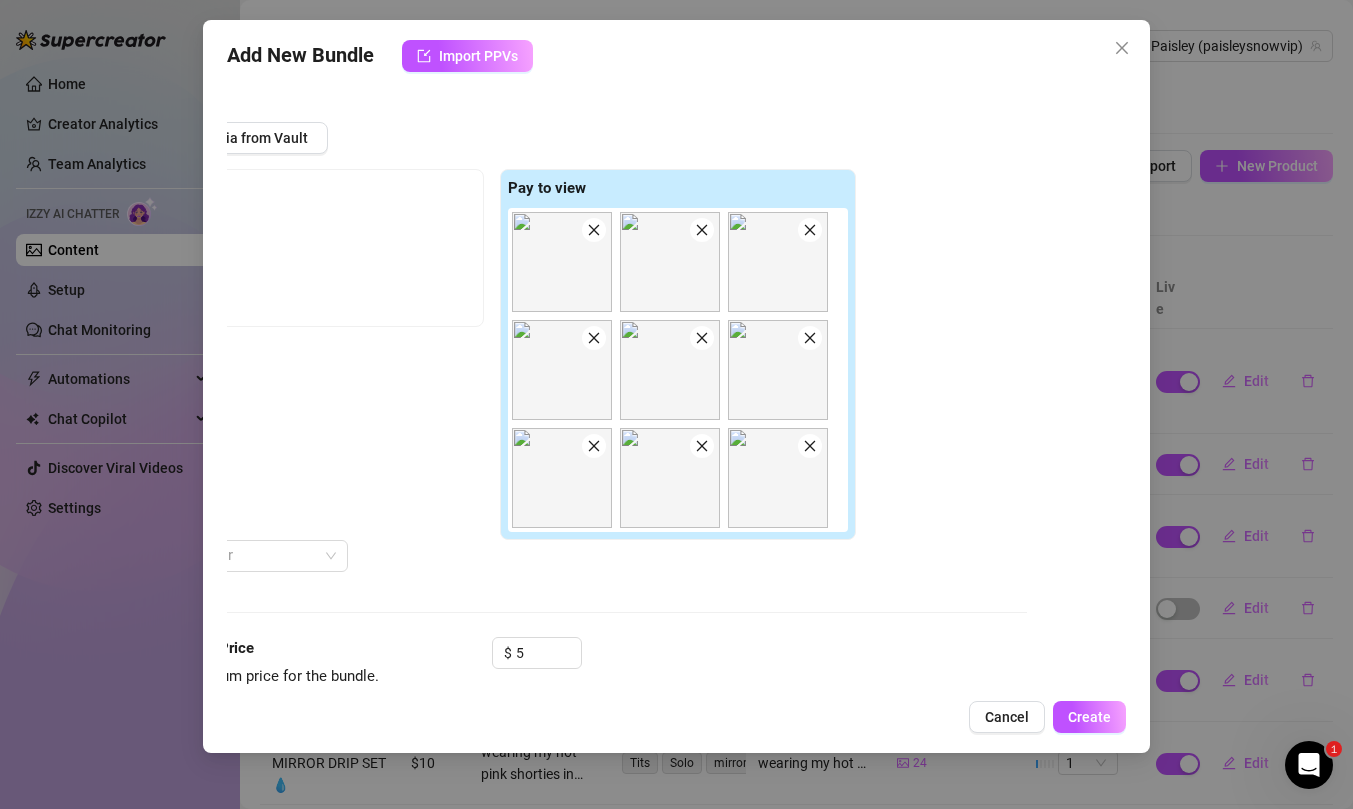 click at bounding box center (562, 478) 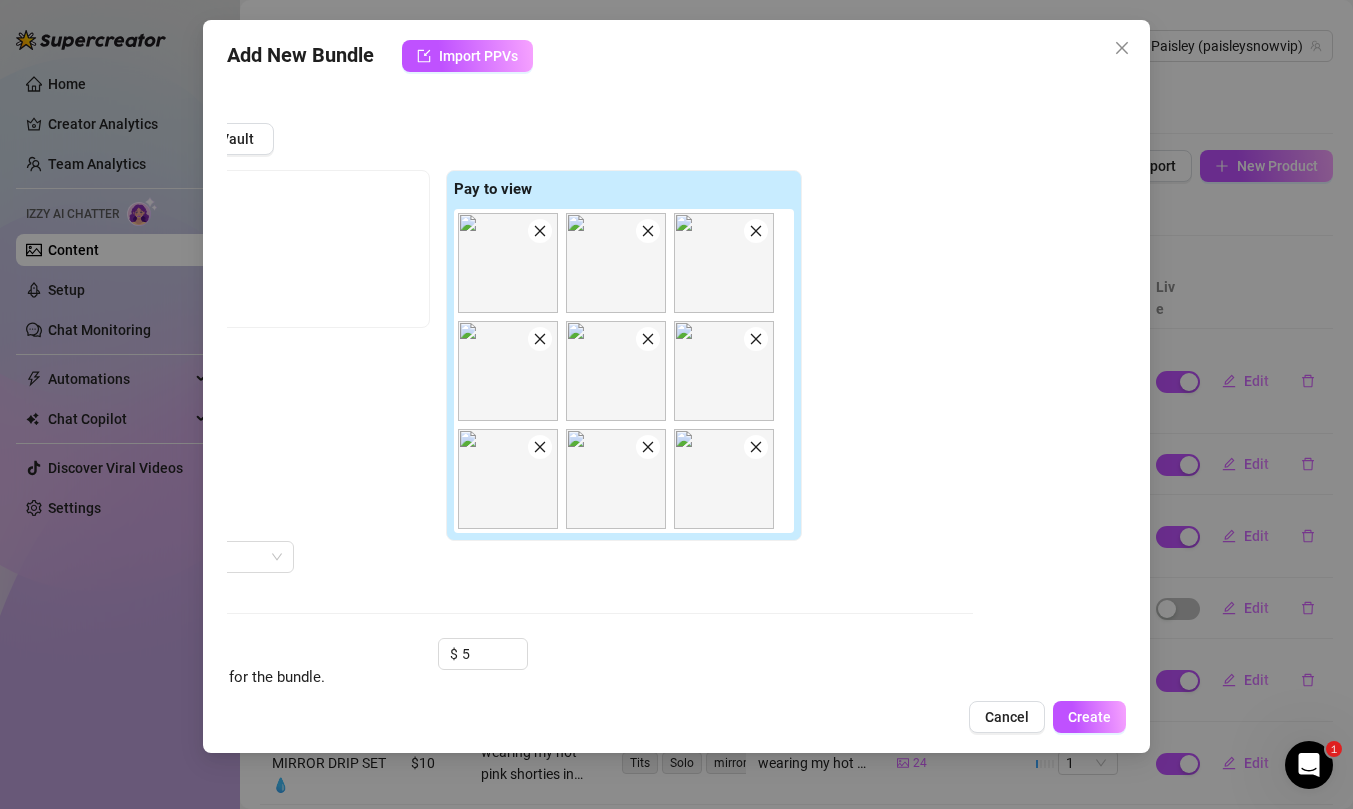 scroll, scrollTop: 253, scrollLeft: 153, axis: both 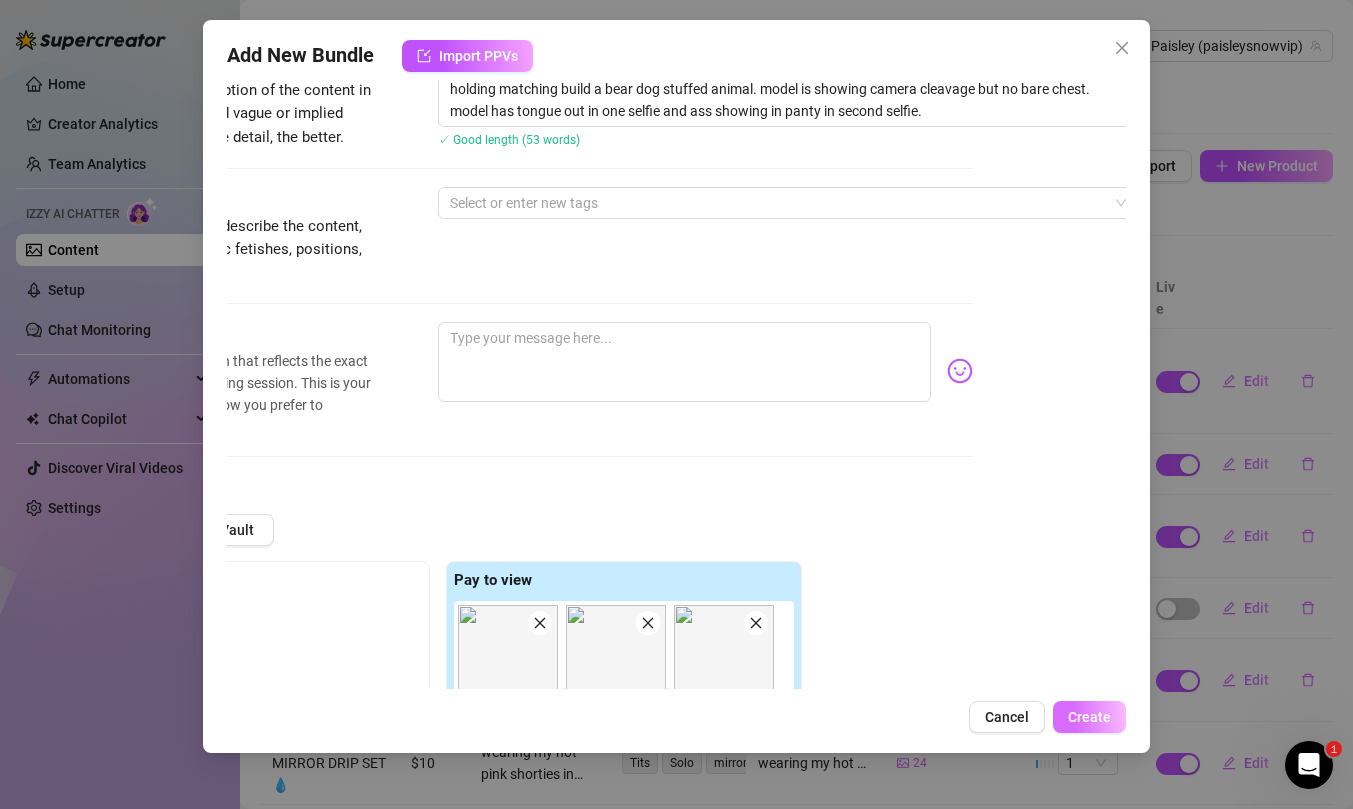 click on "Create" at bounding box center [1089, 717] 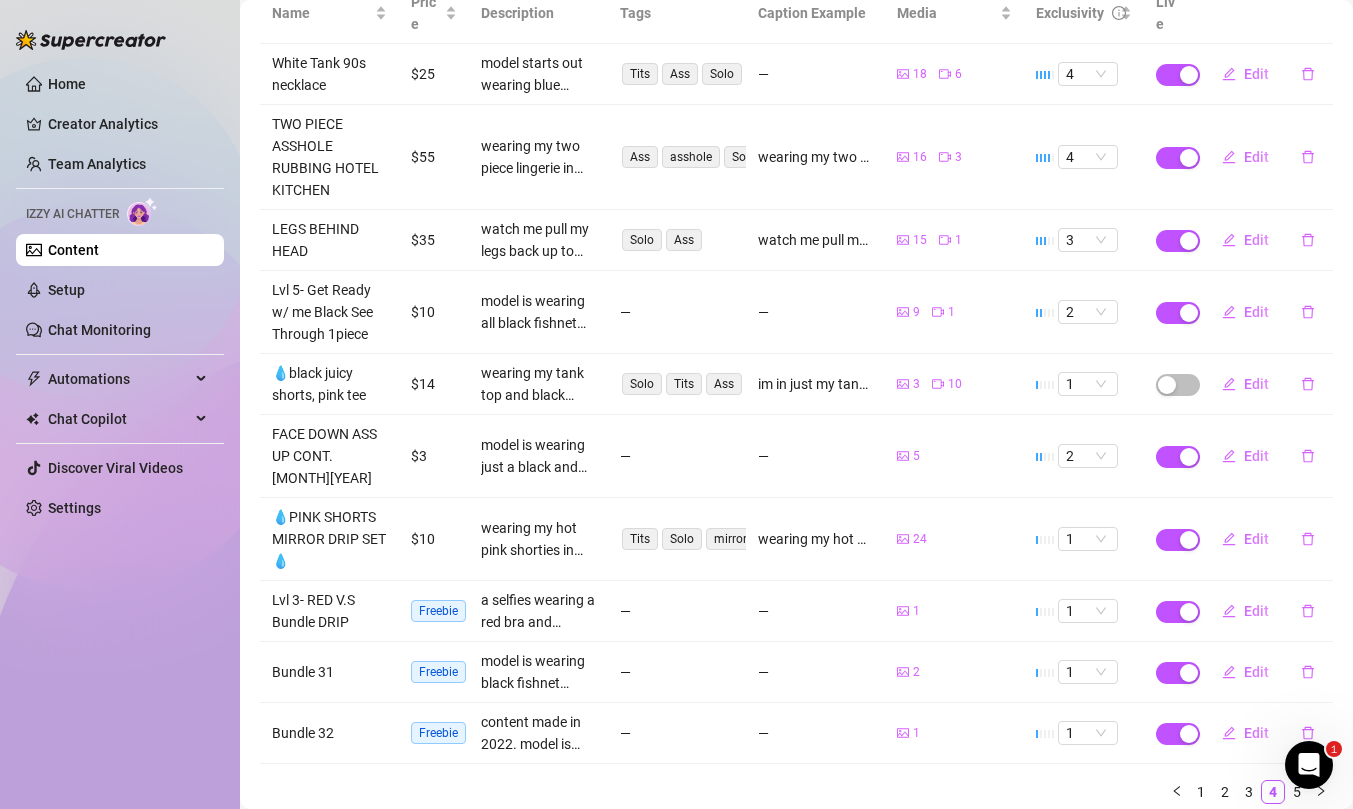scroll, scrollTop: 356, scrollLeft: 0, axis: vertical 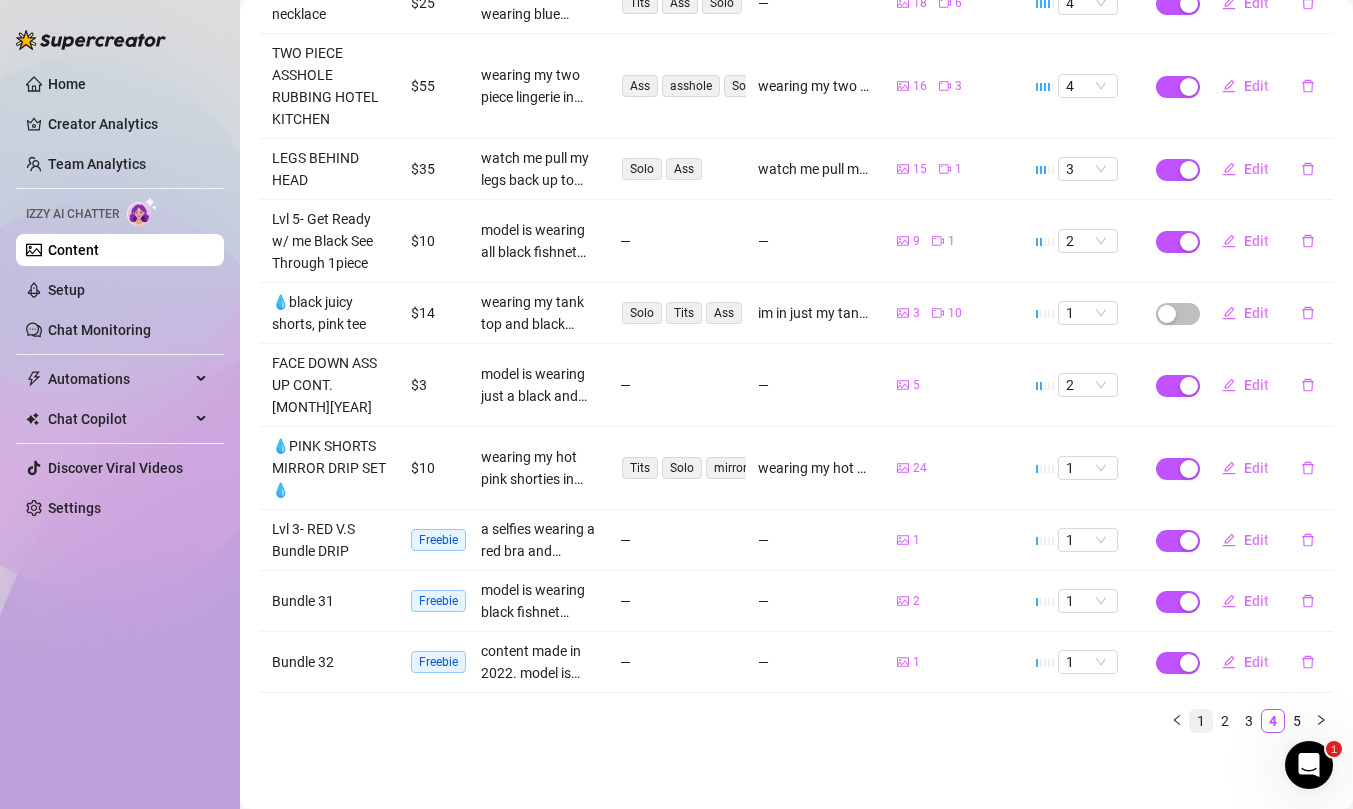 click on "1" at bounding box center (1201, 721) 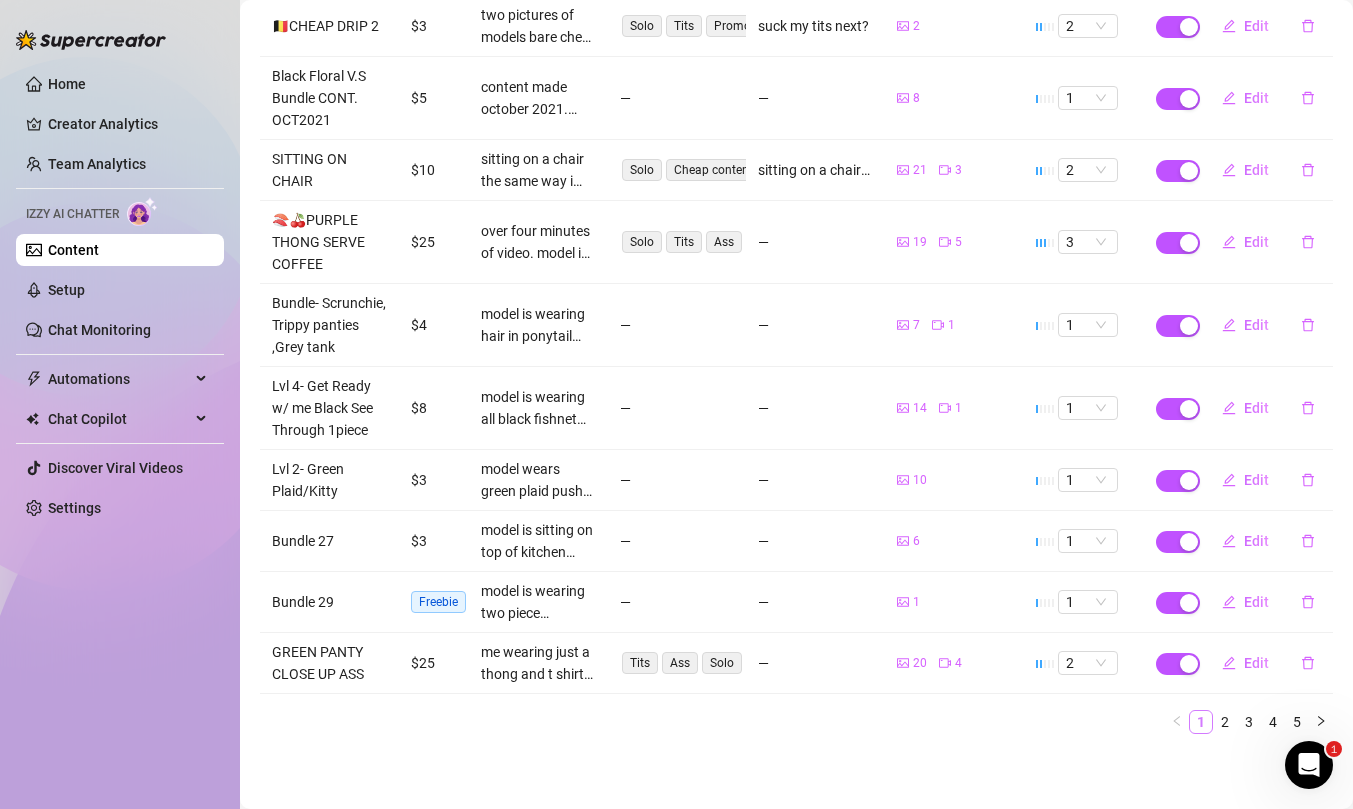 scroll, scrollTop: 334, scrollLeft: 0, axis: vertical 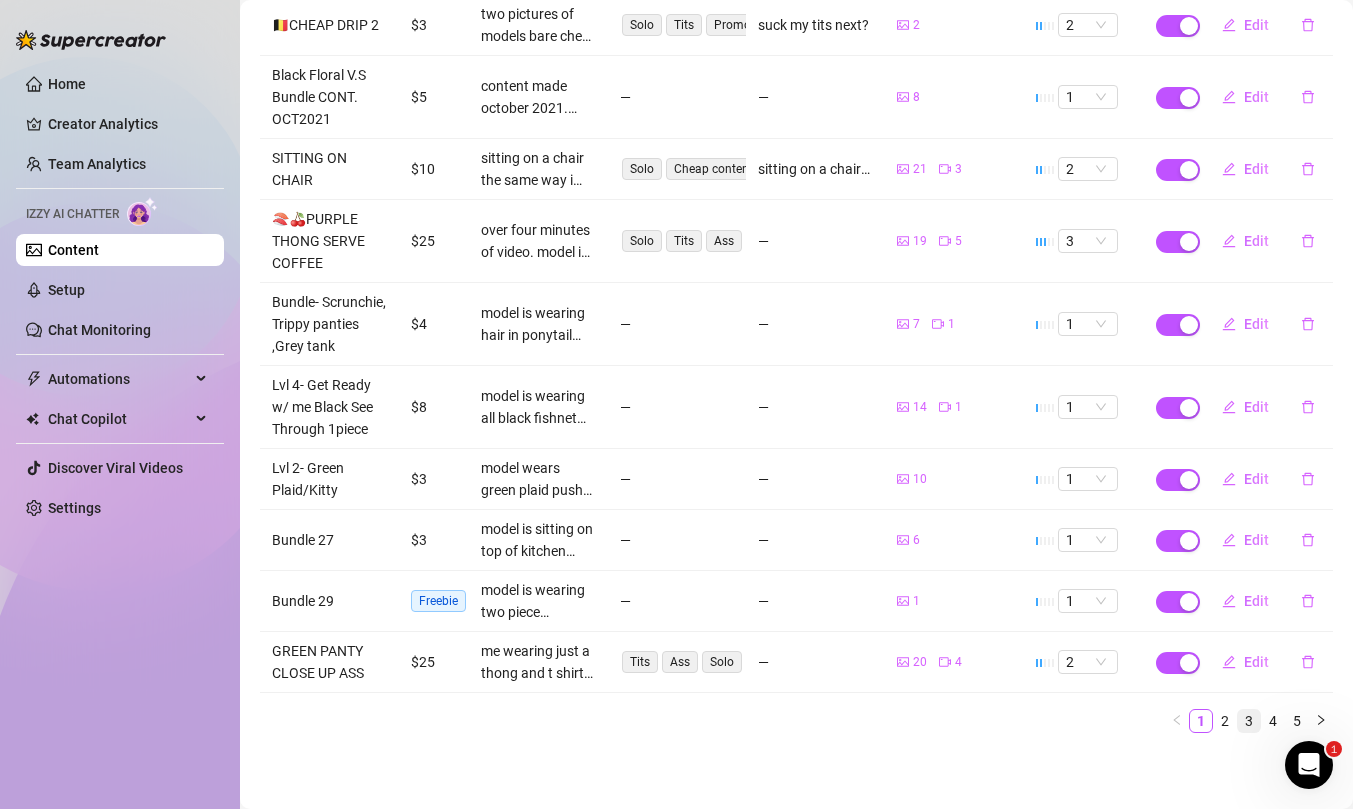 click on "3" at bounding box center [1249, 721] 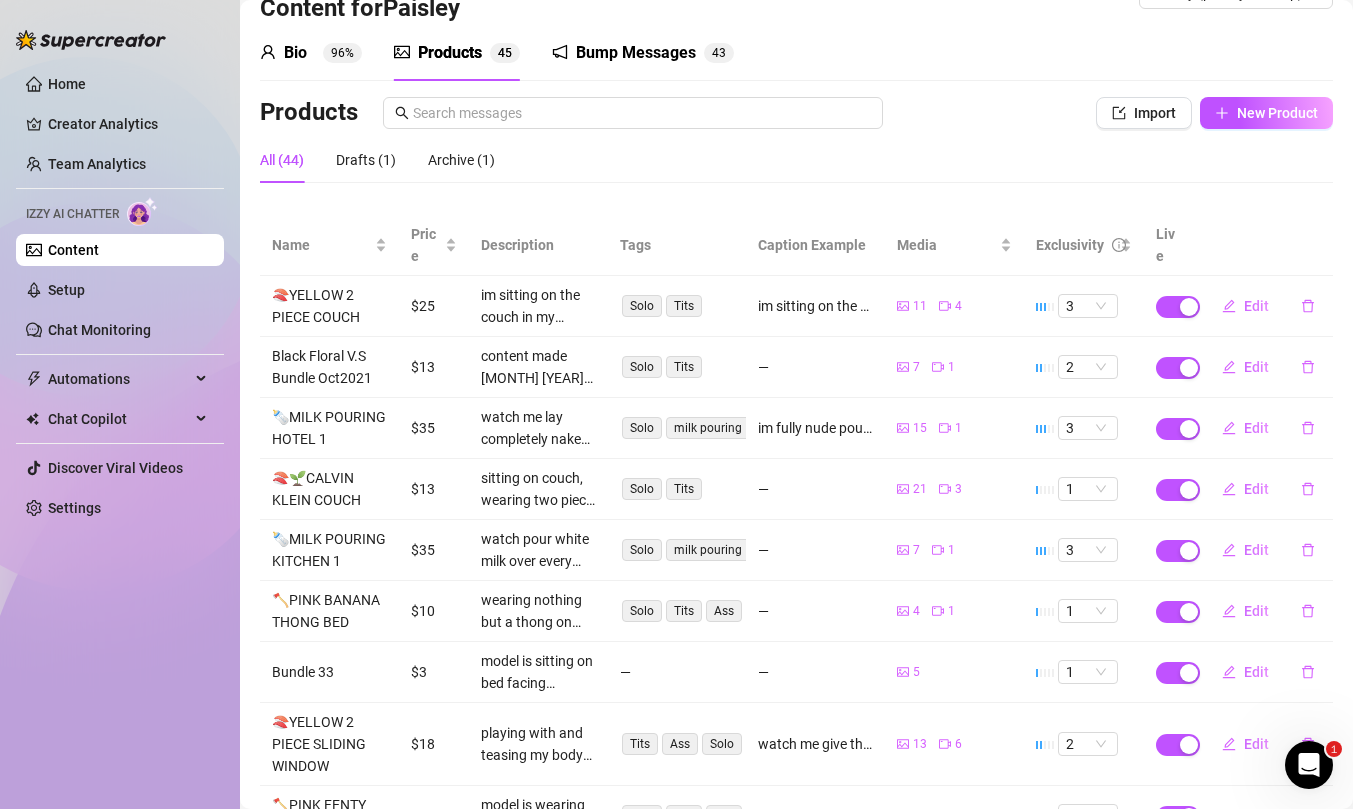 scroll, scrollTop: 0, scrollLeft: 0, axis: both 